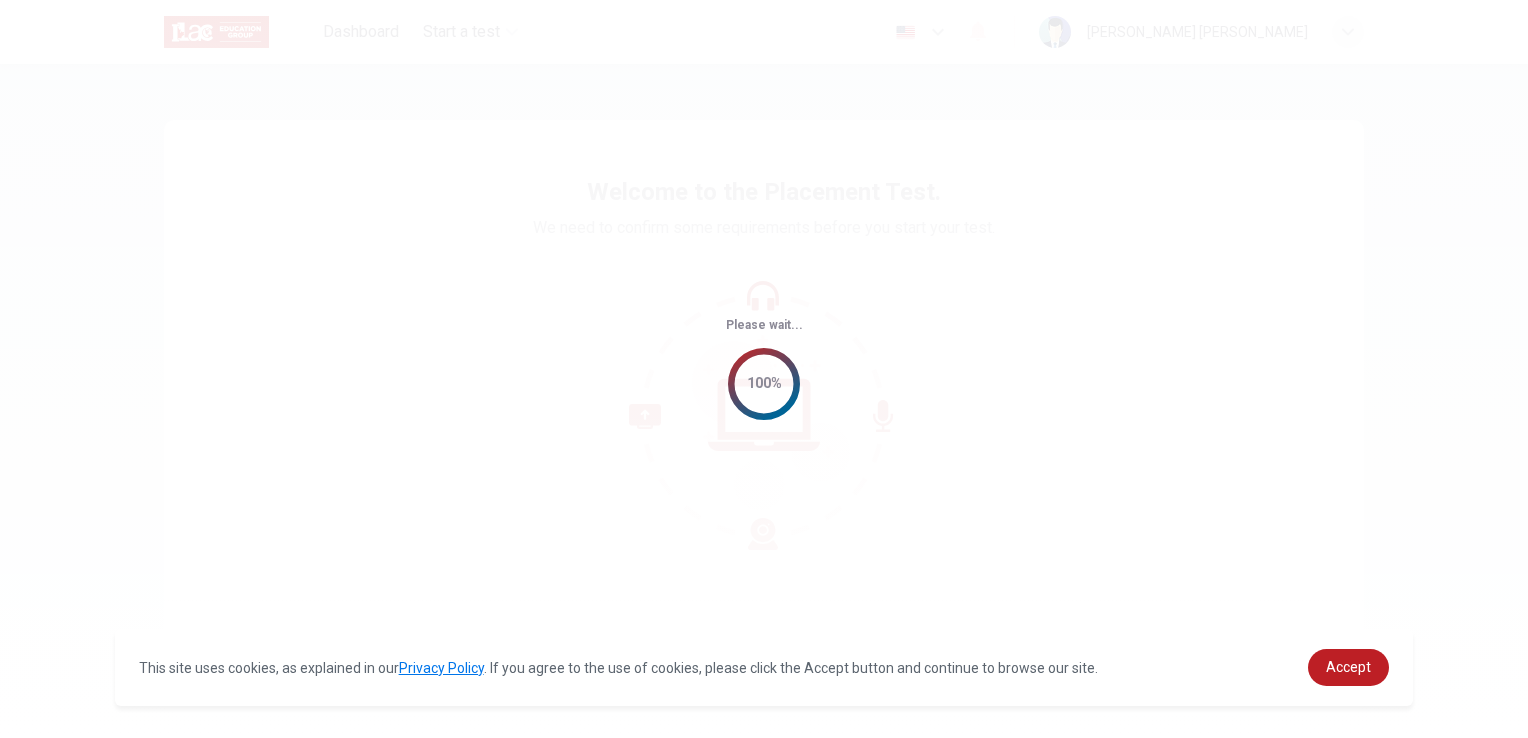 scroll, scrollTop: 0, scrollLeft: 0, axis: both 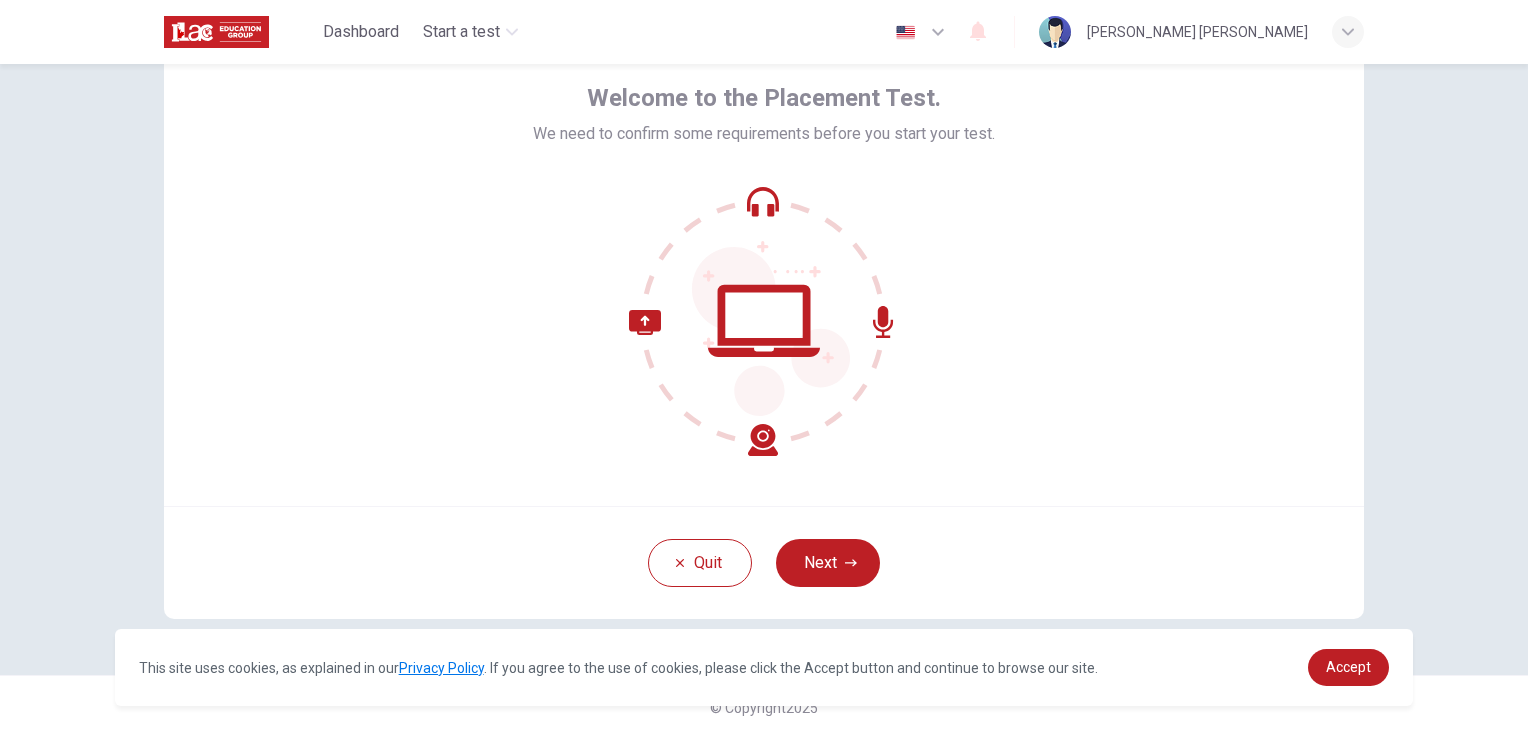 drag, startPoint x: 818, startPoint y: 556, endPoint x: 956, endPoint y: 602, distance: 145.46477 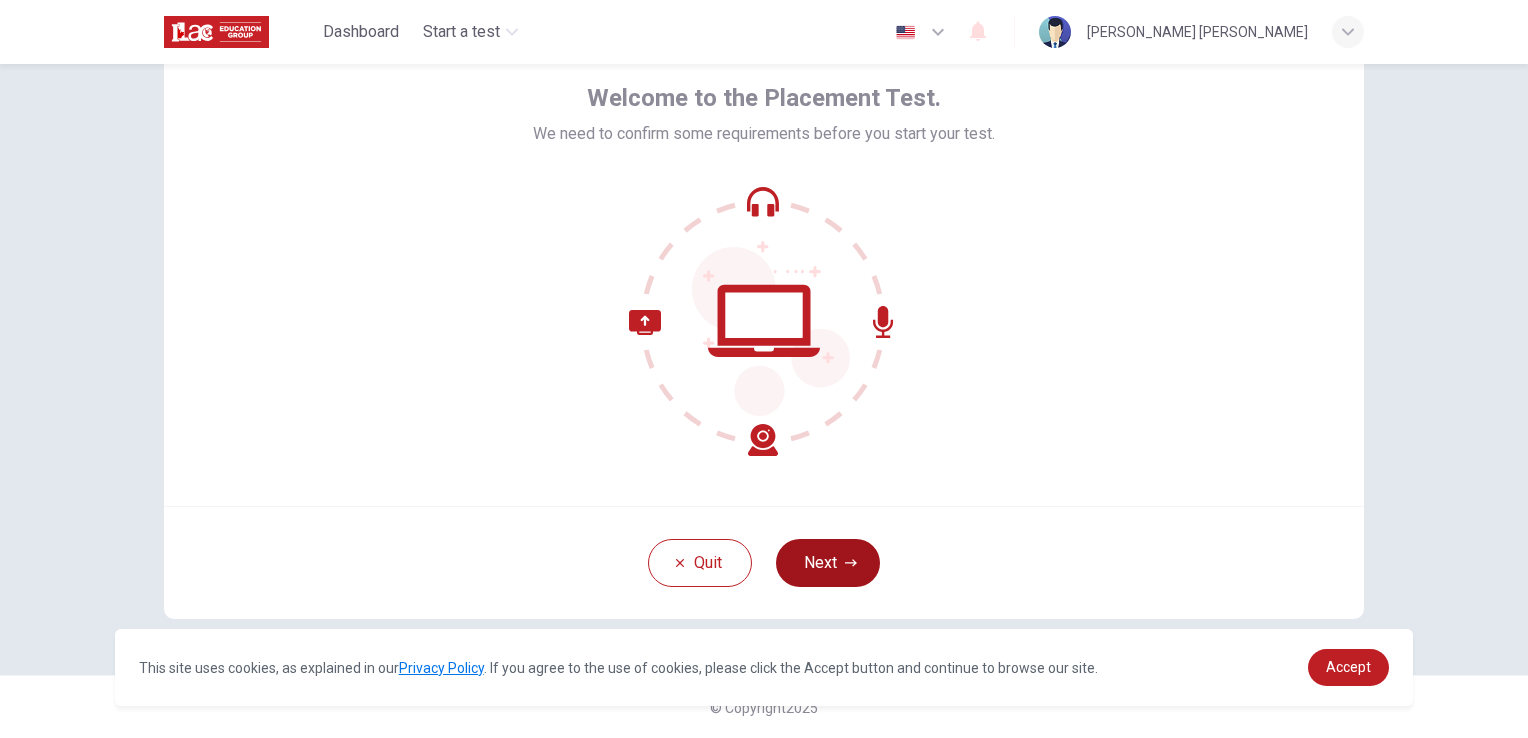 click on "Next" at bounding box center (828, 563) 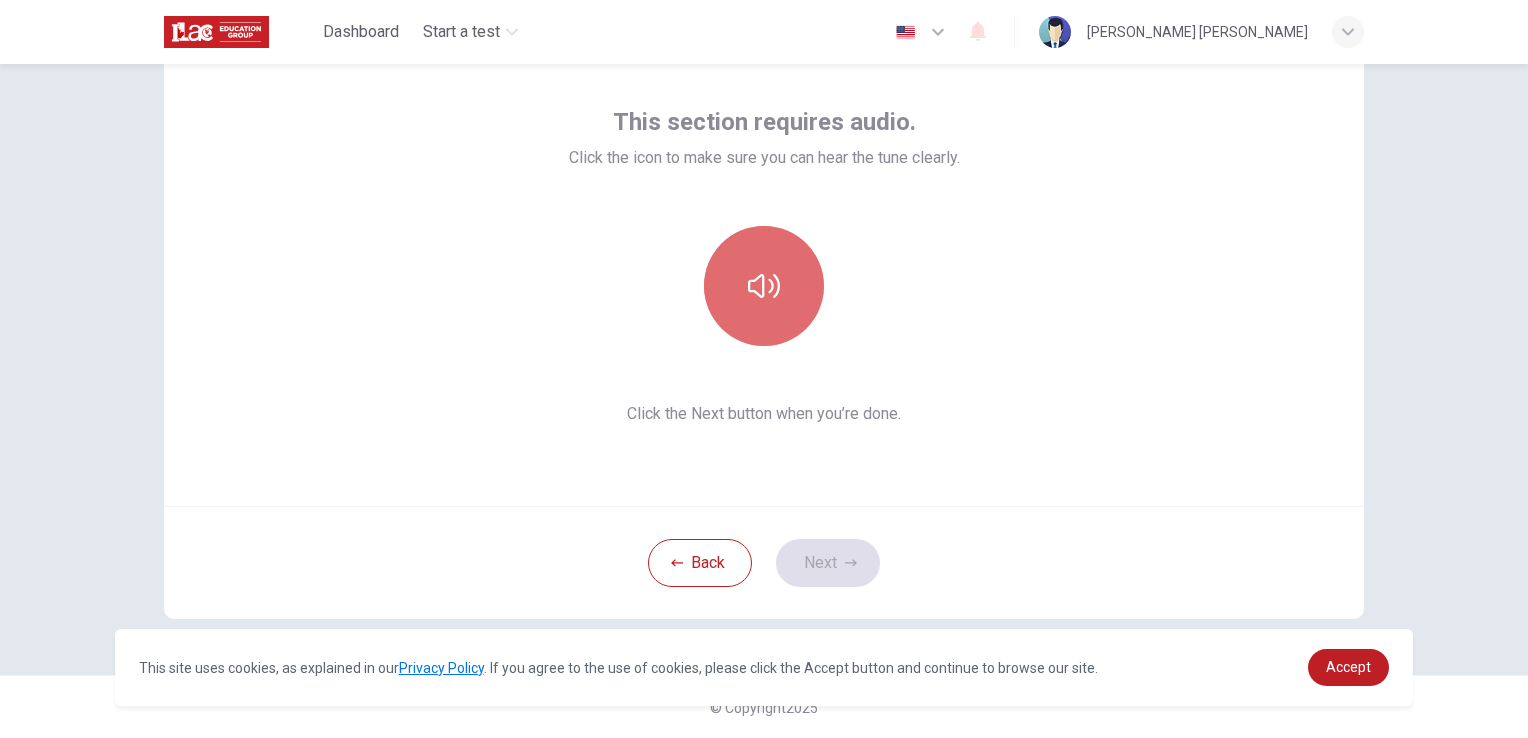click at bounding box center (764, 286) 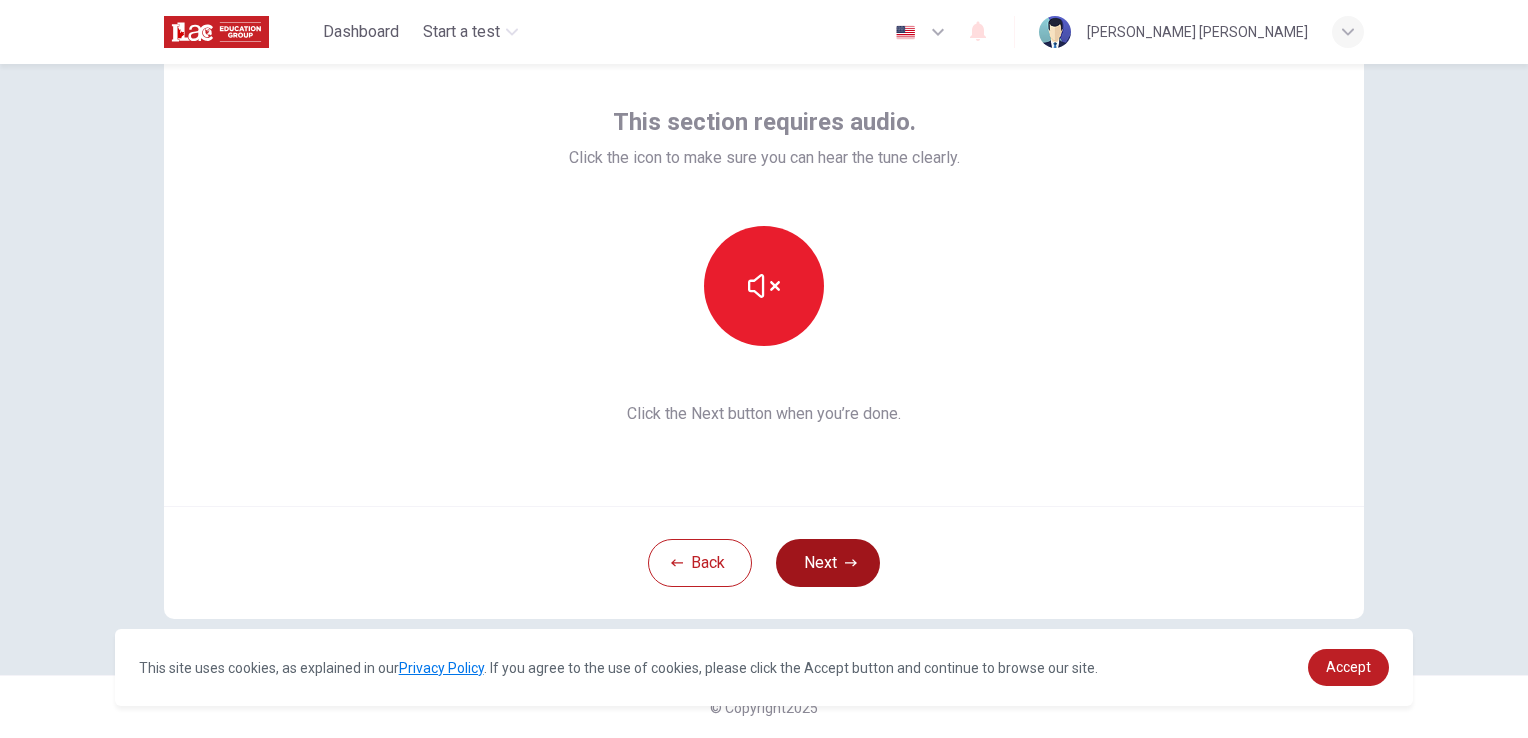 click on "Next" at bounding box center (828, 563) 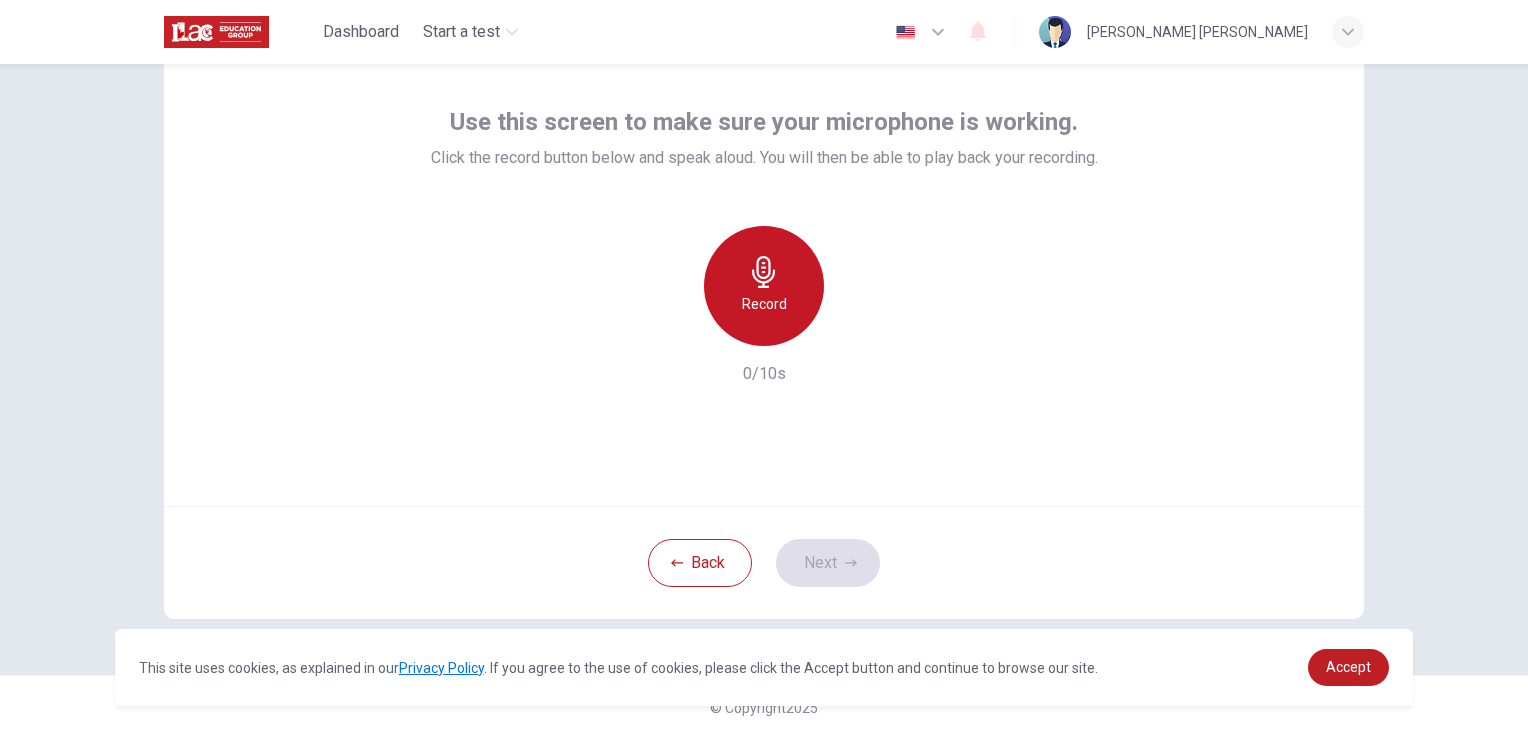 click on "Record" at bounding box center [764, 304] 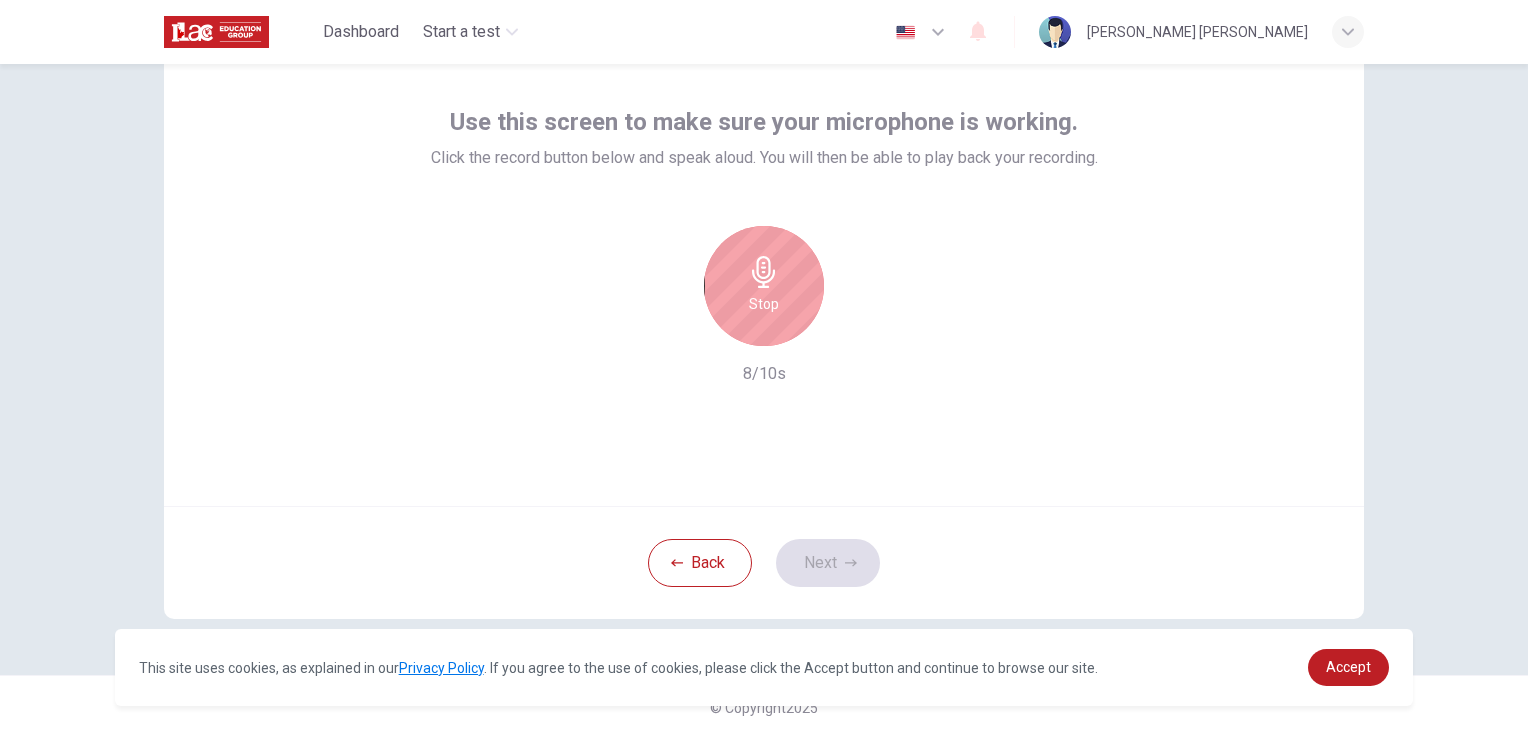 click on "Stop" at bounding box center [764, 286] 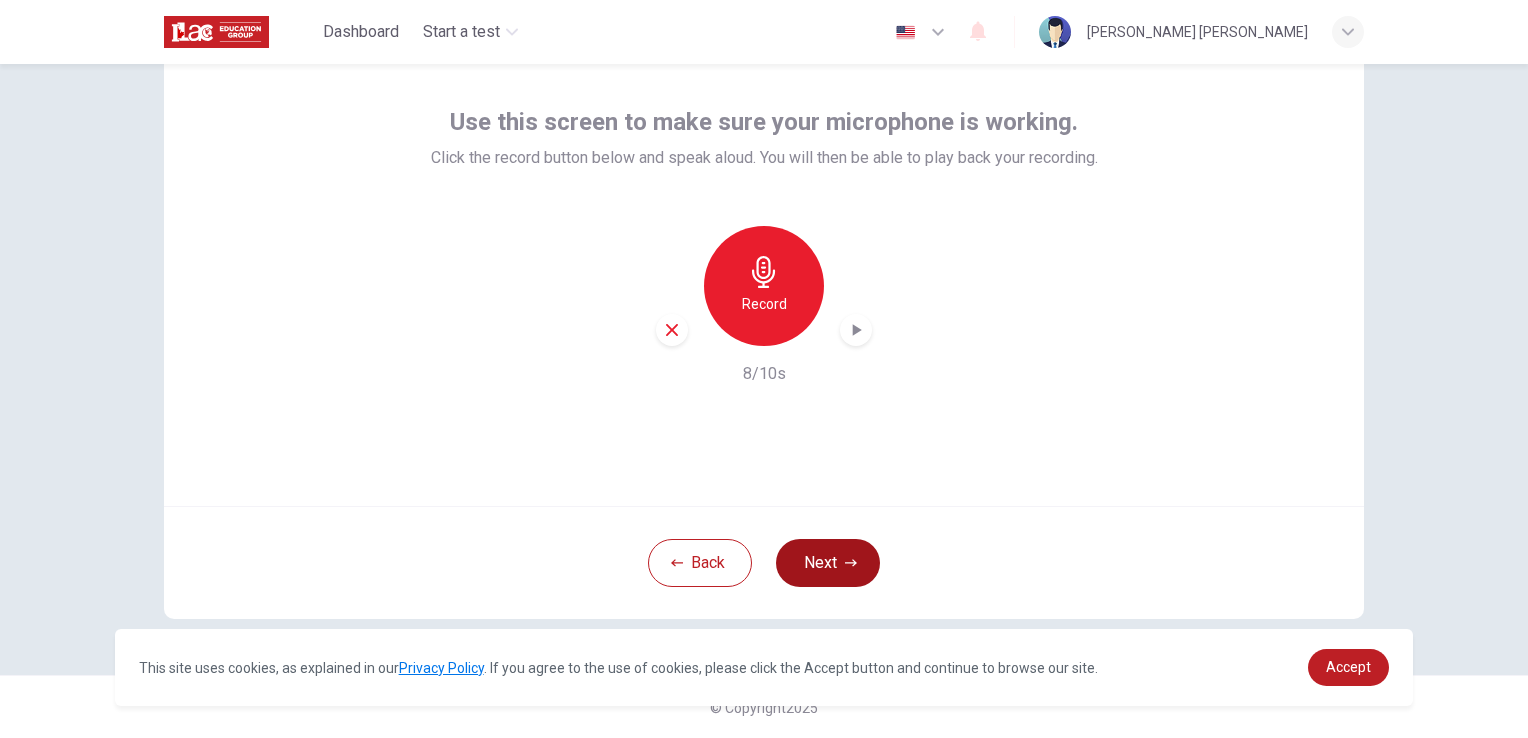 click on "Next" at bounding box center [828, 563] 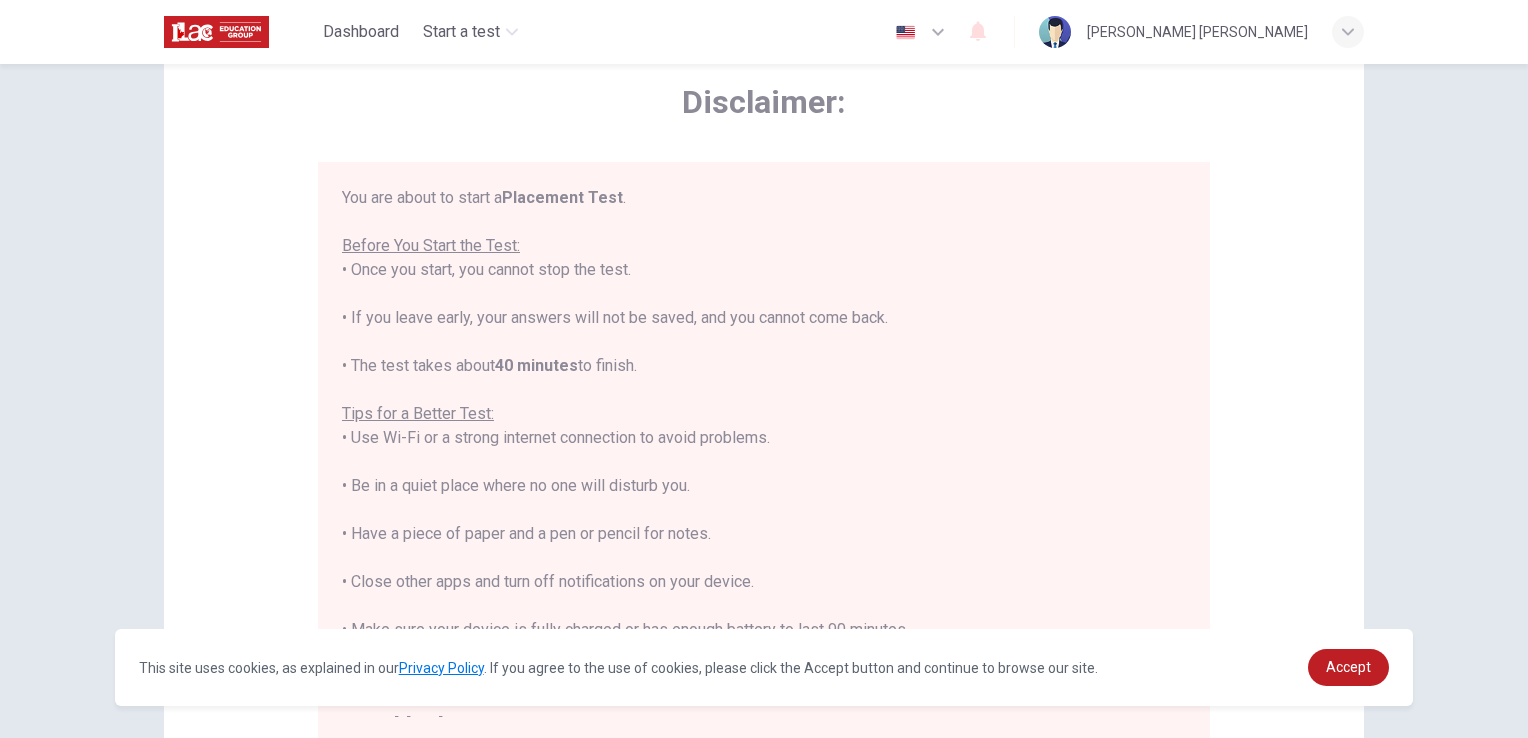 scroll, scrollTop: 23, scrollLeft: 0, axis: vertical 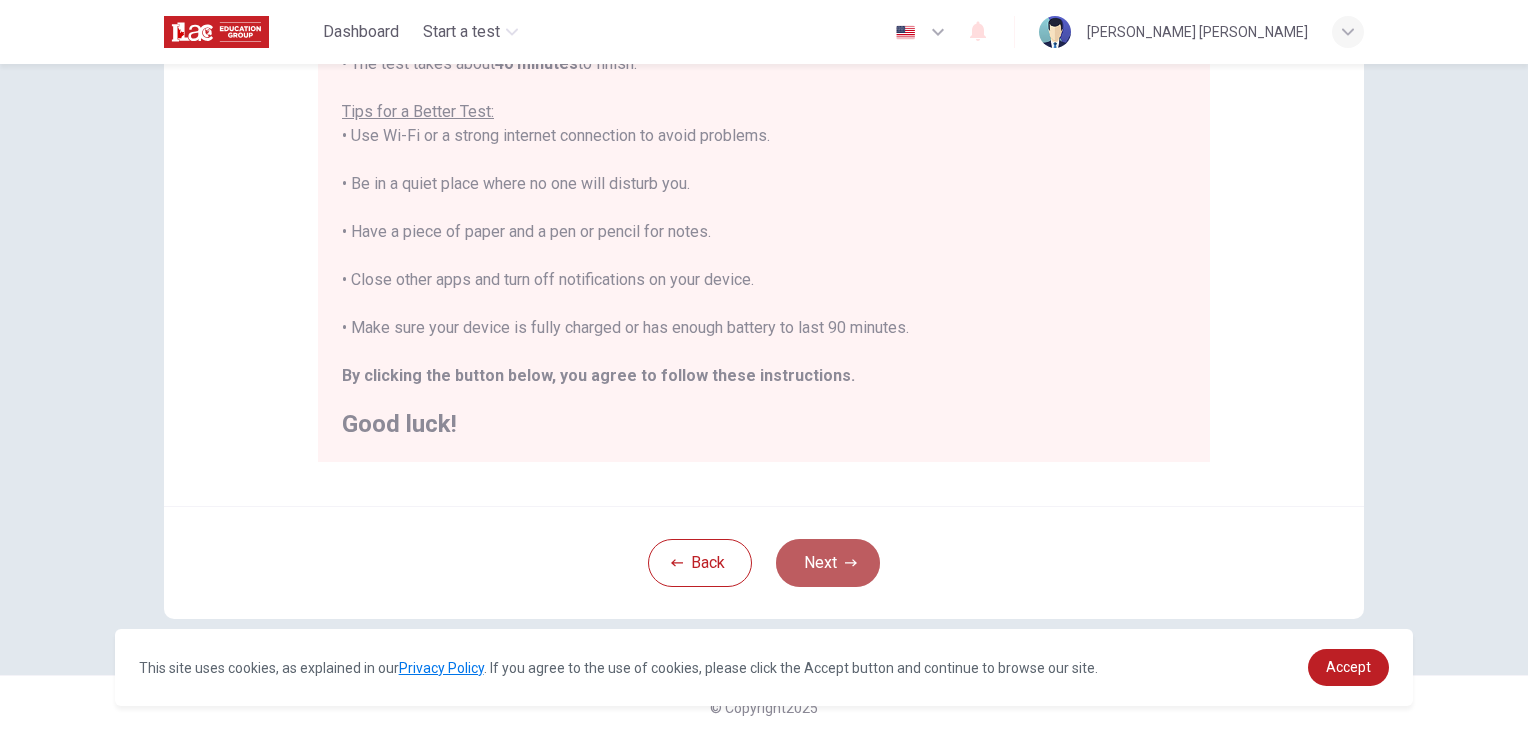 click on "Next" at bounding box center (828, 563) 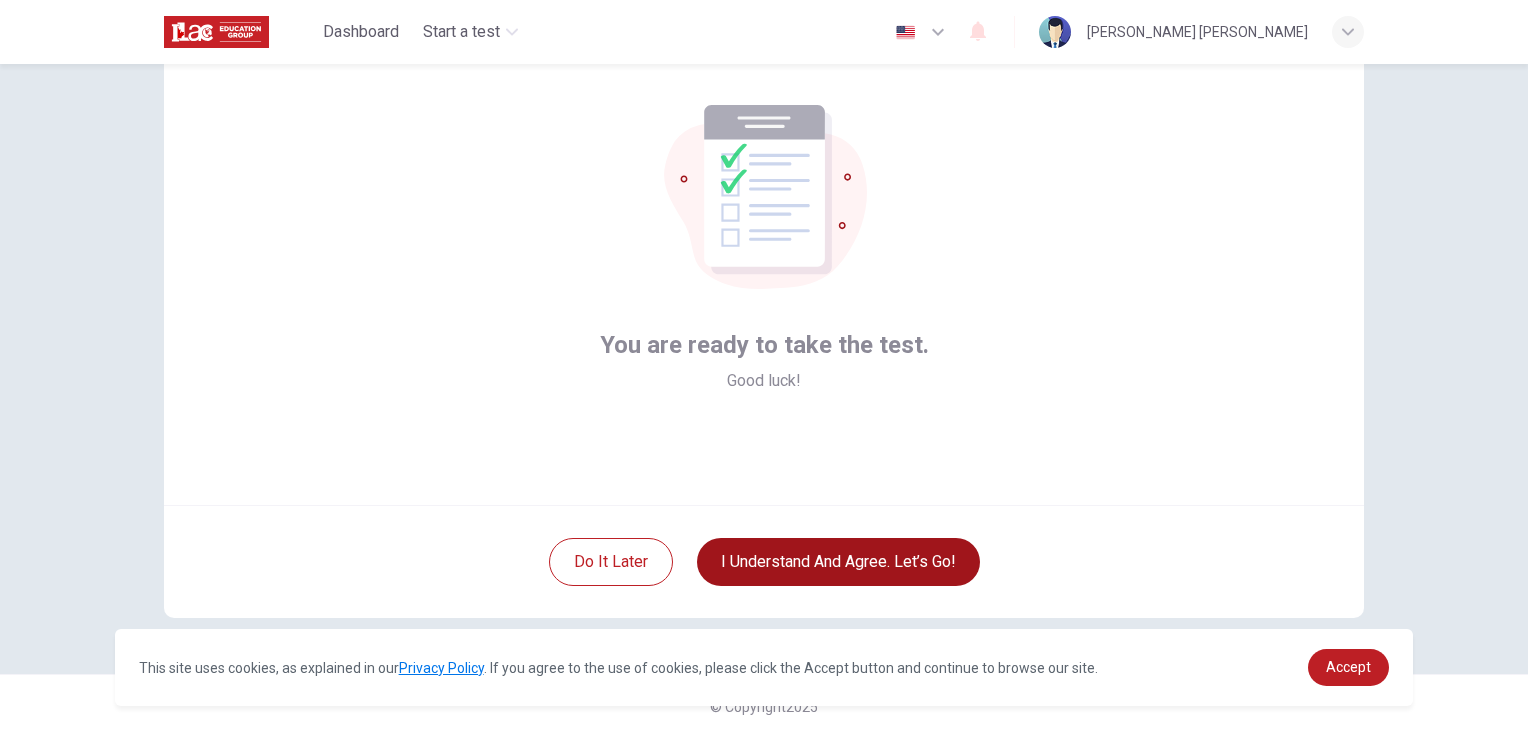 scroll, scrollTop: 94, scrollLeft: 0, axis: vertical 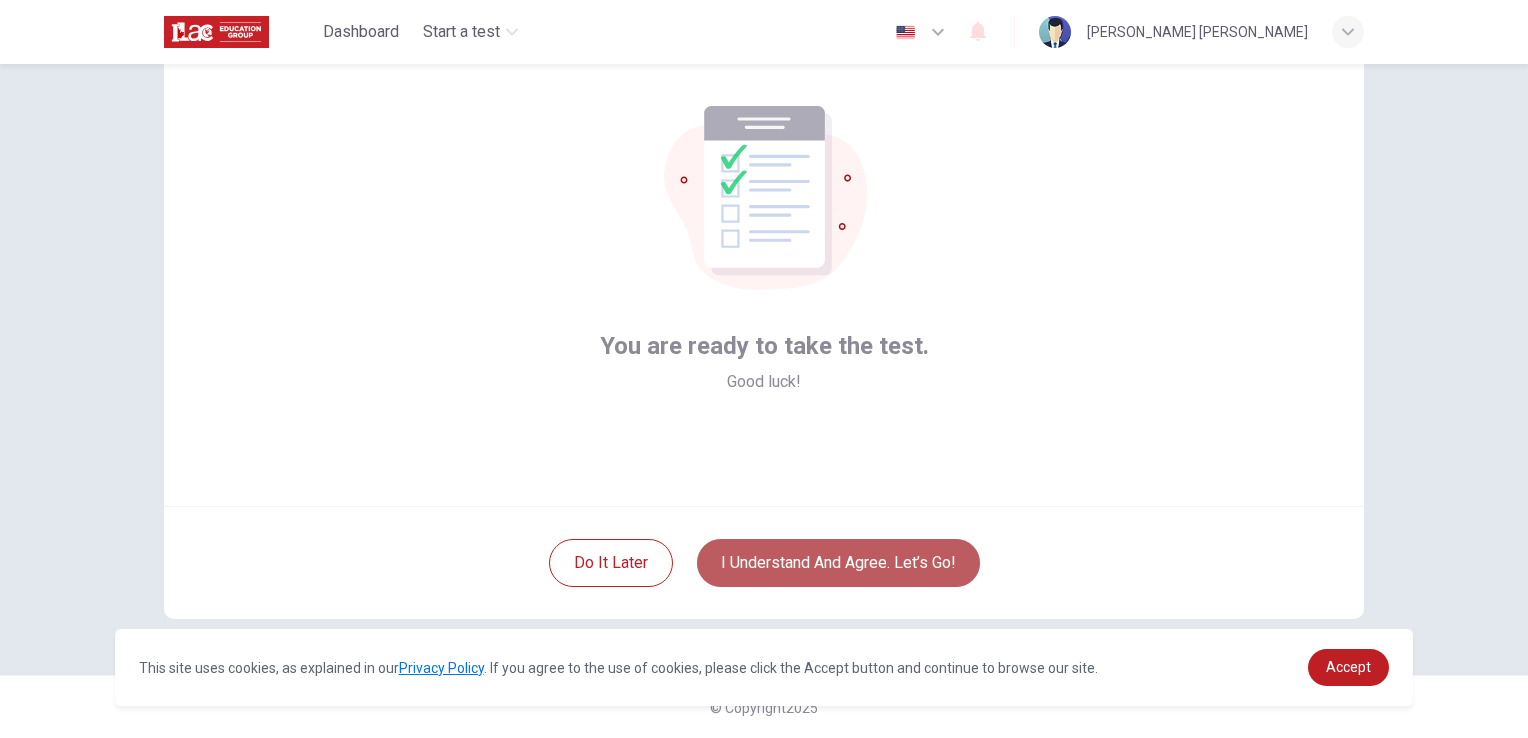 click on "I understand and agree. Let’s go!" at bounding box center [838, 563] 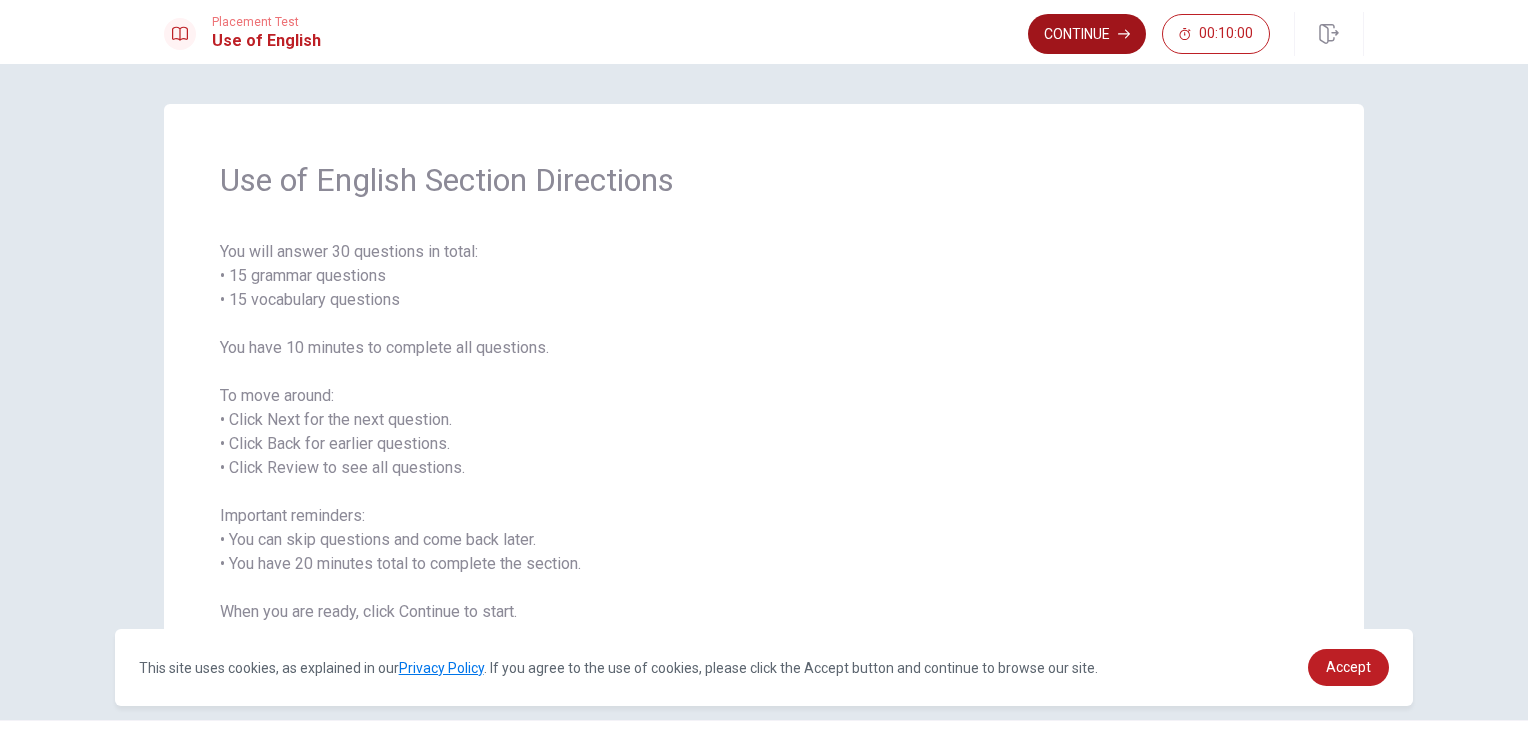 click on "Continue" at bounding box center [1087, 34] 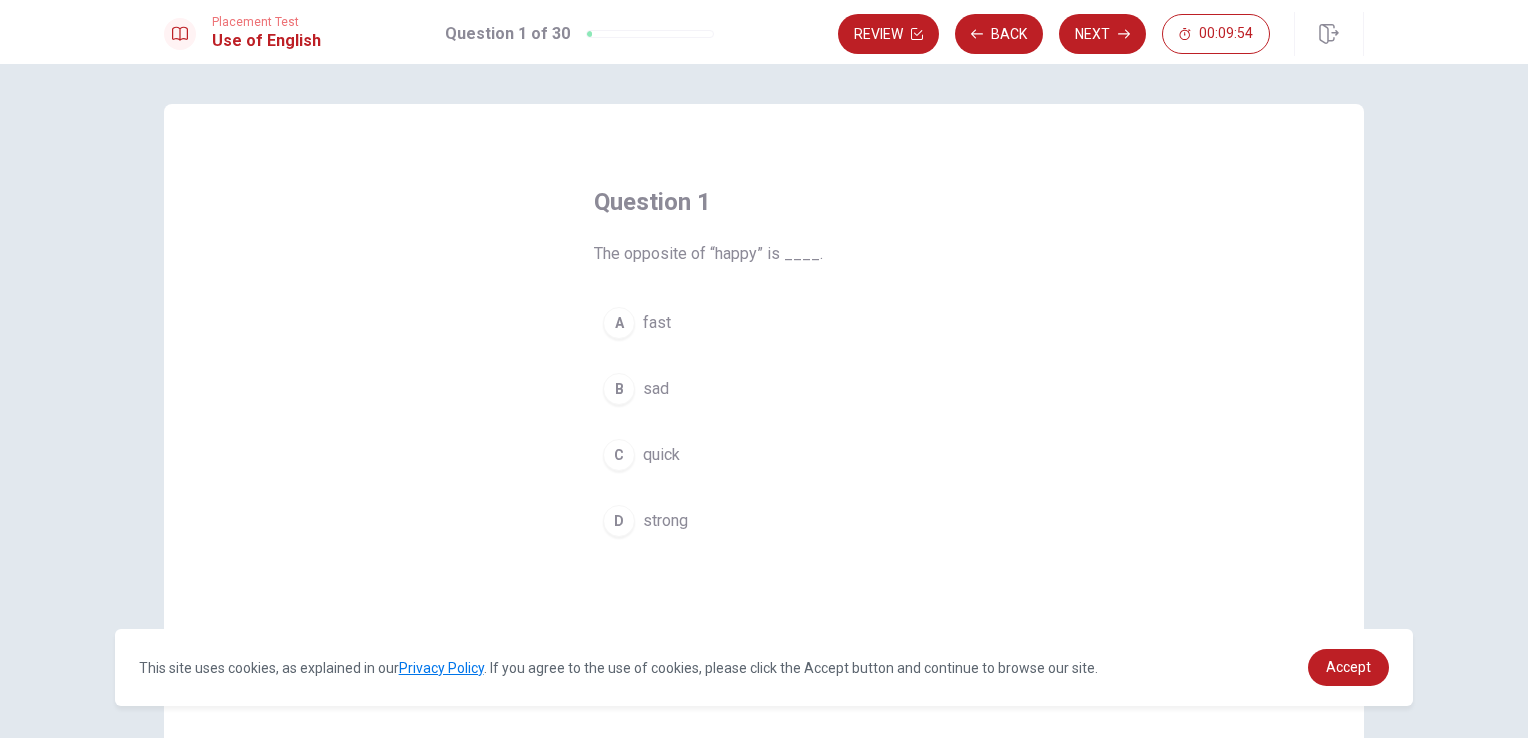 click on "B" at bounding box center (619, 389) 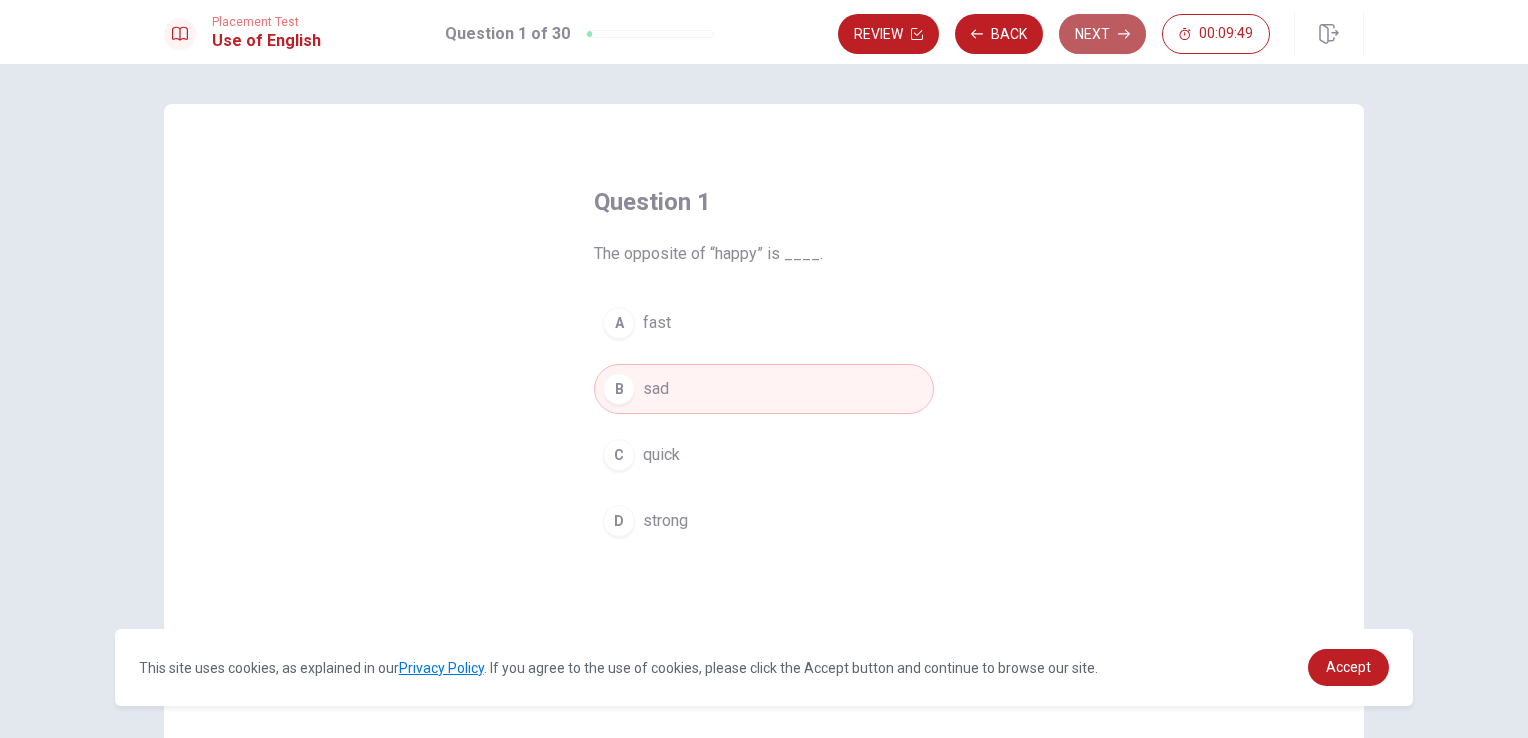 click on "Next" at bounding box center (1102, 34) 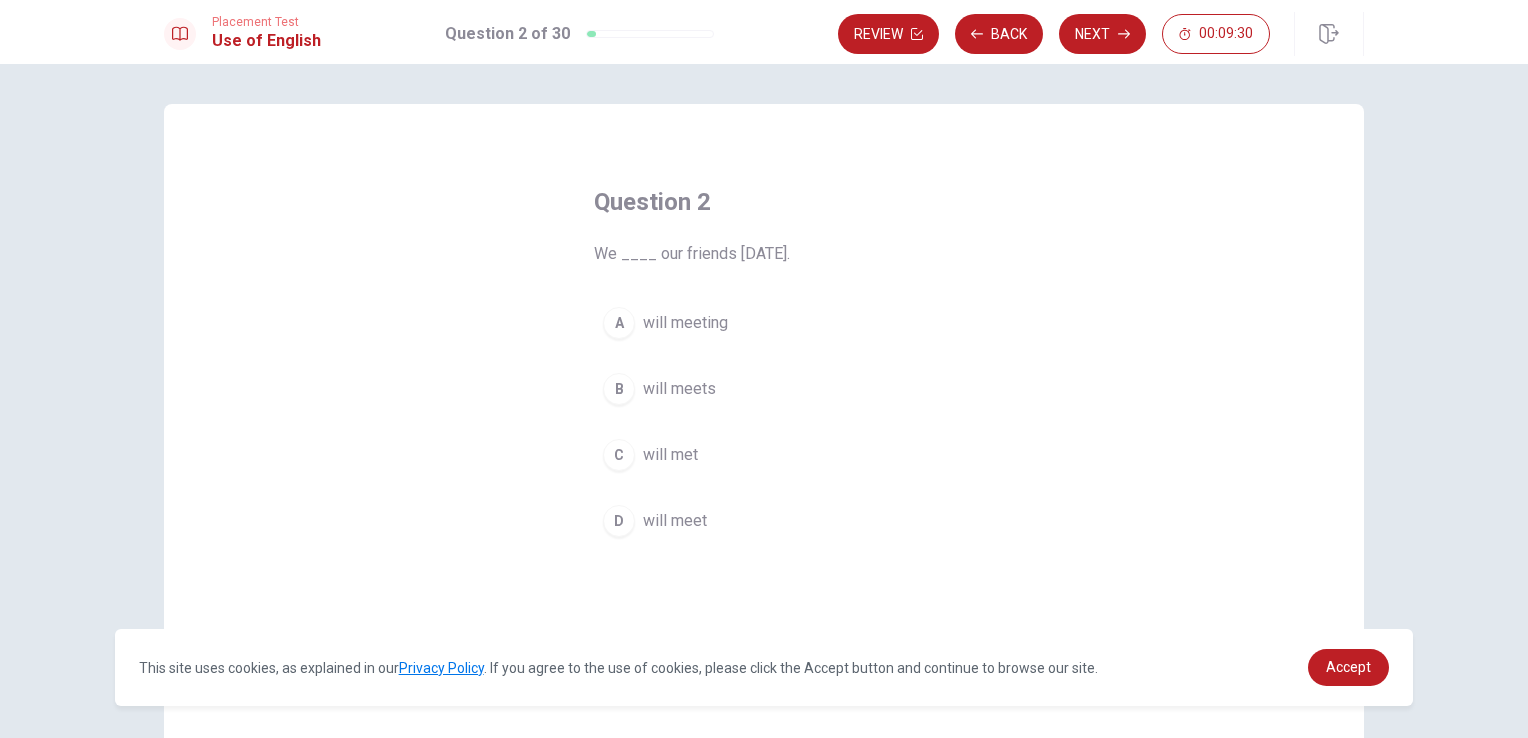 click on "C" at bounding box center [619, 455] 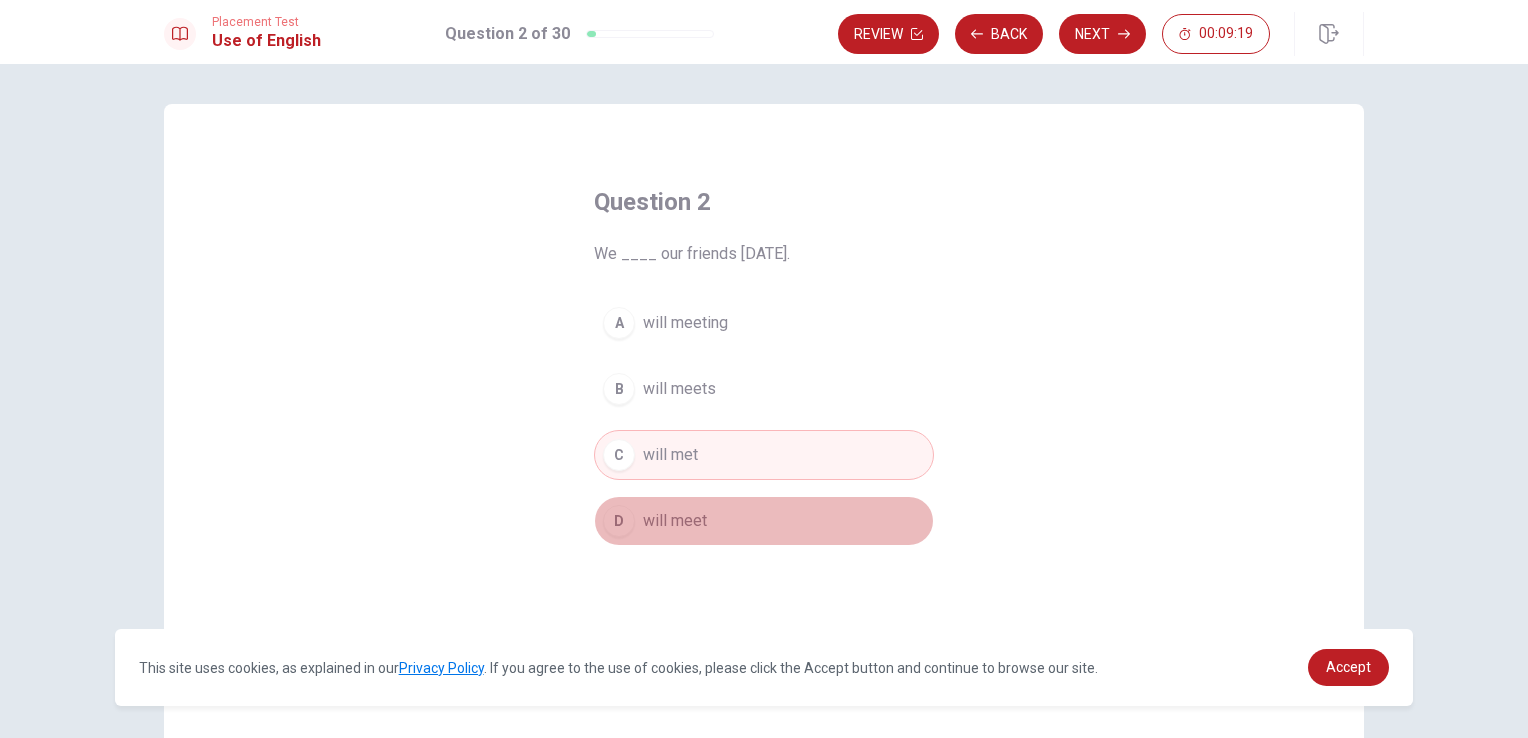 click on "will meet" at bounding box center (675, 521) 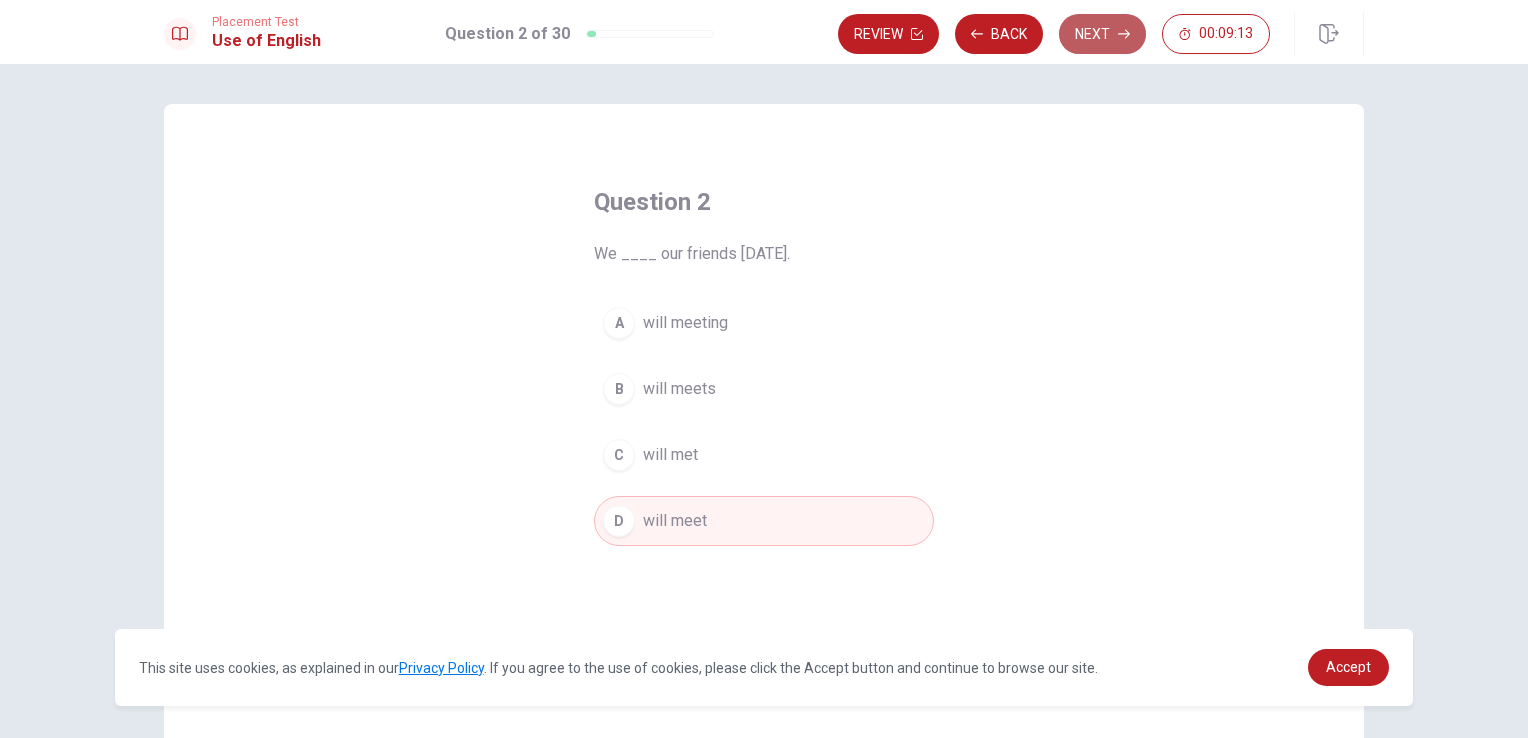 click on "Next" at bounding box center (1102, 34) 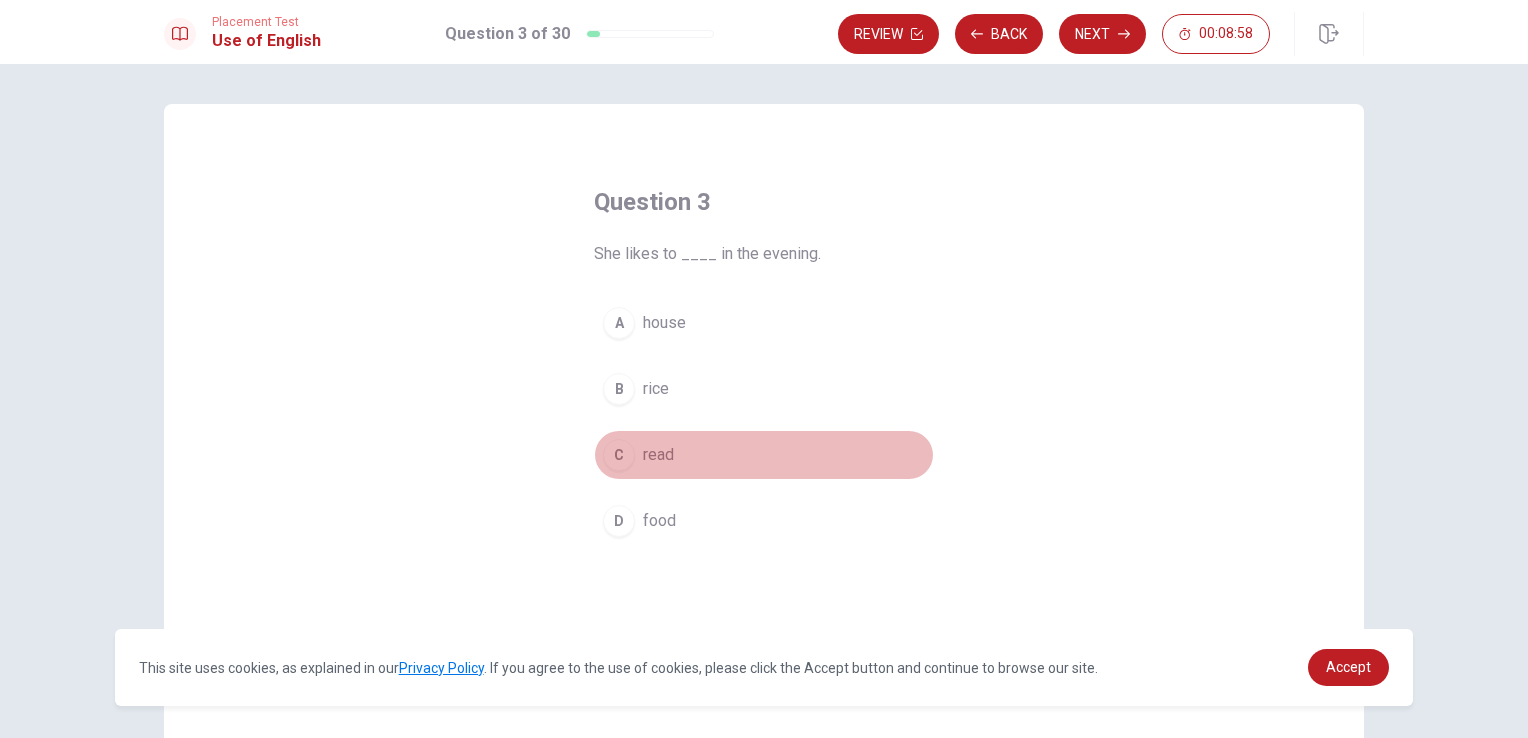 click on "C" at bounding box center [619, 455] 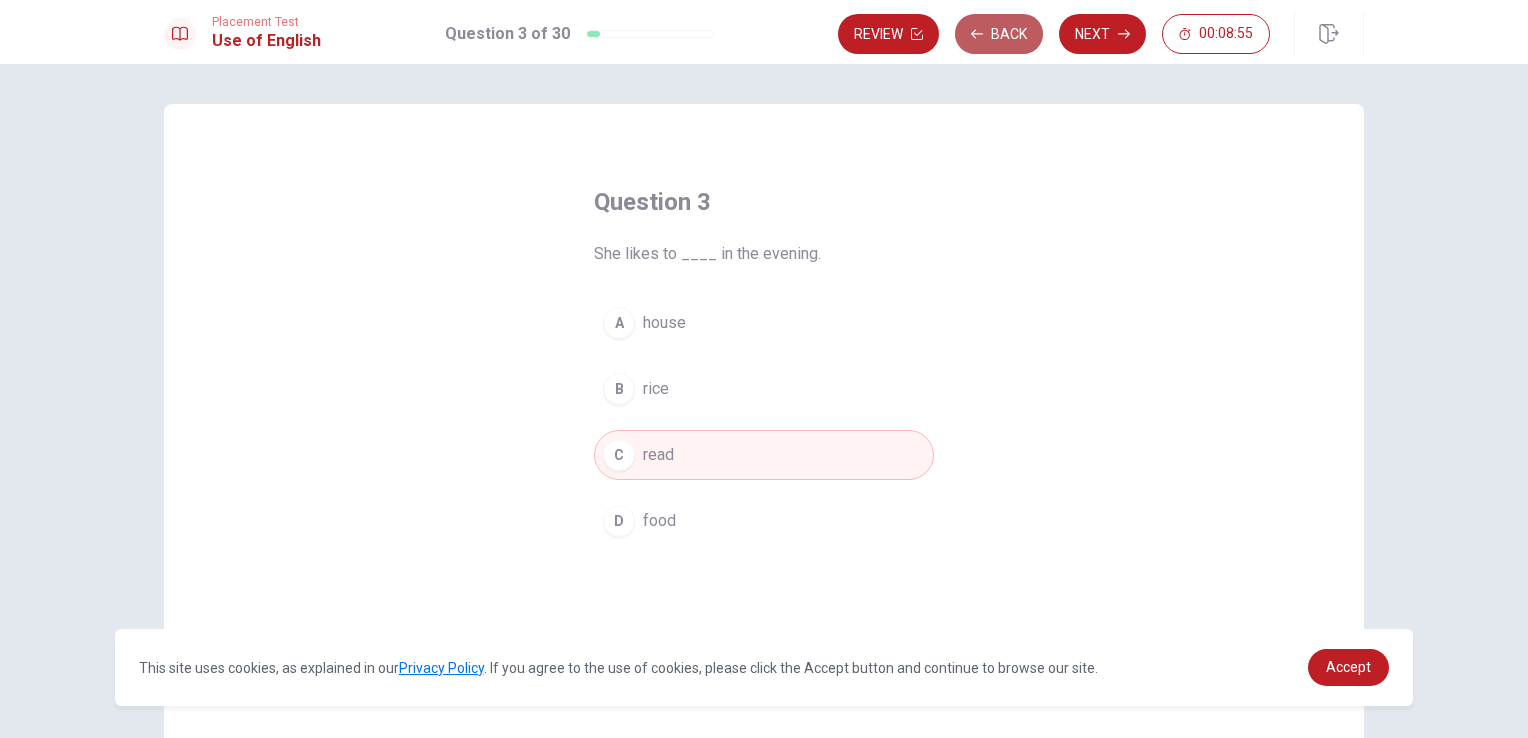 click on "Back" at bounding box center (999, 34) 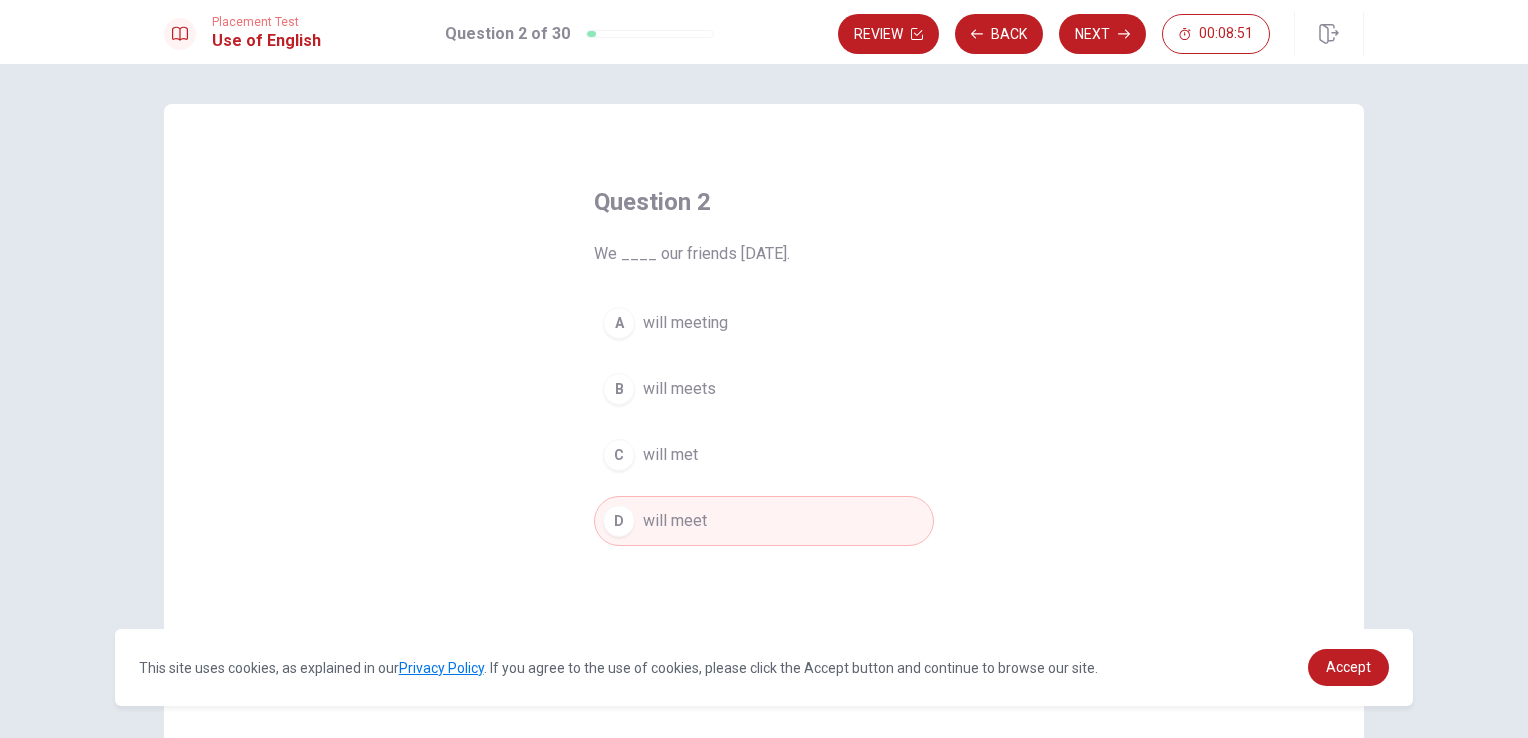 click on "D will meet" at bounding box center [764, 521] 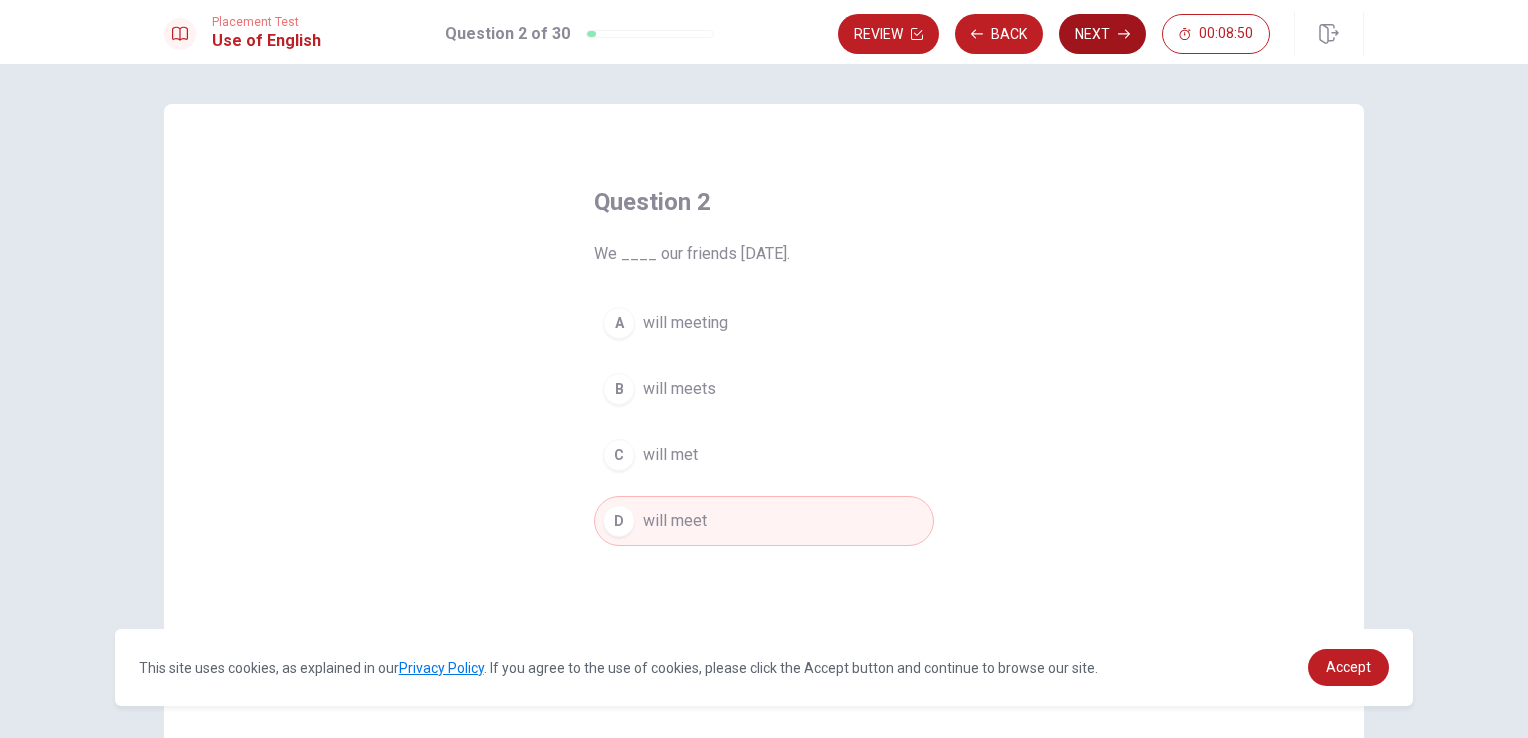 click on "Next" at bounding box center (1102, 34) 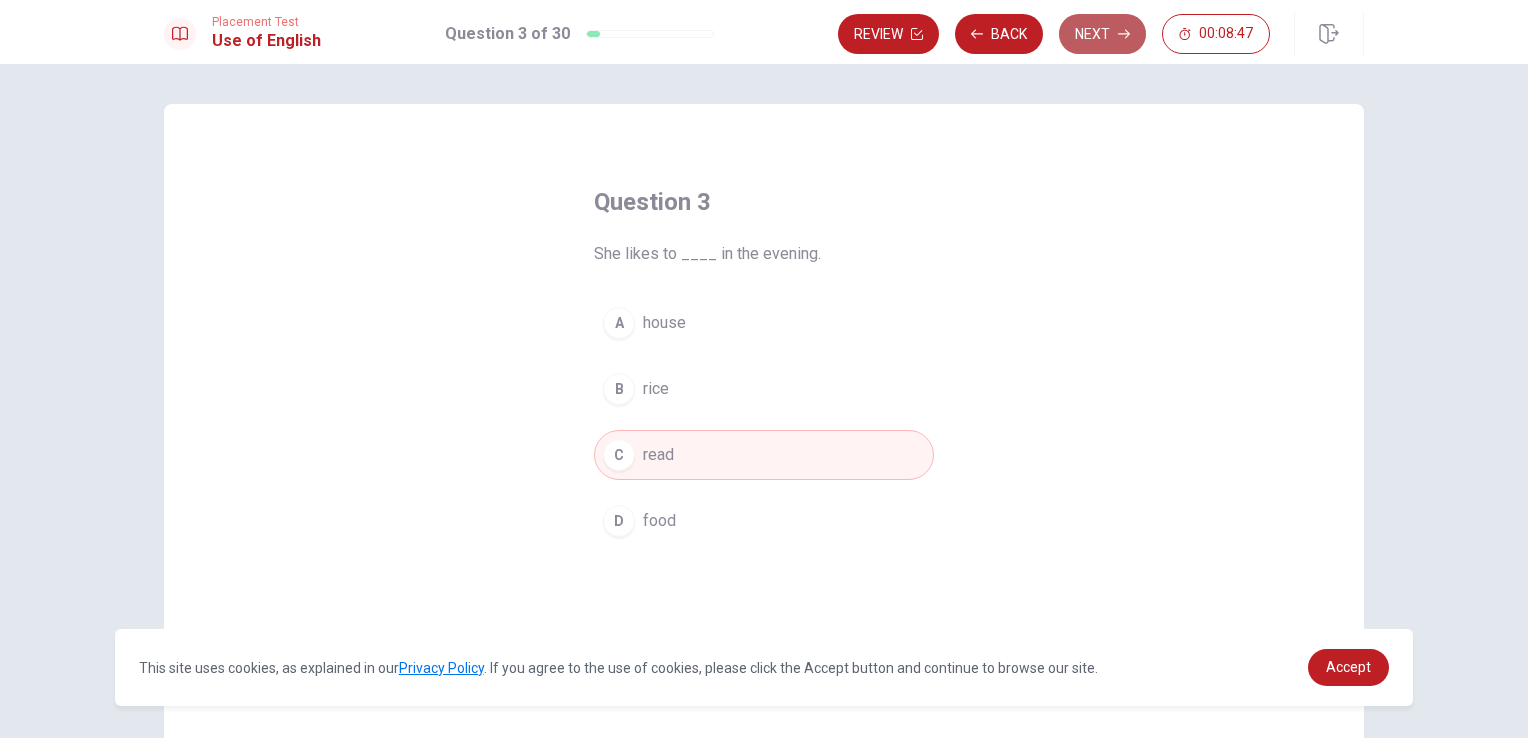 click on "Next" at bounding box center [1102, 34] 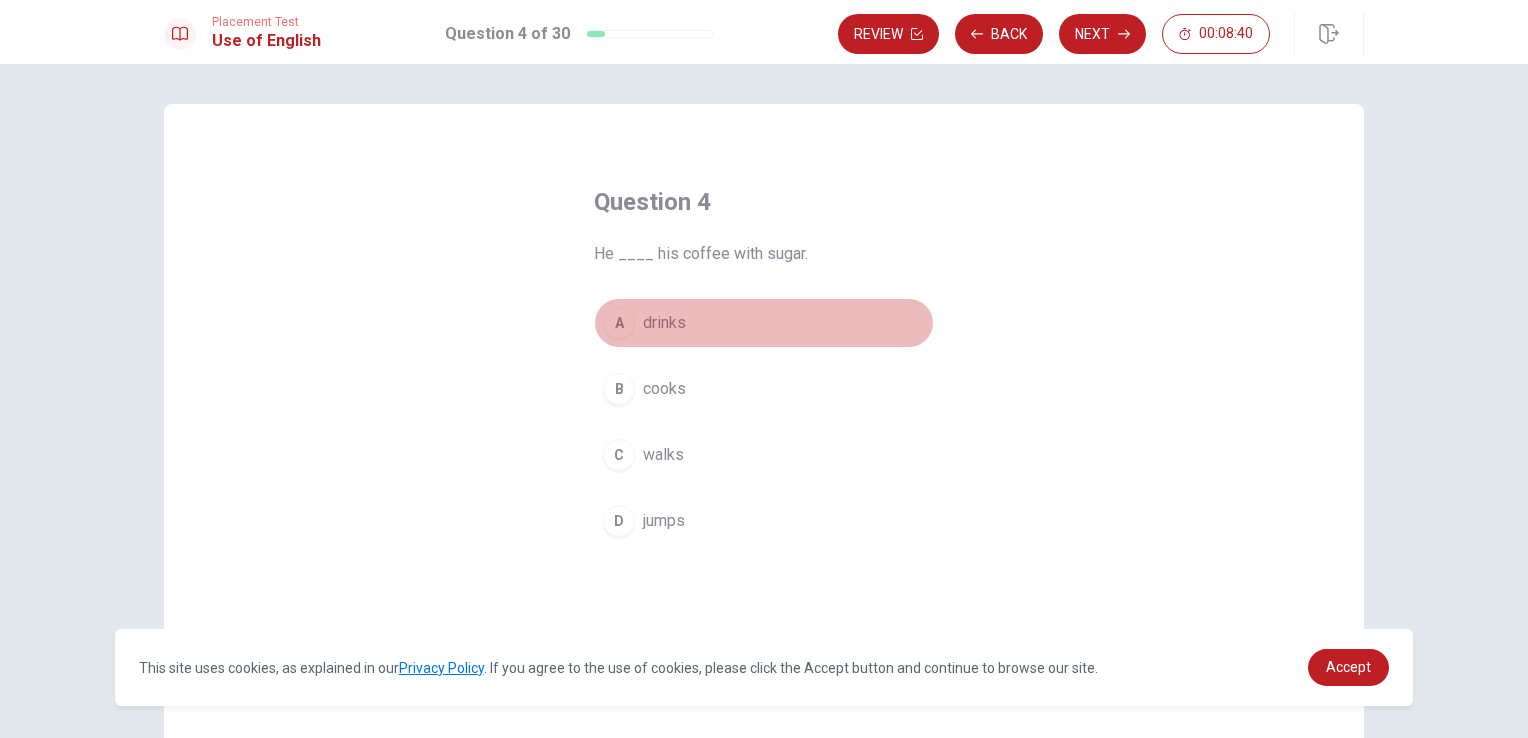 click on "A drinks" at bounding box center [764, 323] 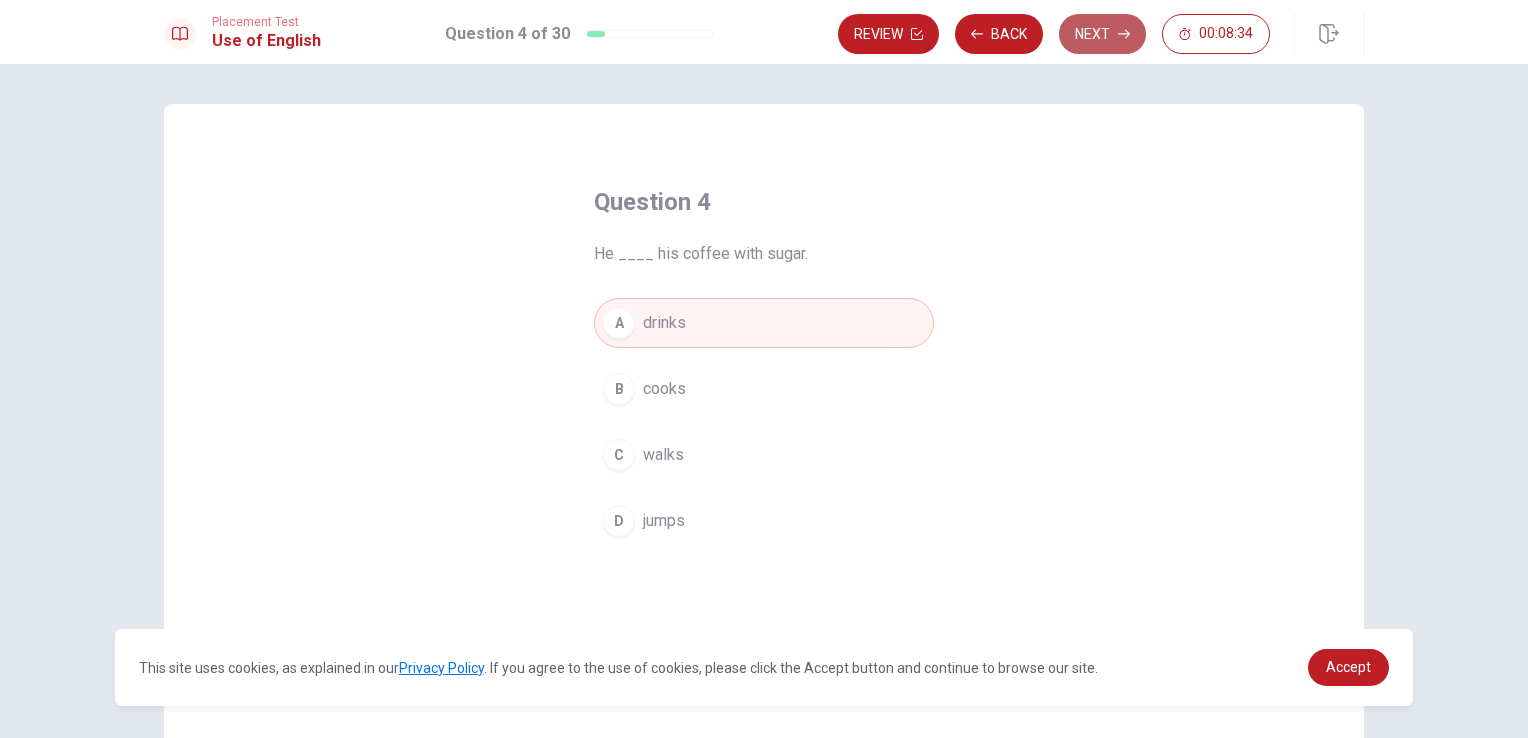 click on "Next" at bounding box center [1102, 34] 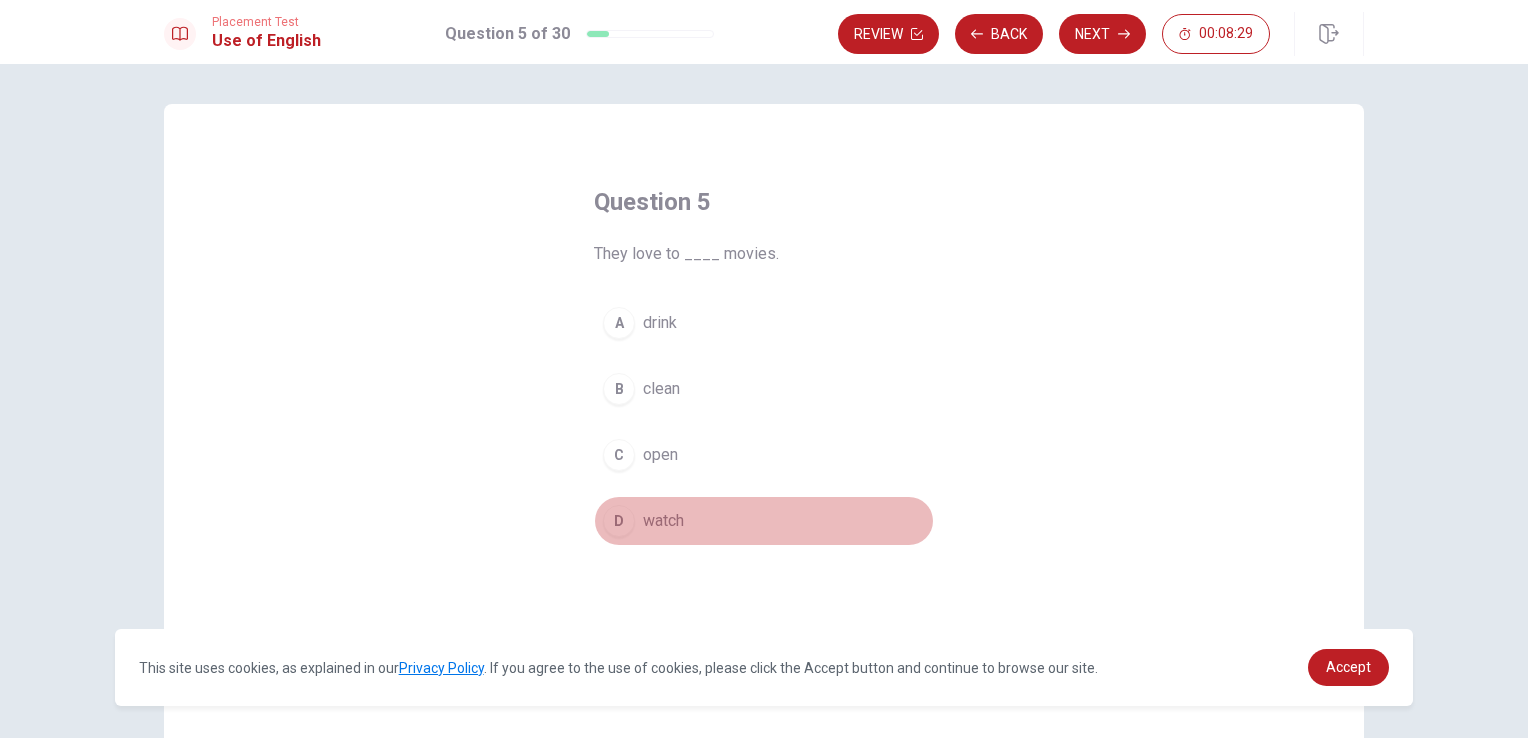 click on "D" at bounding box center (619, 521) 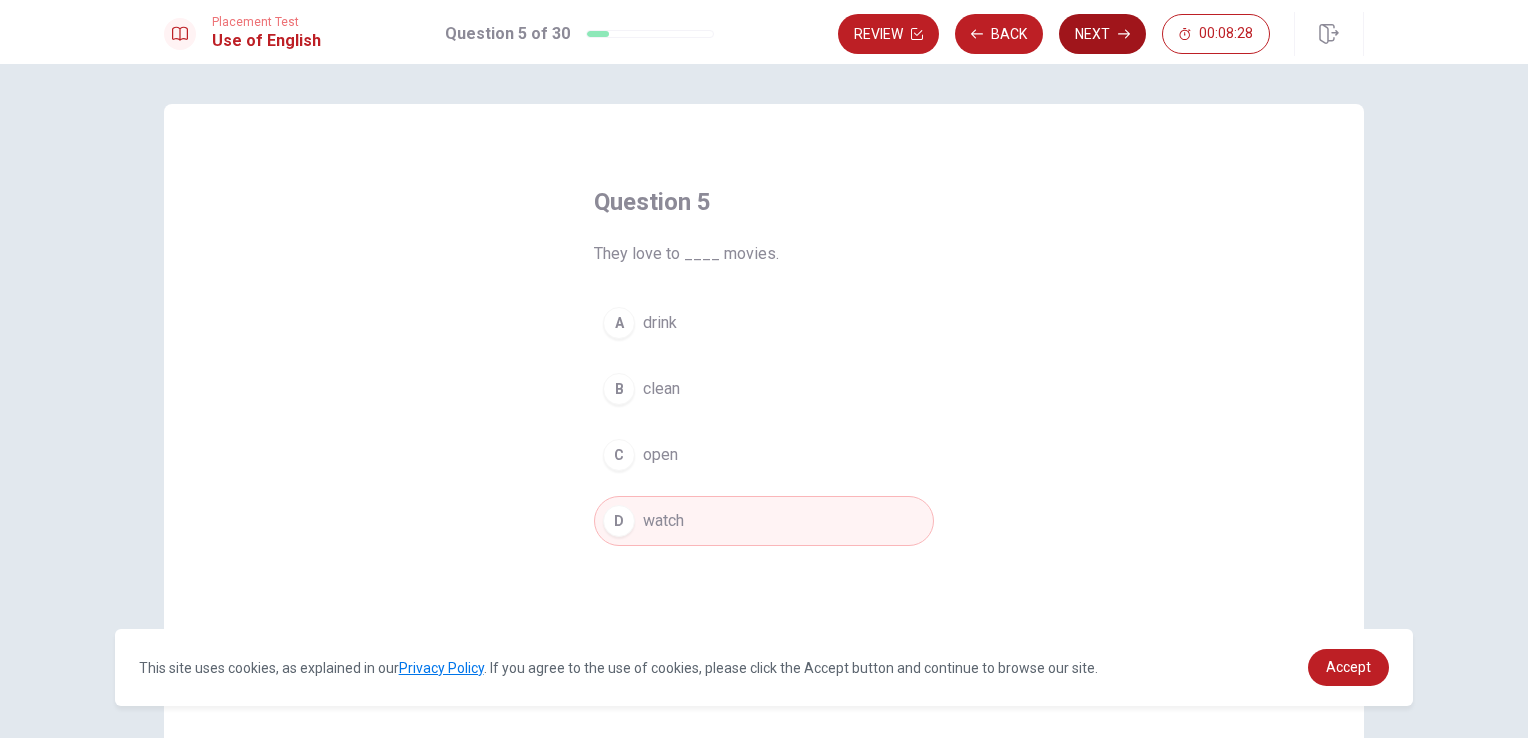 click on "Next" at bounding box center [1102, 34] 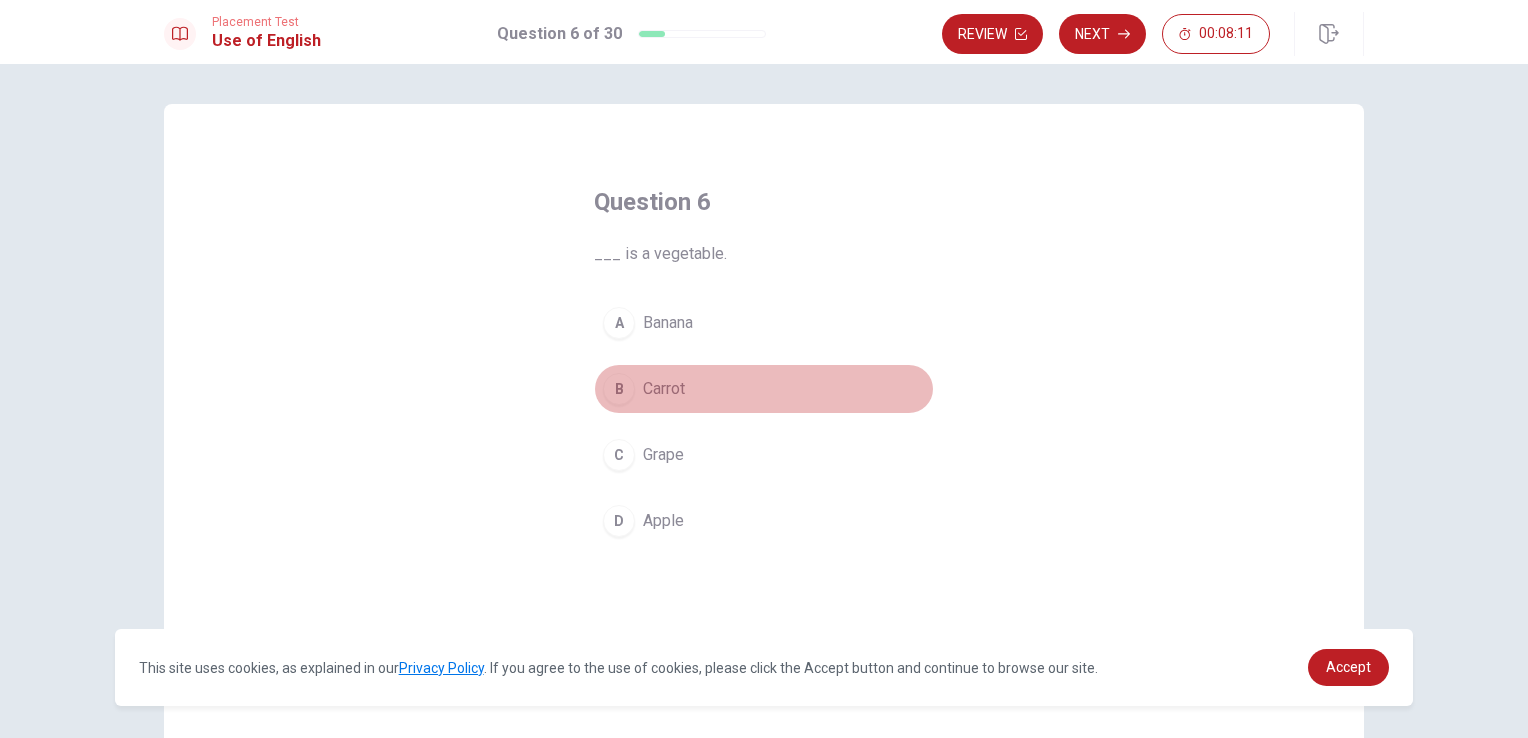 click on "B" at bounding box center (619, 389) 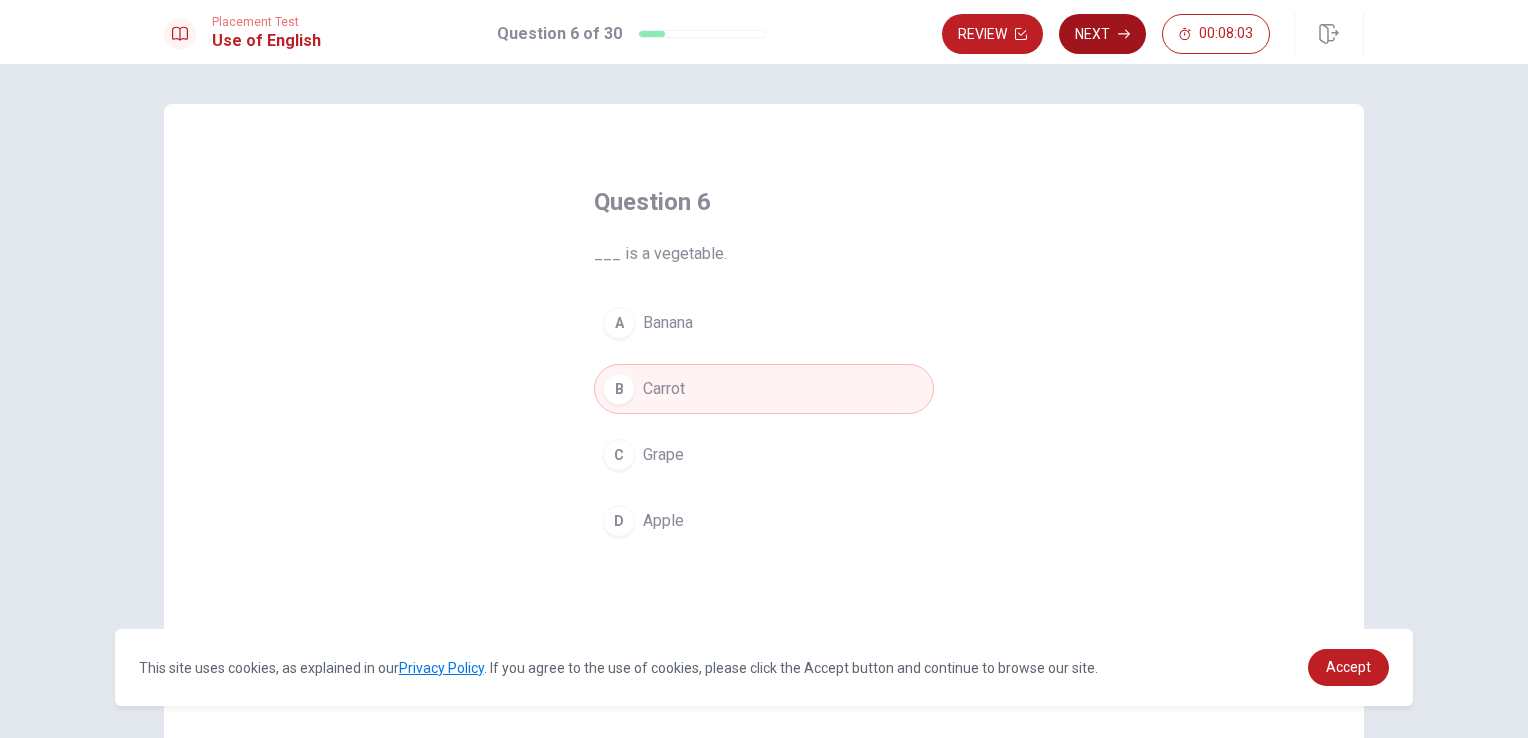 click on "Next" at bounding box center (1102, 34) 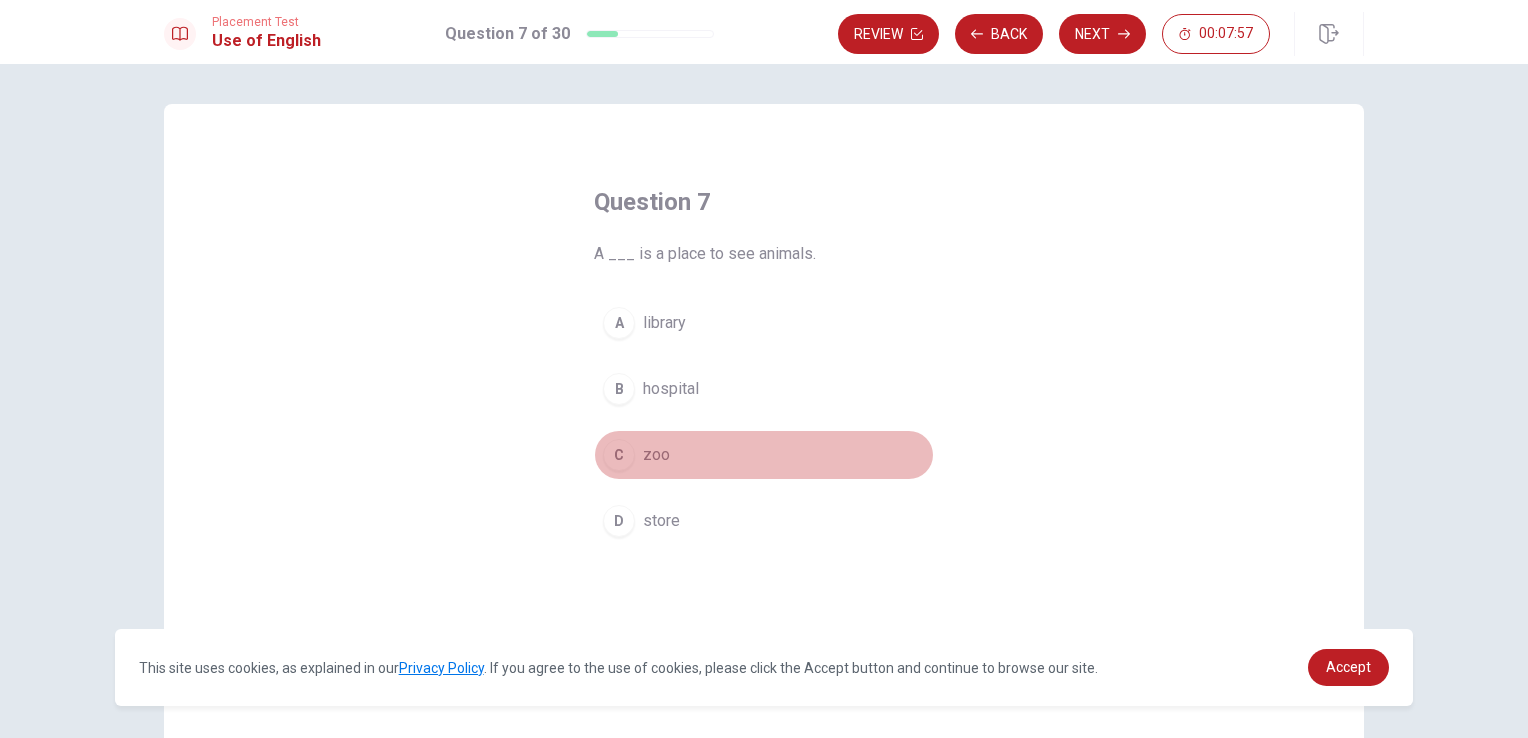 click on "C" at bounding box center (619, 455) 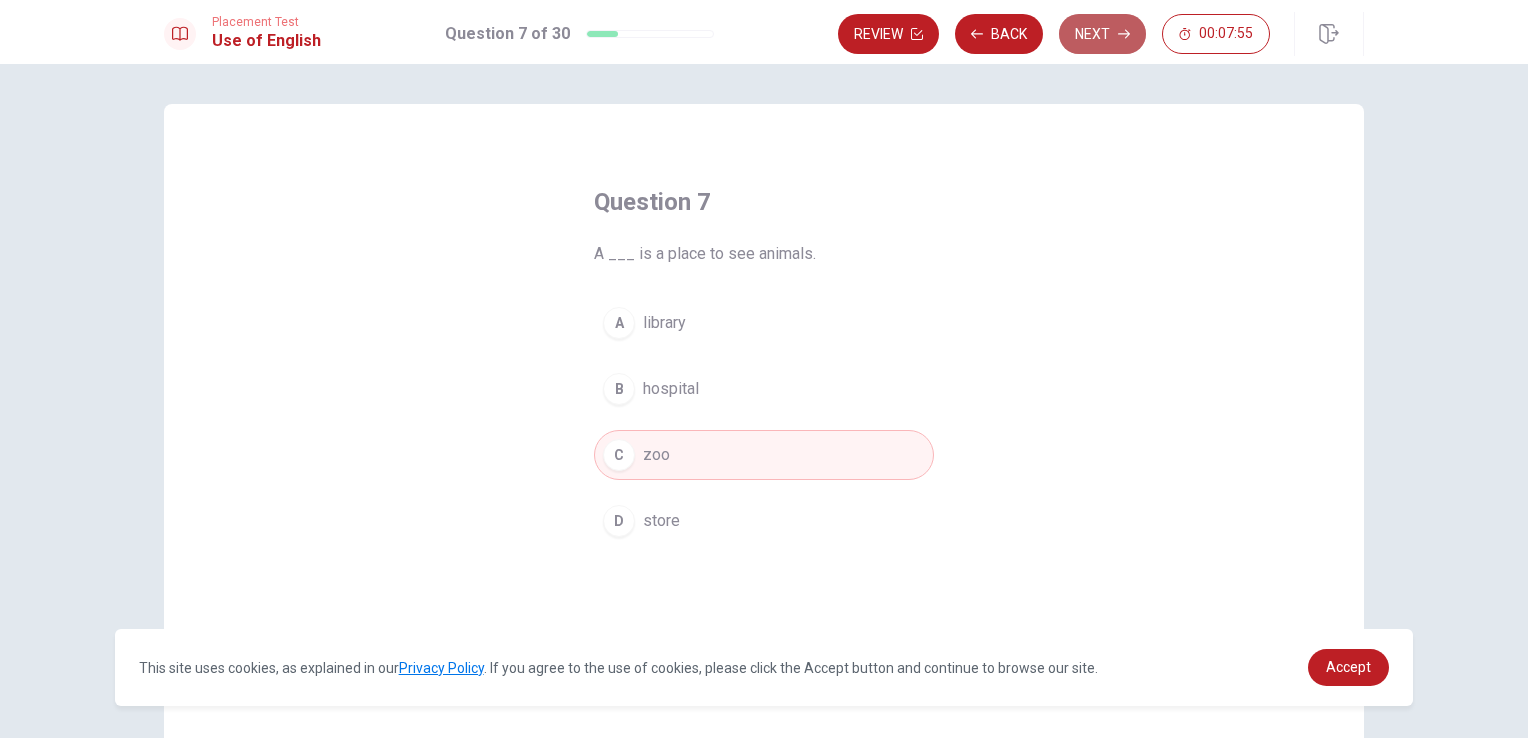 click on "Next" at bounding box center [1102, 34] 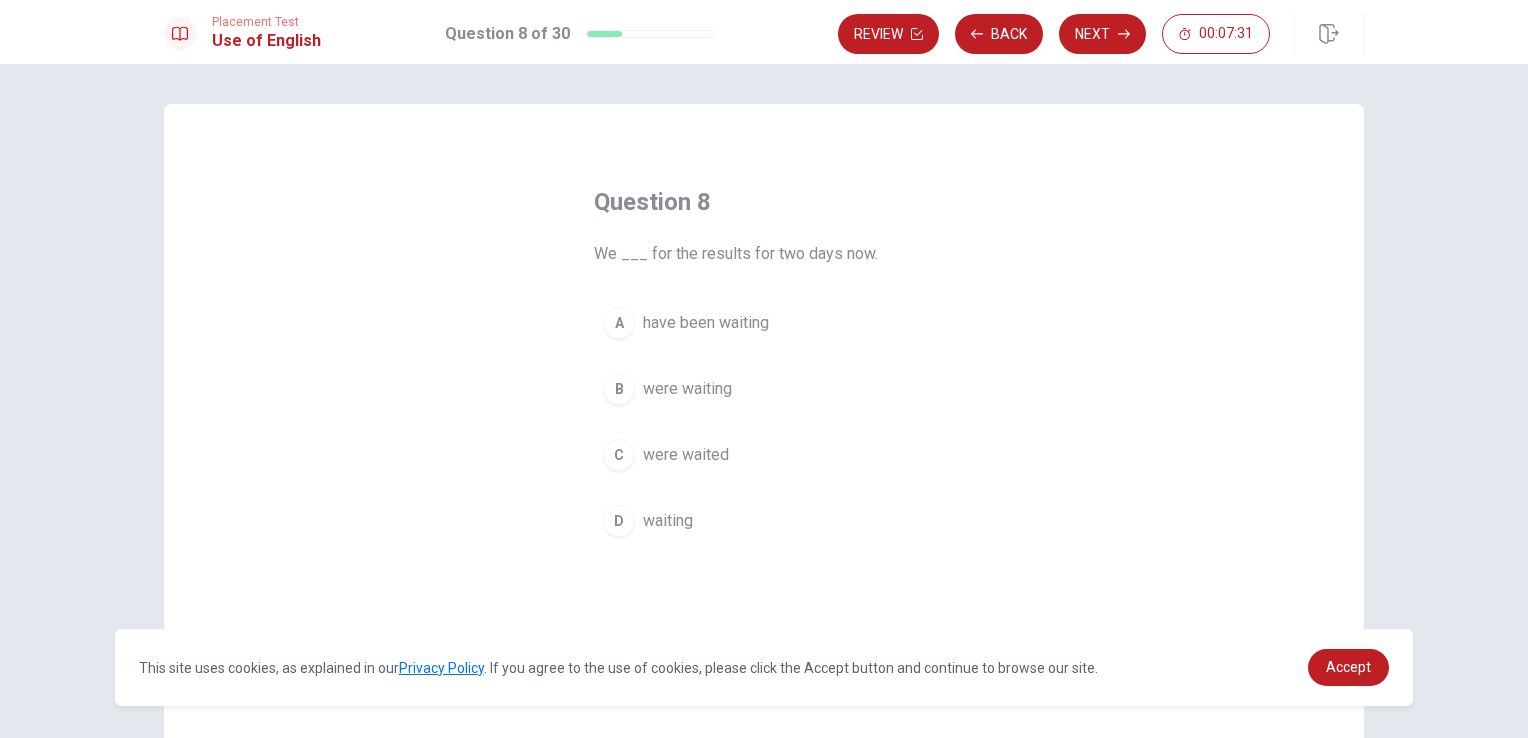 click on "have been waiting" at bounding box center [706, 323] 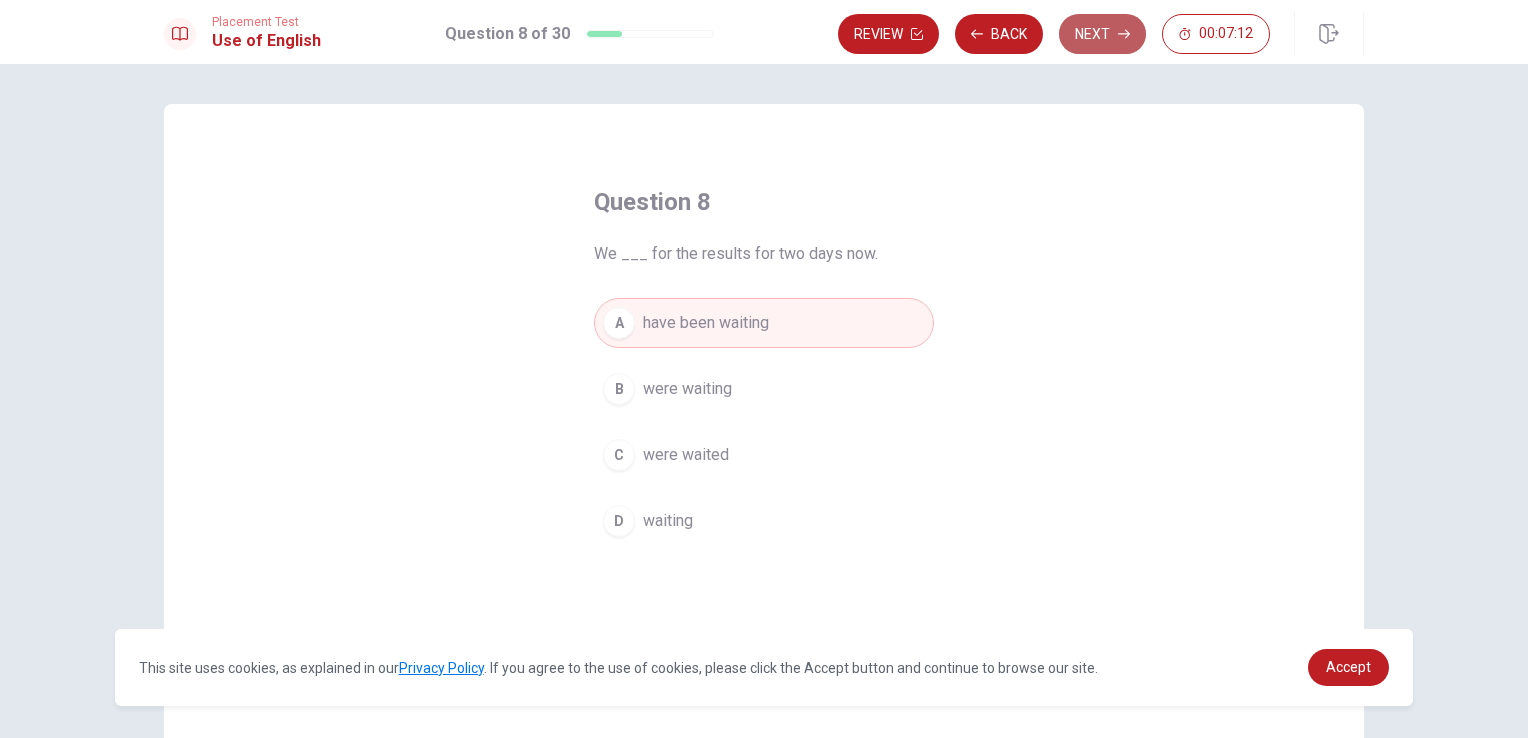 click on "Next" at bounding box center [1102, 34] 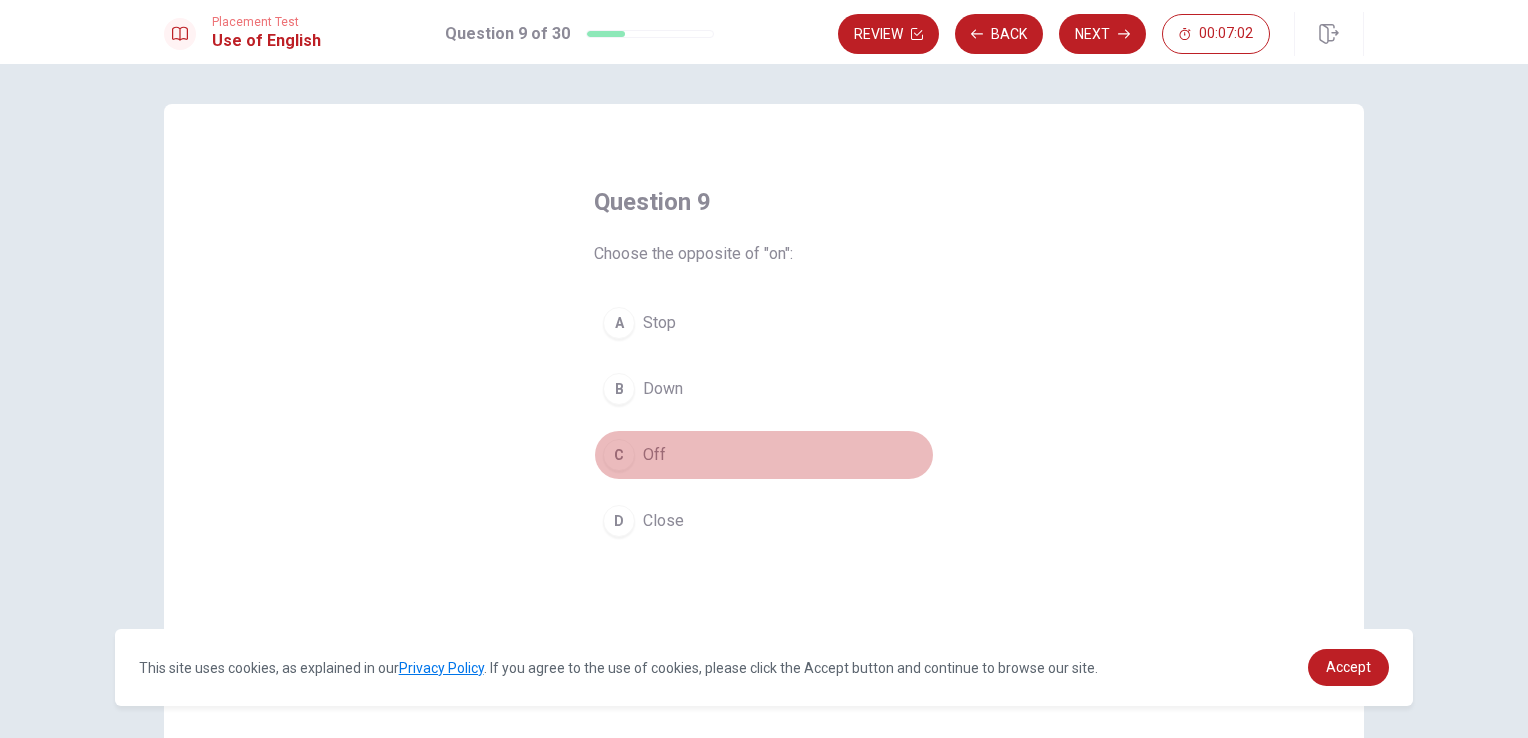 click on "C" at bounding box center [619, 455] 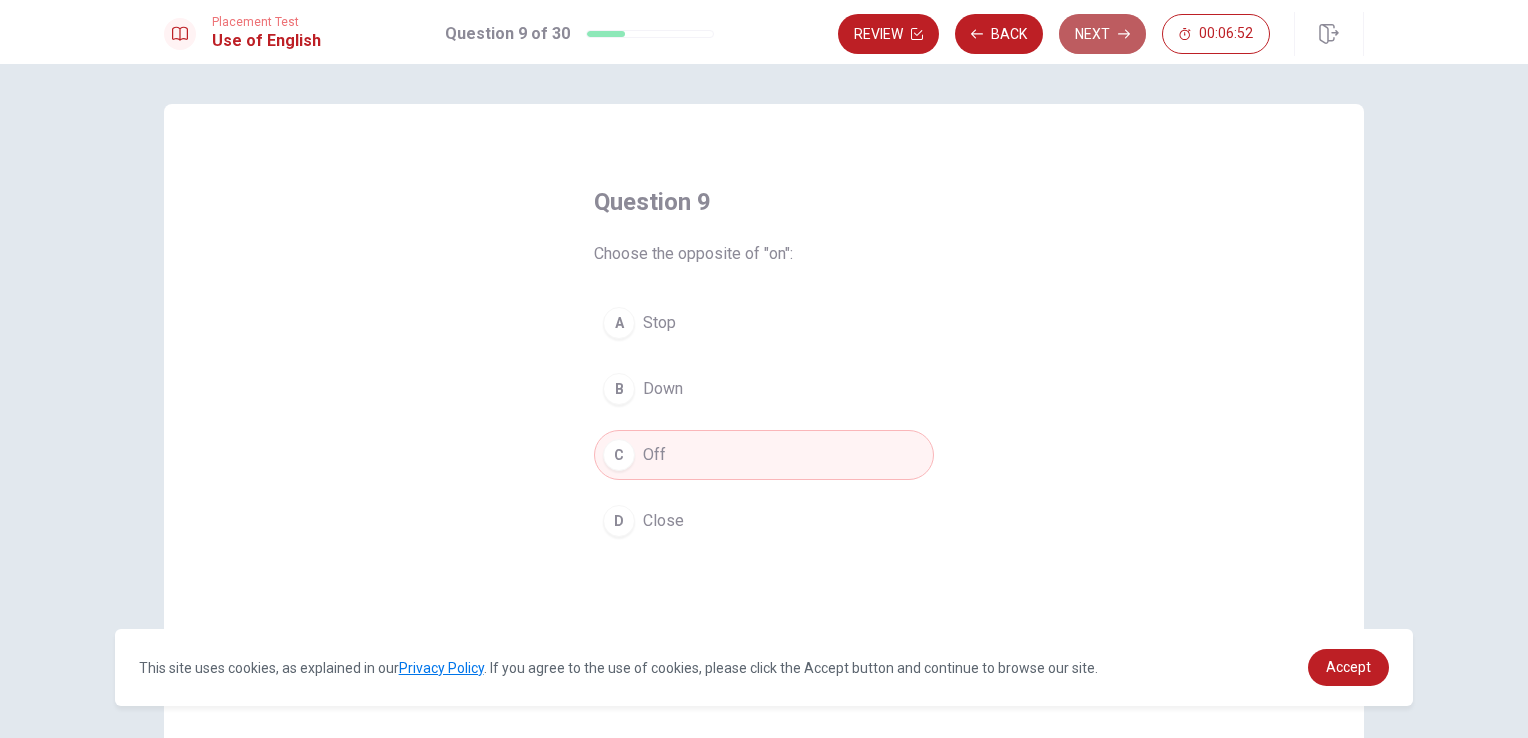 click on "Next" at bounding box center [1102, 34] 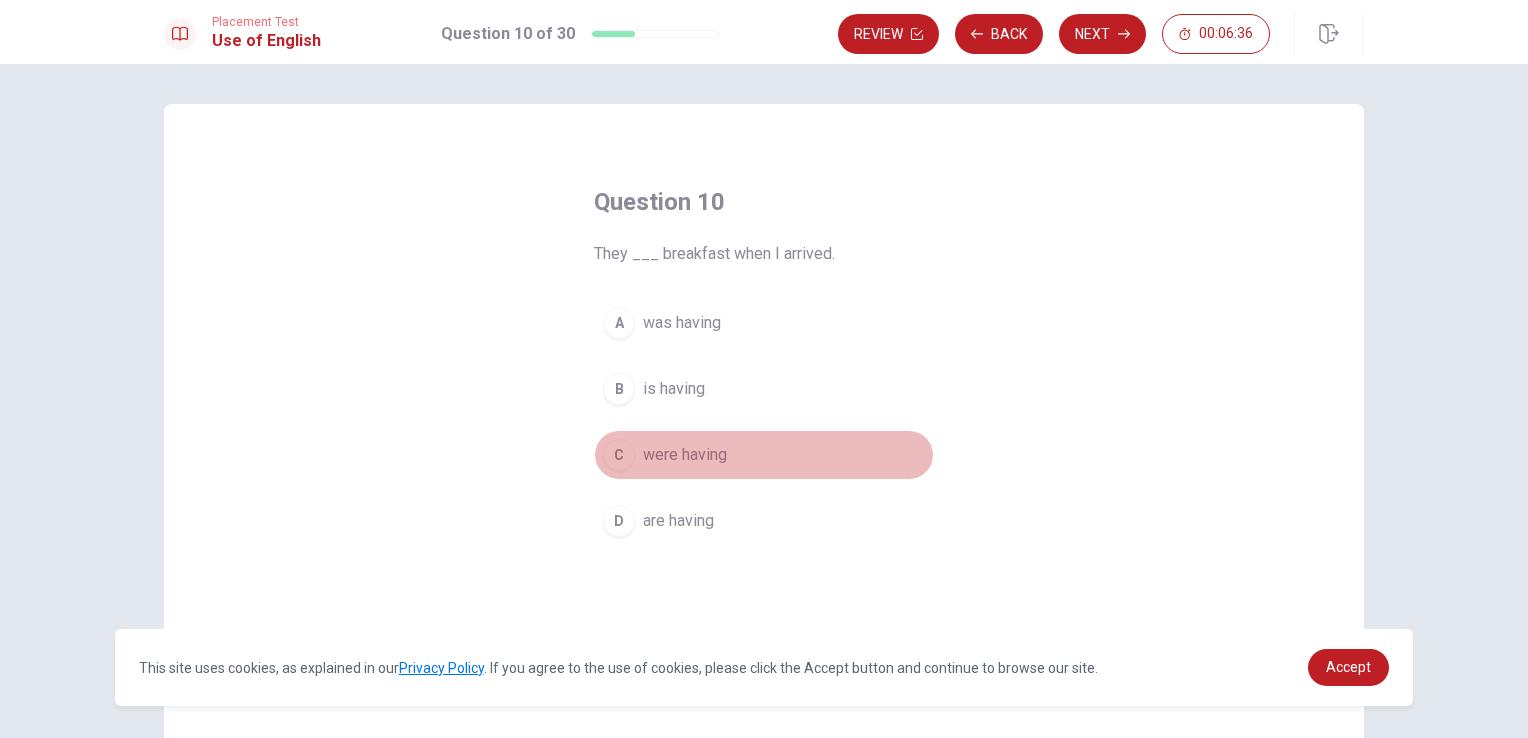 click on "C" at bounding box center (619, 455) 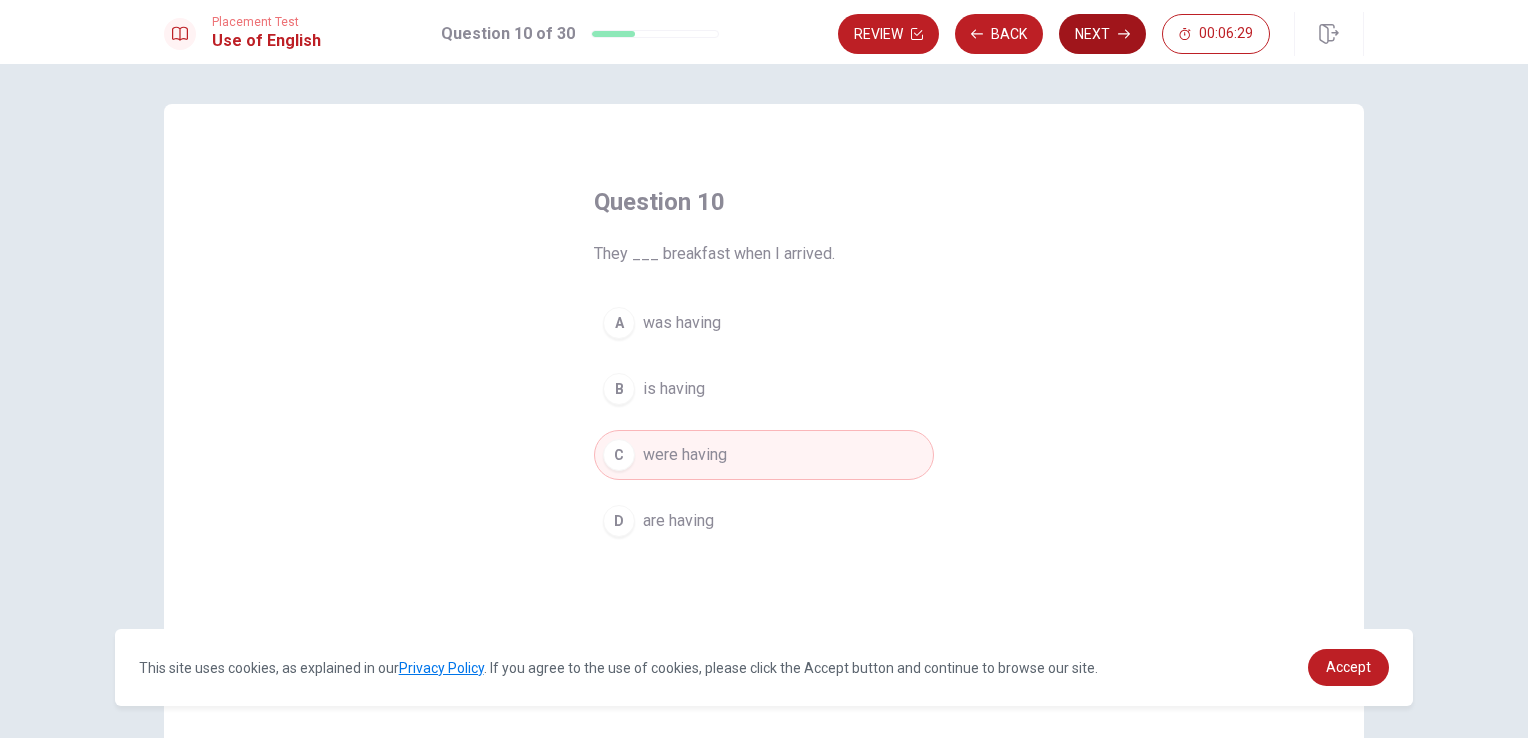 click on "Next" at bounding box center [1102, 34] 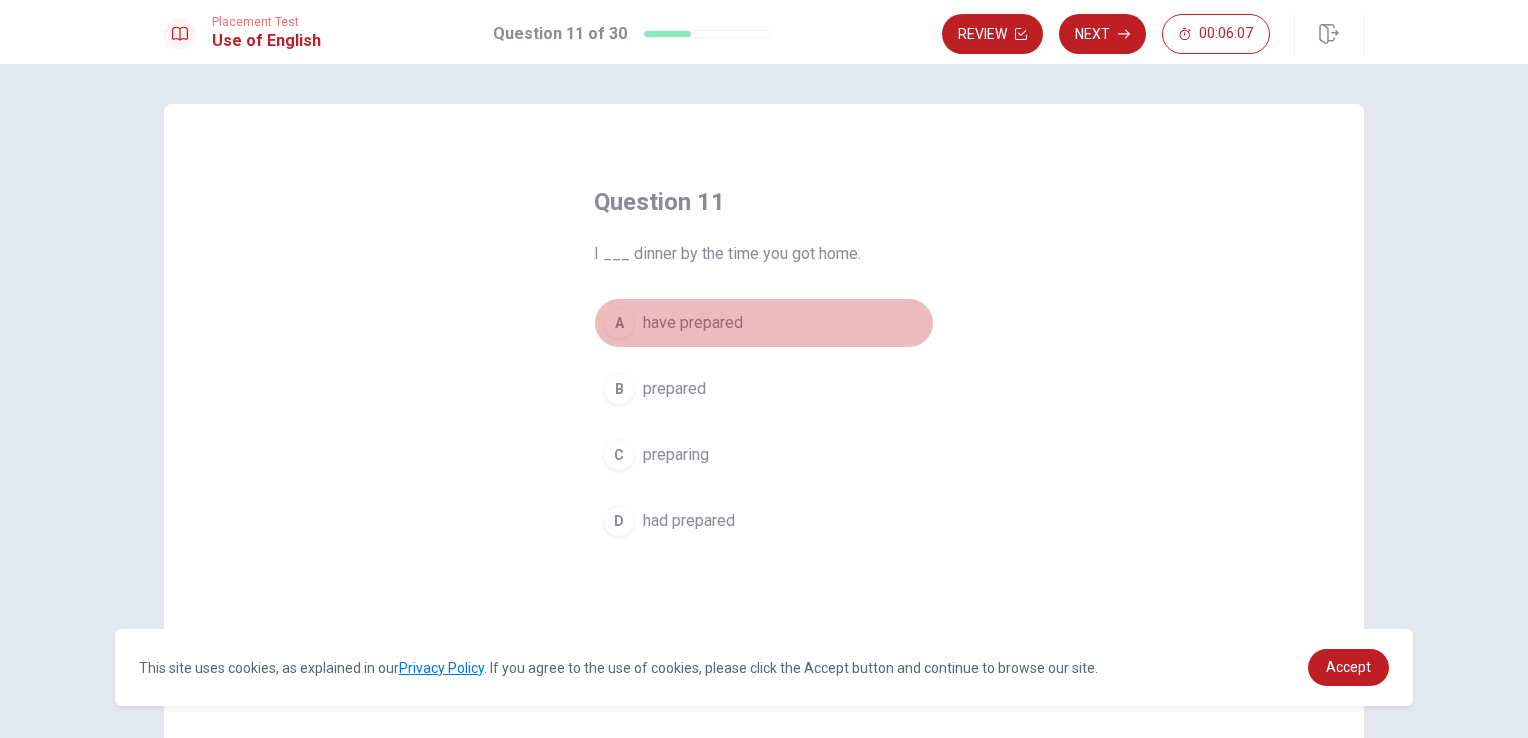 click on "have prepared" at bounding box center (693, 323) 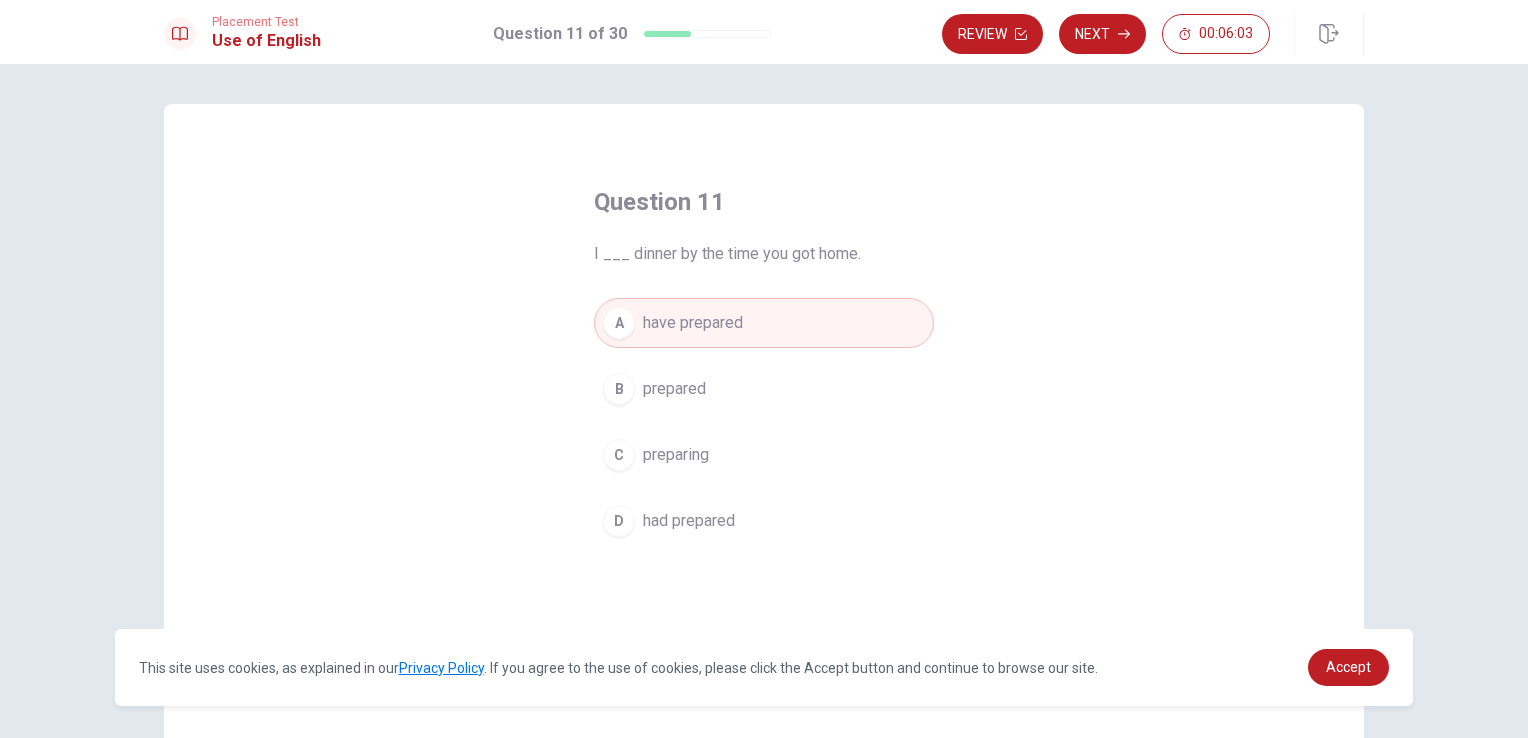 click on "had prepared" at bounding box center (689, 521) 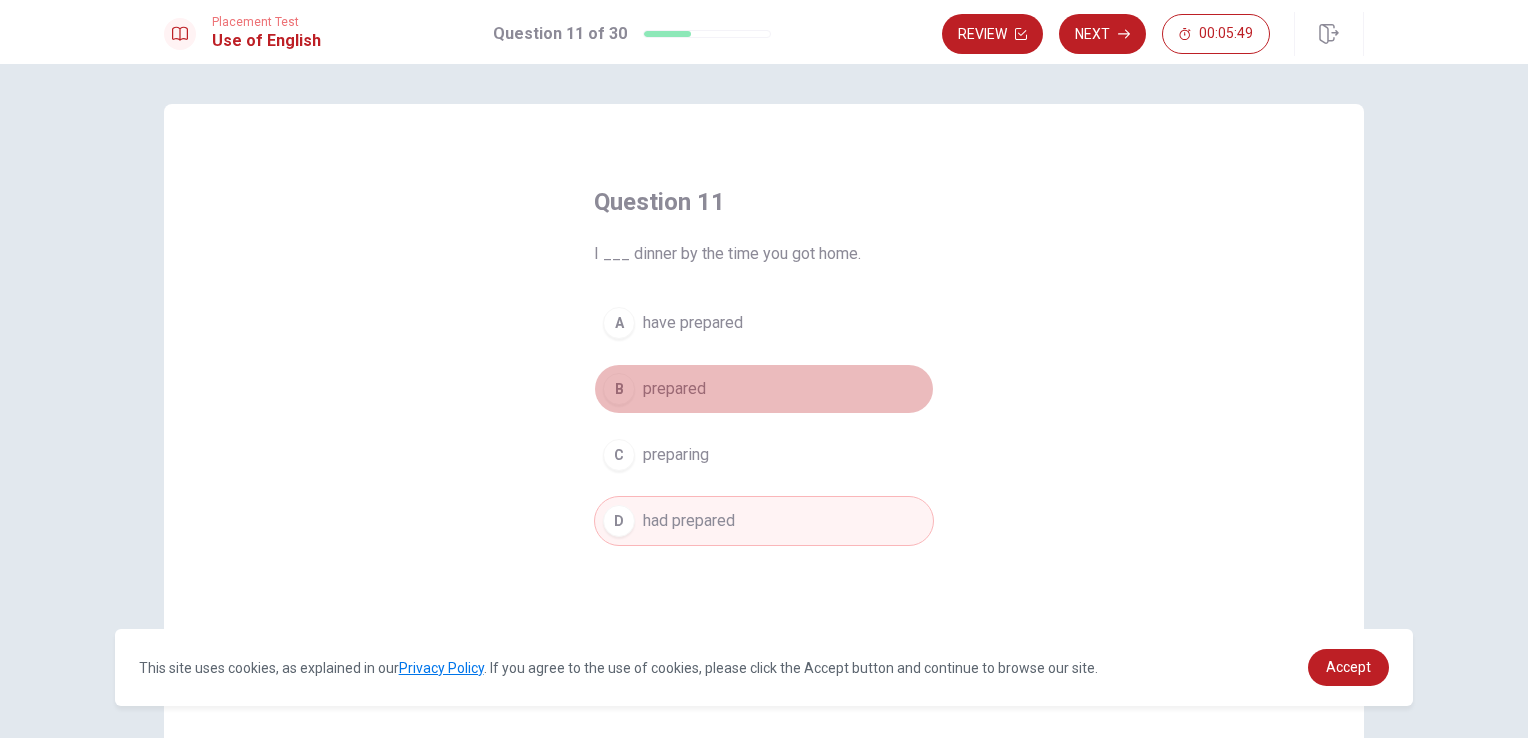 click on "prepared" at bounding box center [674, 389] 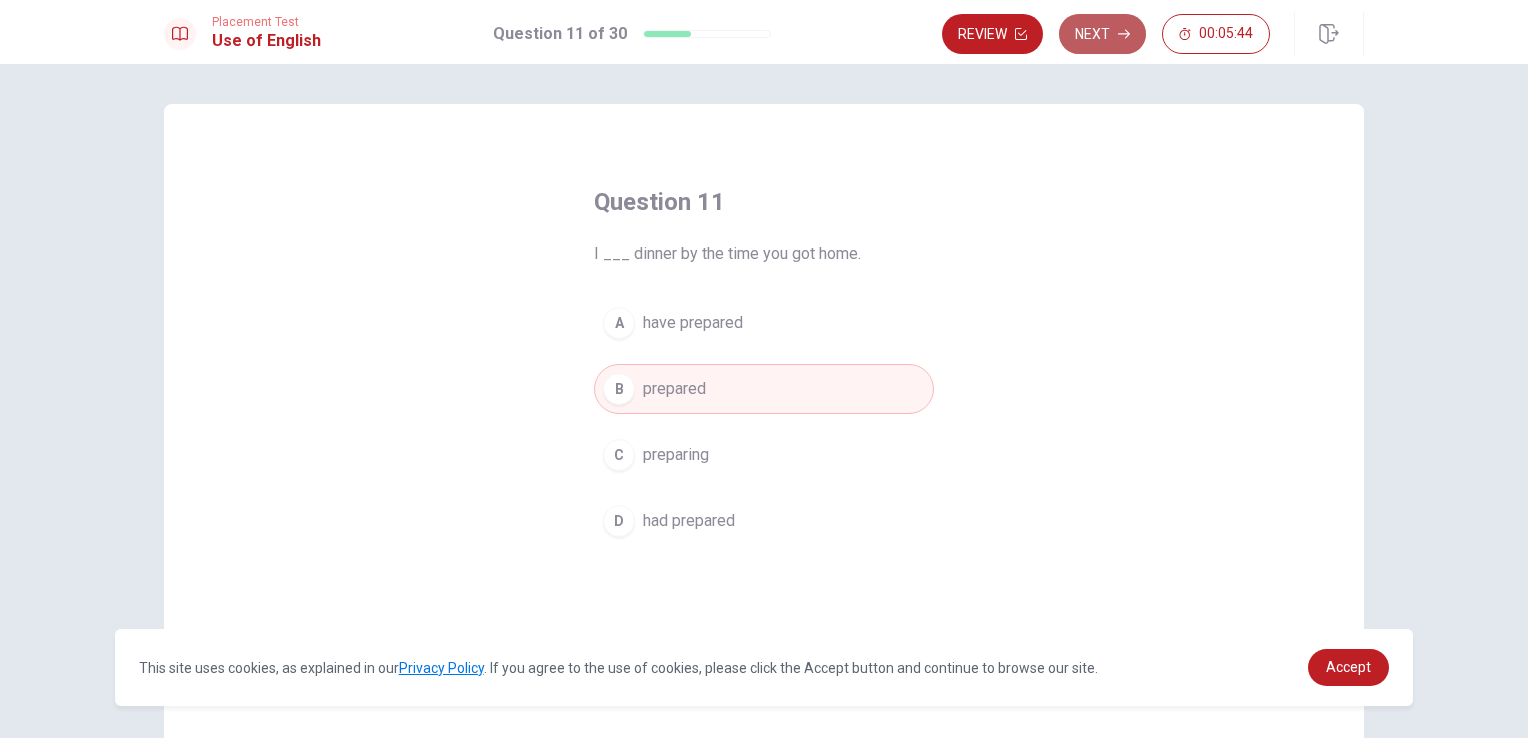 click on "Next" at bounding box center [1102, 34] 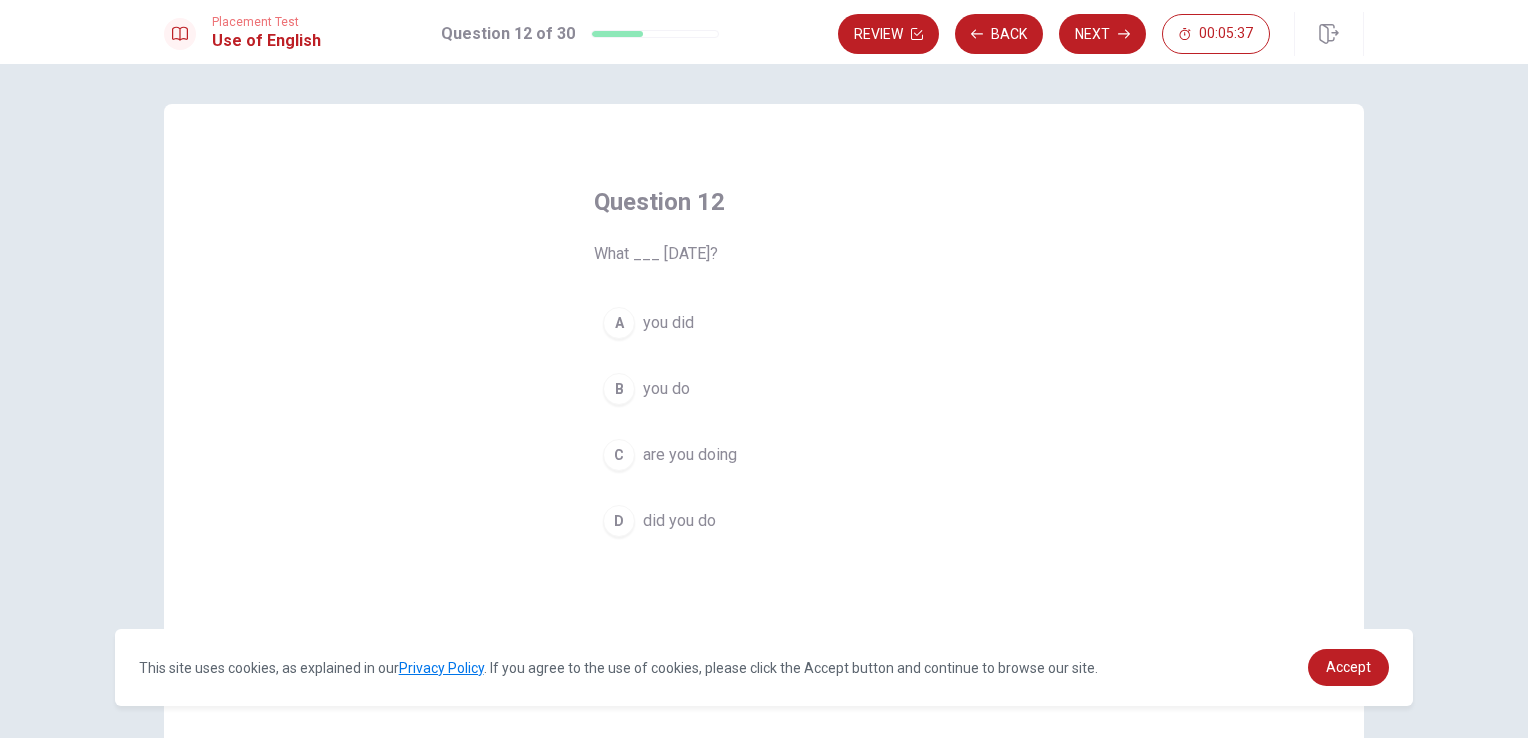 click on "D" at bounding box center [619, 521] 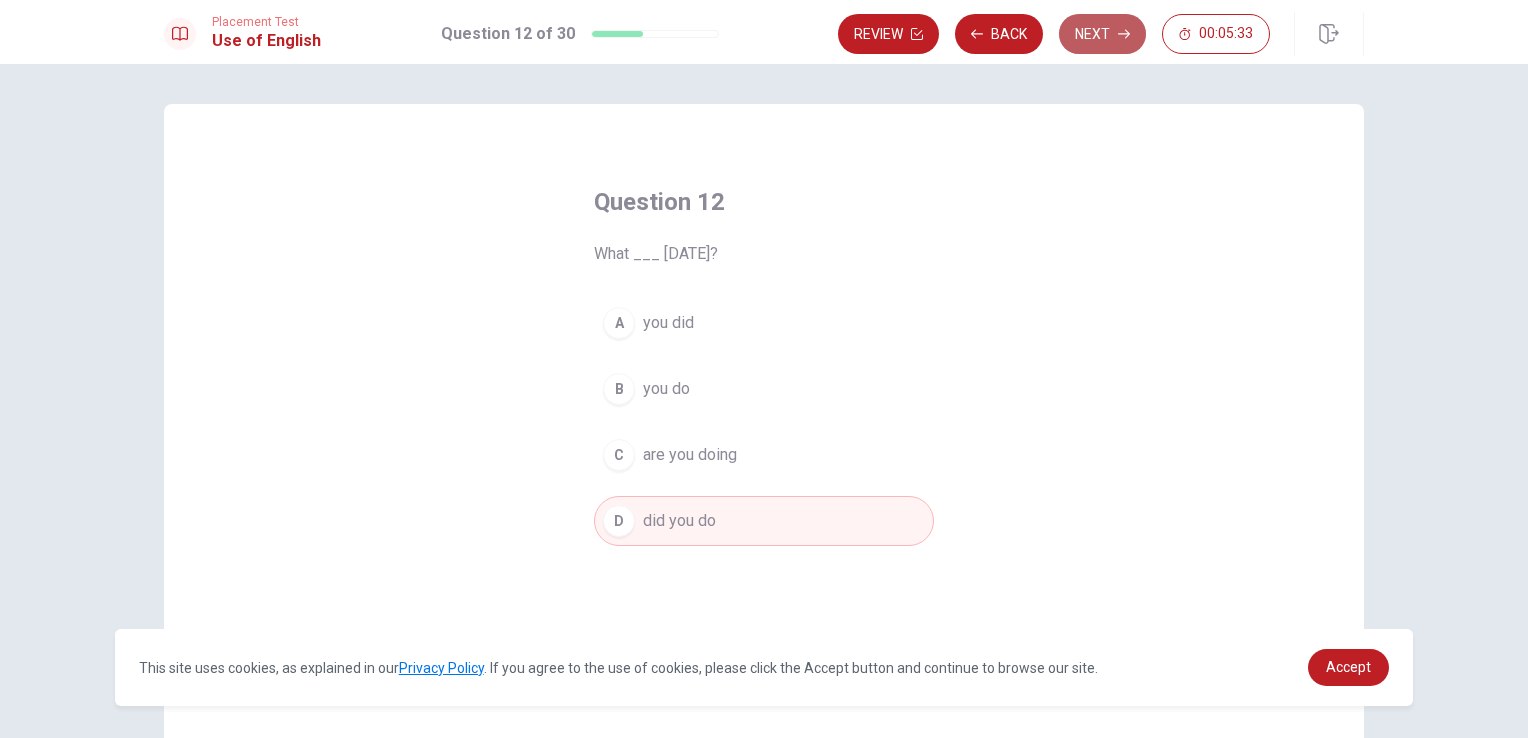click on "Next" at bounding box center (1102, 34) 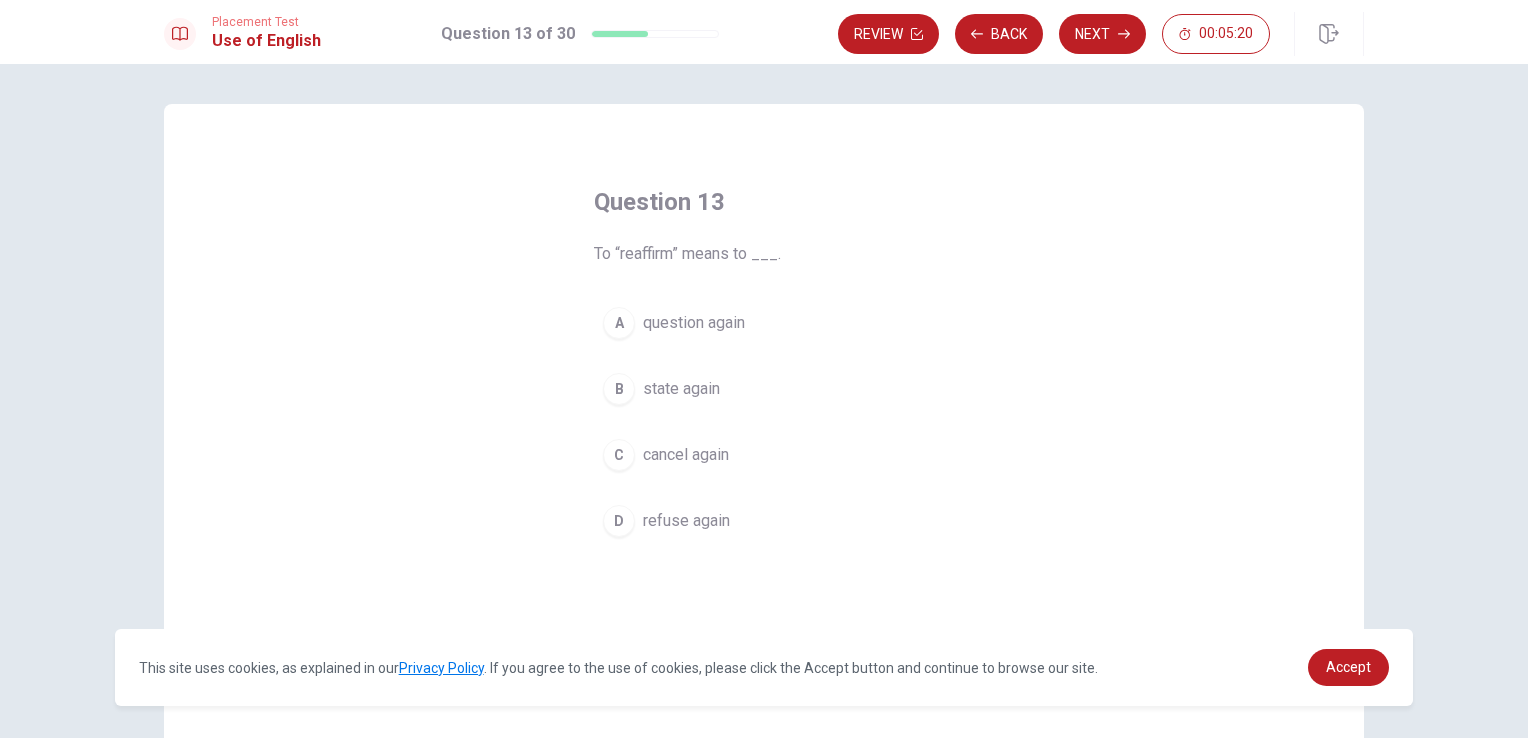 click on "B" at bounding box center (619, 389) 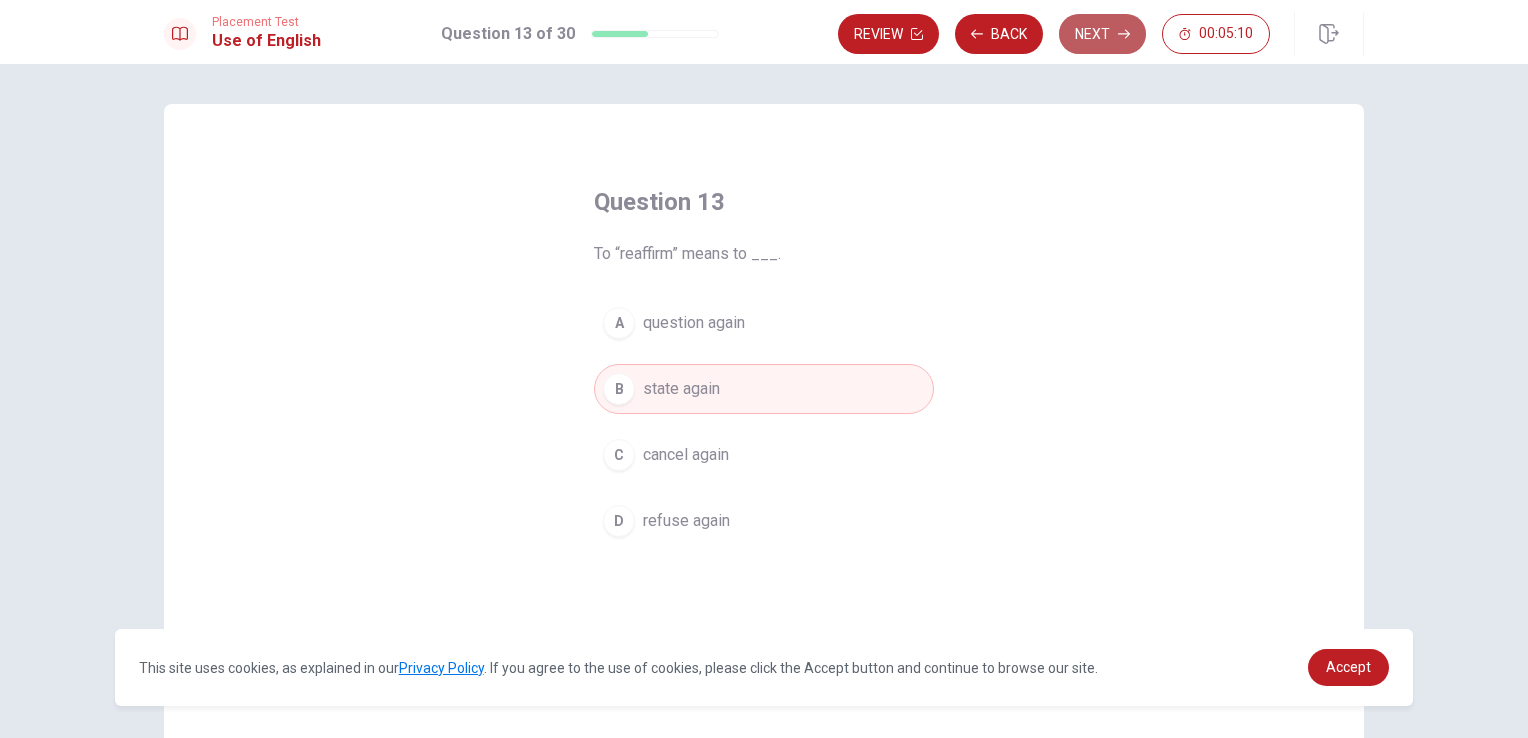 click on "Next" at bounding box center (1102, 34) 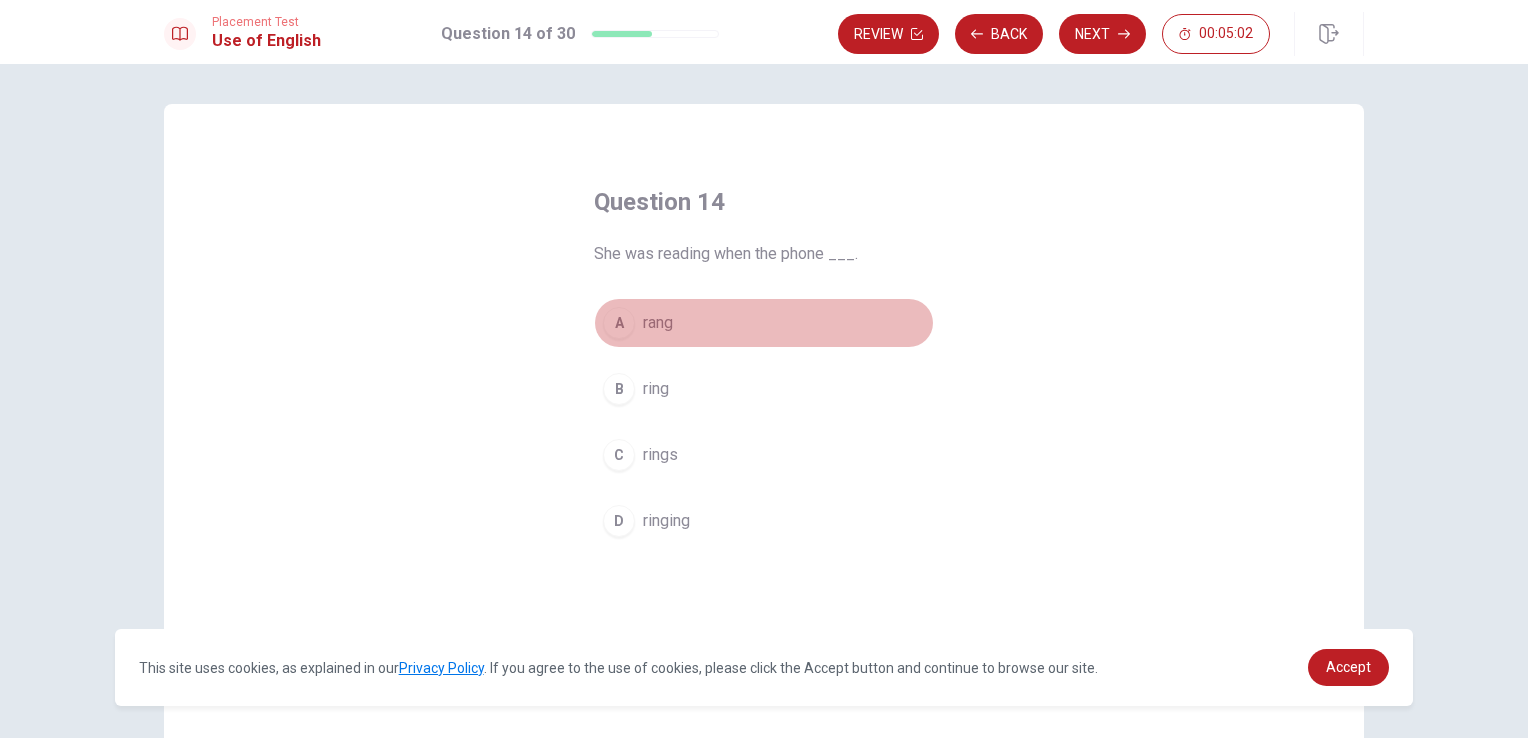 click on "A" at bounding box center [619, 323] 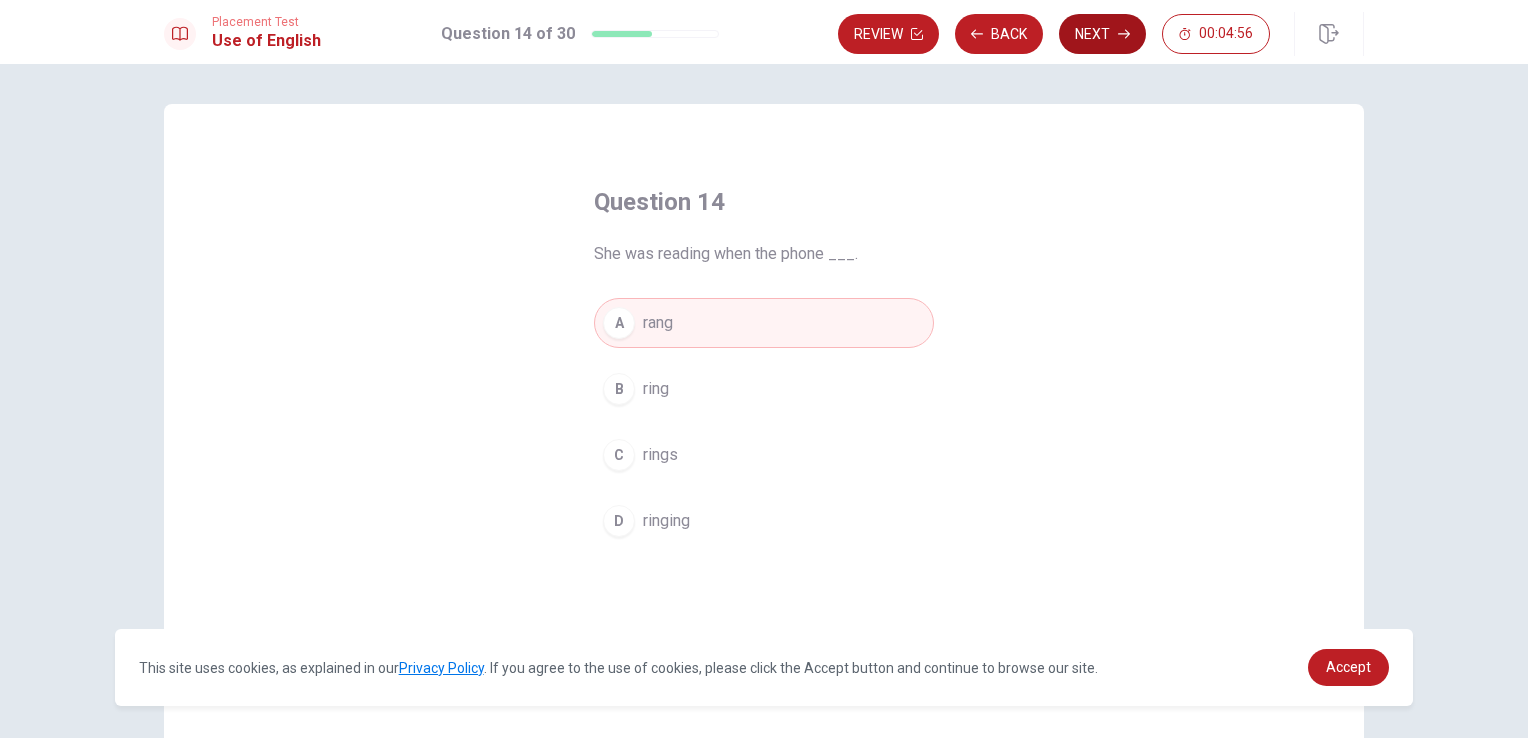 click 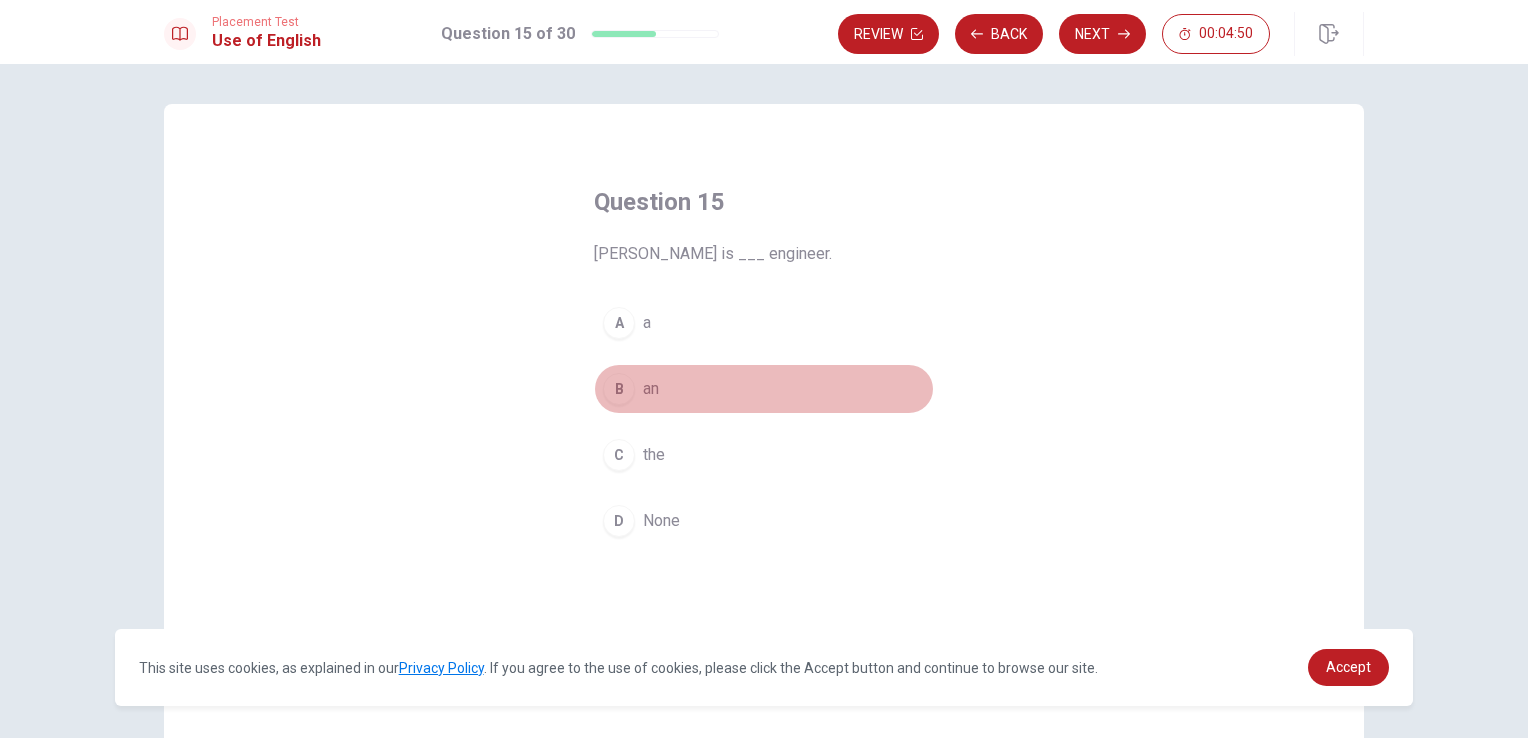 click on "B" at bounding box center (619, 389) 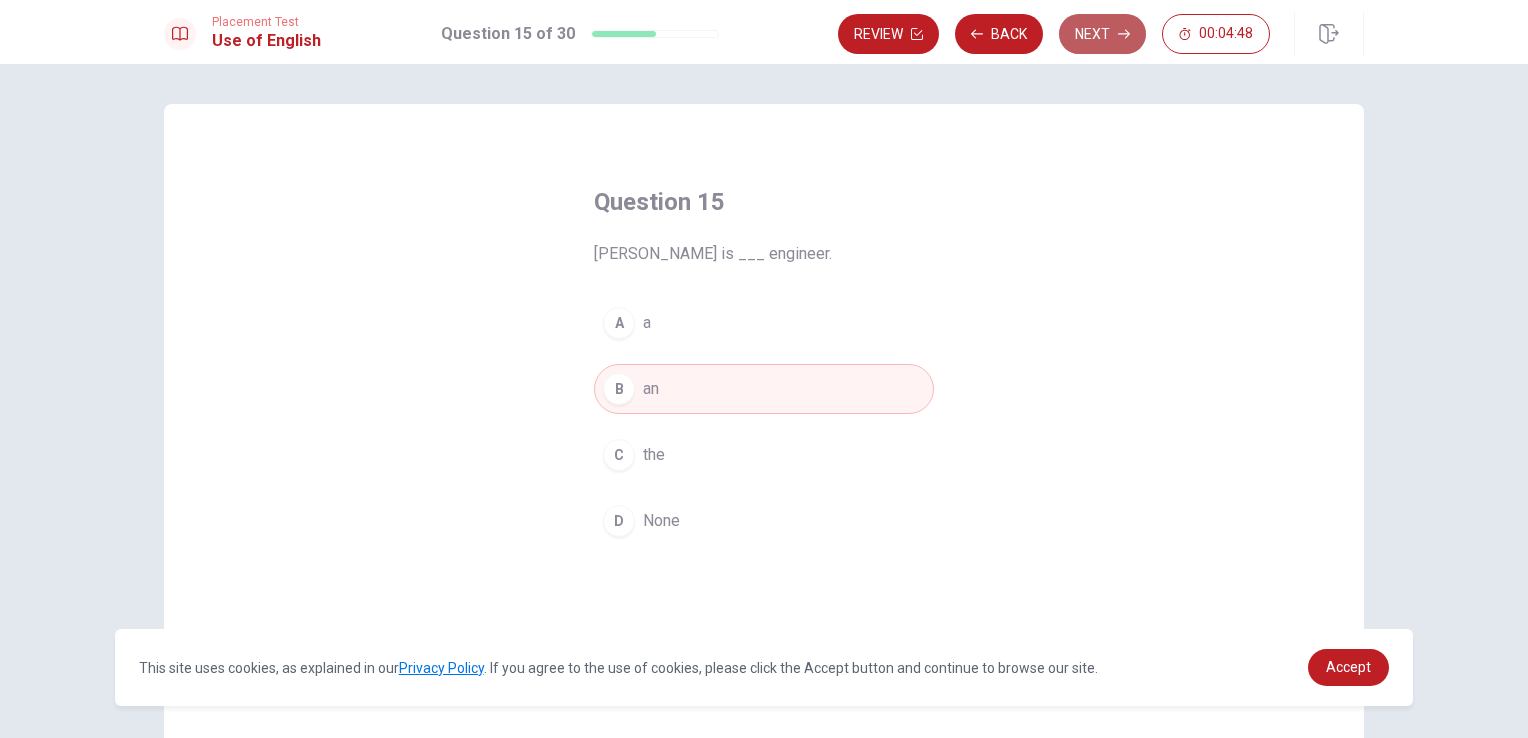 click on "Next" at bounding box center (1102, 34) 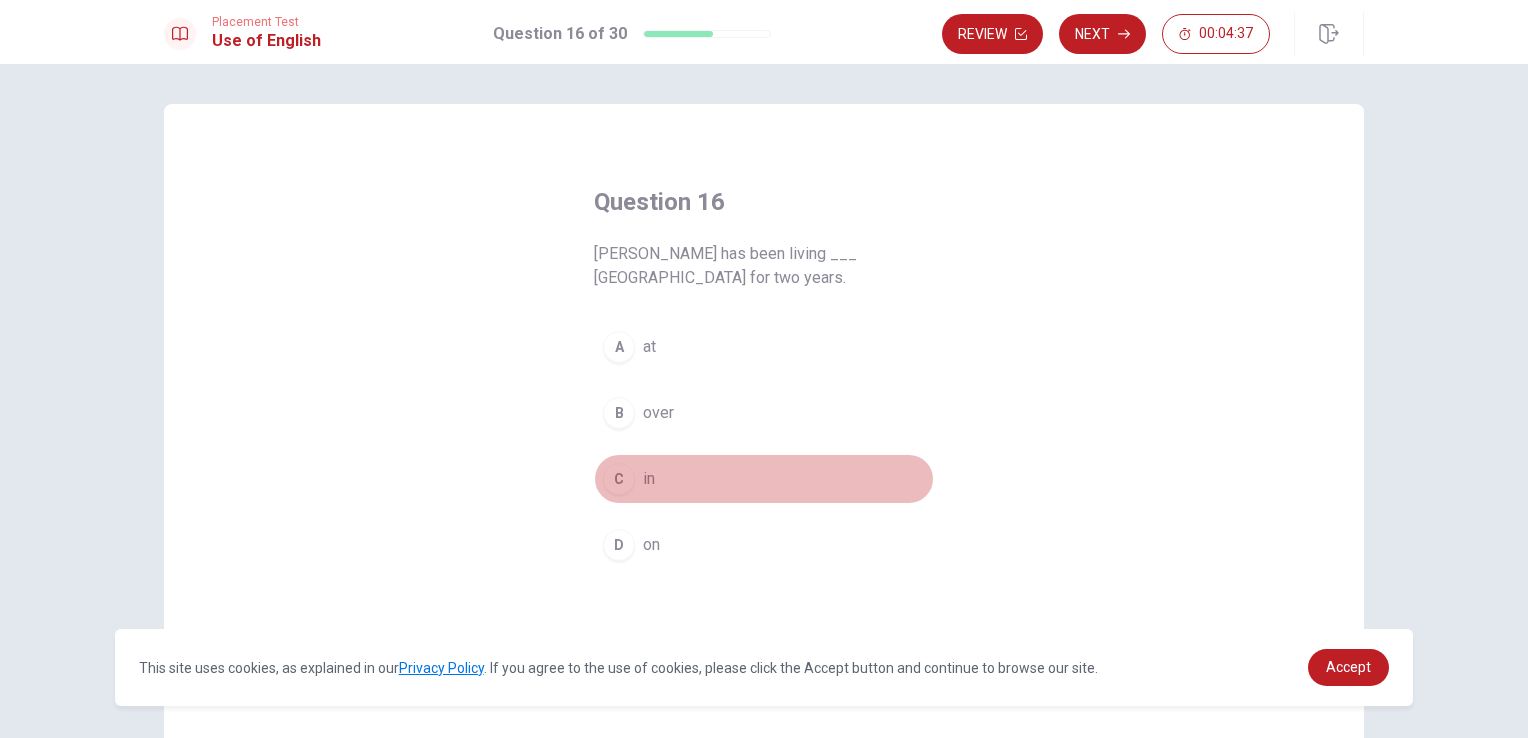 click on "C" at bounding box center (619, 479) 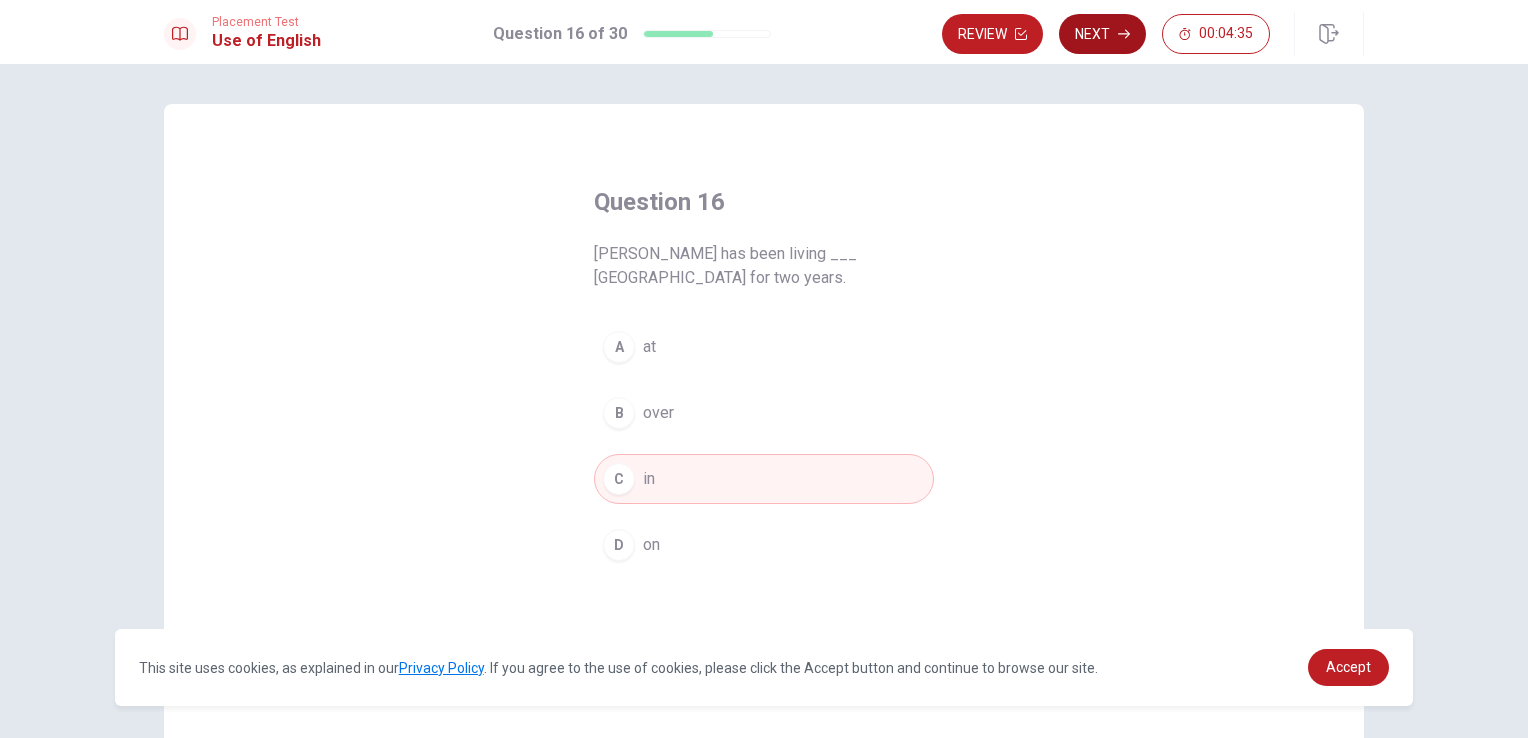 click on "Next" at bounding box center (1102, 34) 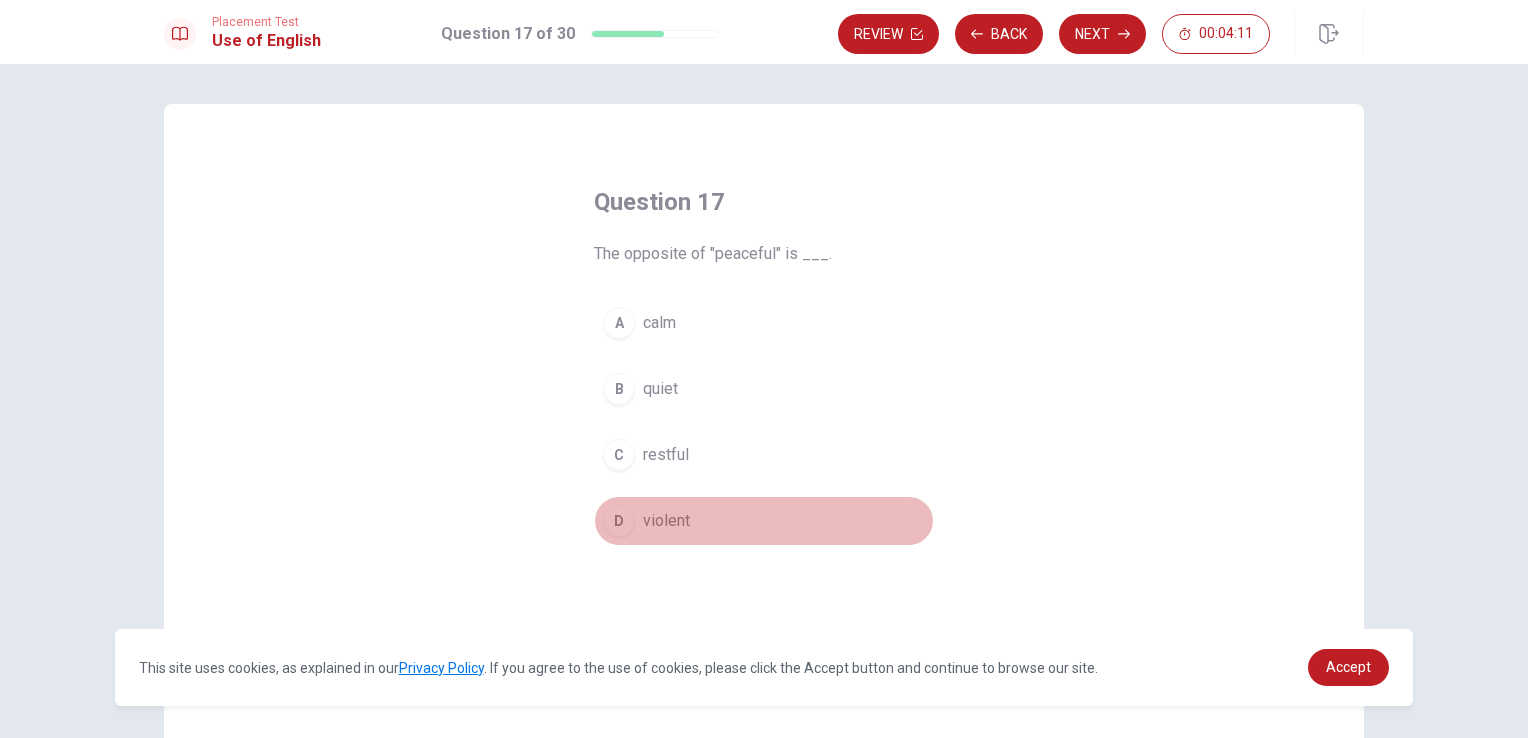 click on "violent" at bounding box center (666, 521) 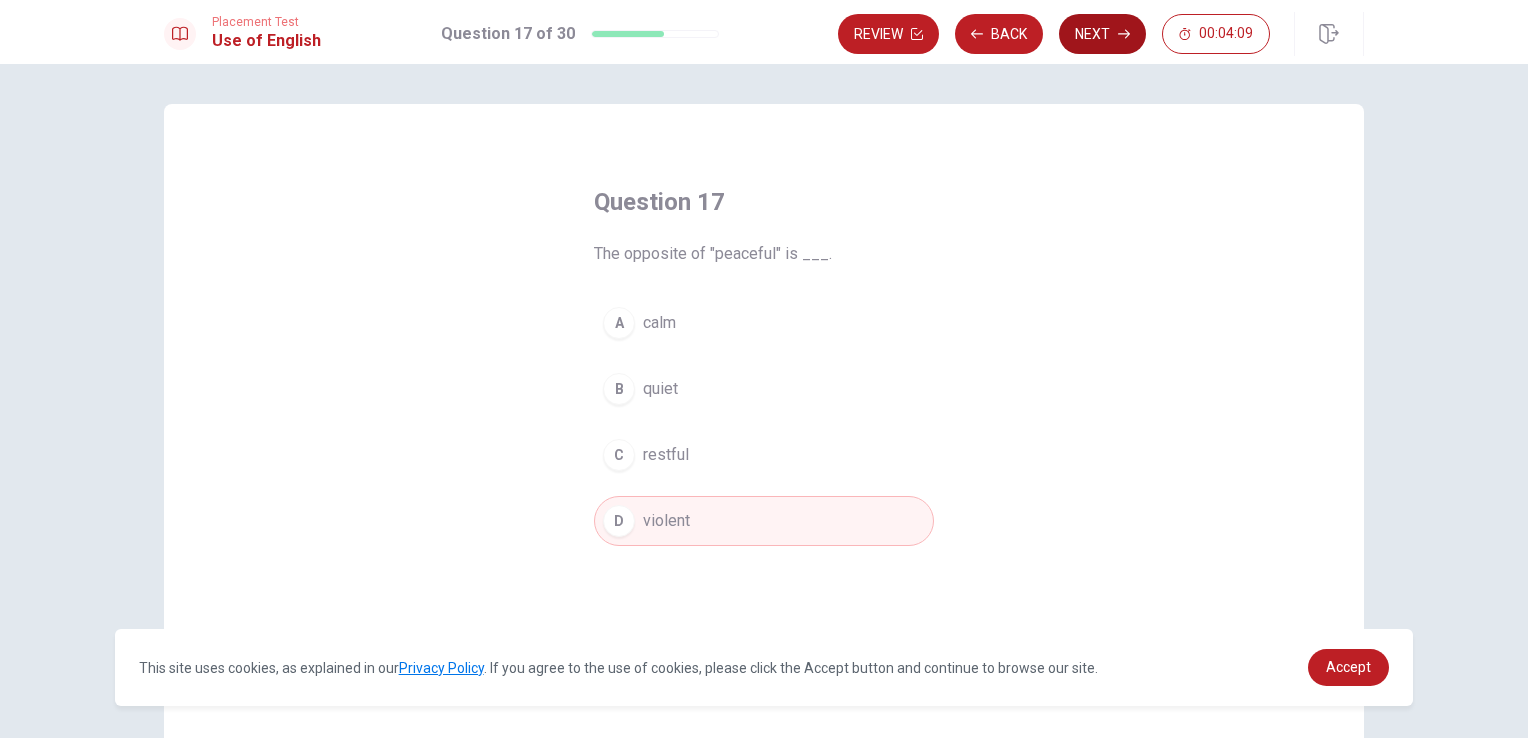 click on "Next" at bounding box center [1102, 34] 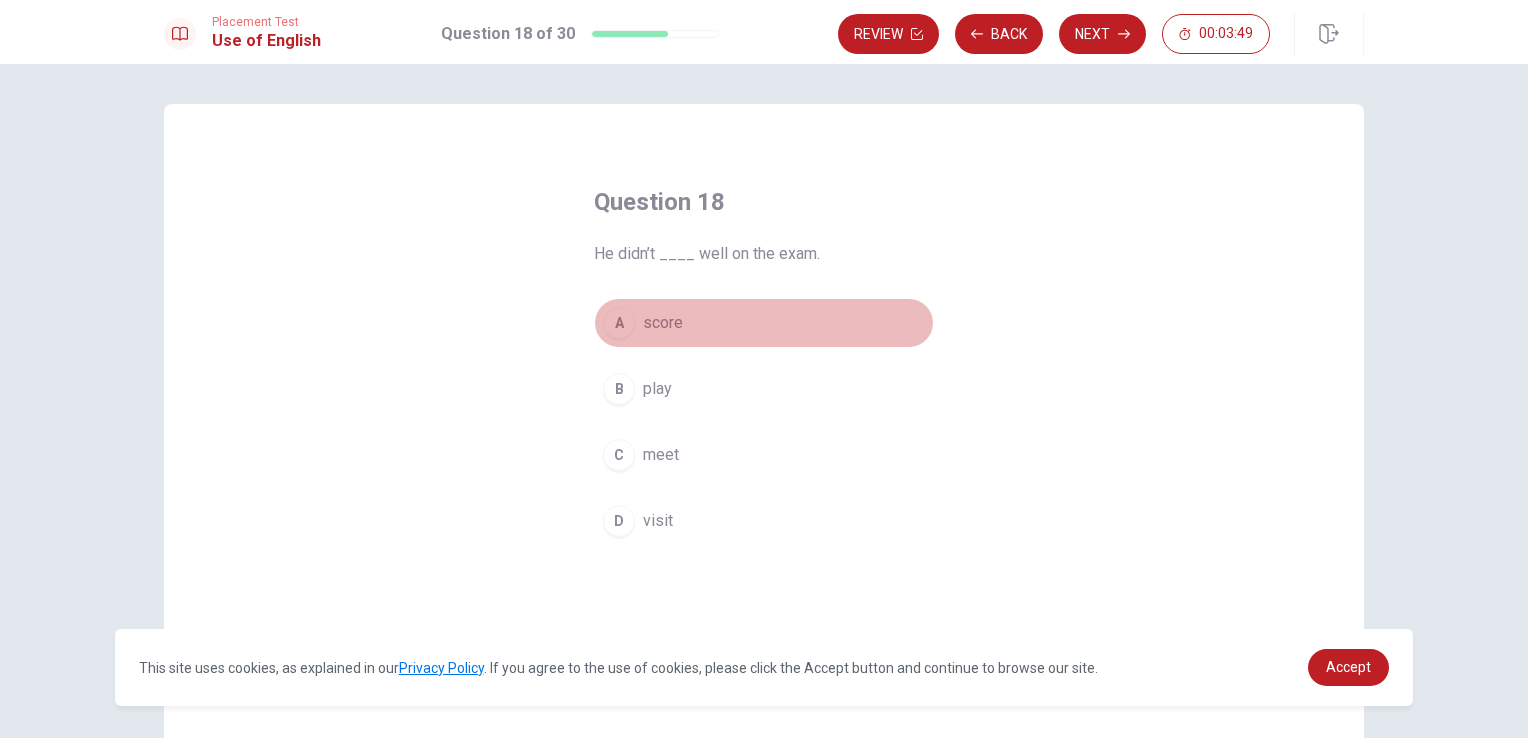 click on "A" at bounding box center (619, 323) 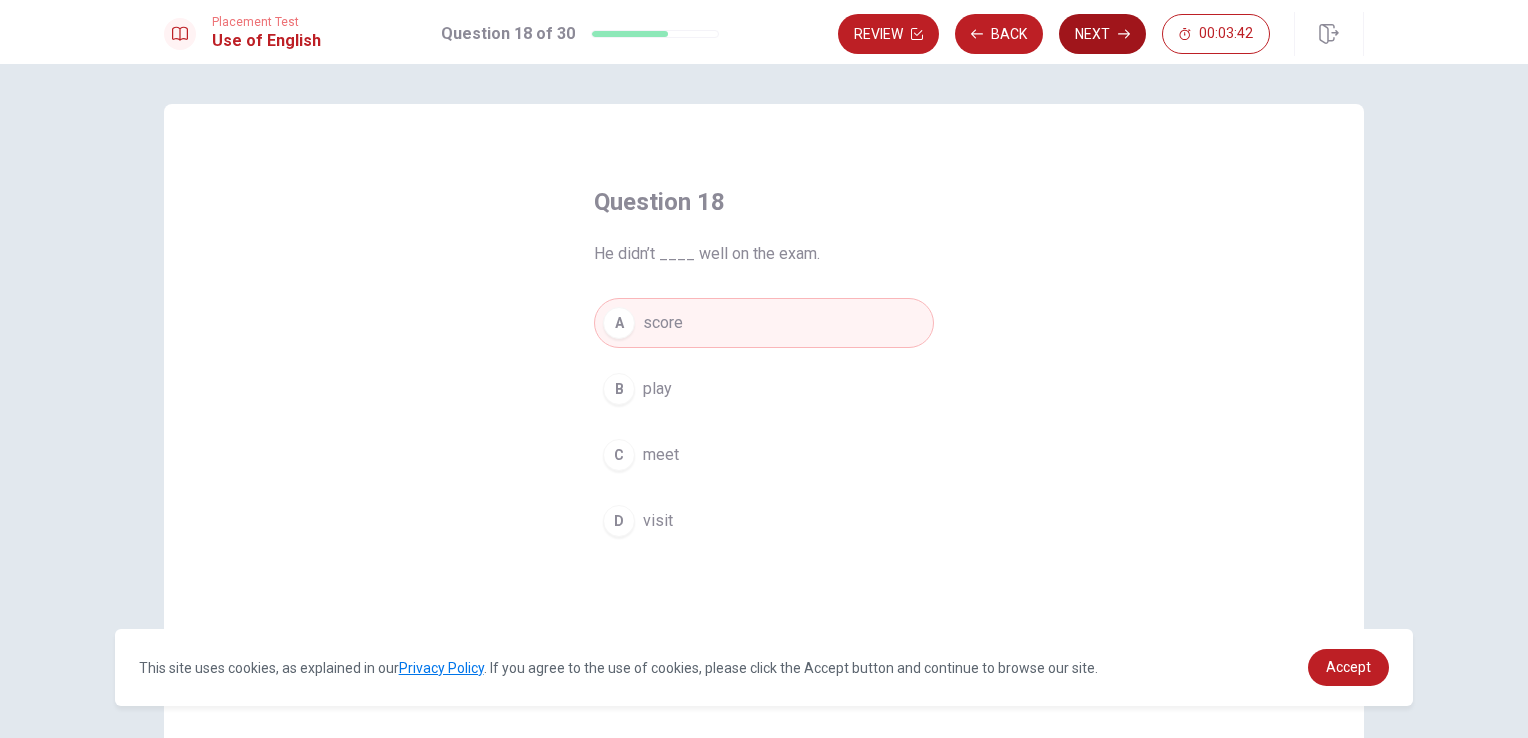 click on "Next" at bounding box center [1102, 34] 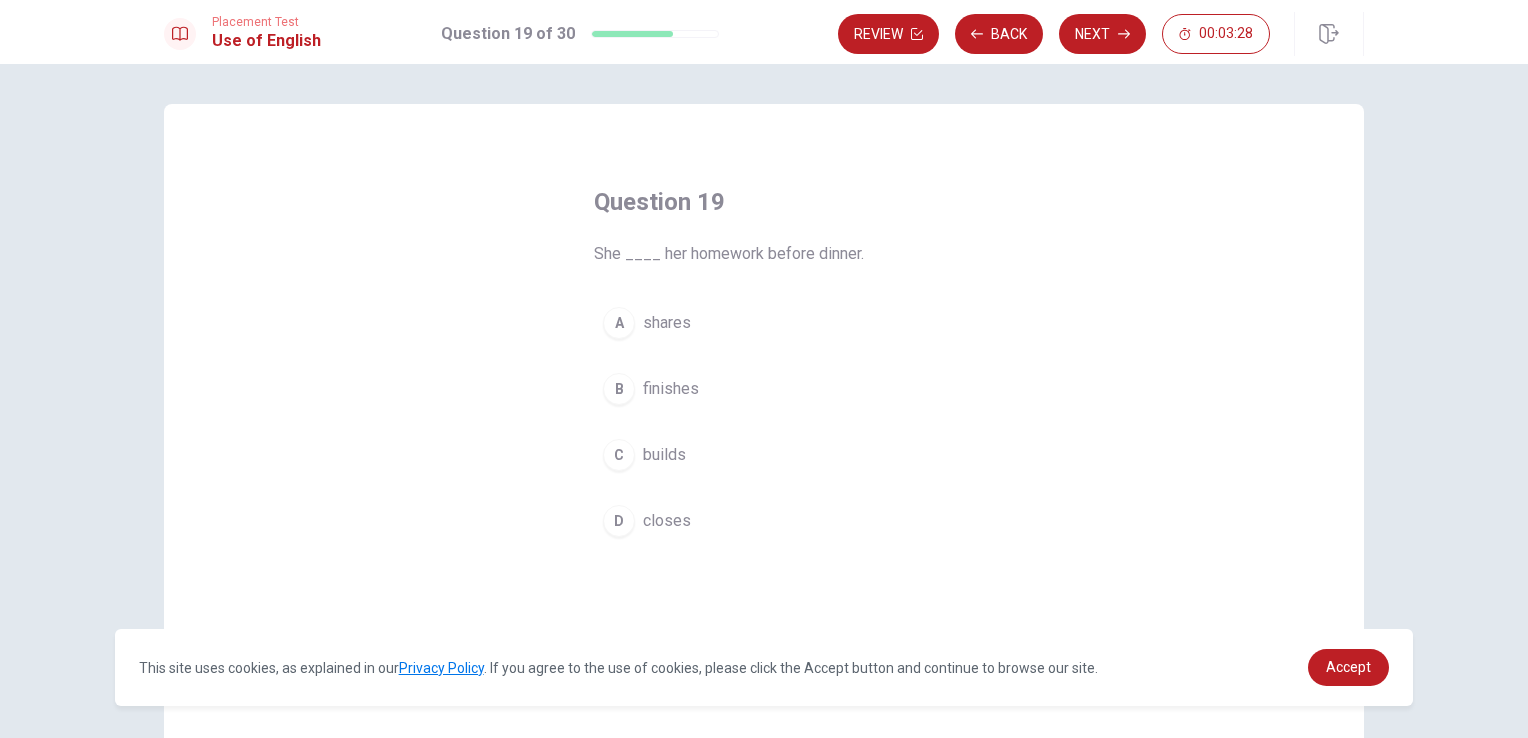 click on "finishes" at bounding box center [671, 389] 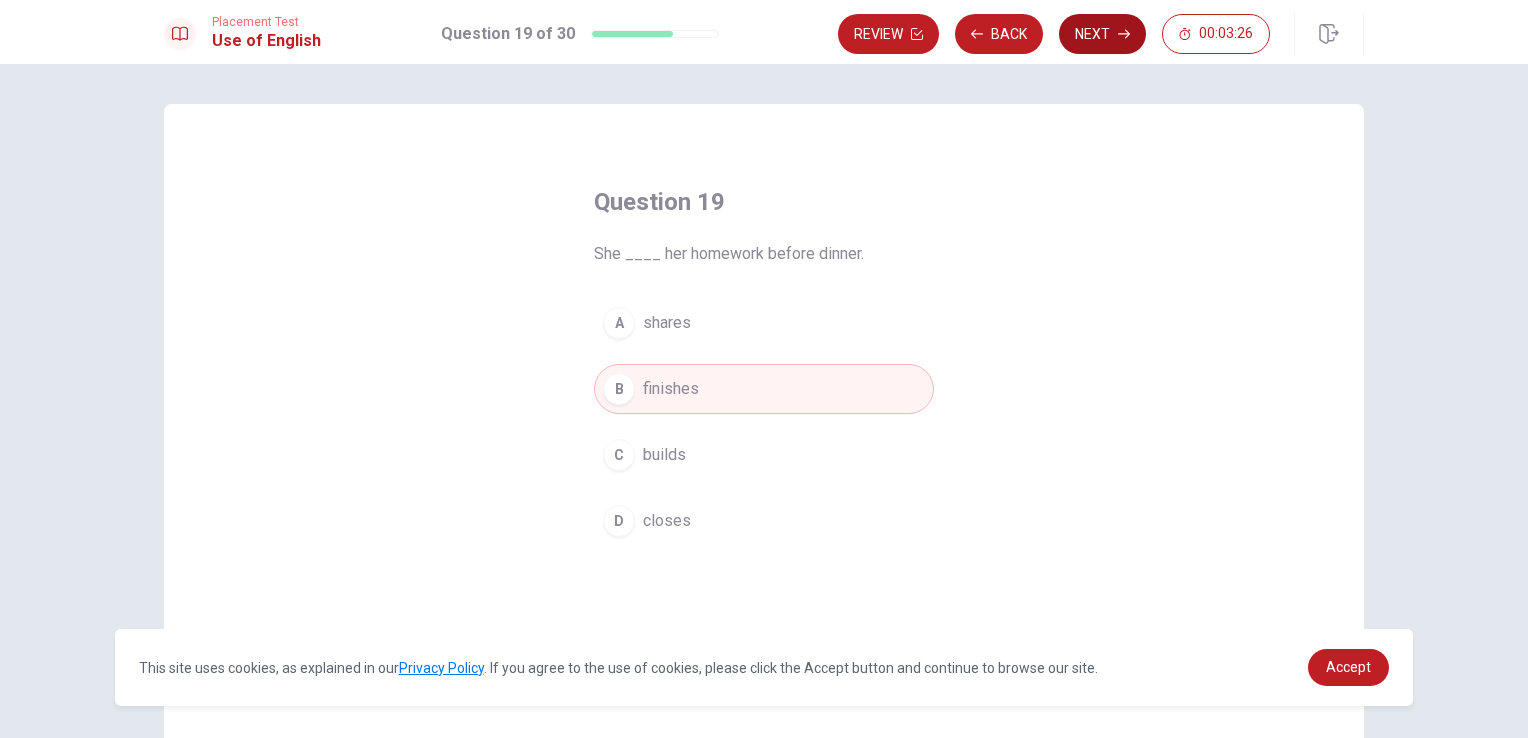 click on "Next" at bounding box center (1102, 34) 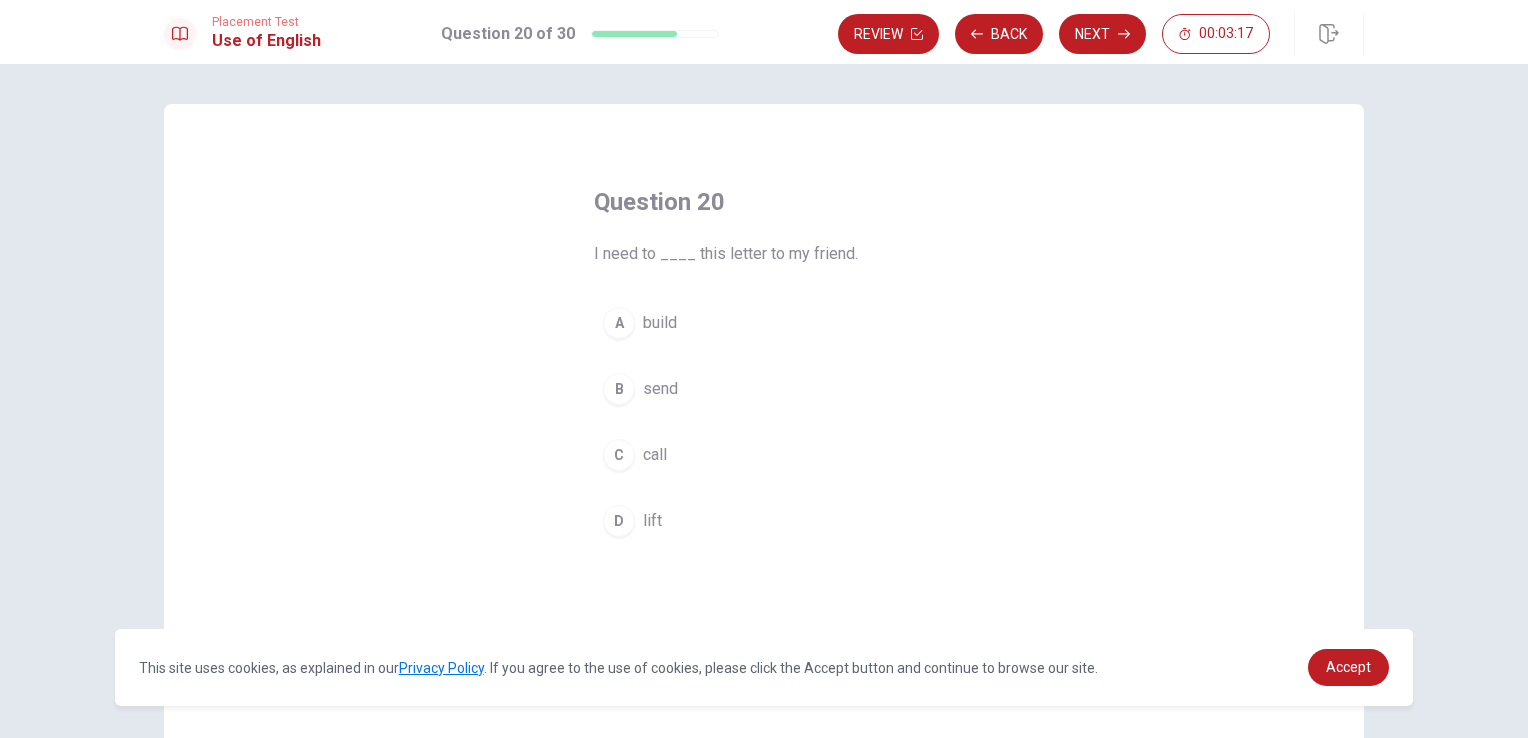 click on "send" at bounding box center [660, 389] 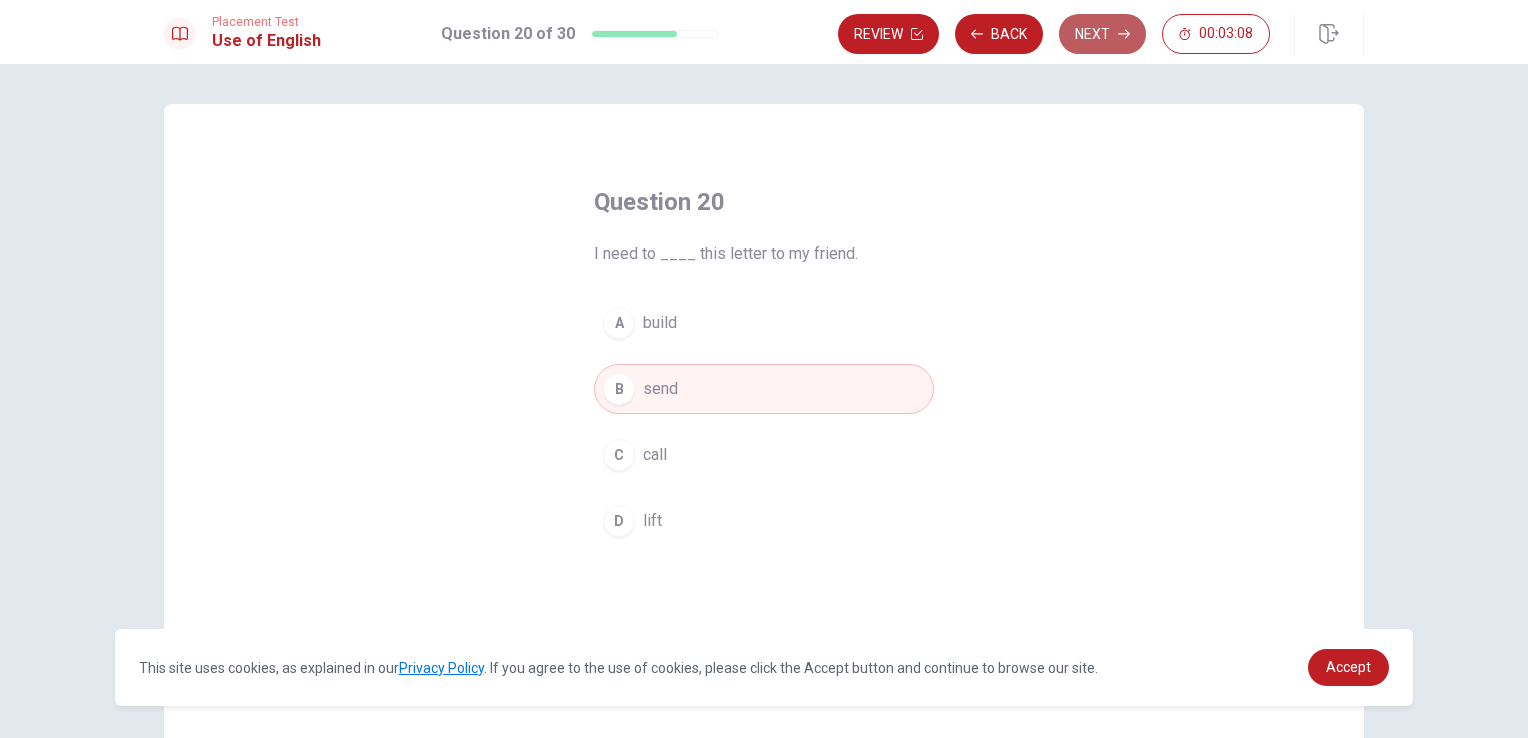 click on "Next" at bounding box center (1102, 34) 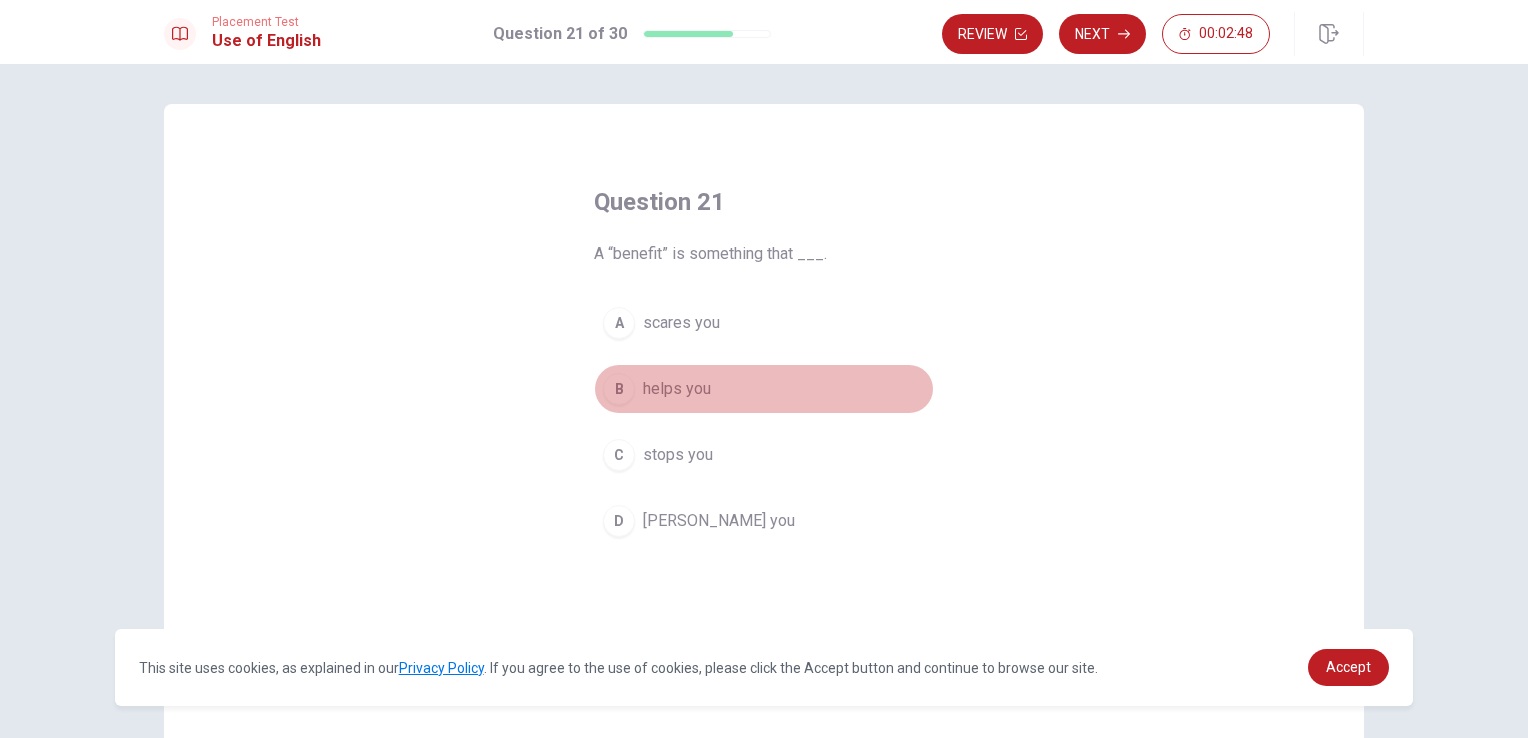 click on "helps you" at bounding box center [677, 389] 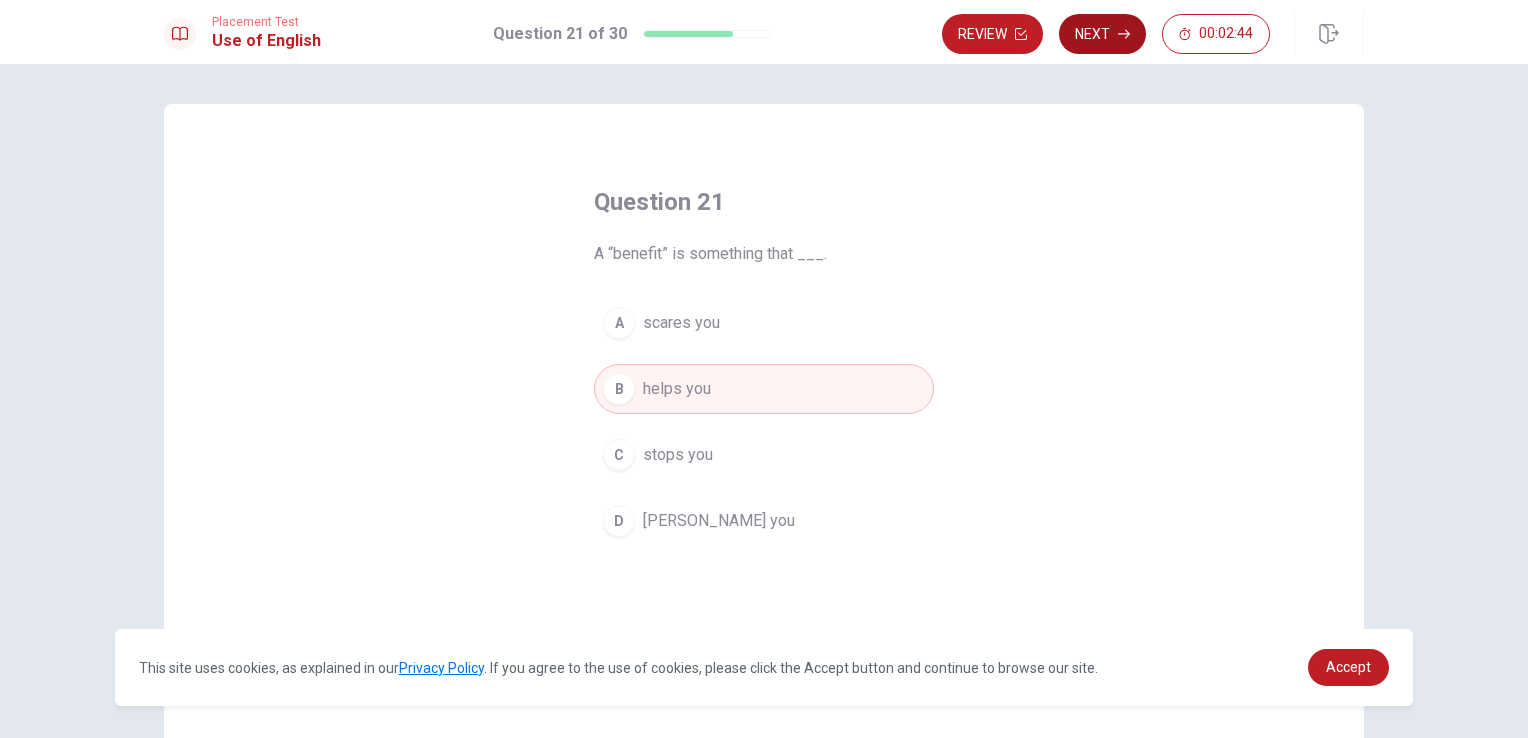 click on "Next" at bounding box center (1102, 34) 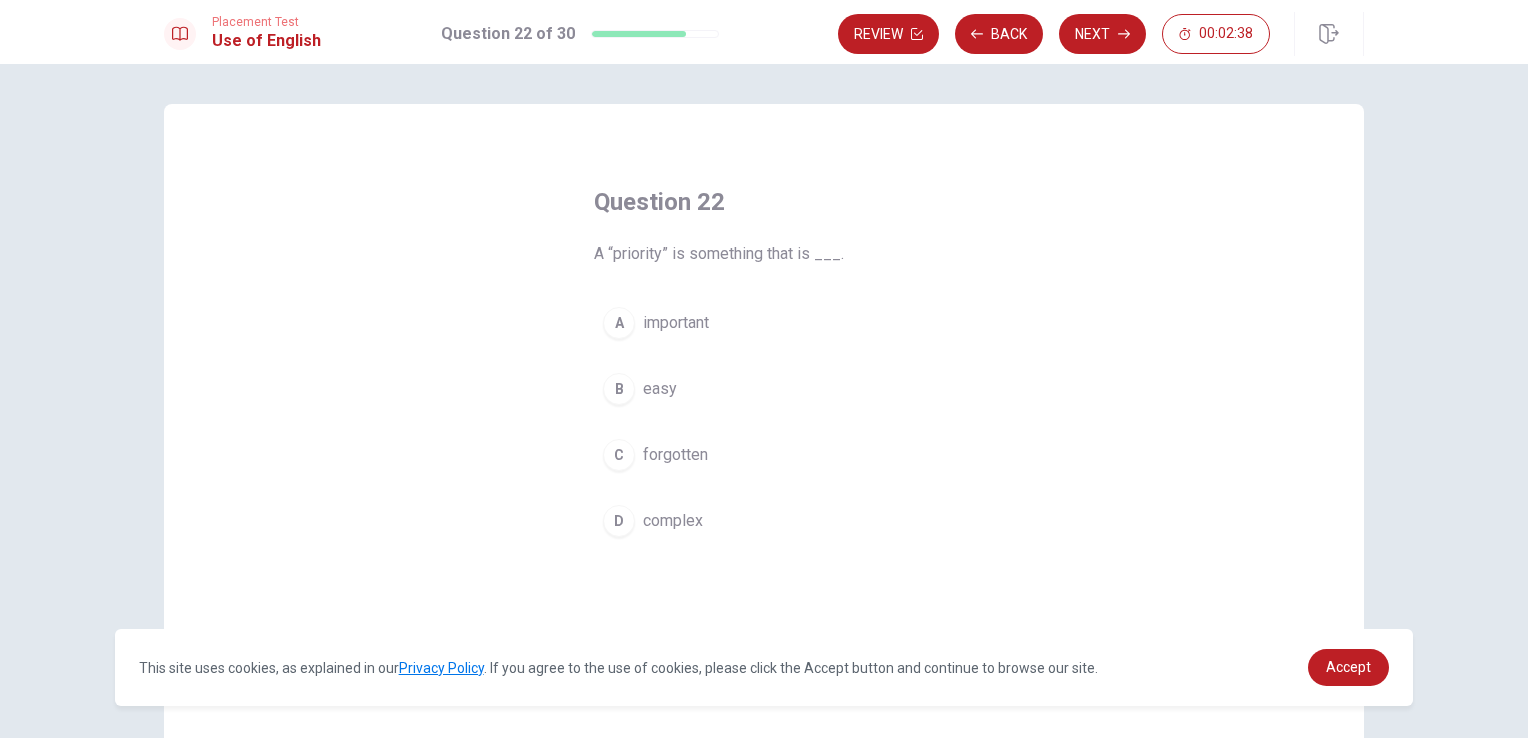 click on "important" at bounding box center [676, 323] 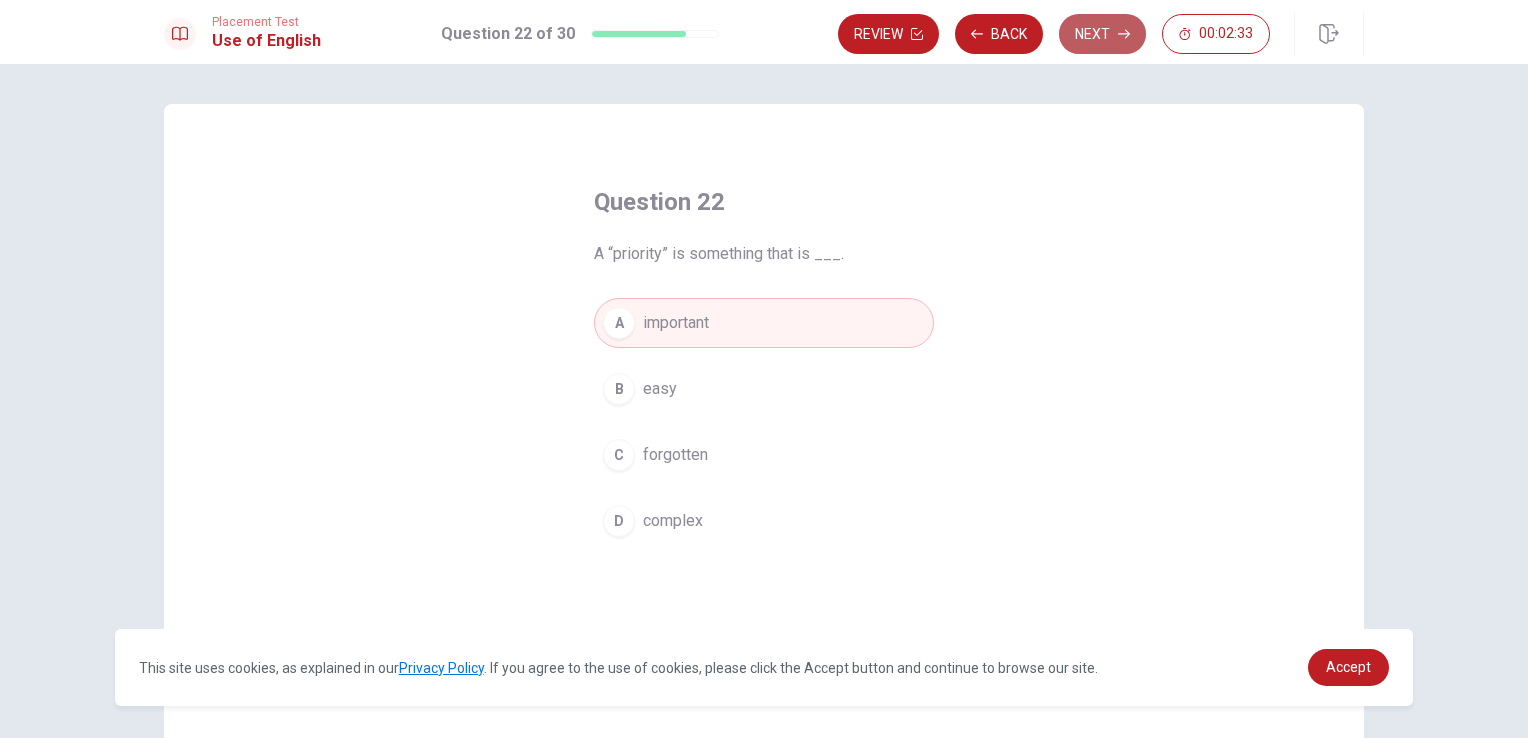 click on "Next" at bounding box center [1102, 34] 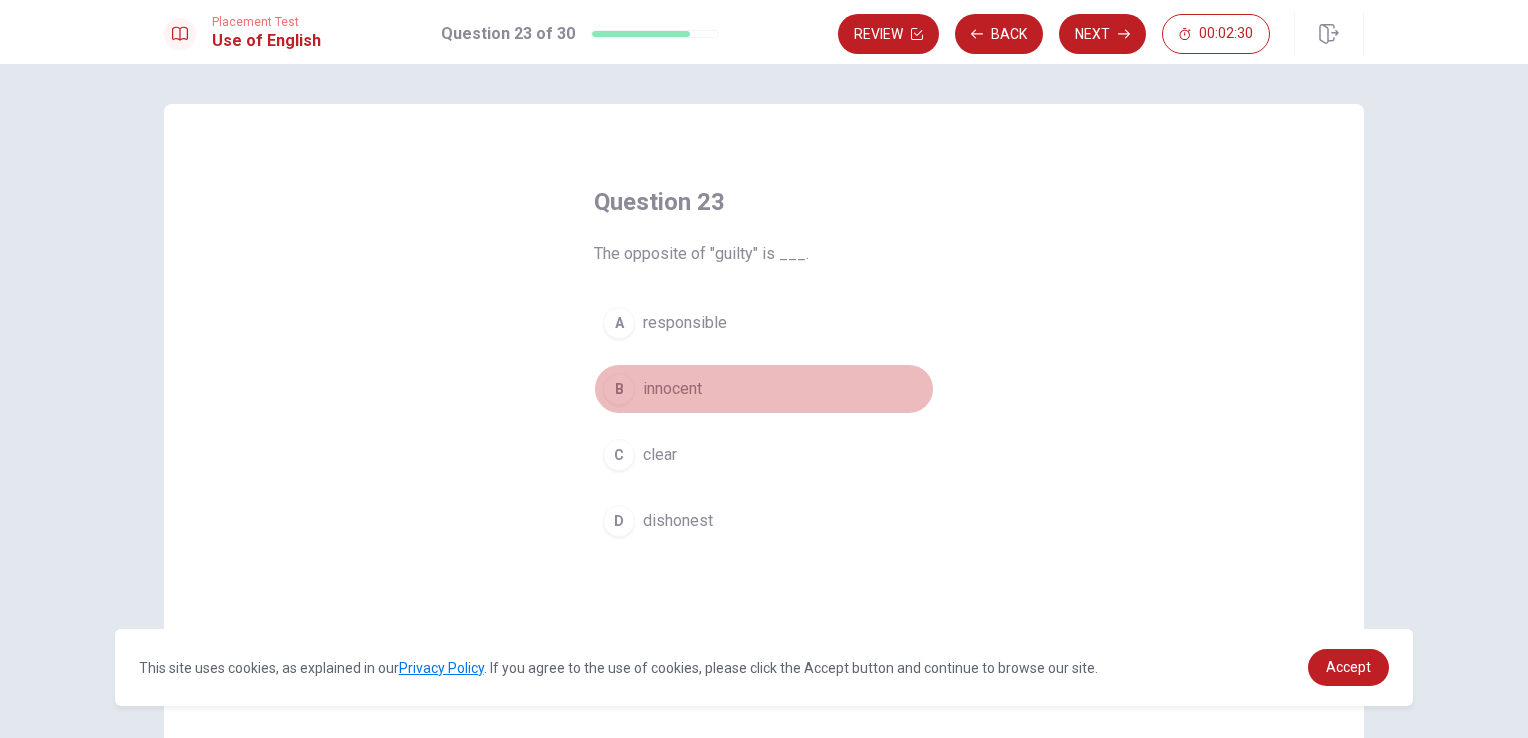 click on "innocent" at bounding box center (672, 389) 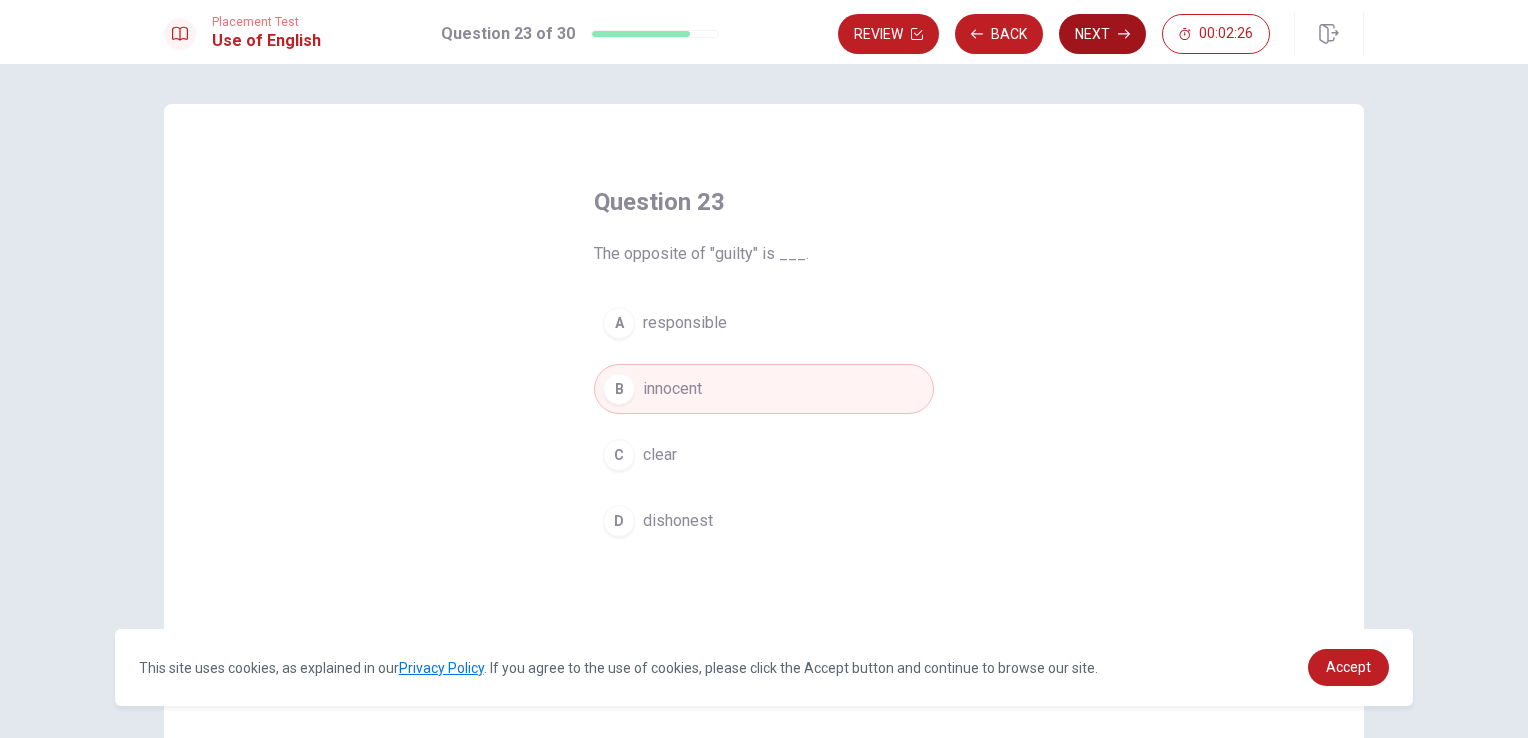 click on "Next" at bounding box center (1102, 34) 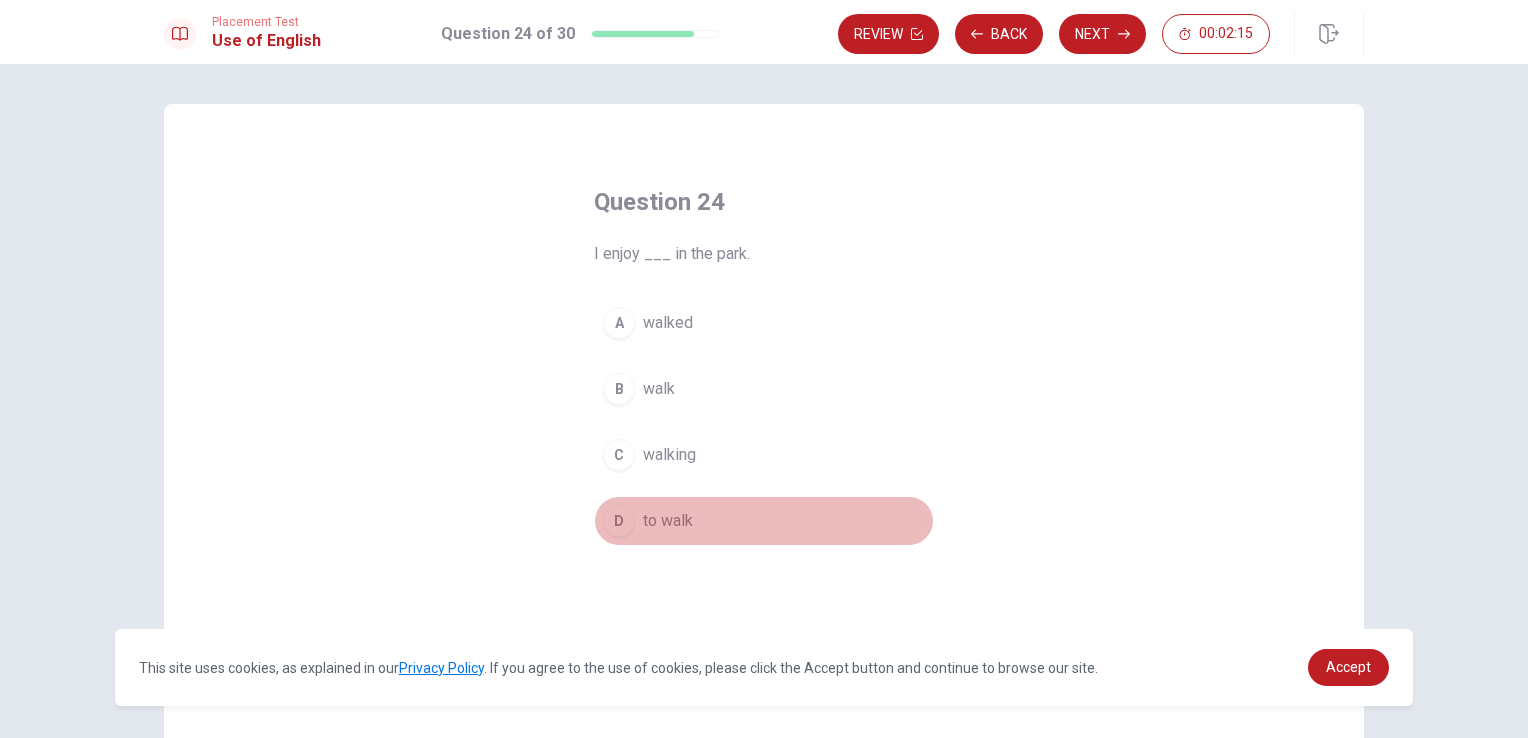 click on "D" at bounding box center [619, 521] 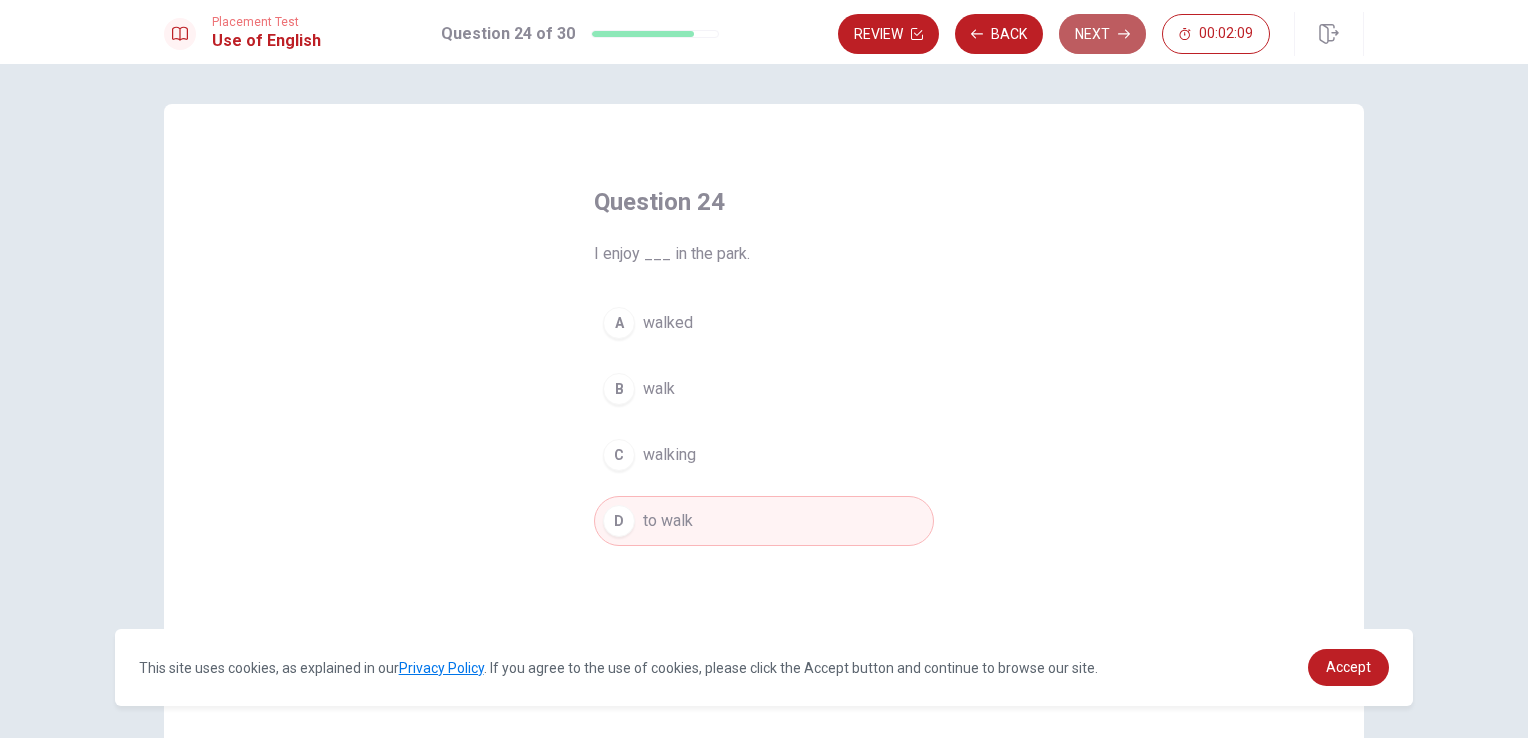 click on "Next" at bounding box center [1102, 34] 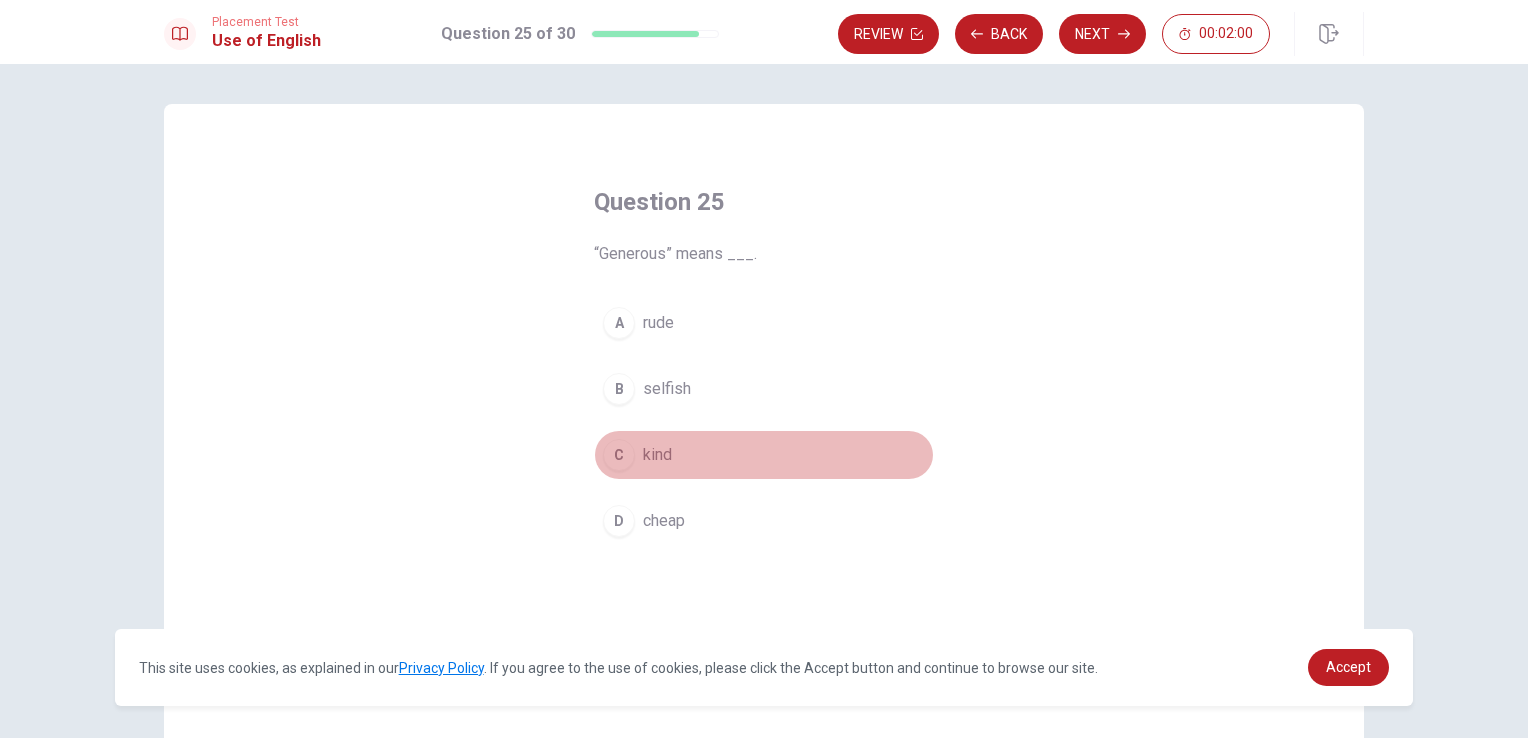 click on "kind" at bounding box center (657, 455) 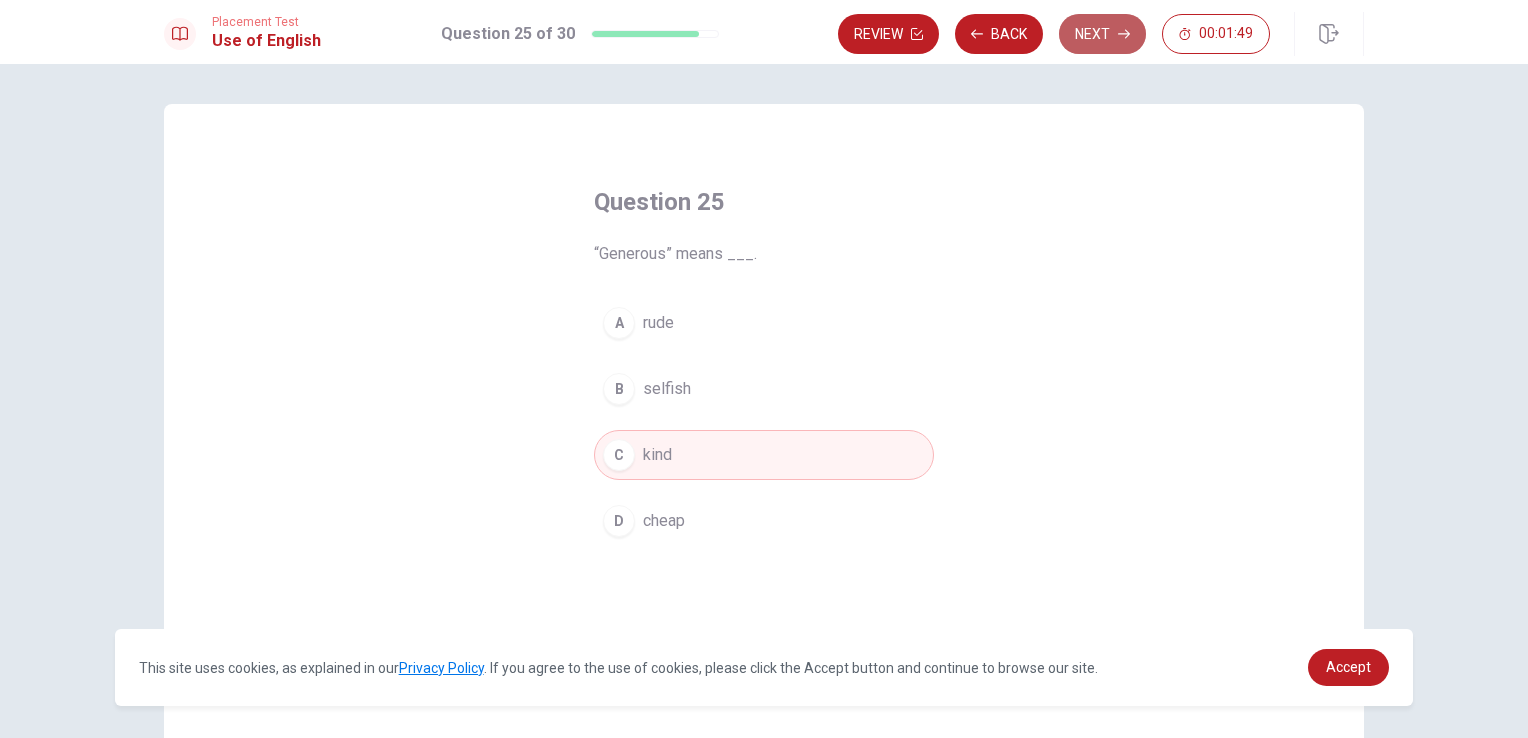 click on "Next" at bounding box center [1102, 34] 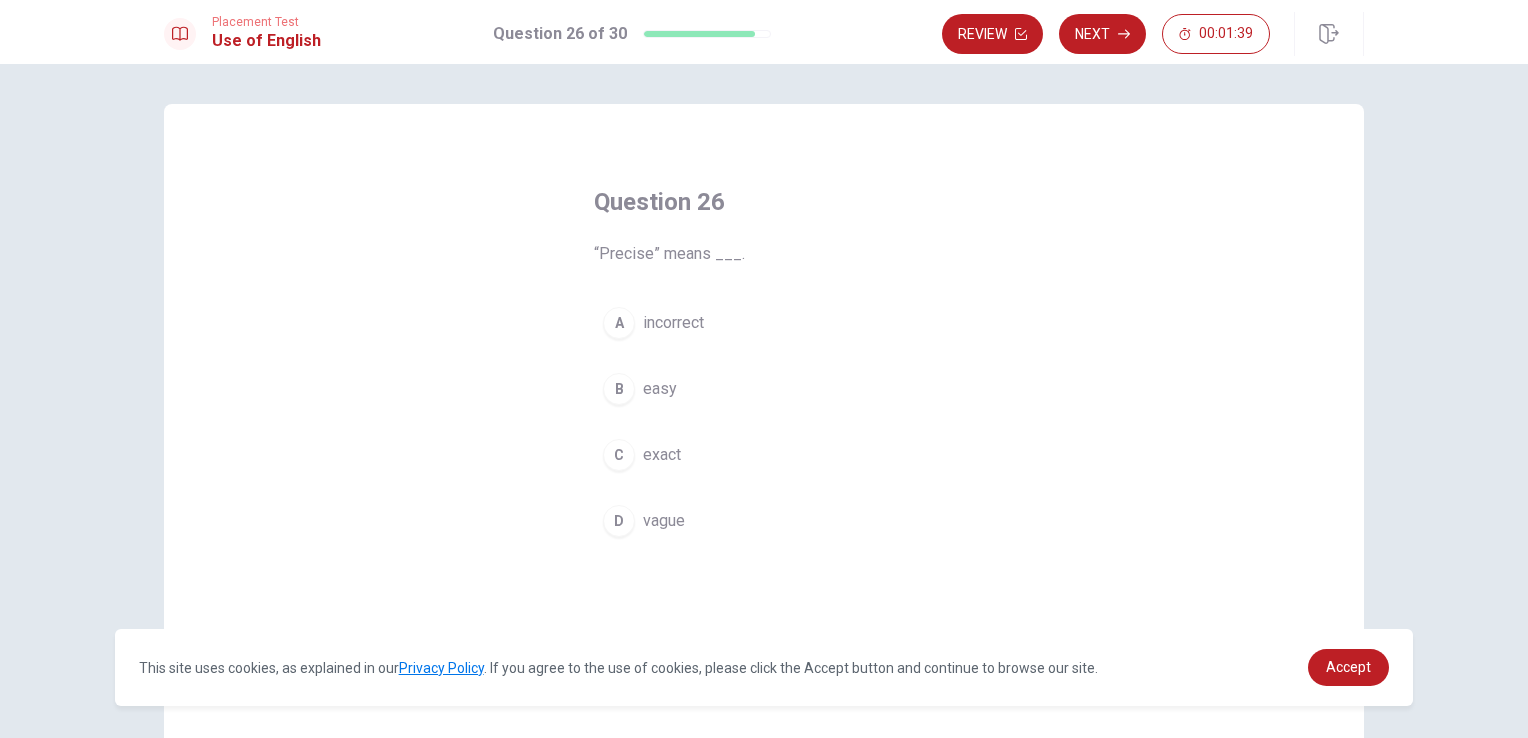click on "C exact" at bounding box center (764, 455) 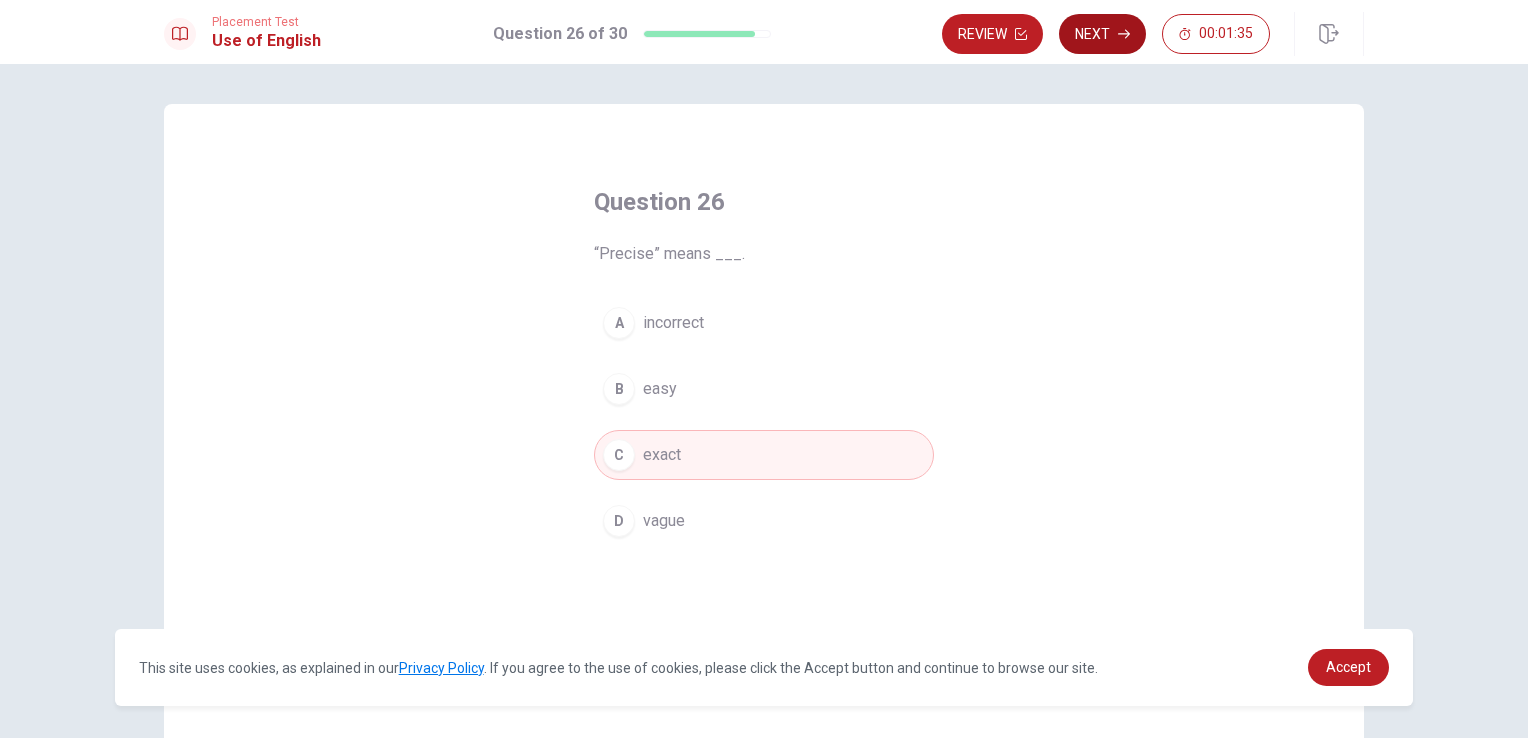 click on "Next" at bounding box center (1102, 34) 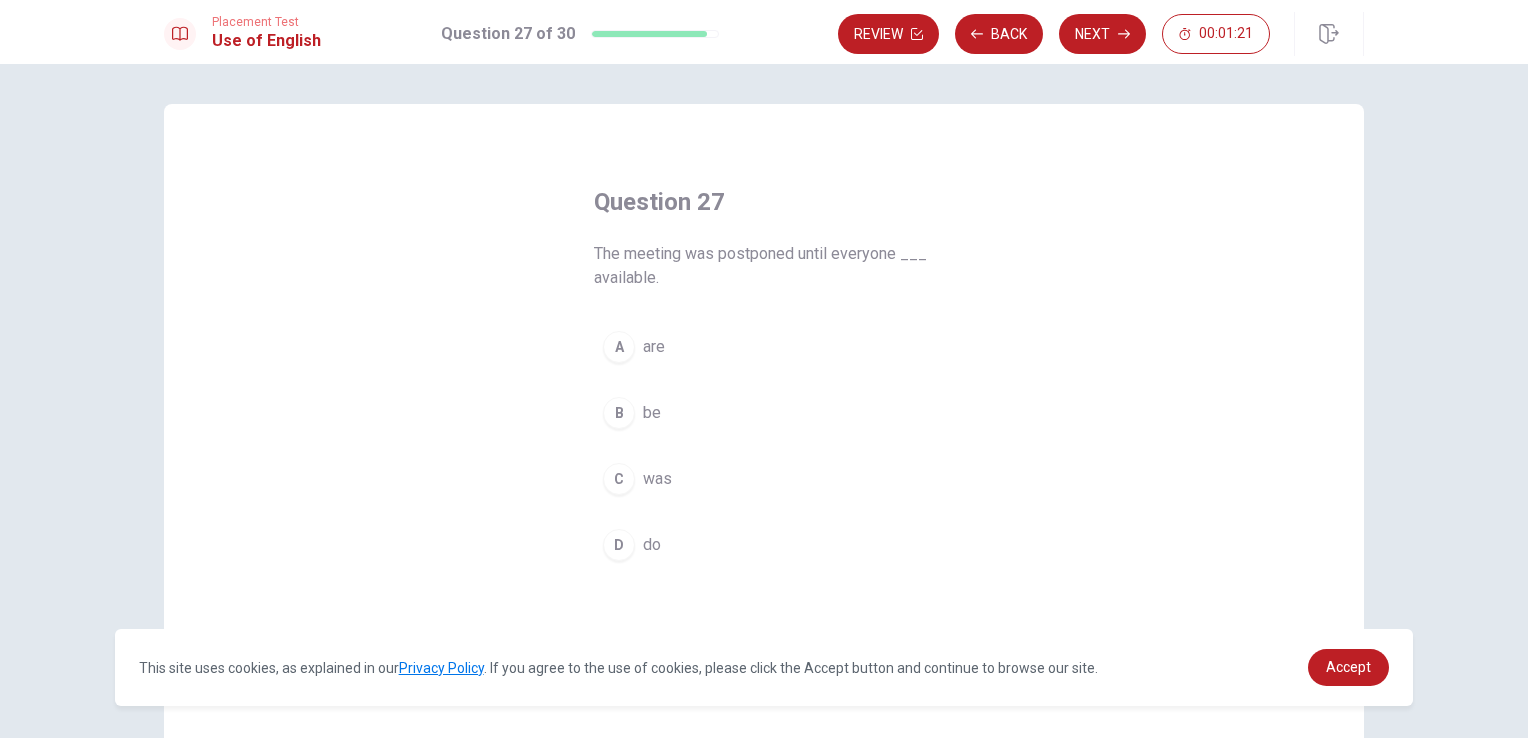 click on "B" at bounding box center (619, 413) 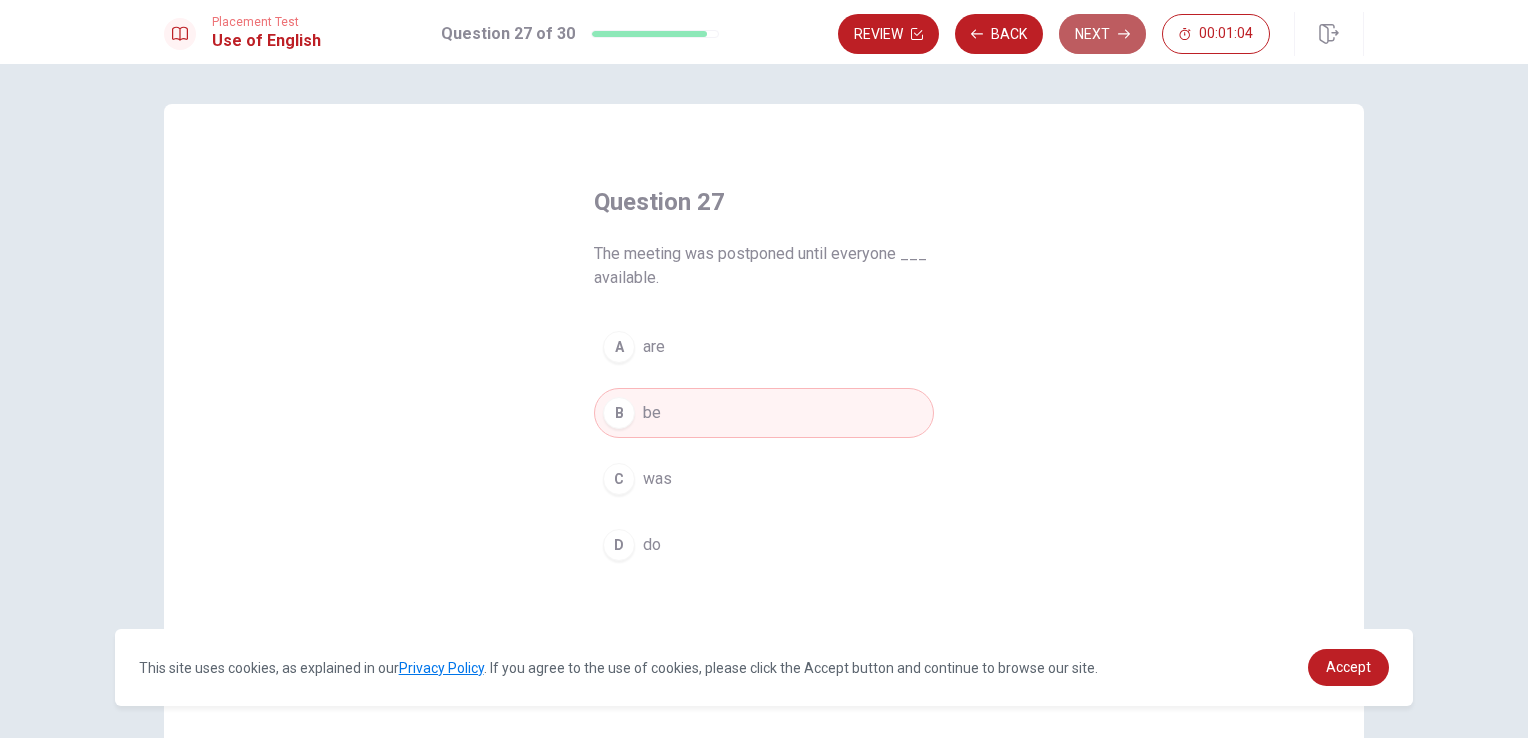 click on "Next" at bounding box center [1102, 34] 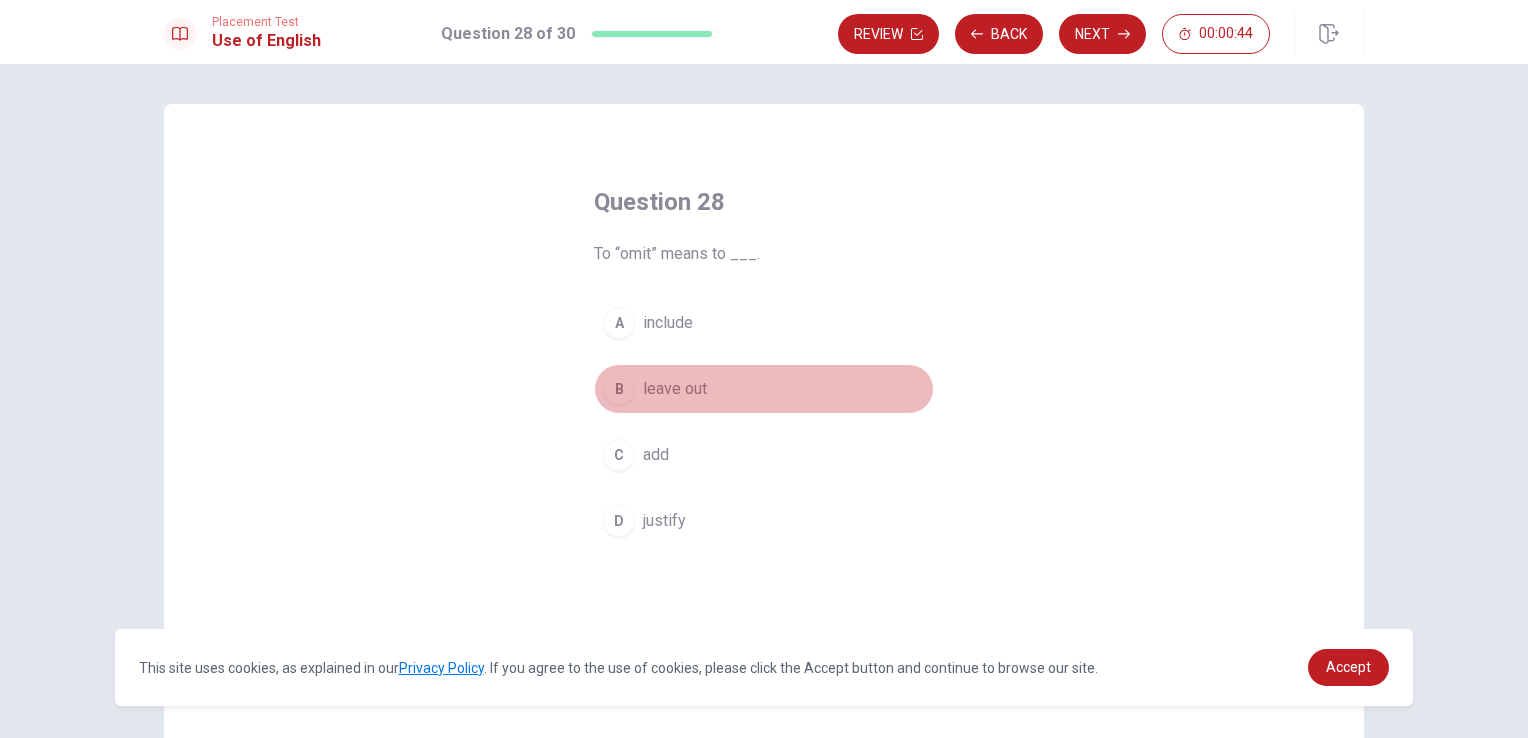 click on "B" at bounding box center (619, 389) 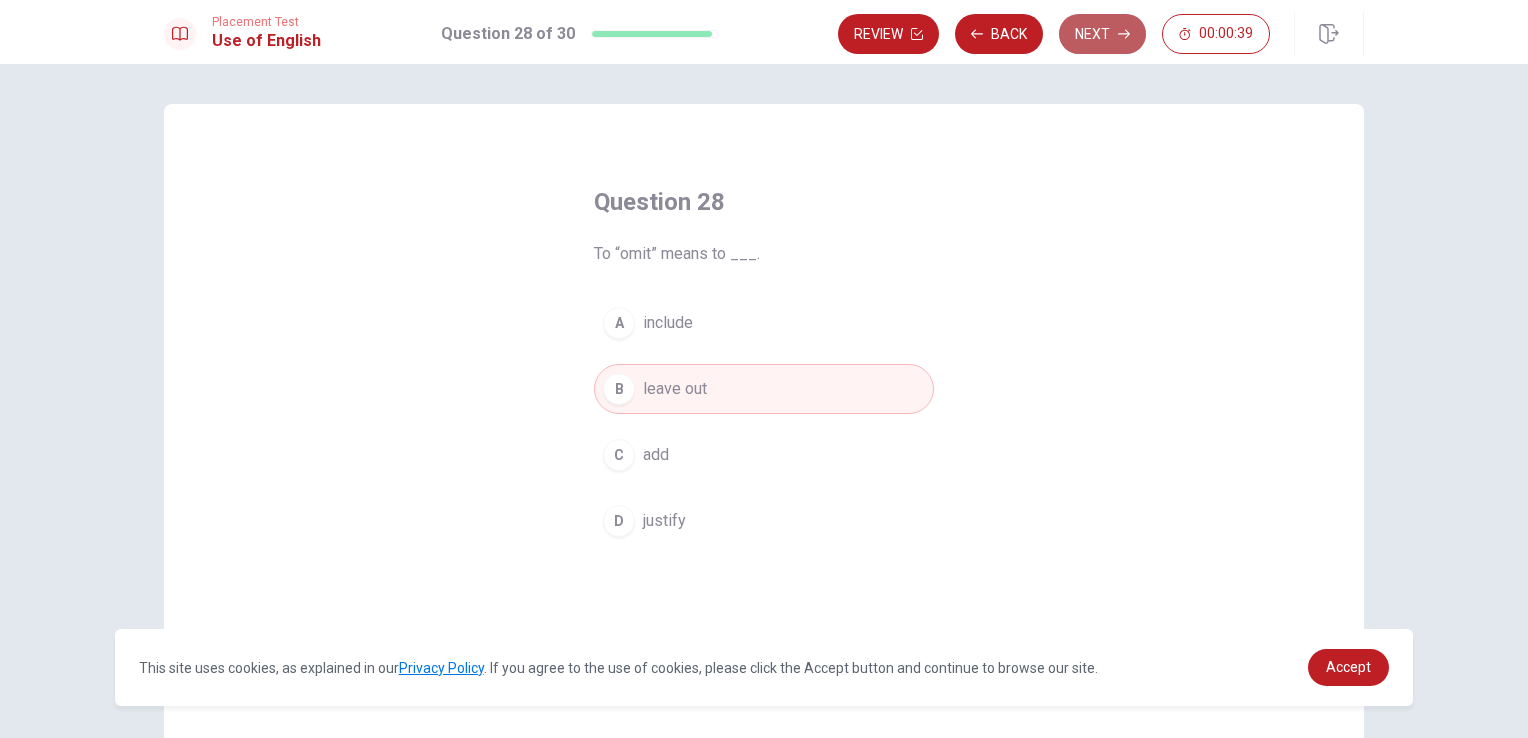 click on "Next" at bounding box center (1102, 34) 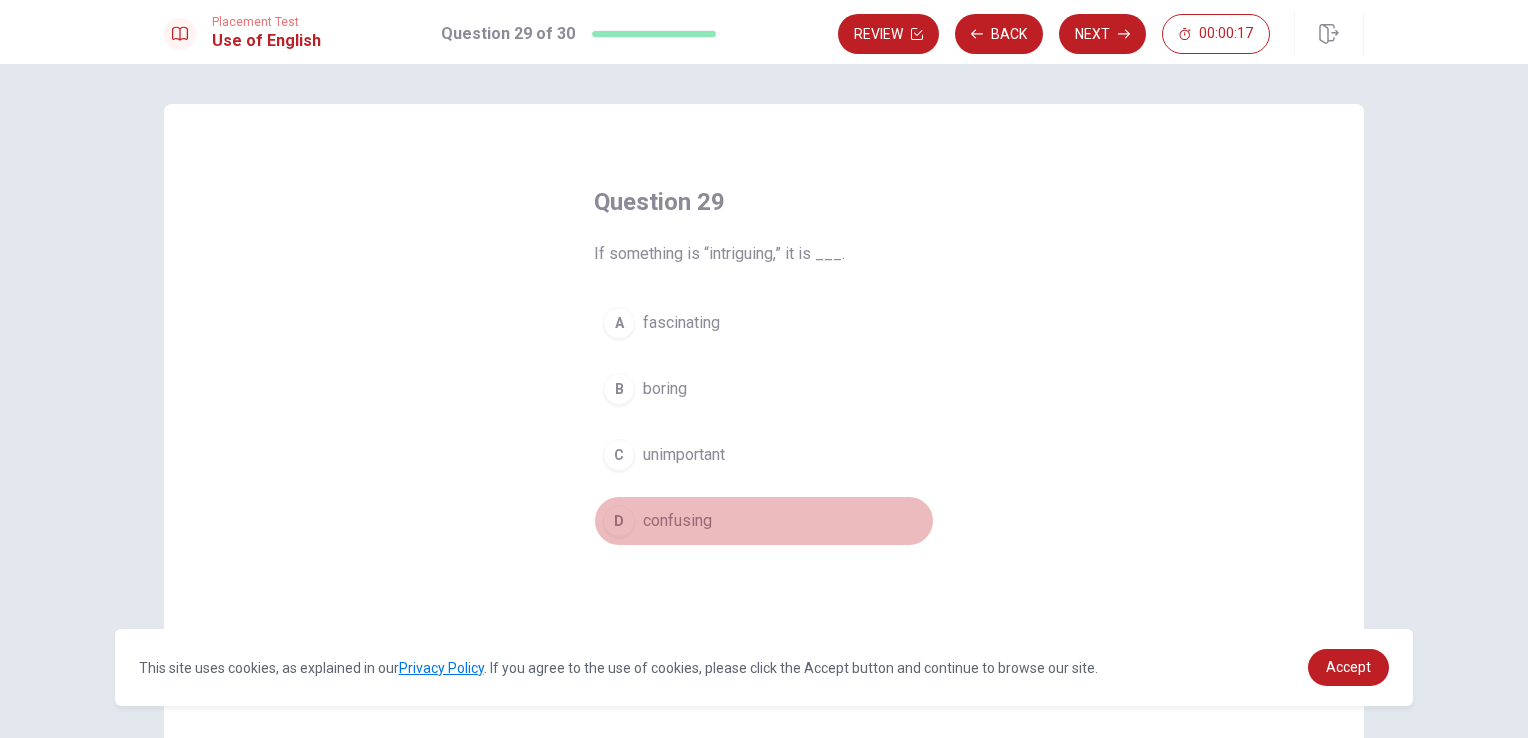 click on "confusing" at bounding box center [677, 521] 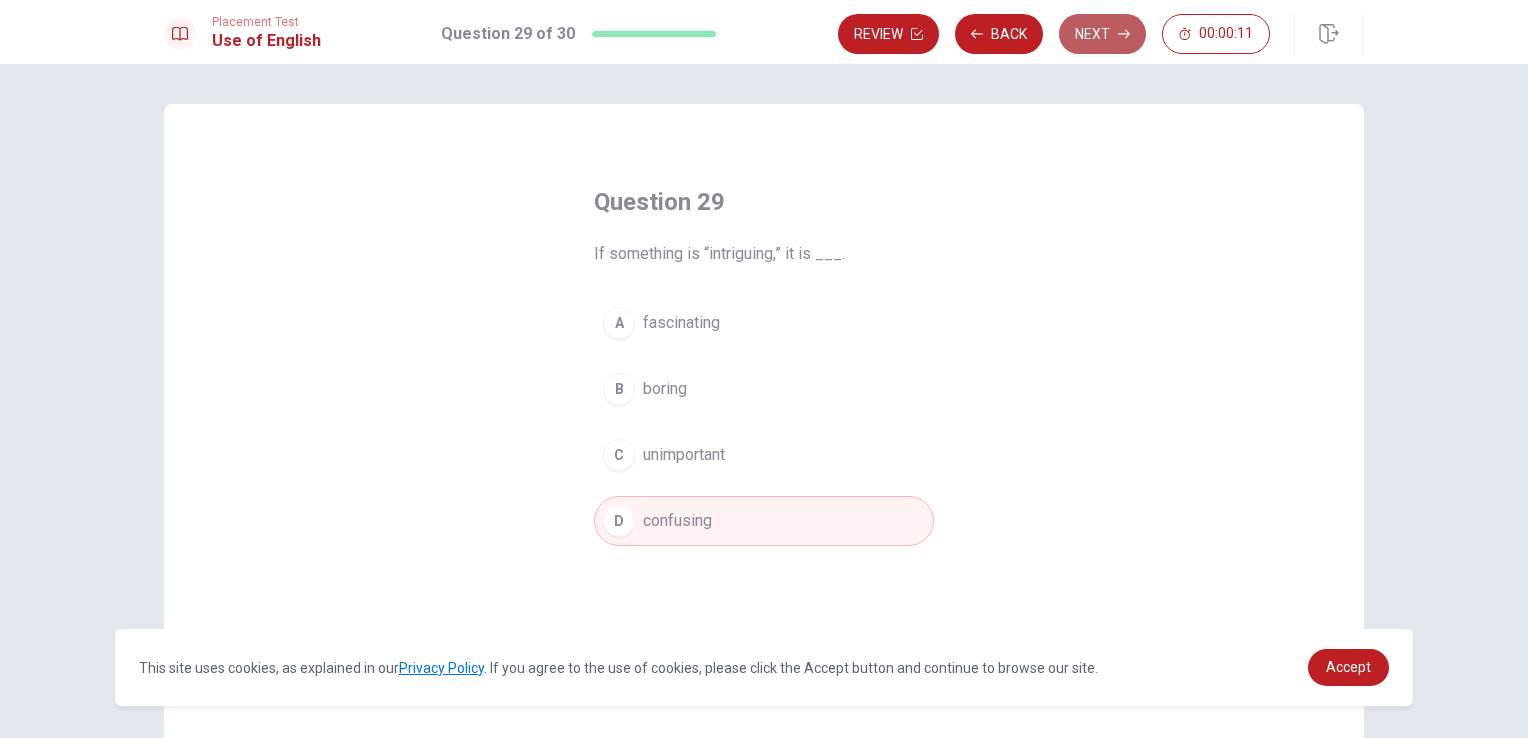 click on "Next" at bounding box center (1102, 34) 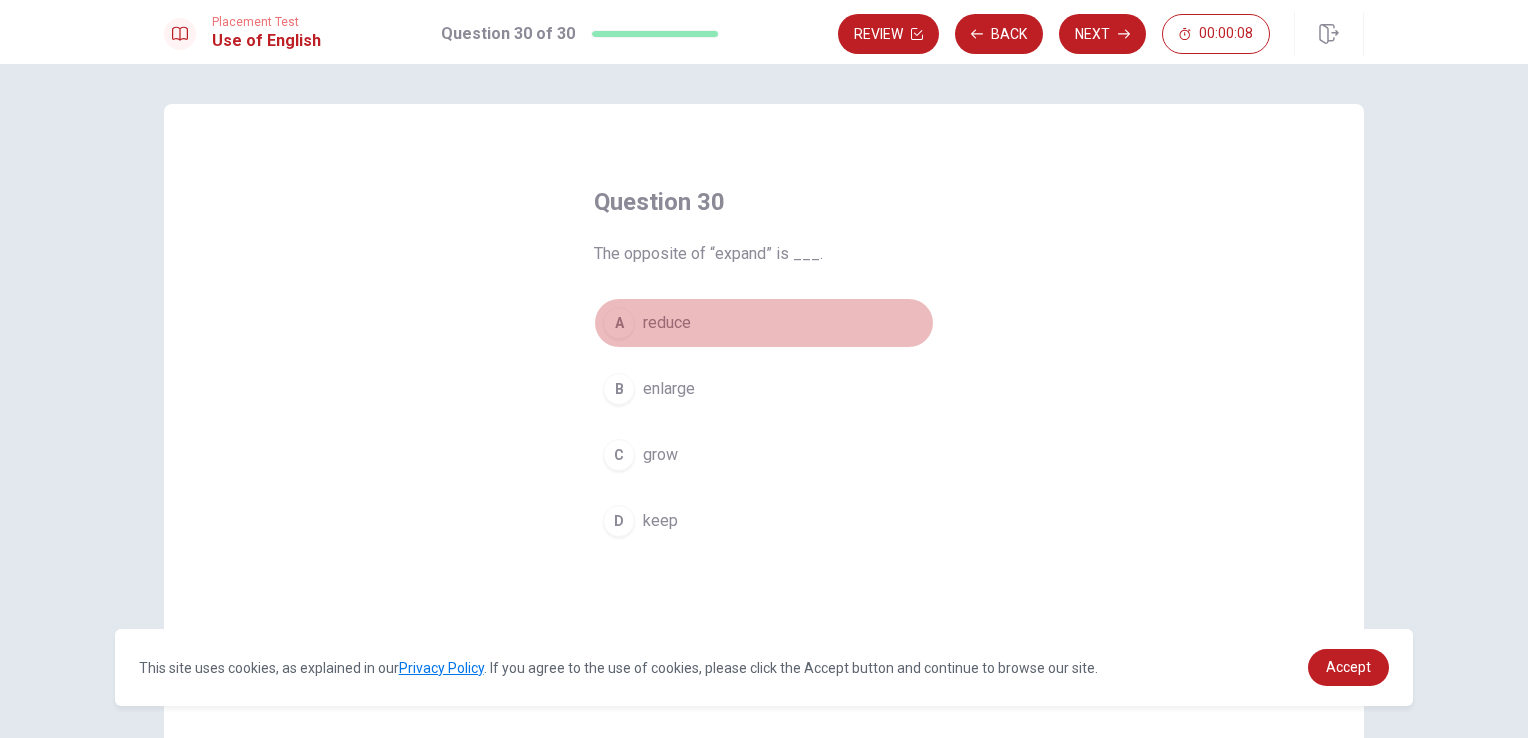 click on "A" at bounding box center (619, 323) 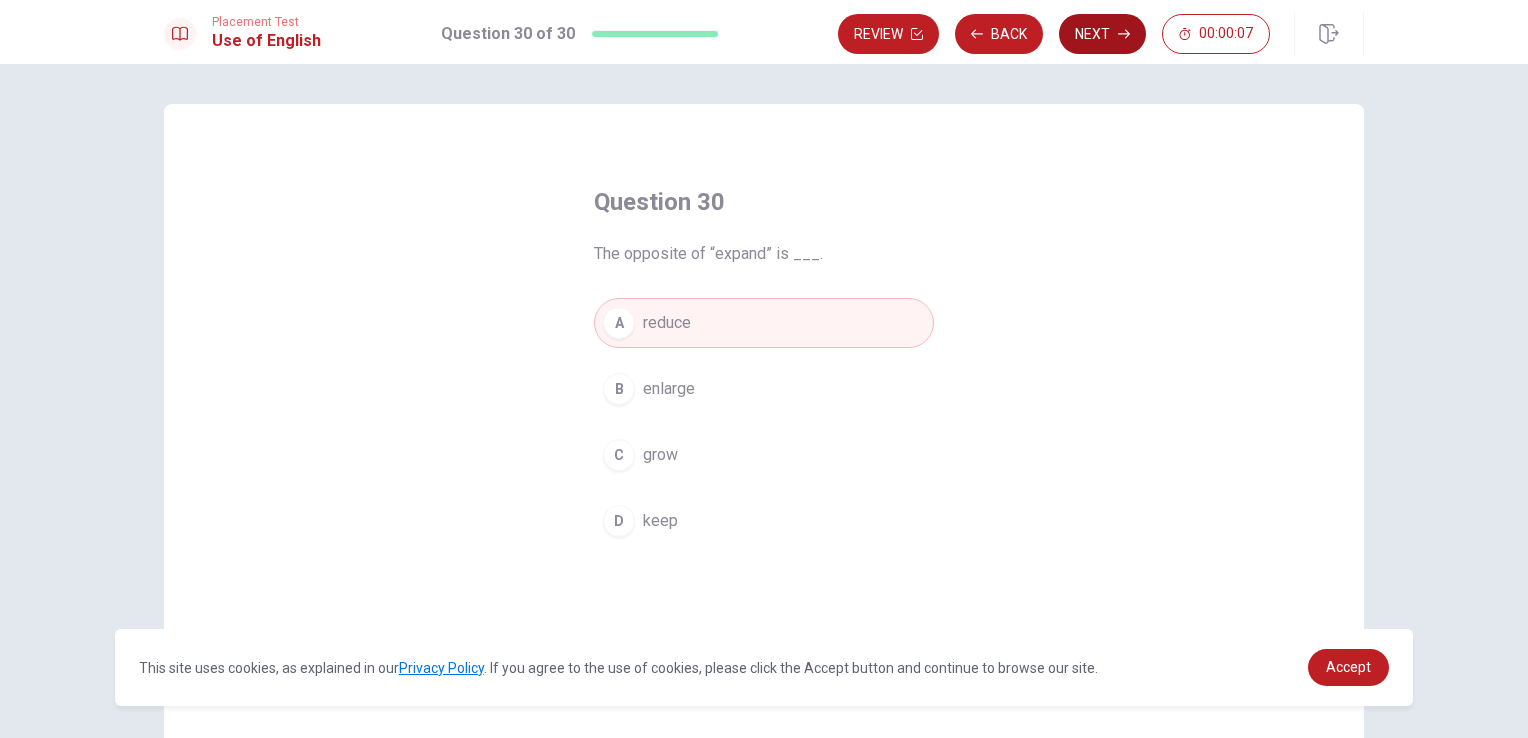 click on "Next" at bounding box center [1102, 34] 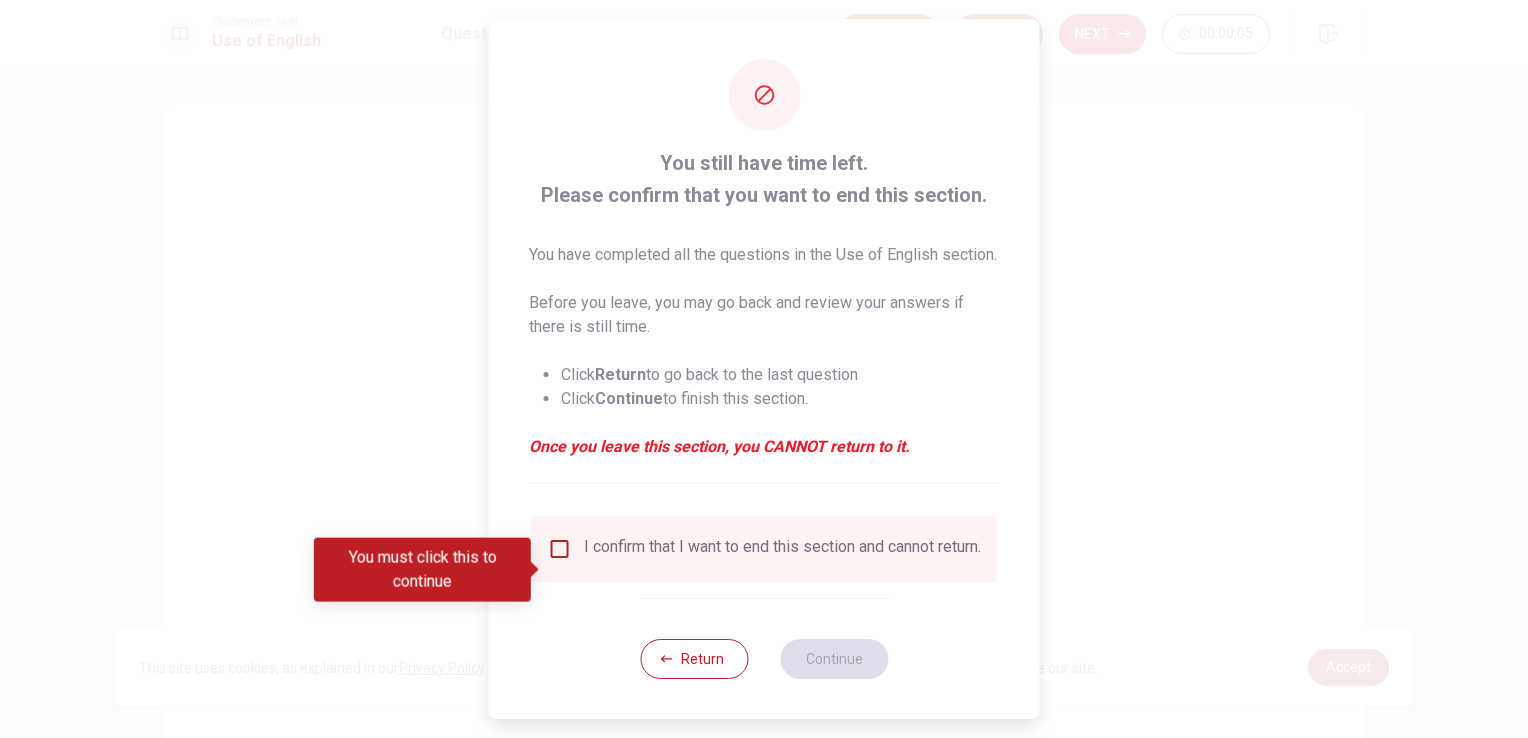 click on "I confirm that I want to end this section and cannot return." at bounding box center [764, 549] 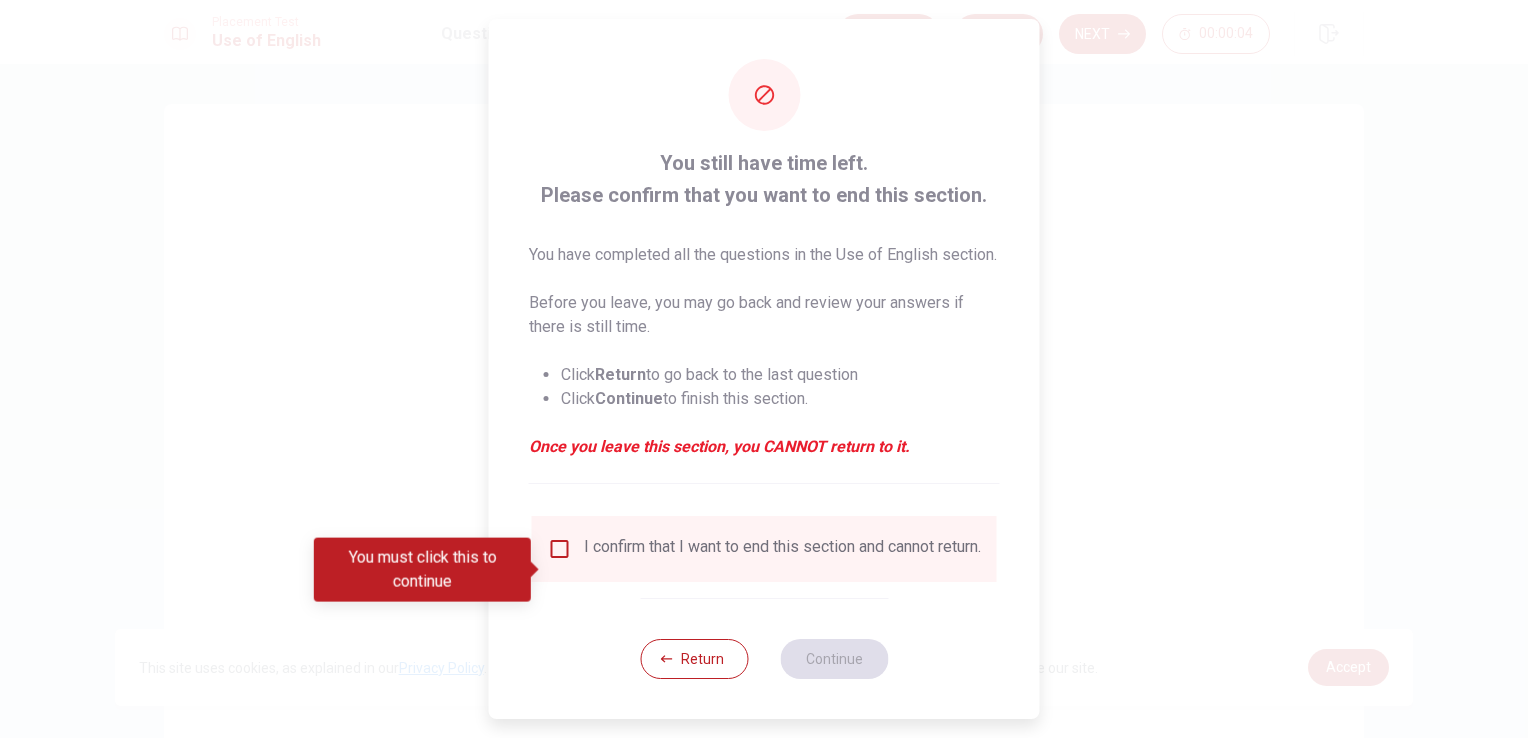 click at bounding box center [560, 549] 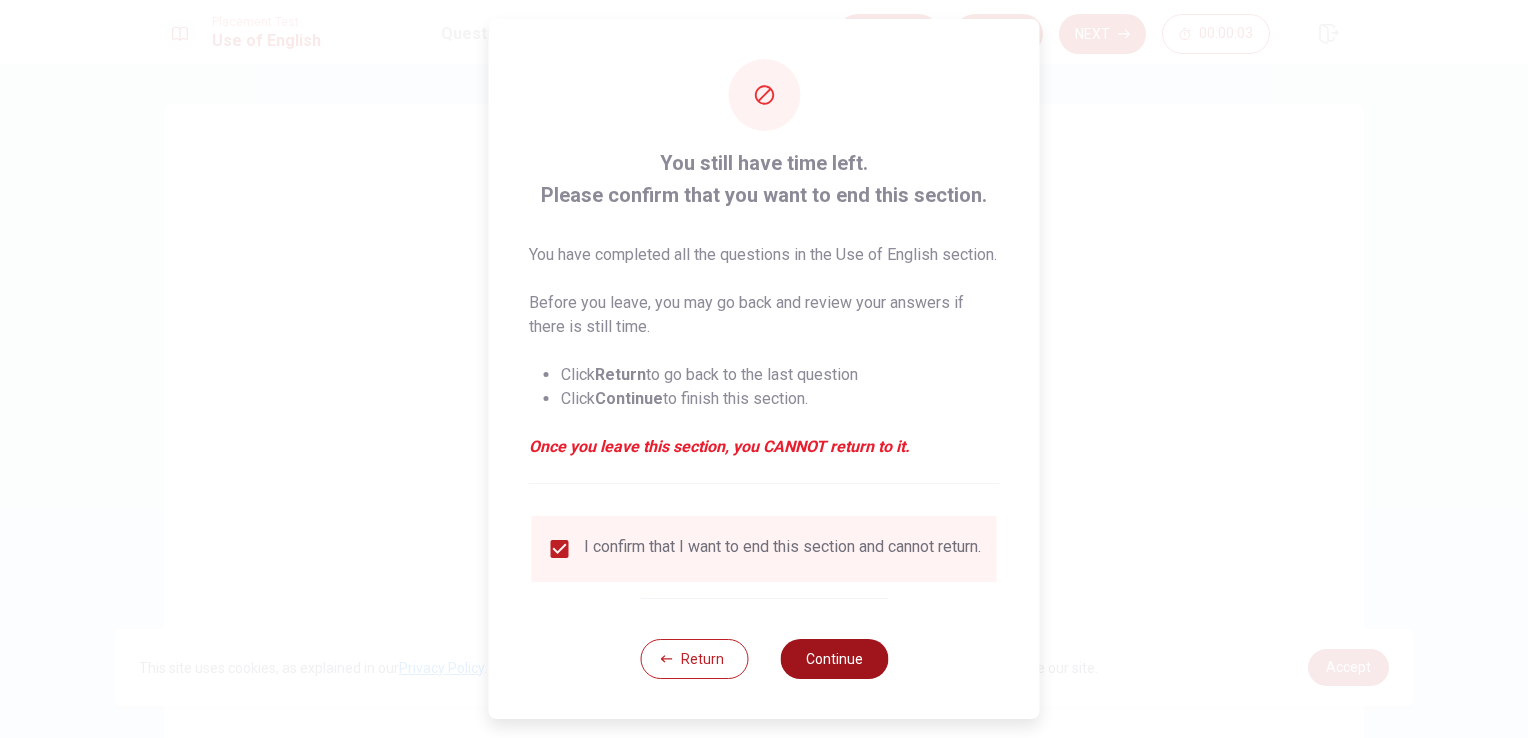 click on "Continue" at bounding box center (834, 659) 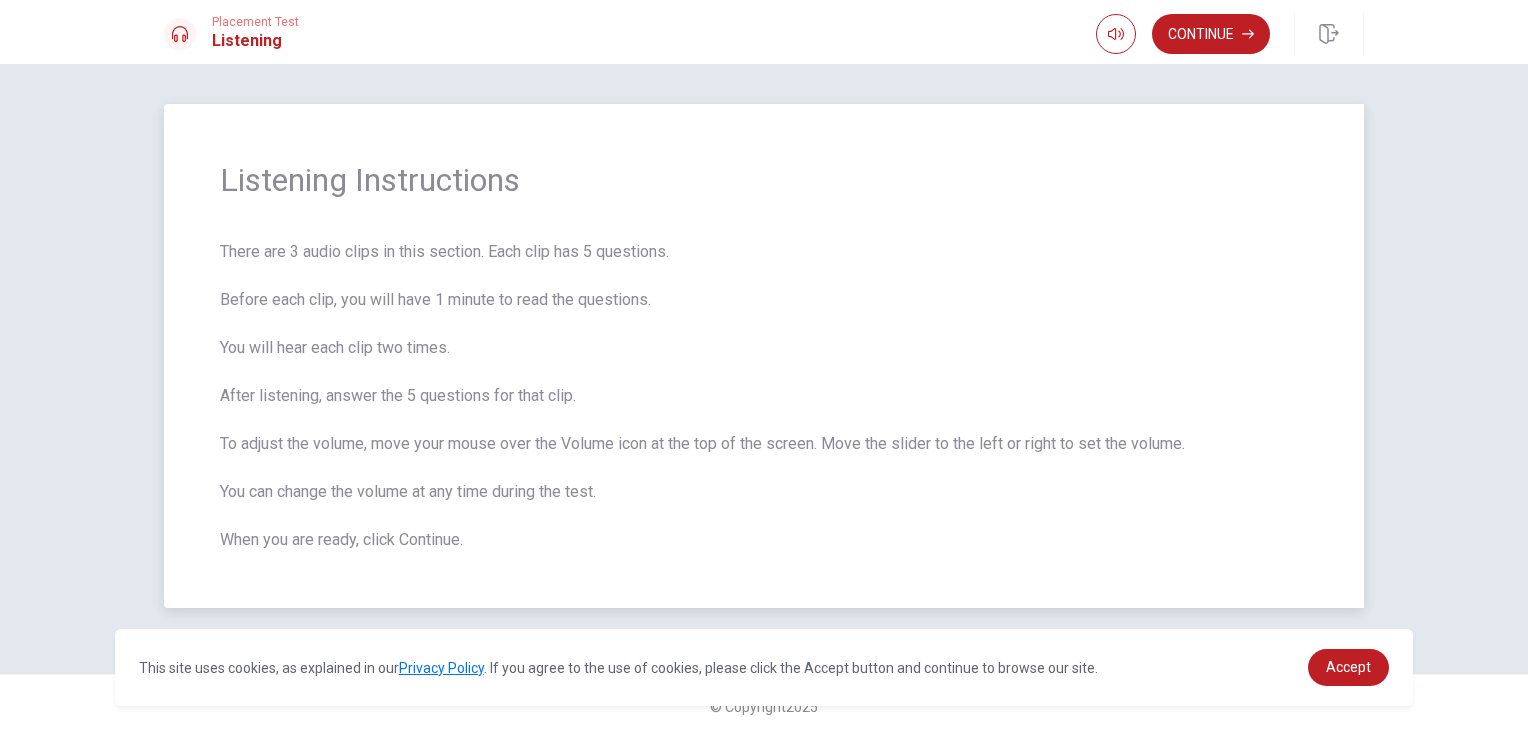 click on "There are 3 audio clips in this section. Each clip has 5 questions.
Before each clip, you will have 1 minute to read the questions.
You will hear each clip two times.
After listening, answer the 5 questions for that clip.
To adjust the volume, move your mouse over the Volume icon at the top of the screen. Move the slider to the left or right to set the volume.
You can change the volume at any time during the test.
When you are ready, click Continue." at bounding box center [764, 396] 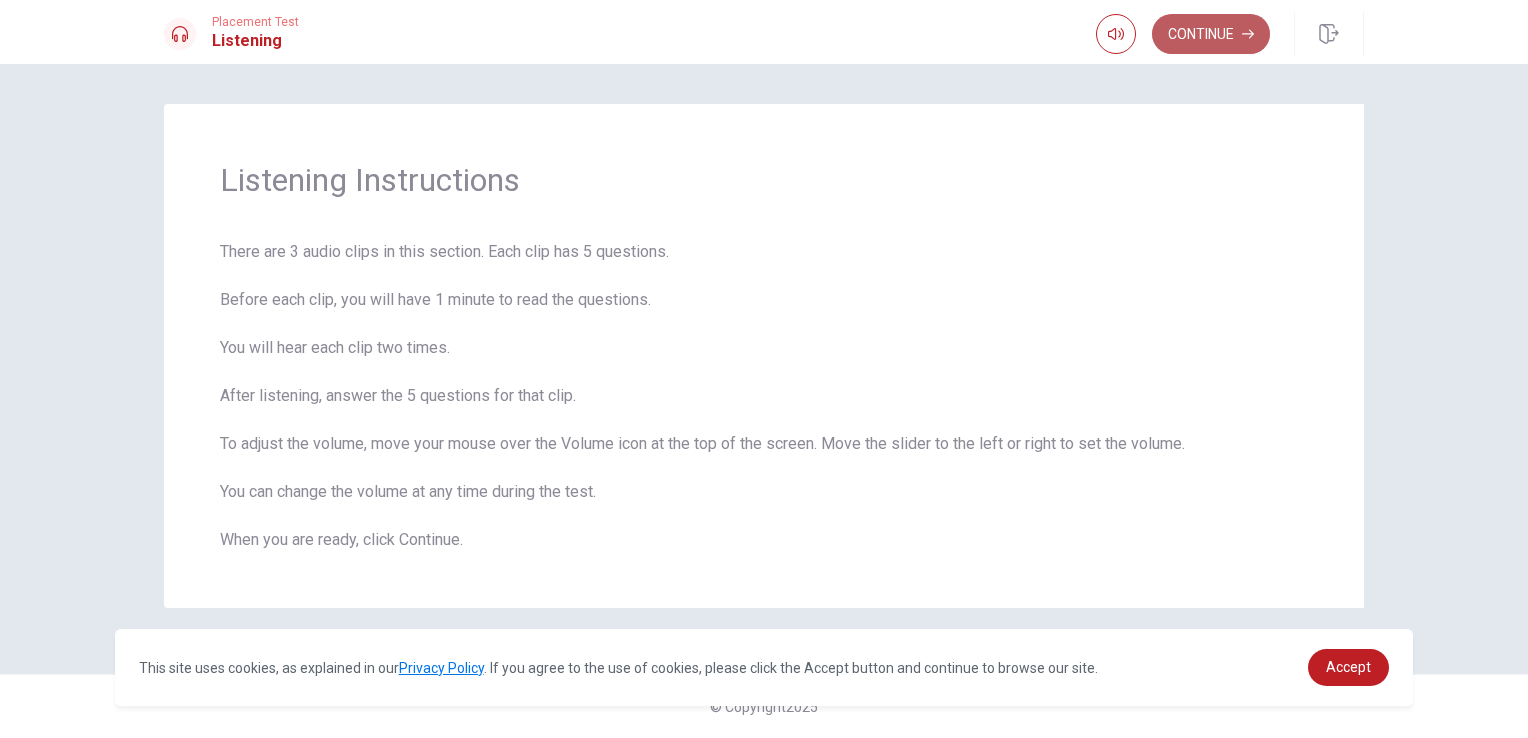 click on "Continue" at bounding box center [1211, 34] 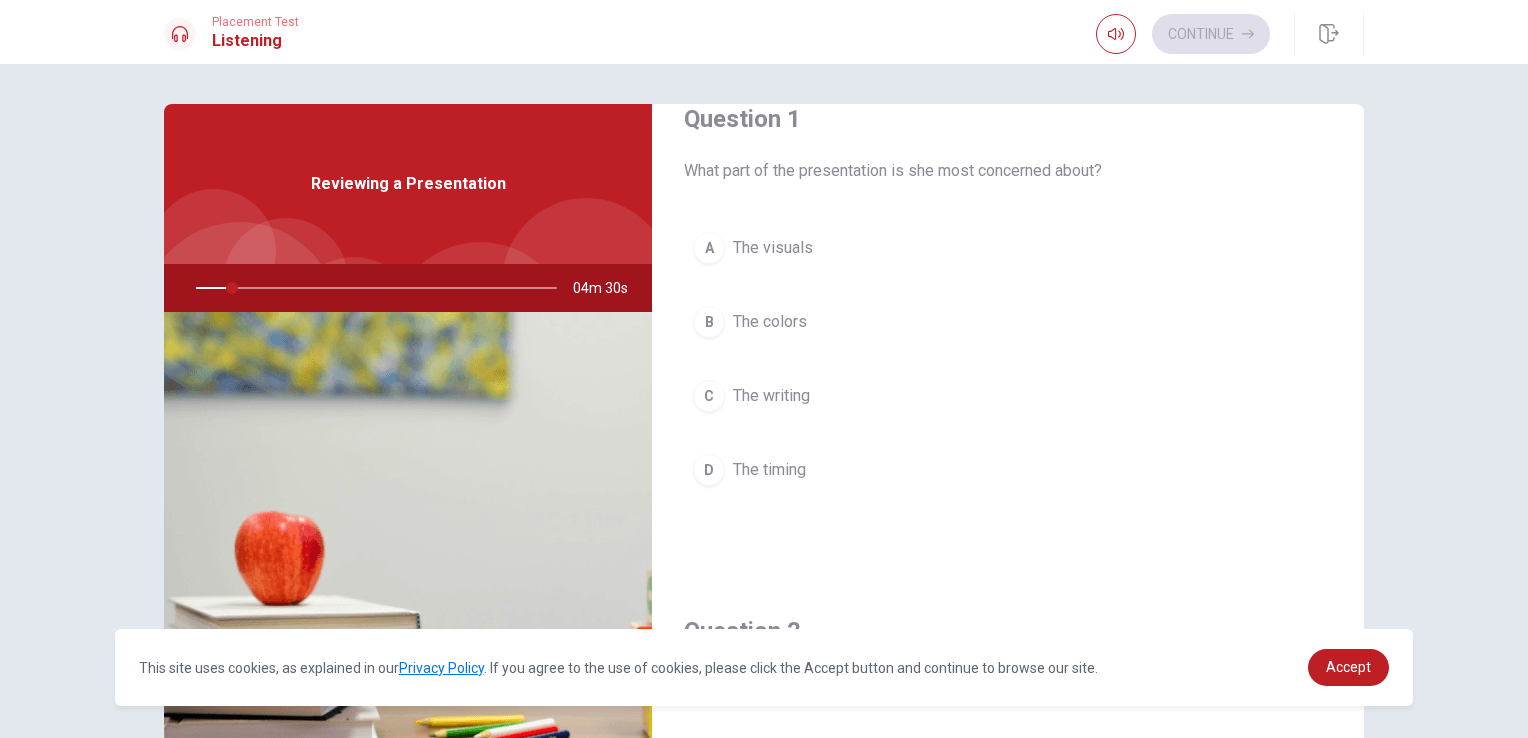 scroll, scrollTop: 0, scrollLeft: 0, axis: both 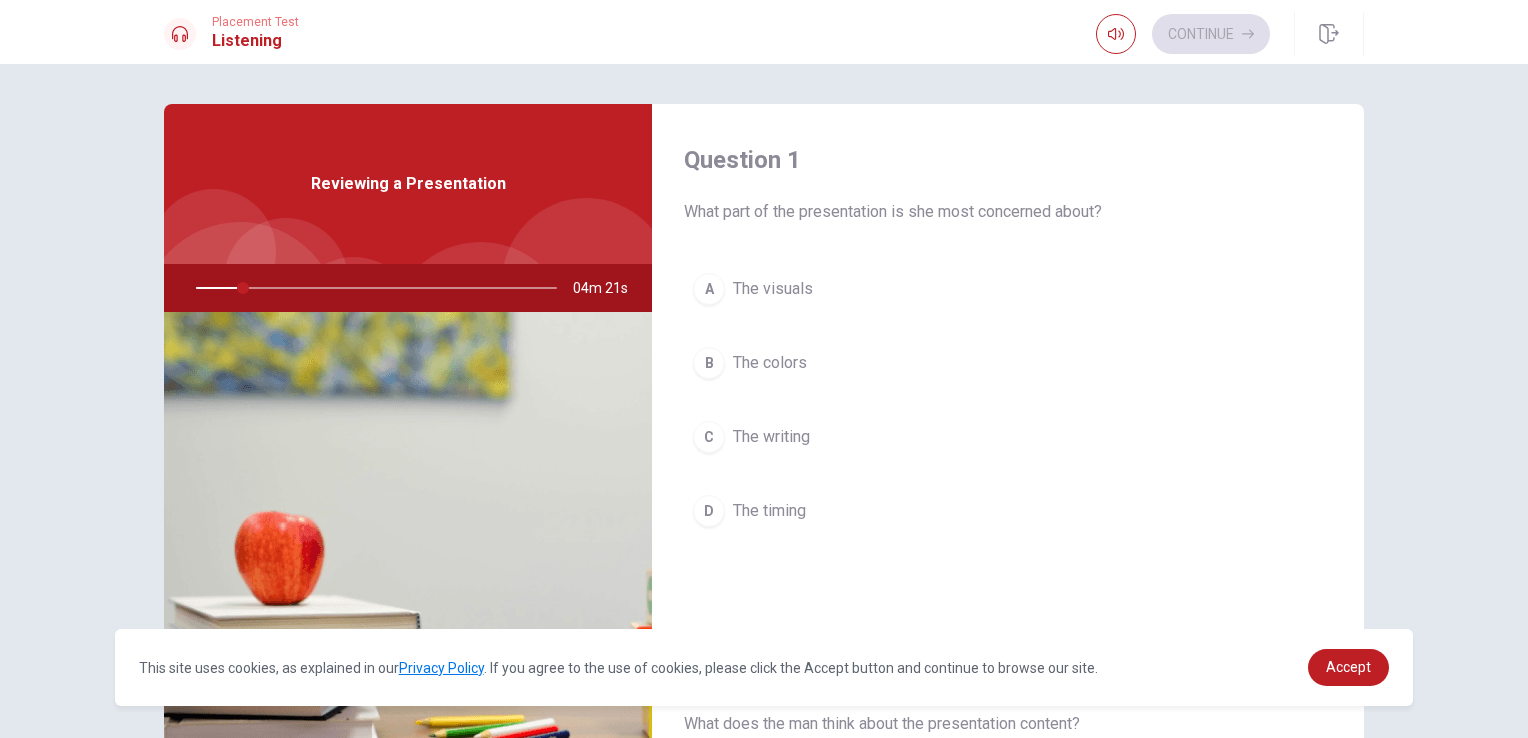 click on "Question 1 What part of the presentation is she most concerned about? A The visuals B The colors C The writing D The timing Question 2 What does the man think about the presentation content? A It’s solid B It’s too long C It needs a rewrite D It’s confusing Question 3 What kind of feedback does she ask for? A On both content and design B Only on the design C On the timing D Only on the content Question 4 How does the woman respond to the man’s offer of help? A She is uncertain B She asks for more time C She thanks him D She refuses his help Question 5 What did the woman just complete? A A presentation B A budget proposal C A report D A project plan Reviewing a Presentation 04m 21s © Copyright  2025" at bounding box center (764, 401) 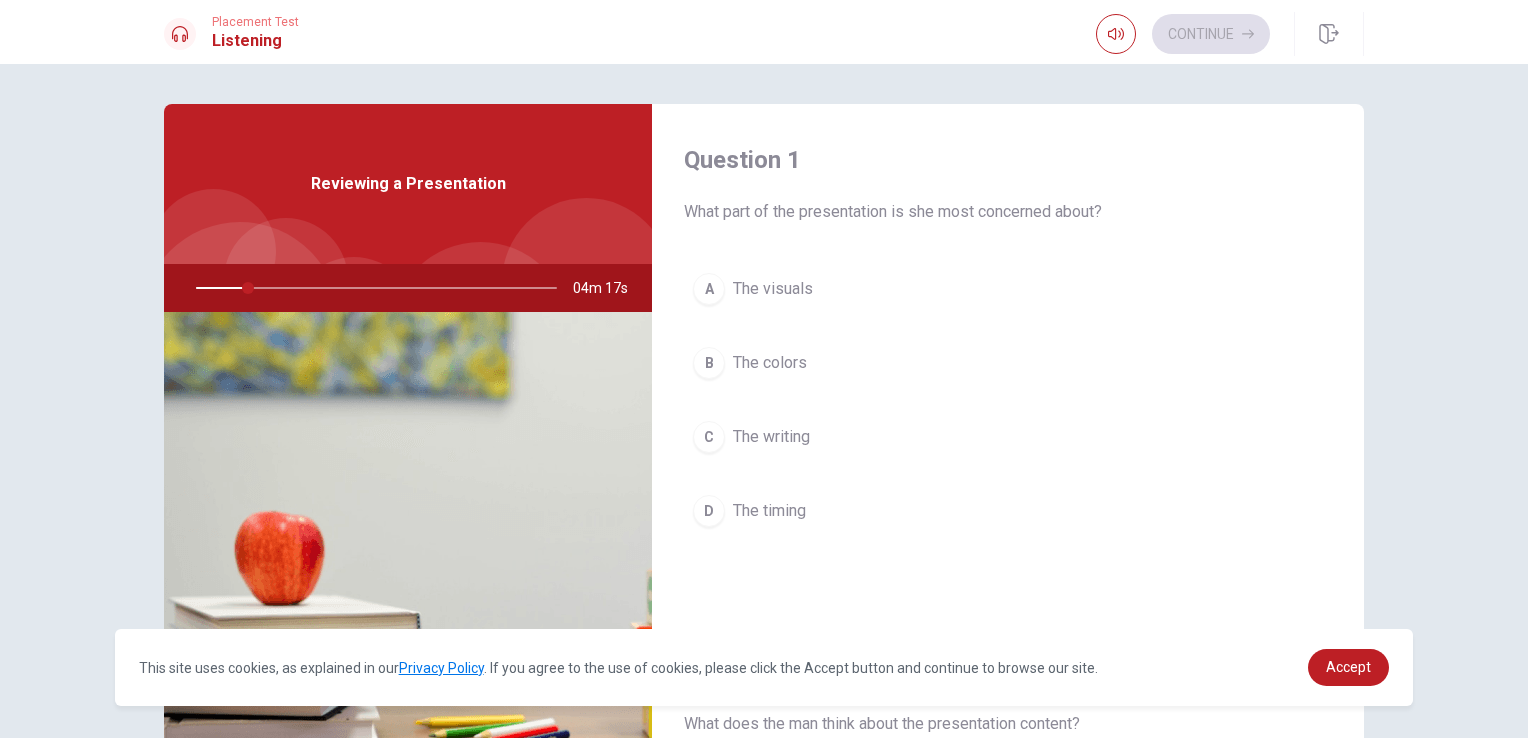 click on "Reviewing a Presentation" at bounding box center (408, 184) 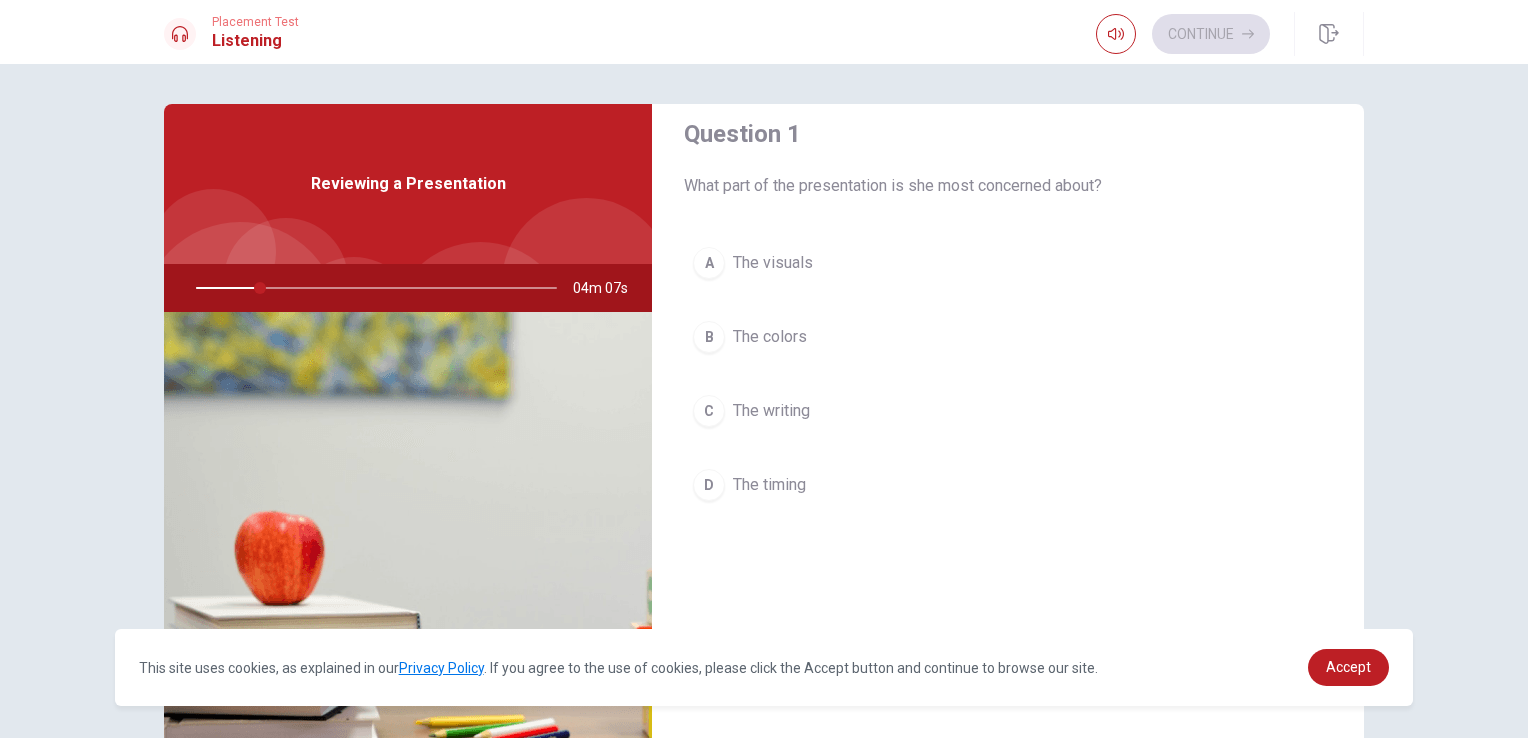 scroll, scrollTop: 0, scrollLeft: 0, axis: both 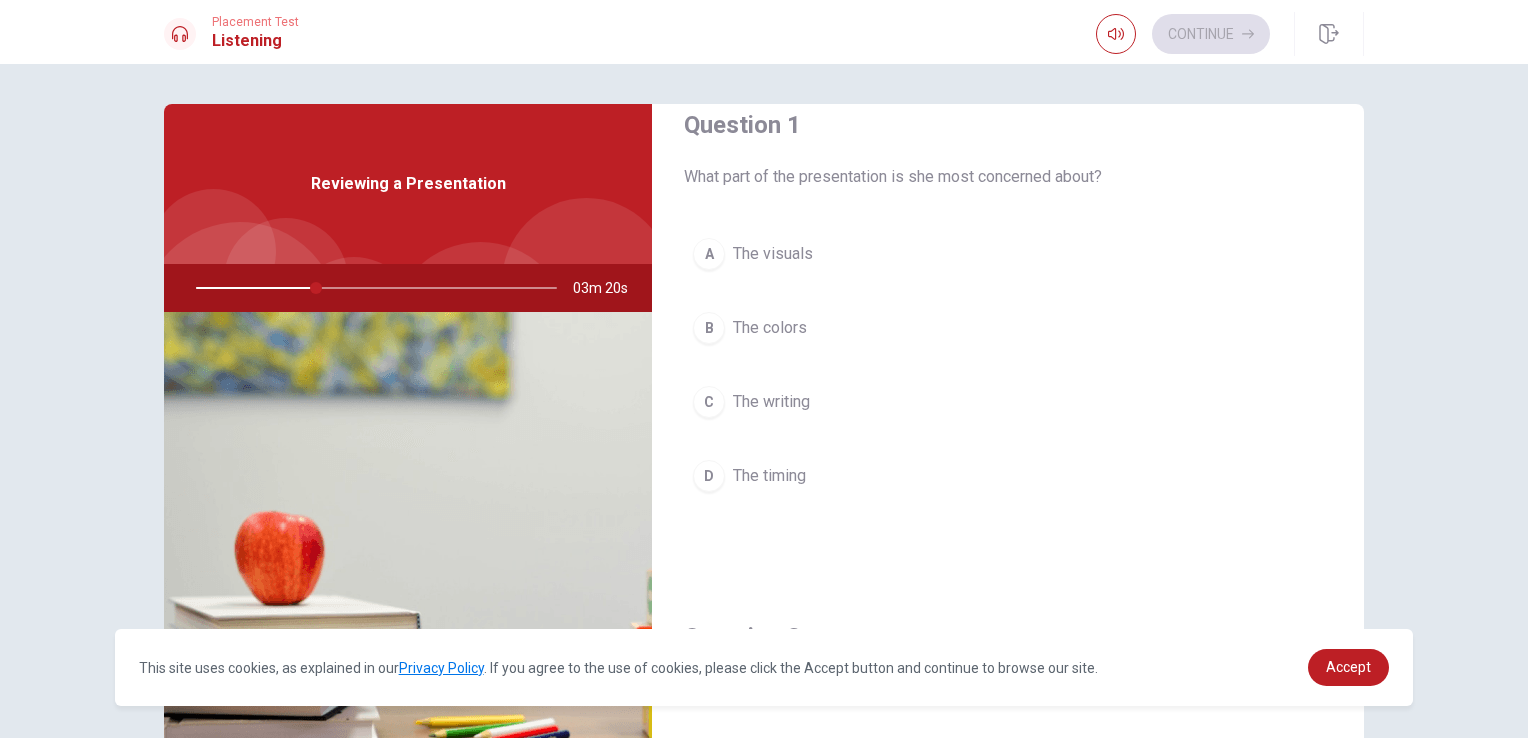 click on "A The visuals" at bounding box center (1008, 254) 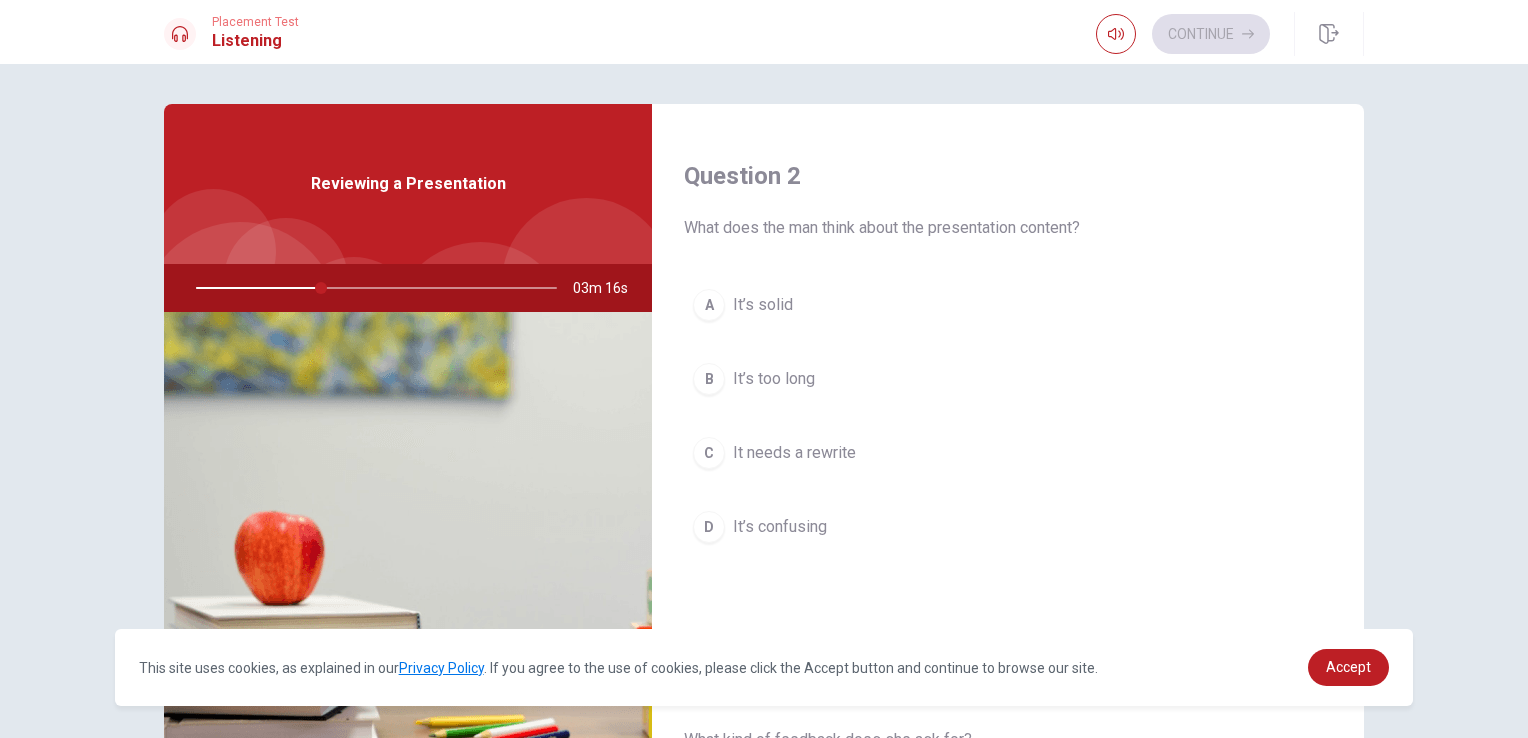 scroll, scrollTop: 503, scrollLeft: 0, axis: vertical 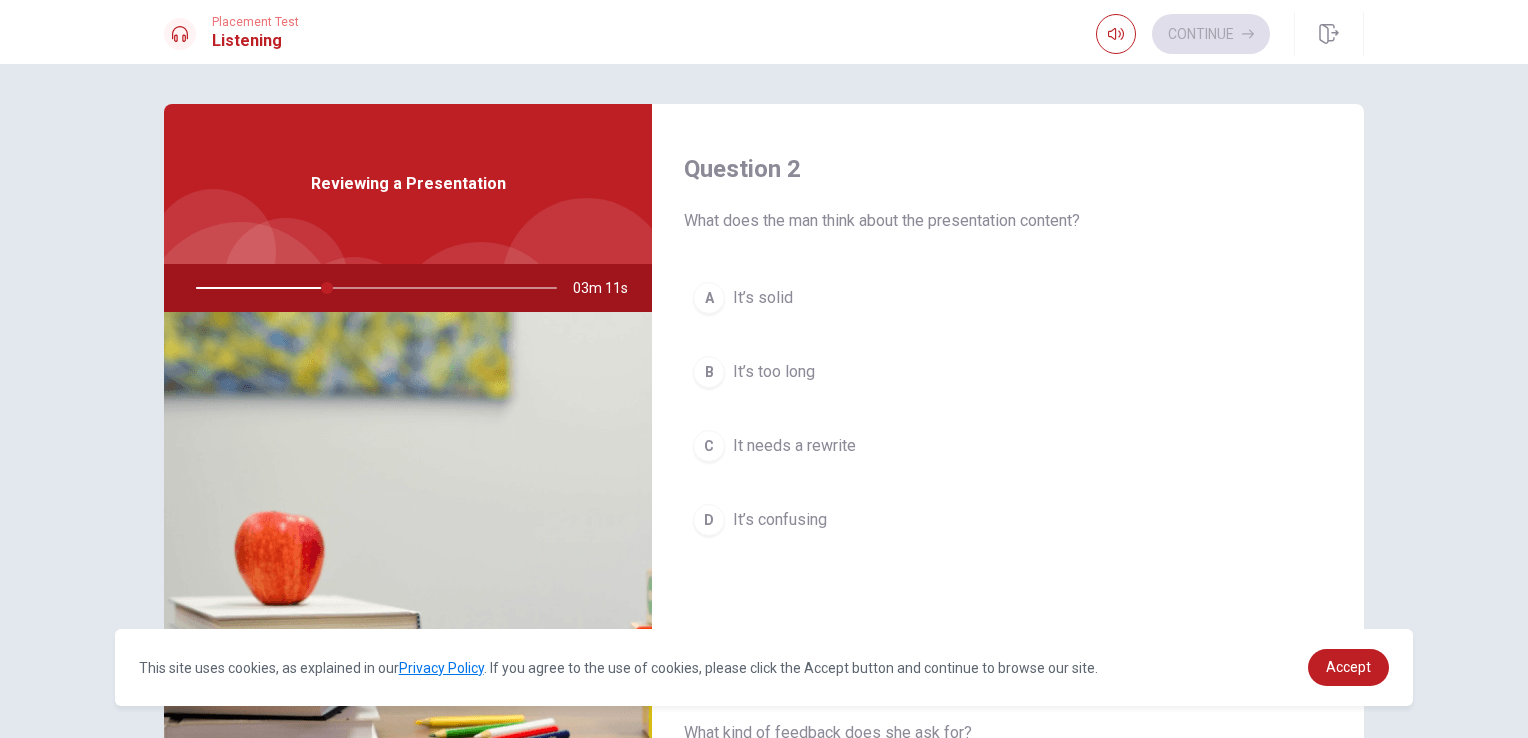 click on "A It’s solid" at bounding box center [1008, 298] 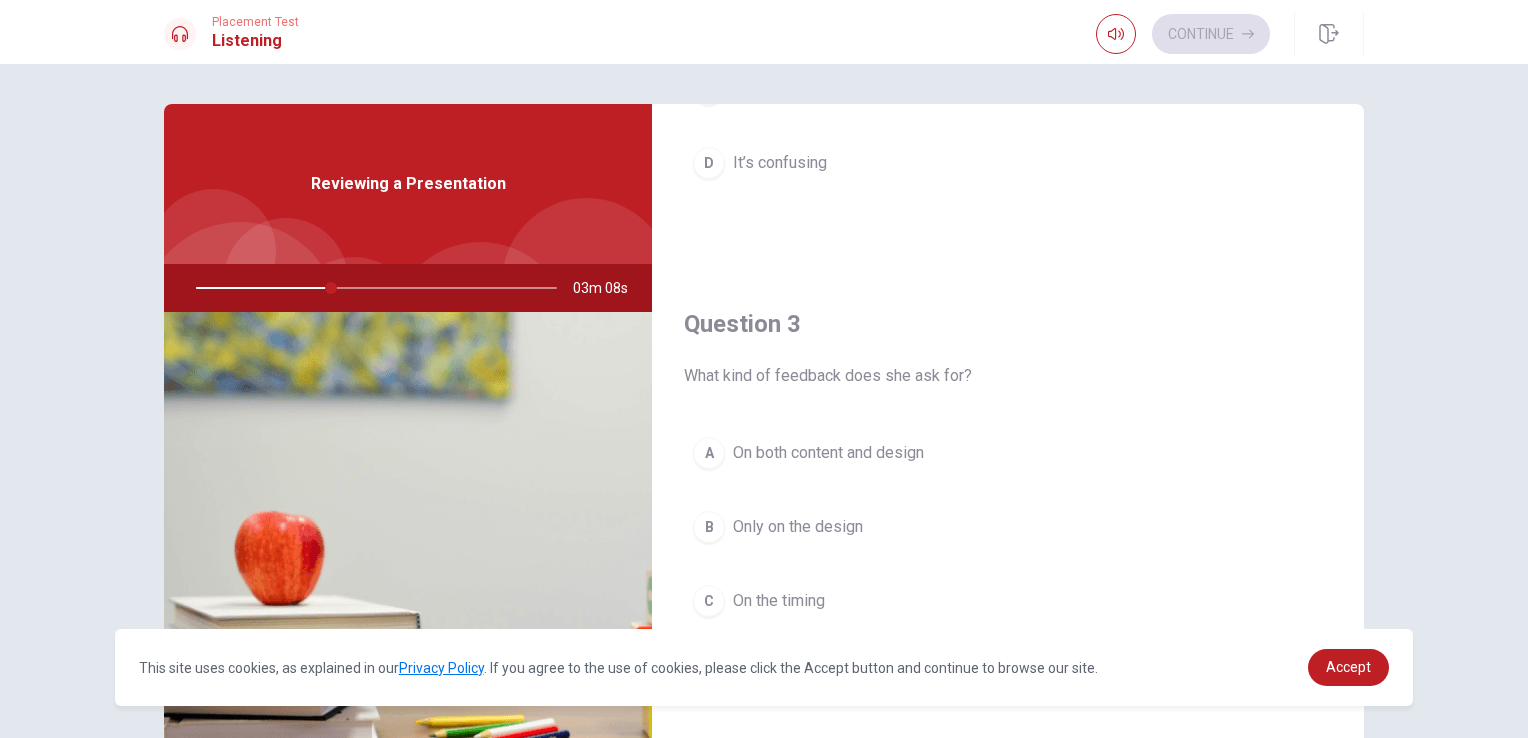 scroll, scrollTop: 885, scrollLeft: 0, axis: vertical 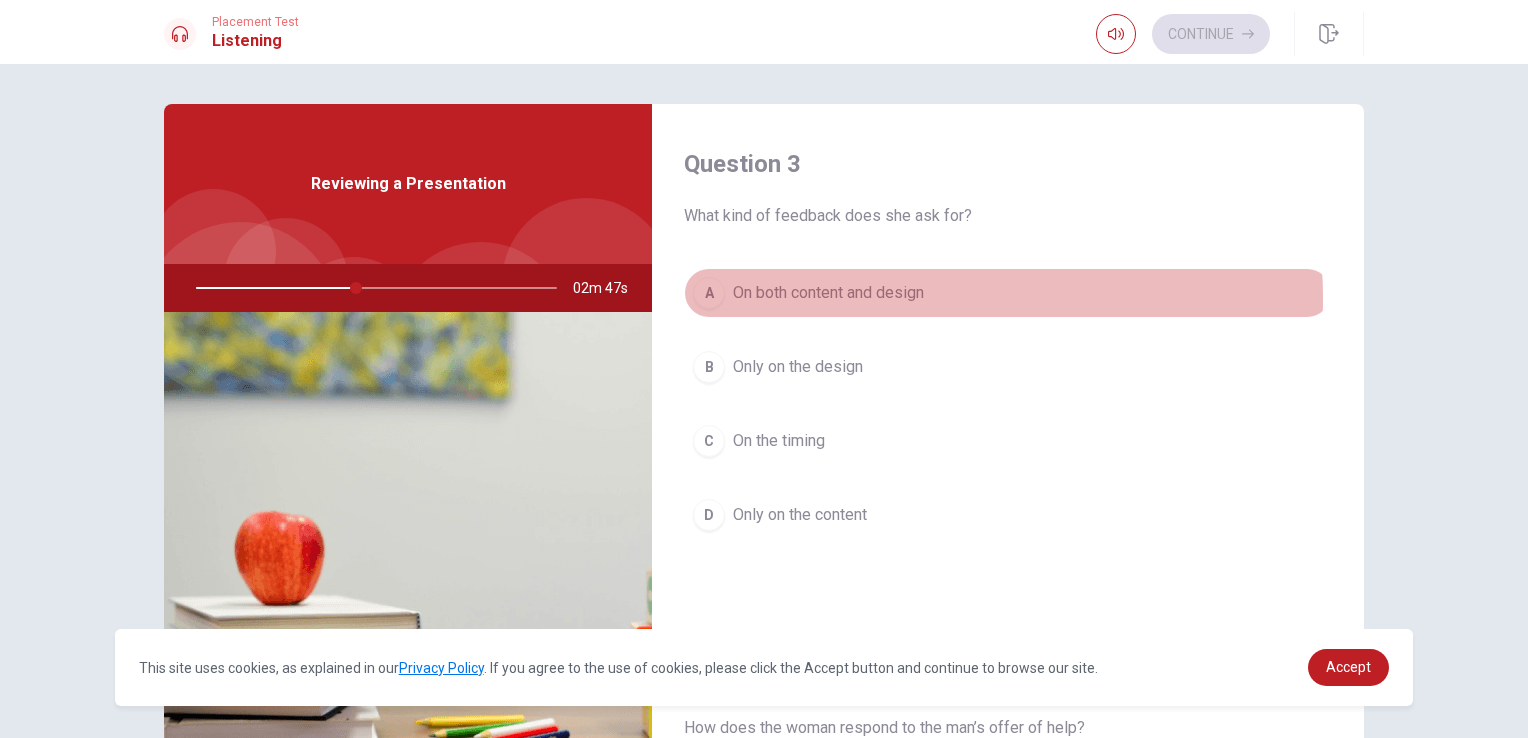 click on "On both content and design" at bounding box center (828, 293) 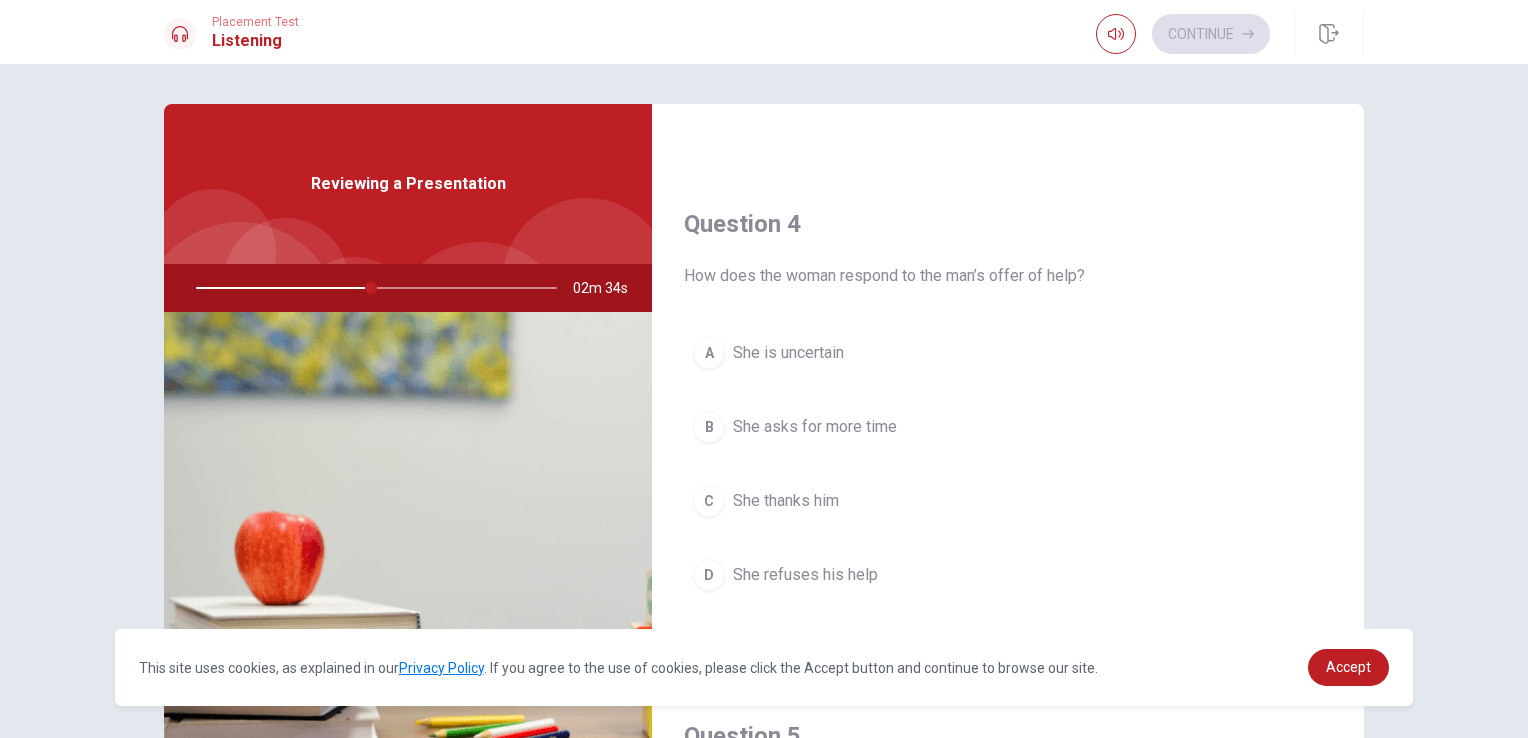 scroll, scrollTop: 1470, scrollLeft: 0, axis: vertical 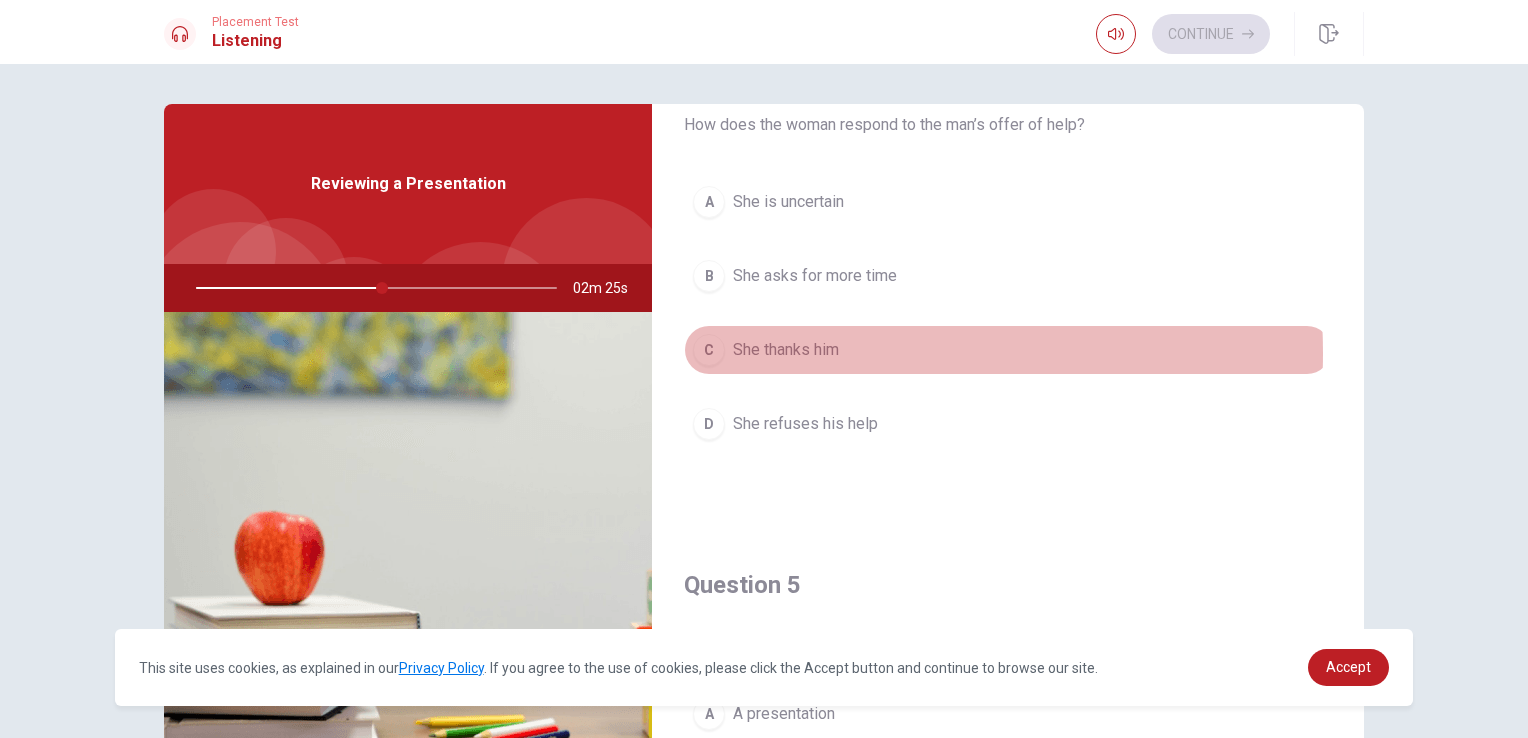 click on "She thanks him" at bounding box center [786, 350] 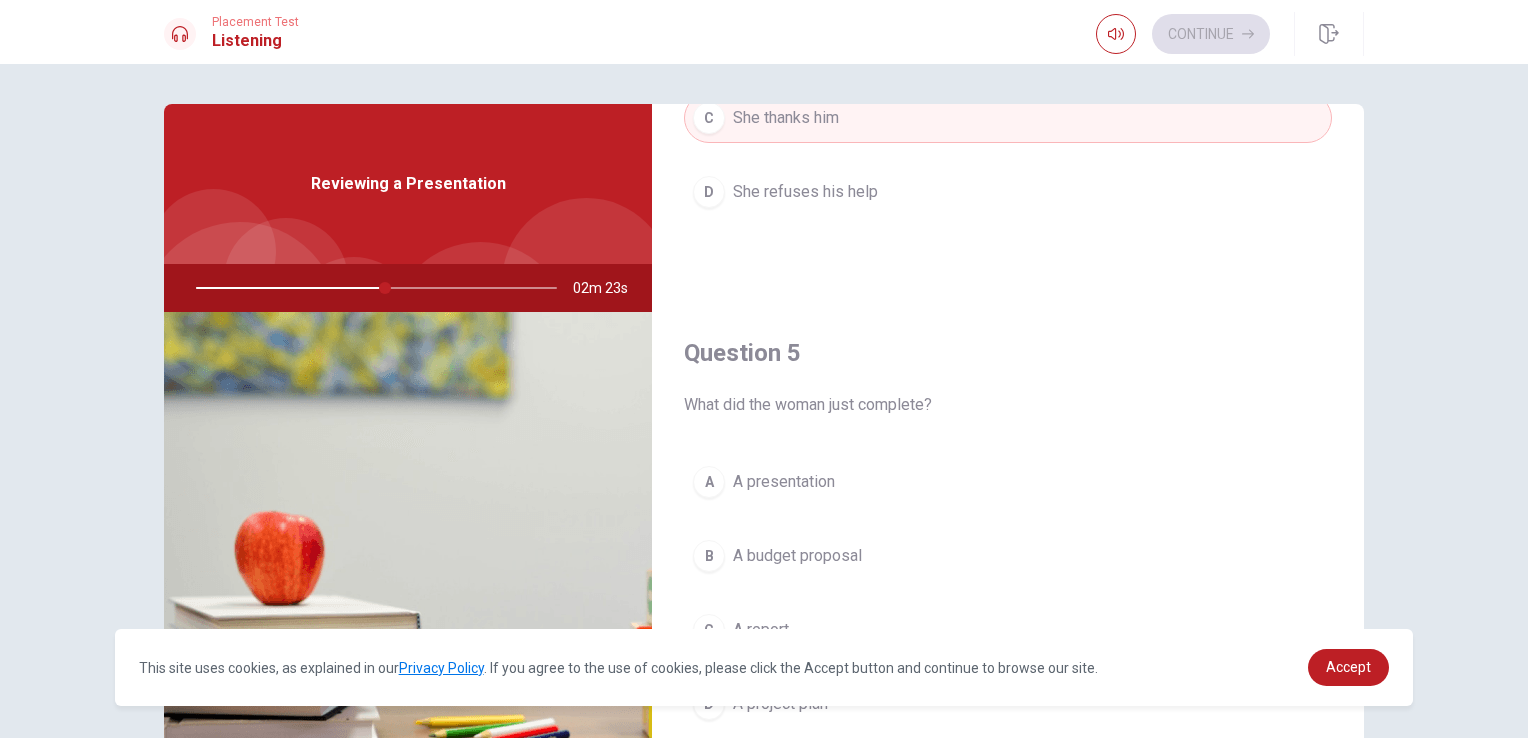 scroll, scrollTop: 1856, scrollLeft: 0, axis: vertical 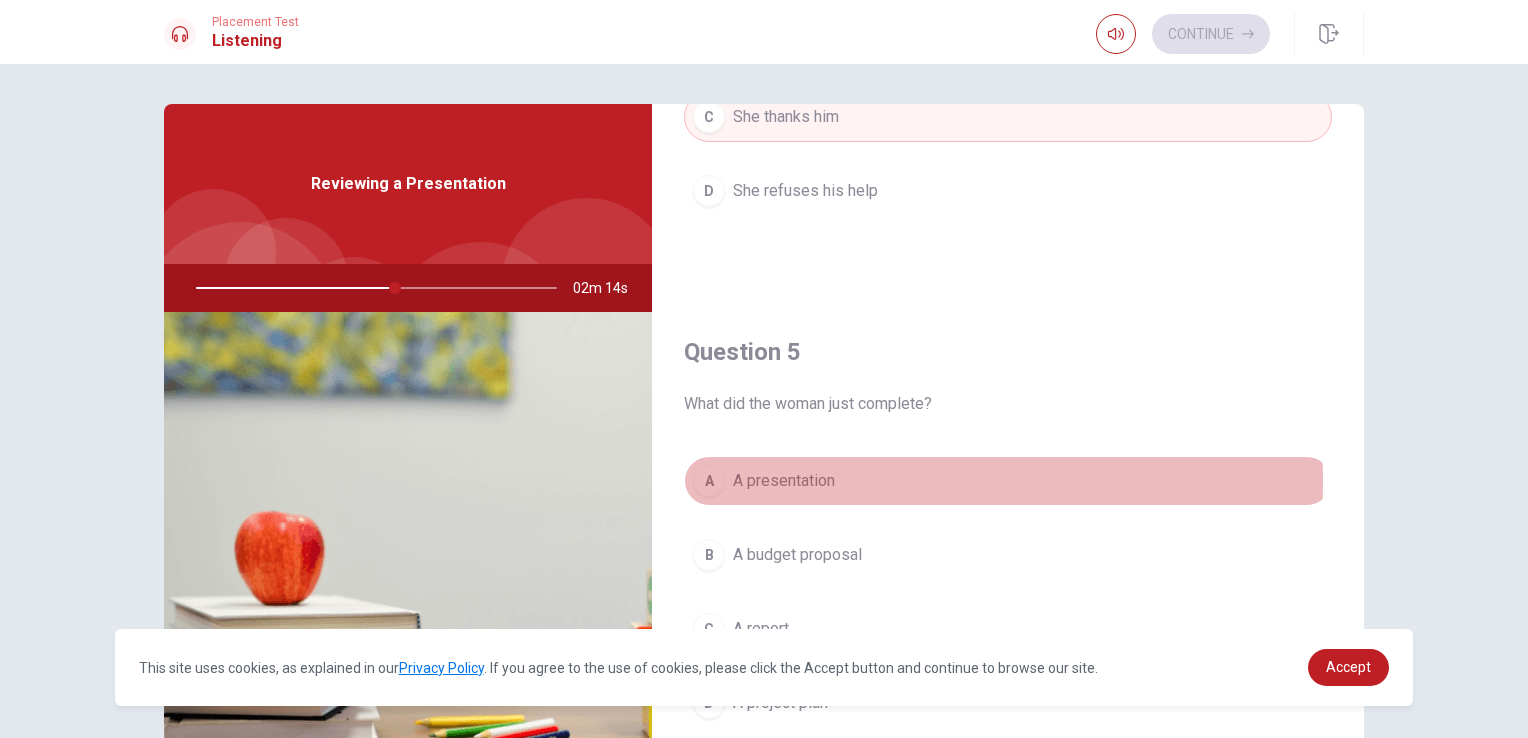 click on "A presentation" at bounding box center [784, 481] 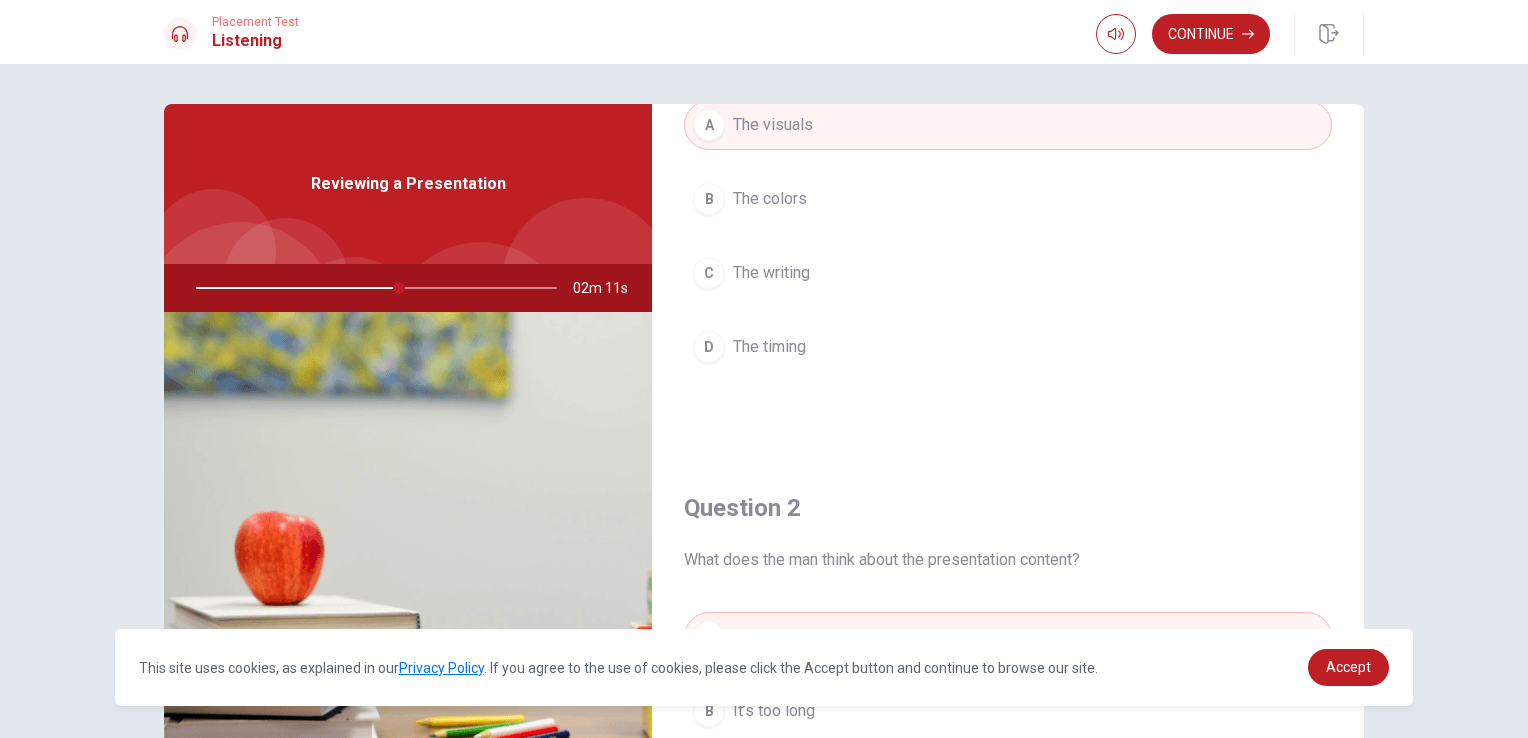 scroll, scrollTop: 112, scrollLeft: 0, axis: vertical 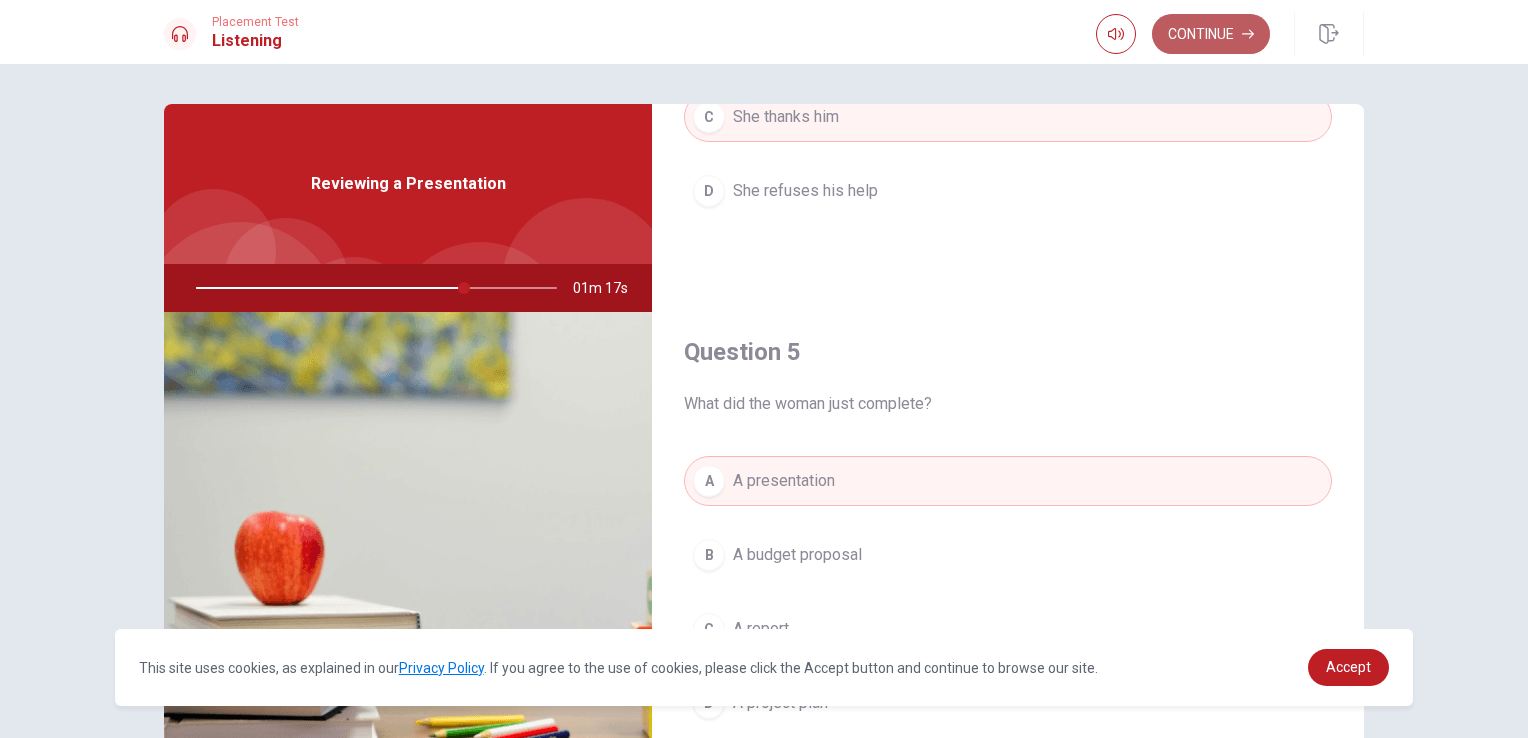 click on "Continue" at bounding box center (1211, 34) 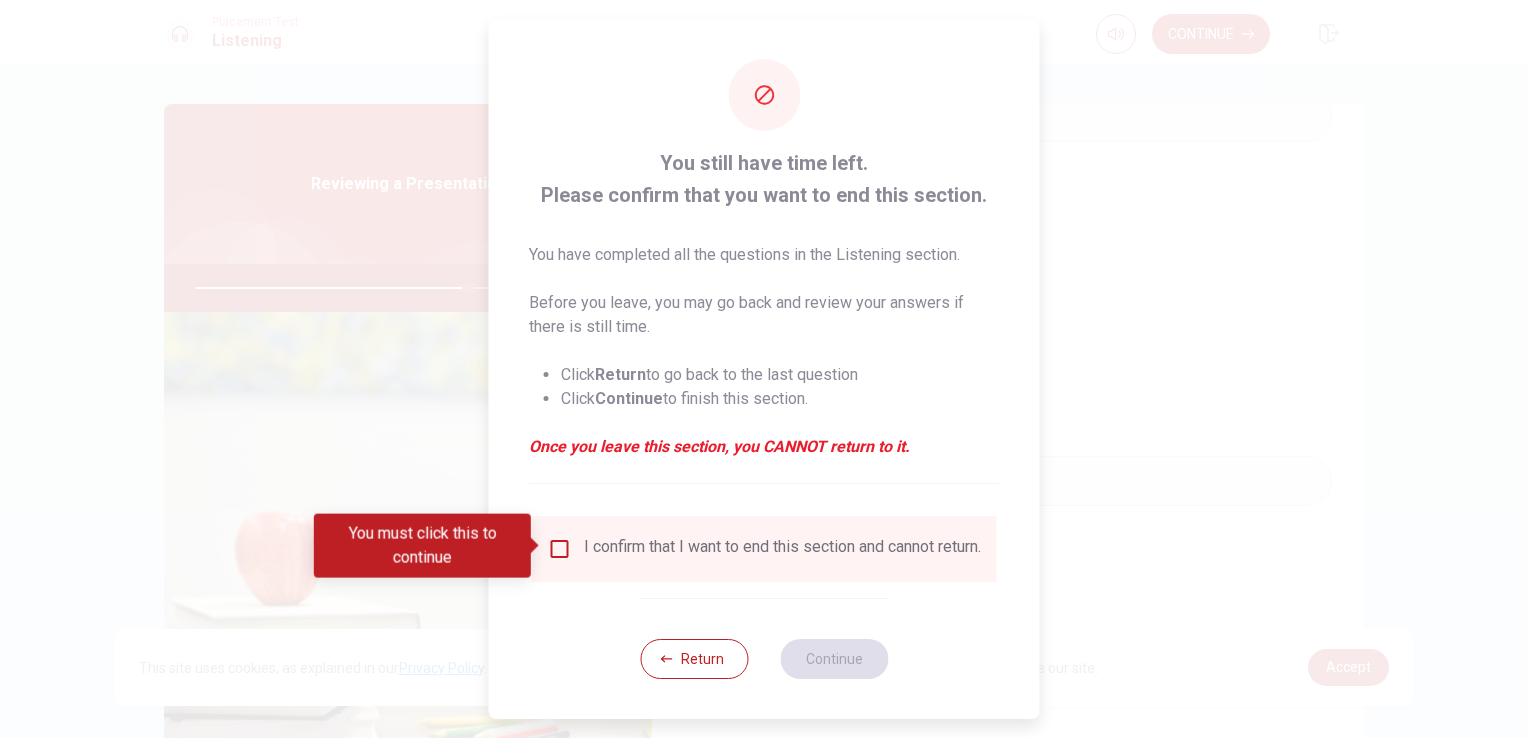 click at bounding box center (560, 549) 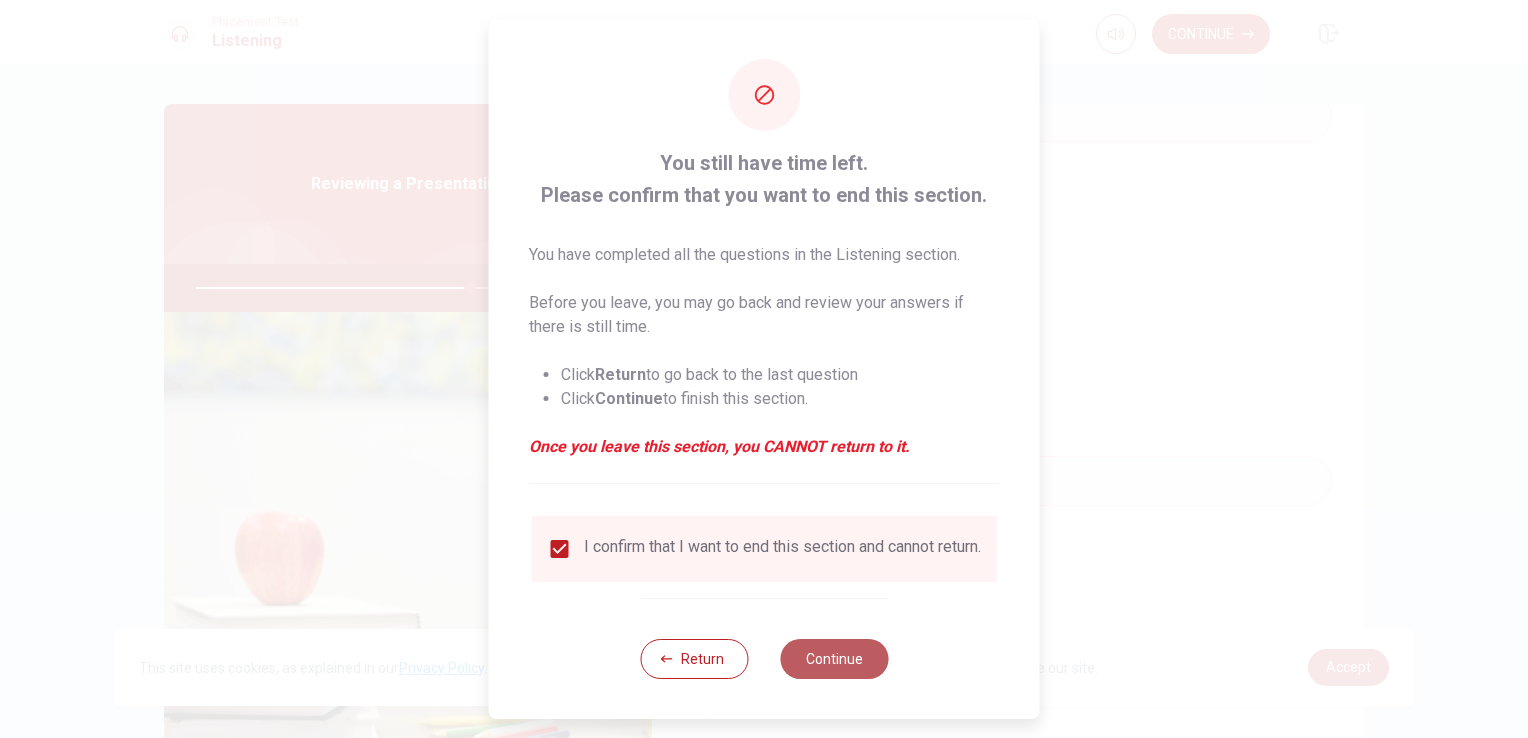 click on "Continue" at bounding box center (834, 659) 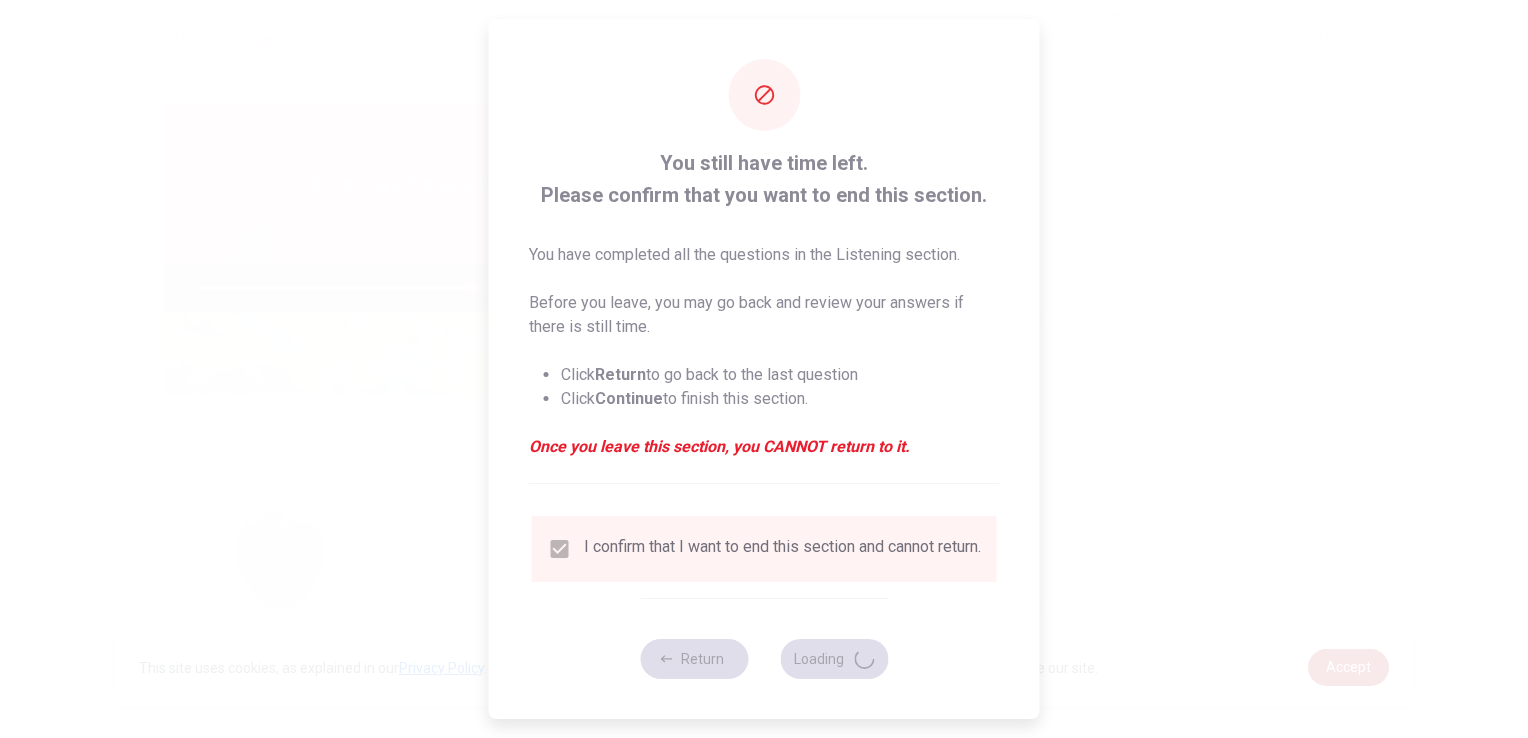 type on "77" 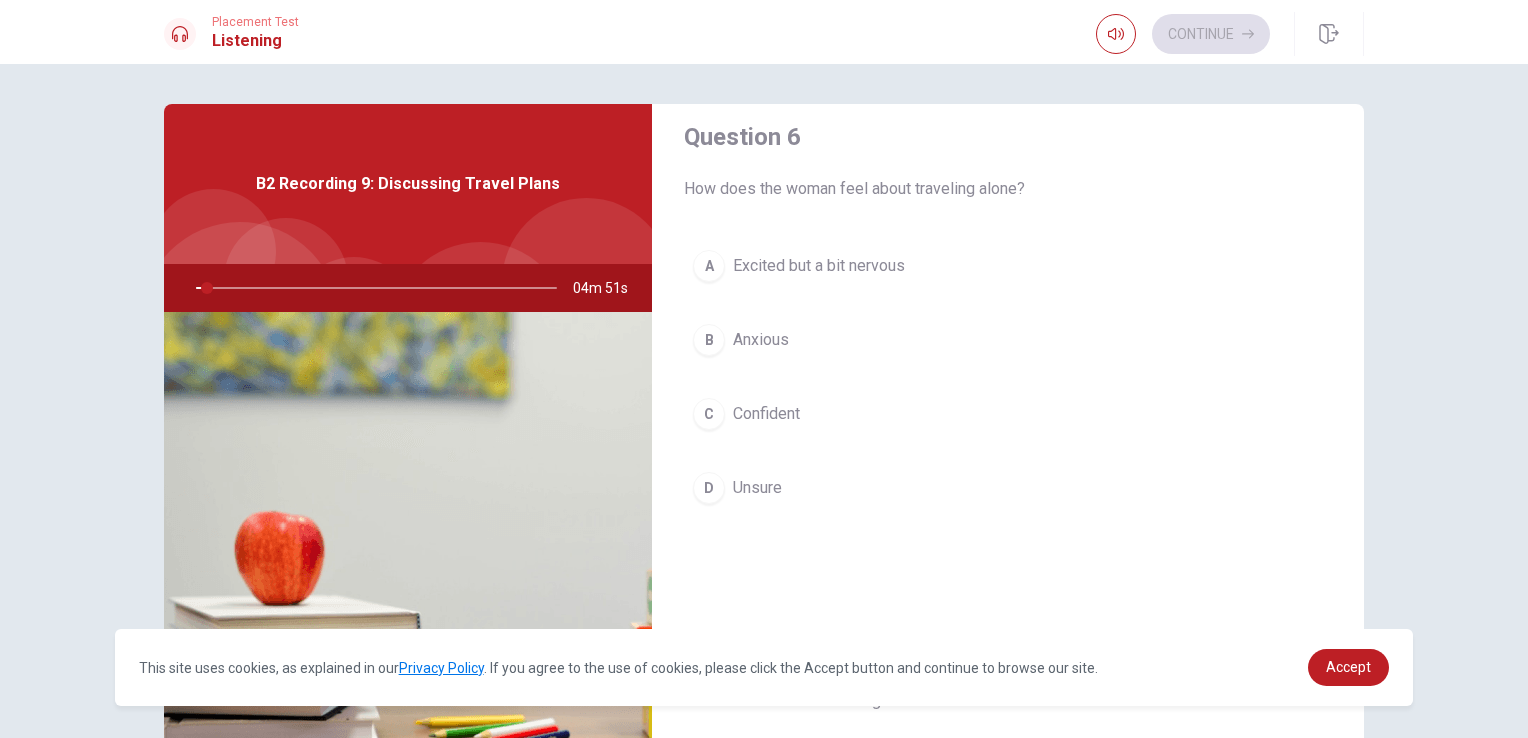 scroll, scrollTop: 0, scrollLeft: 0, axis: both 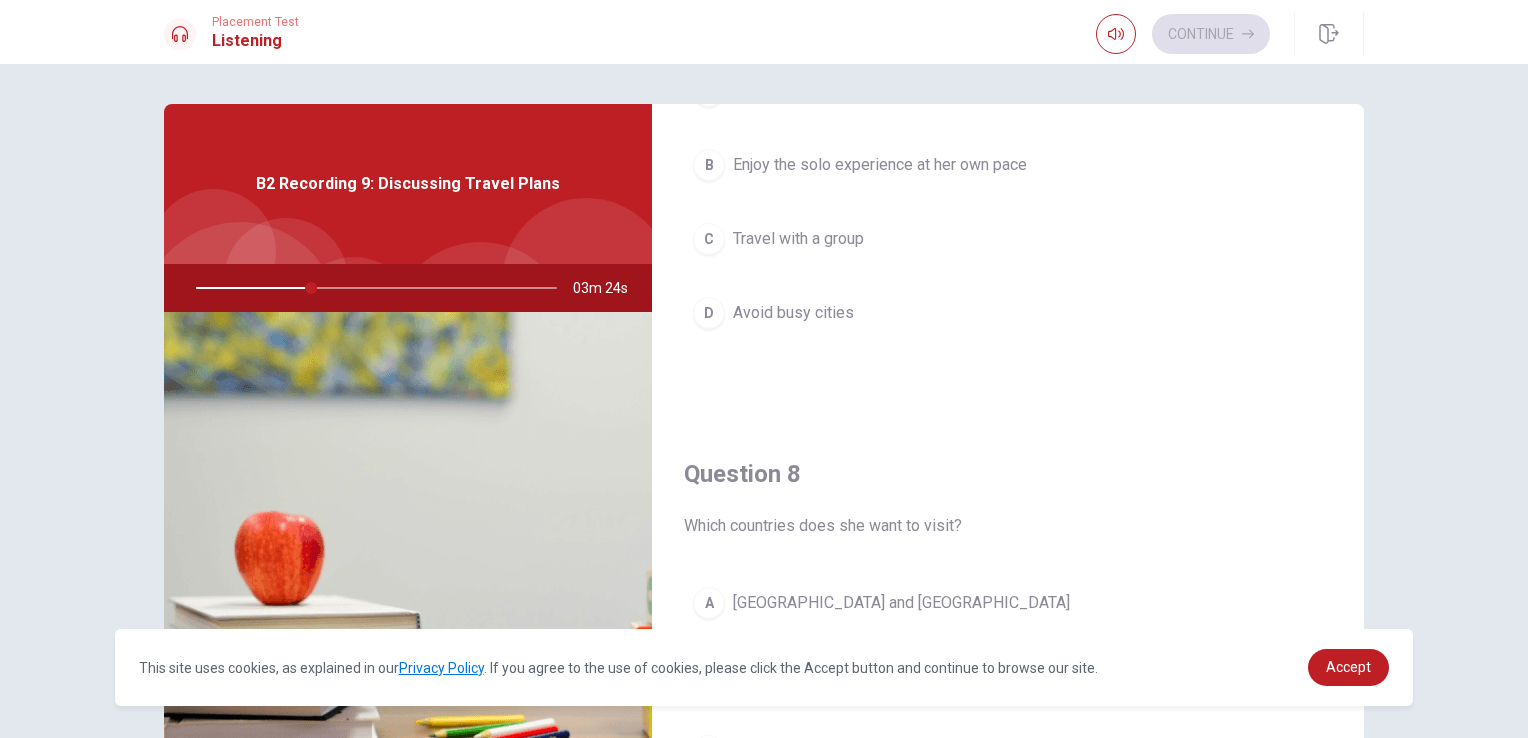 click on "A [GEOGRAPHIC_DATA] and [GEOGRAPHIC_DATA]" at bounding box center [1008, 603] 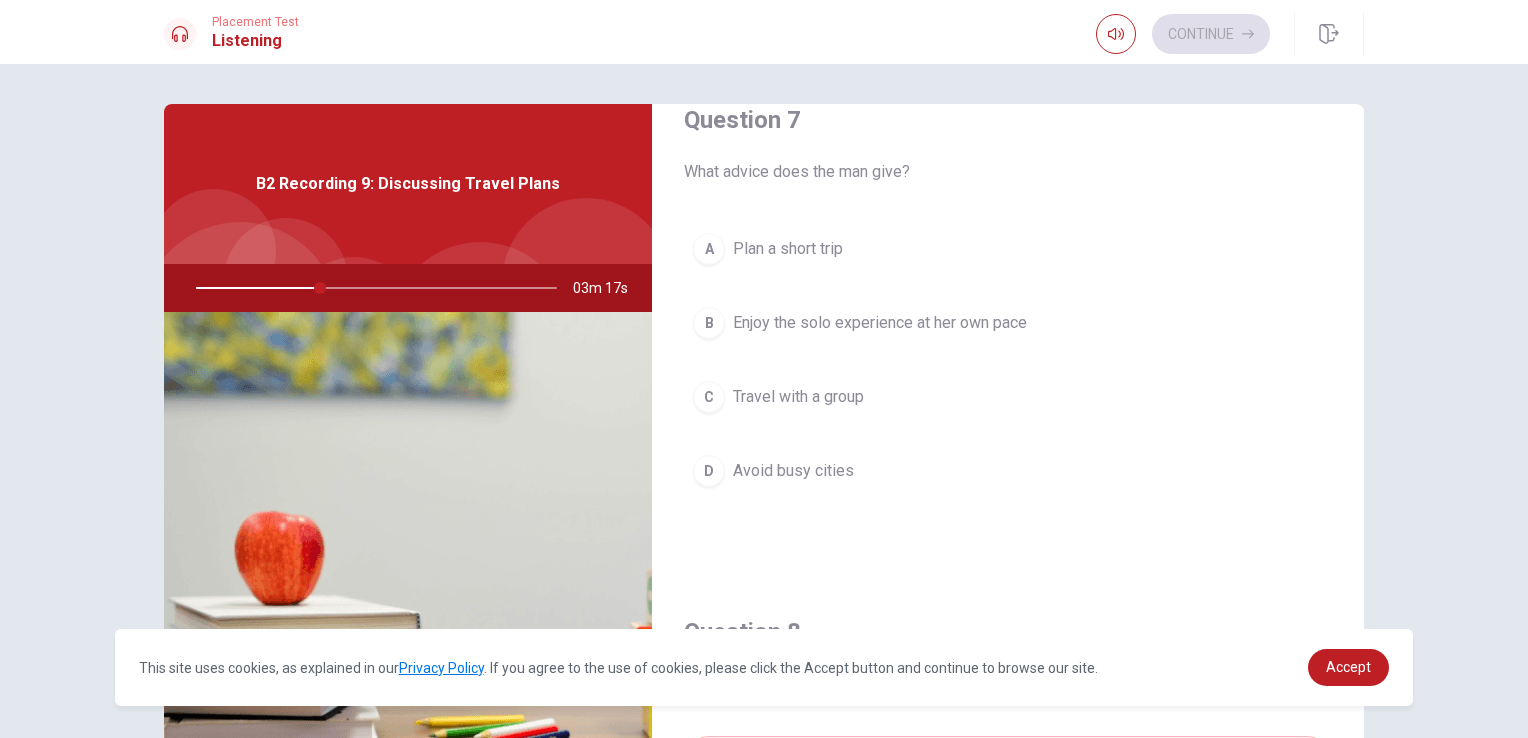 scroll, scrollTop: 344, scrollLeft: 0, axis: vertical 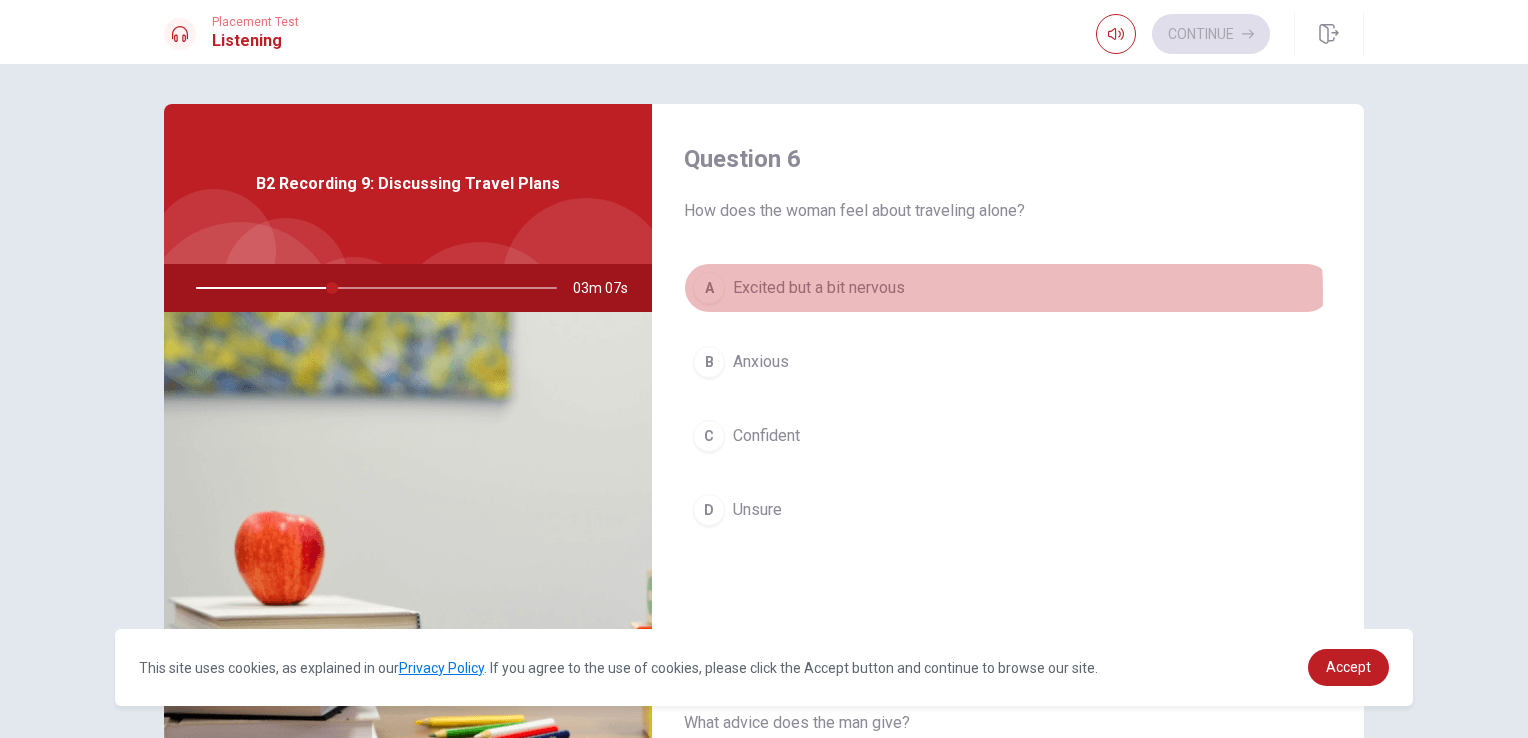 click on "Excited but a bit nervous" at bounding box center [819, 288] 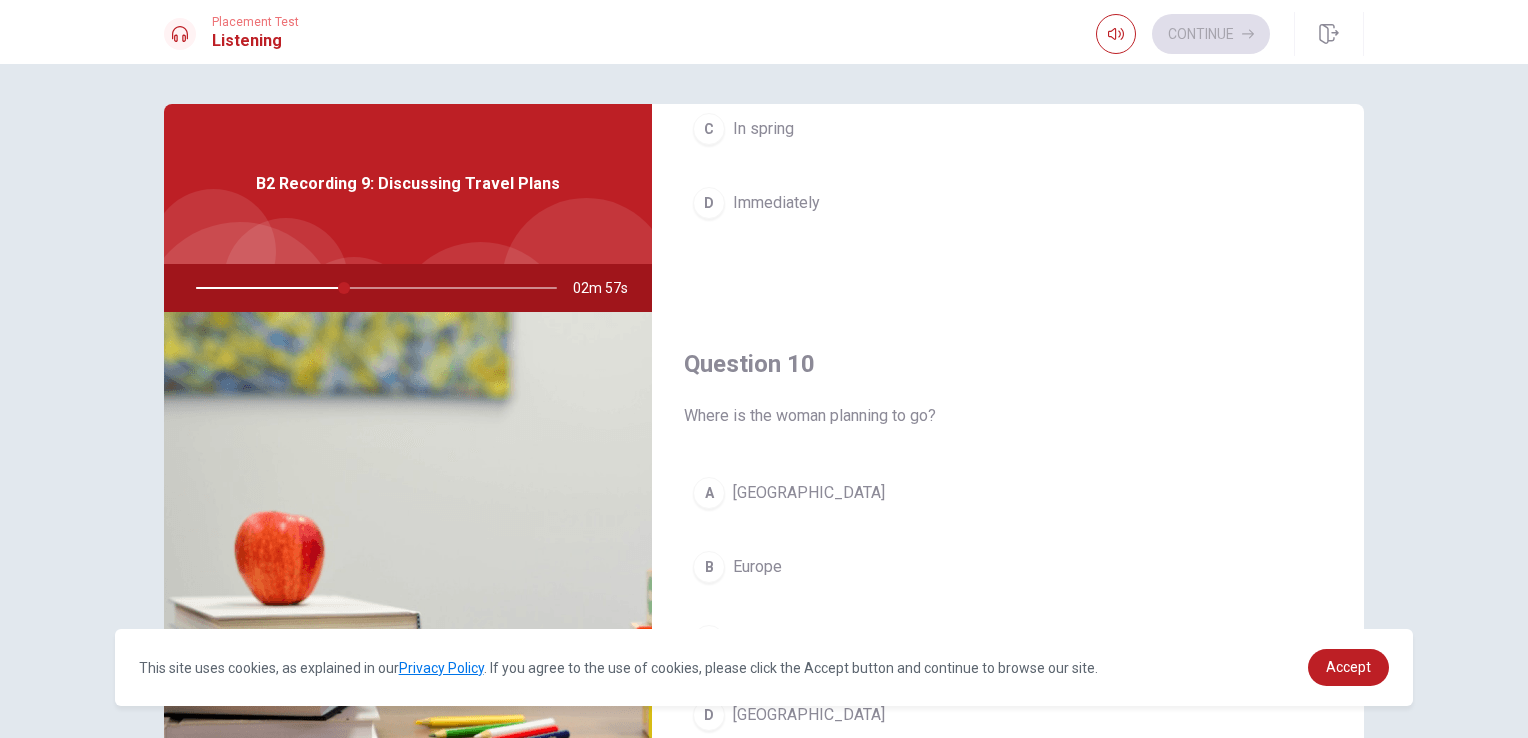 scroll, scrollTop: 1856, scrollLeft: 0, axis: vertical 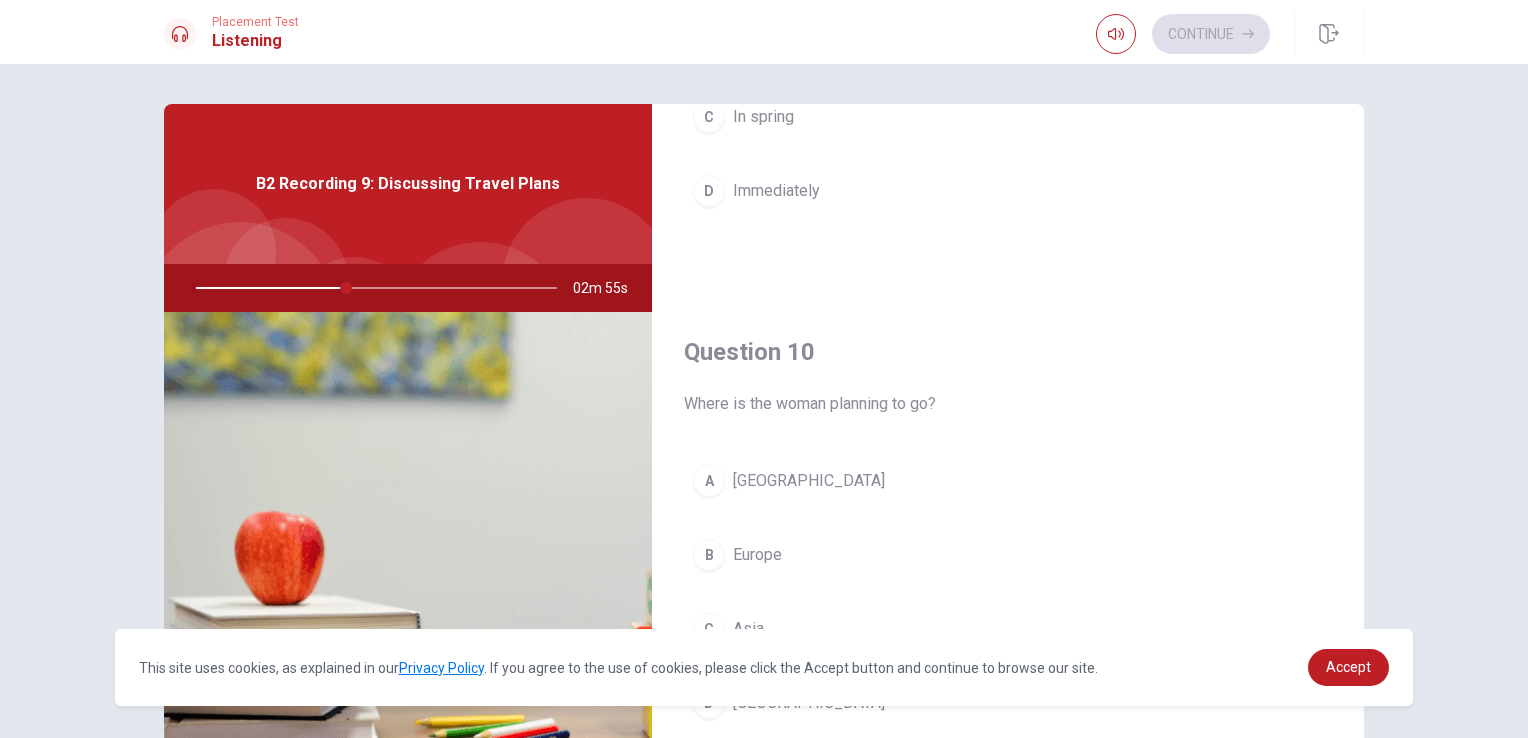 click on "B Europe" at bounding box center [1008, 555] 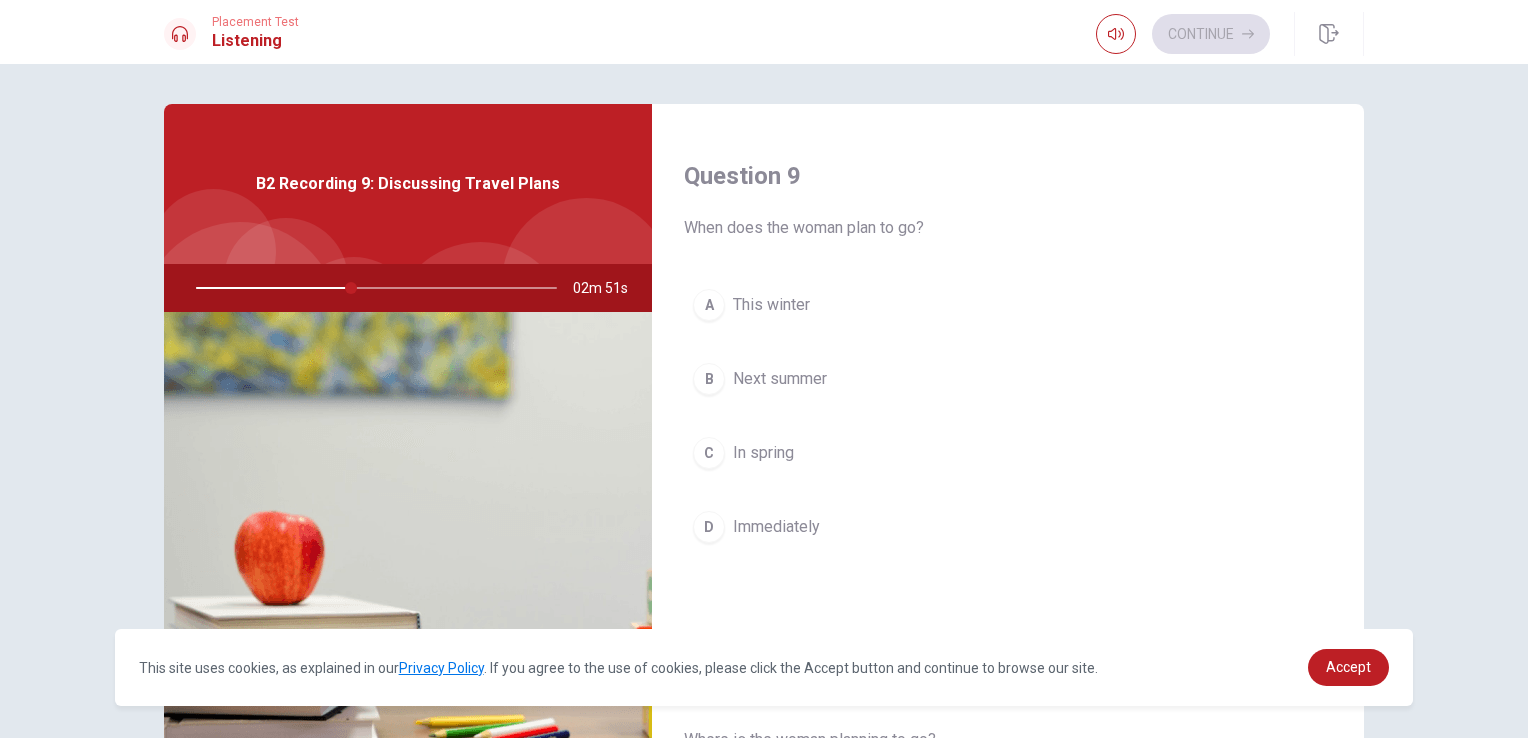 scroll, scrollTop: 1508, scrollLeft: 0, axis: vertical 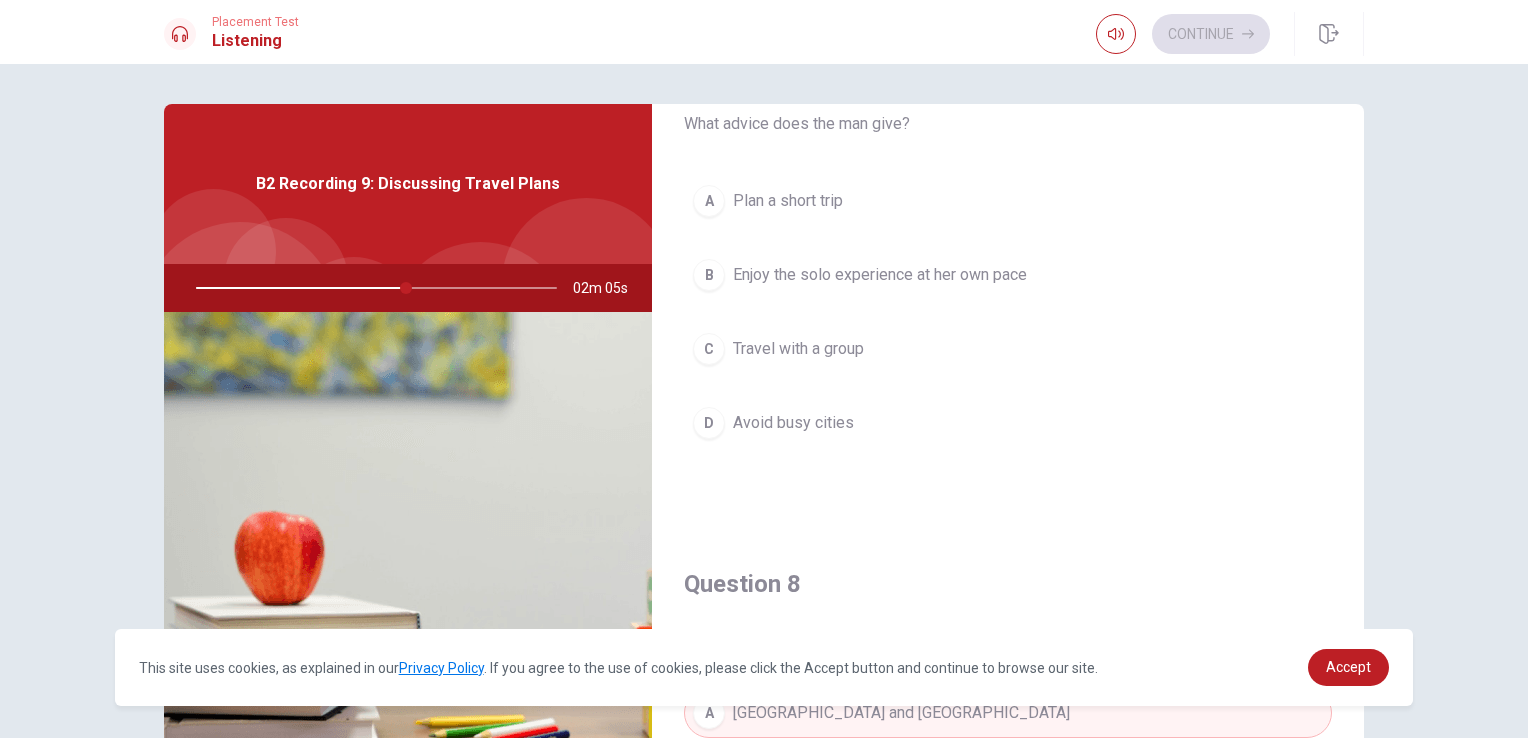 click on "Enjoy the solo experience at her own pace" at bounding box center [880, 275] 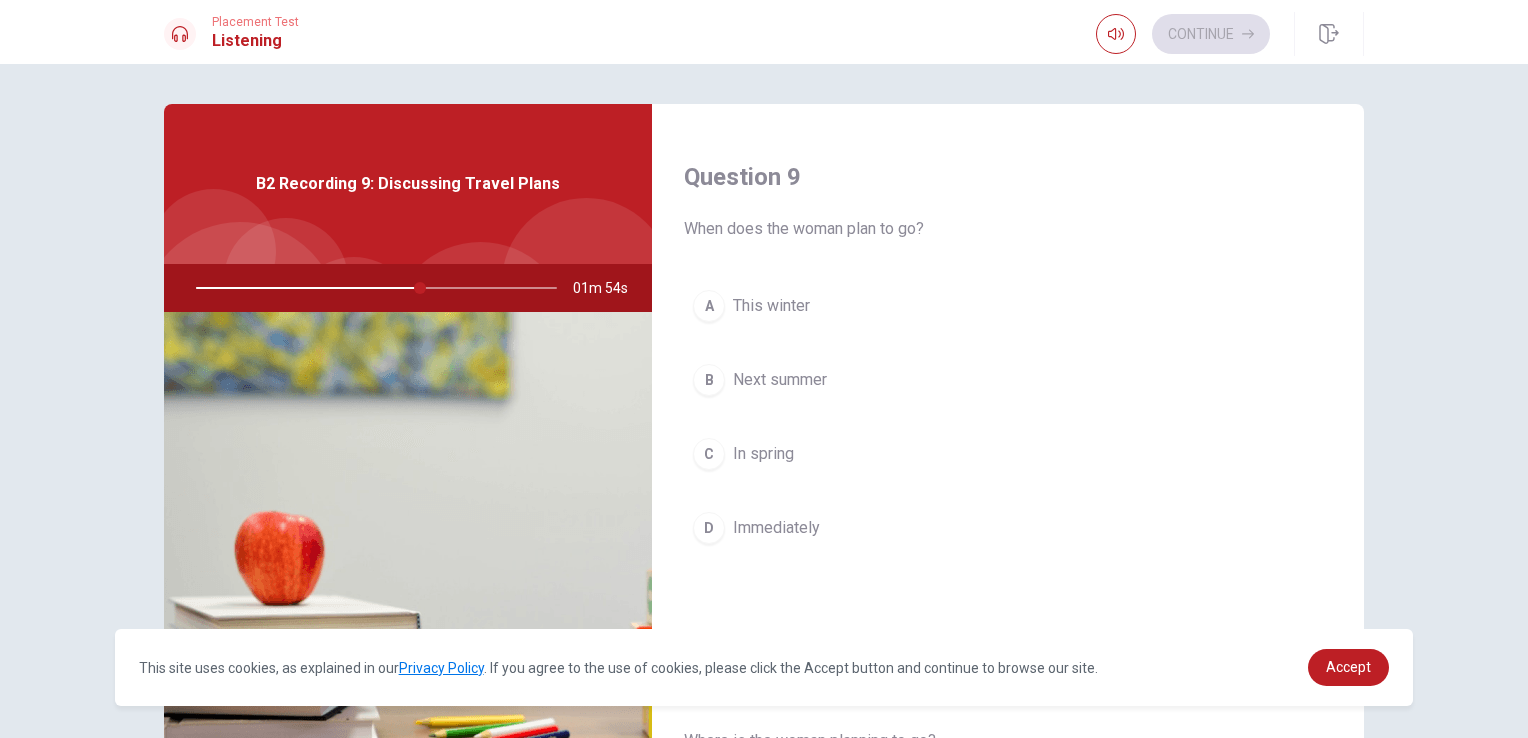 scroll, scrollTop: 1512, scrollLeft: 0, axis: vertical 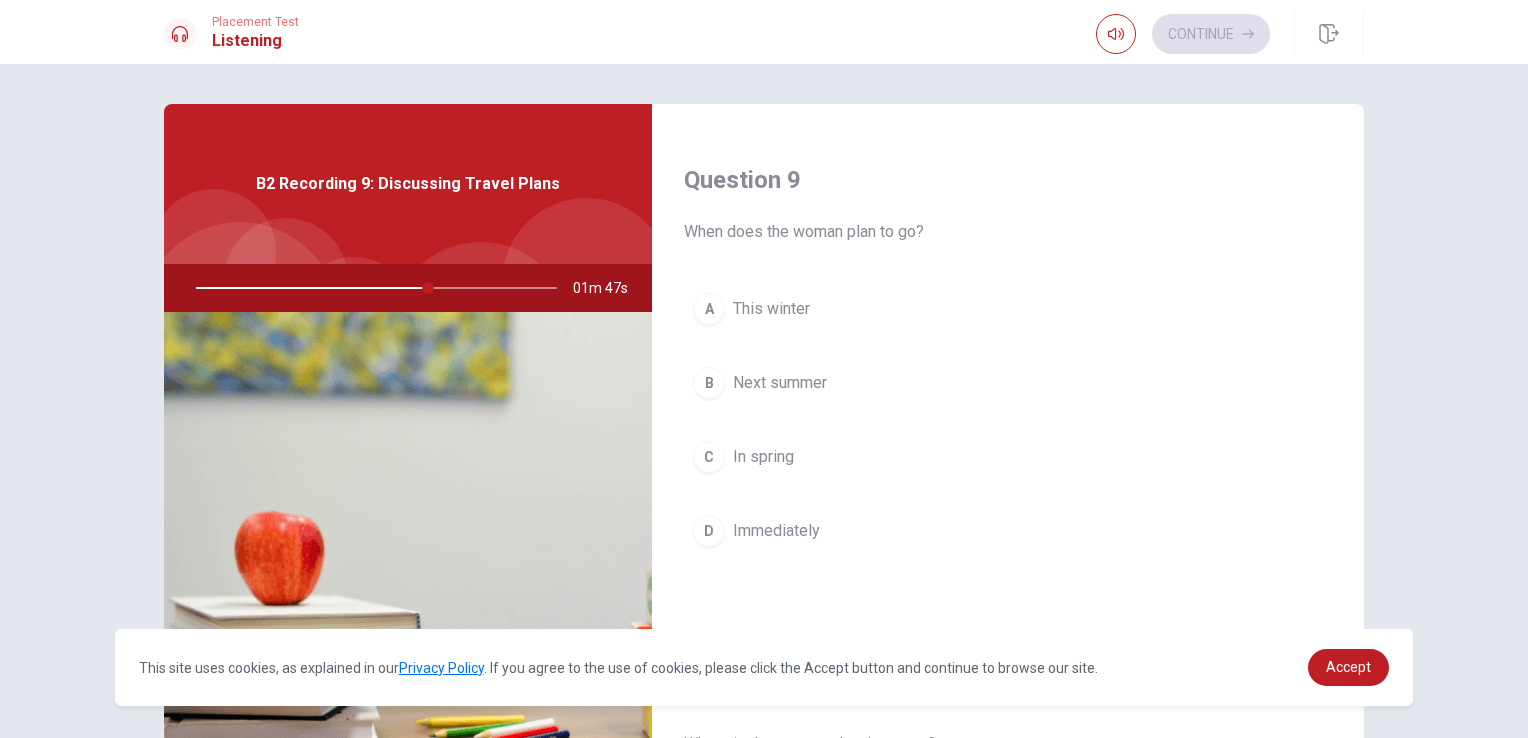 click on "B Next summer" at bounding box center (1008, 383) 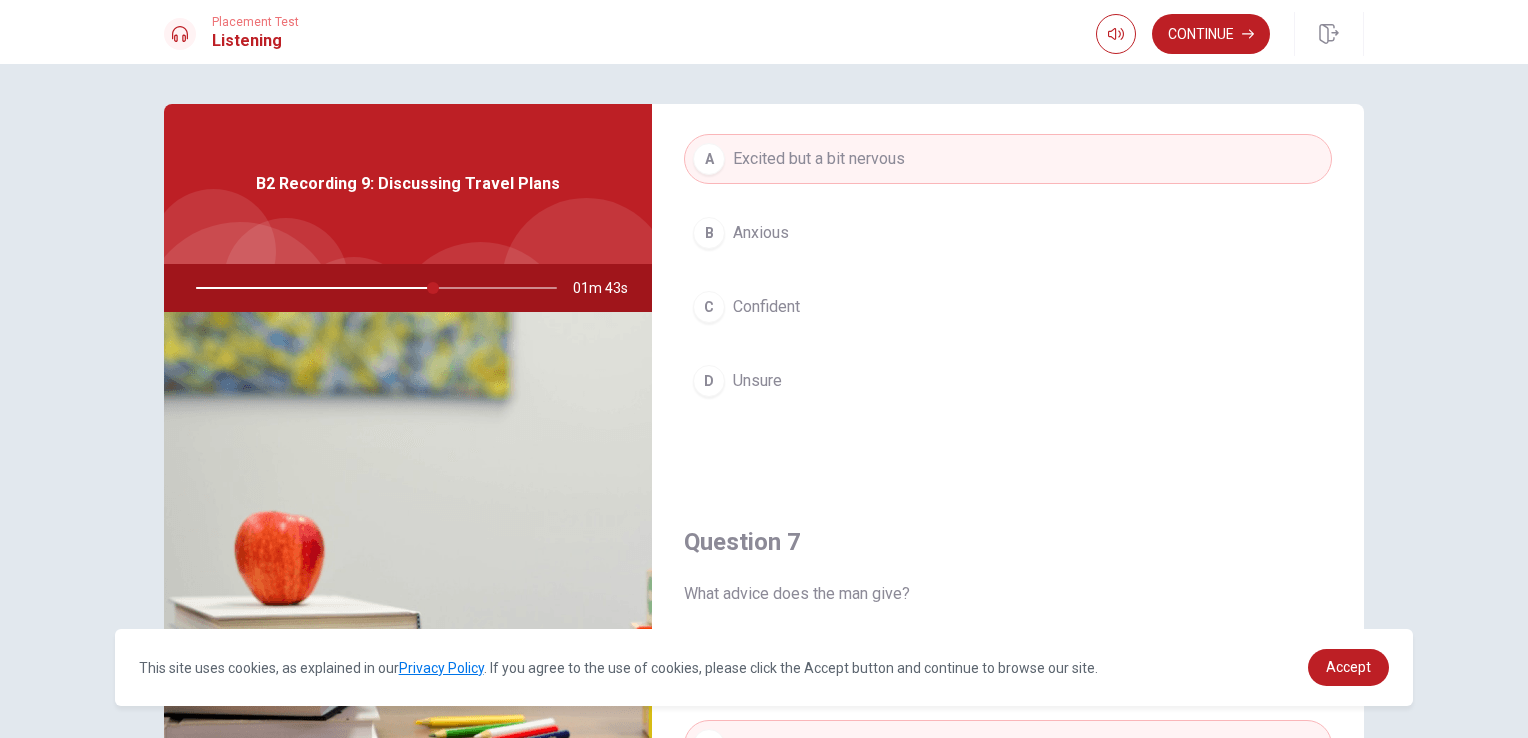 scroll, scrollTop: 124, scrollLeft: 0, axis: vertical 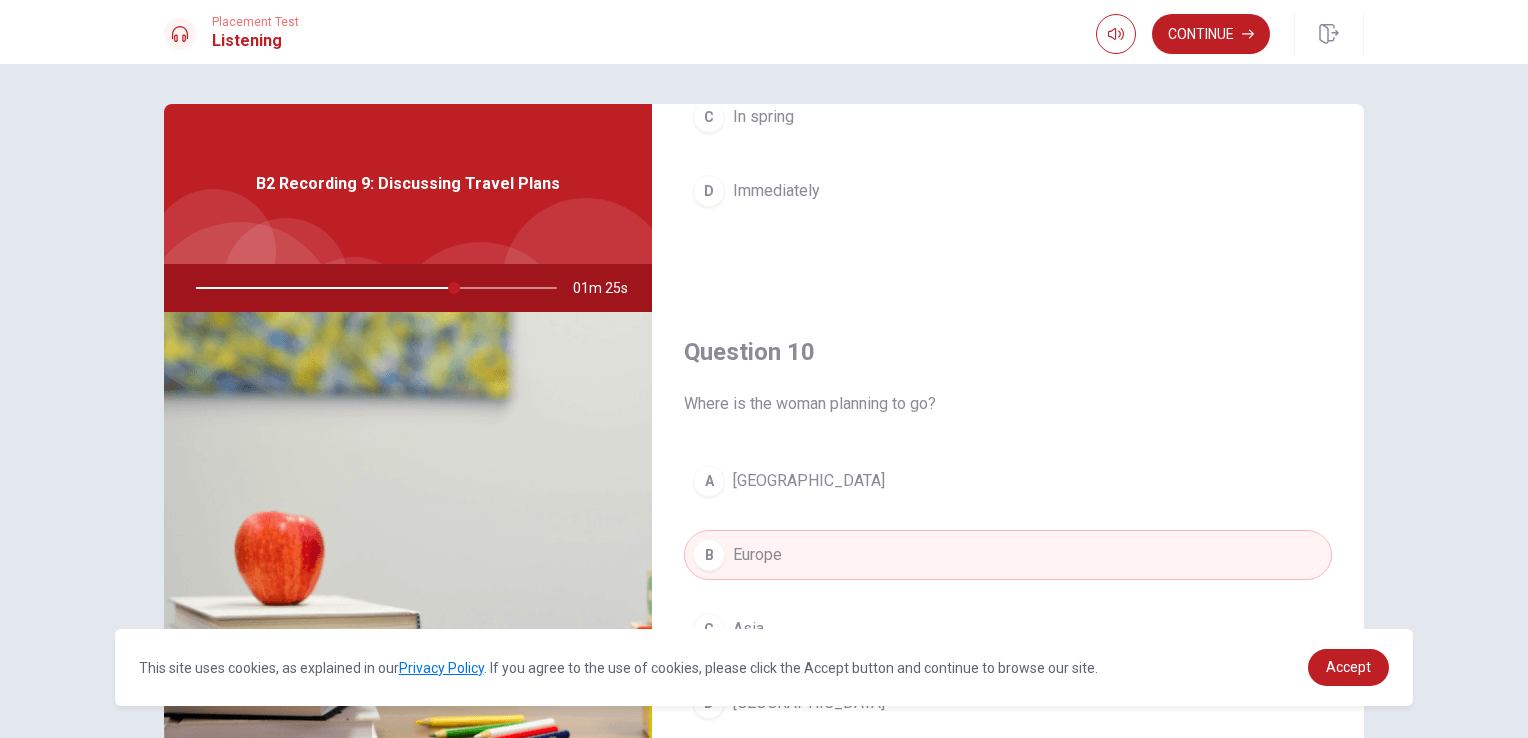 drag, startPoint x: 446, startPoint y: 290, endPoint x: 390, endPoint y: 290, distance: 56 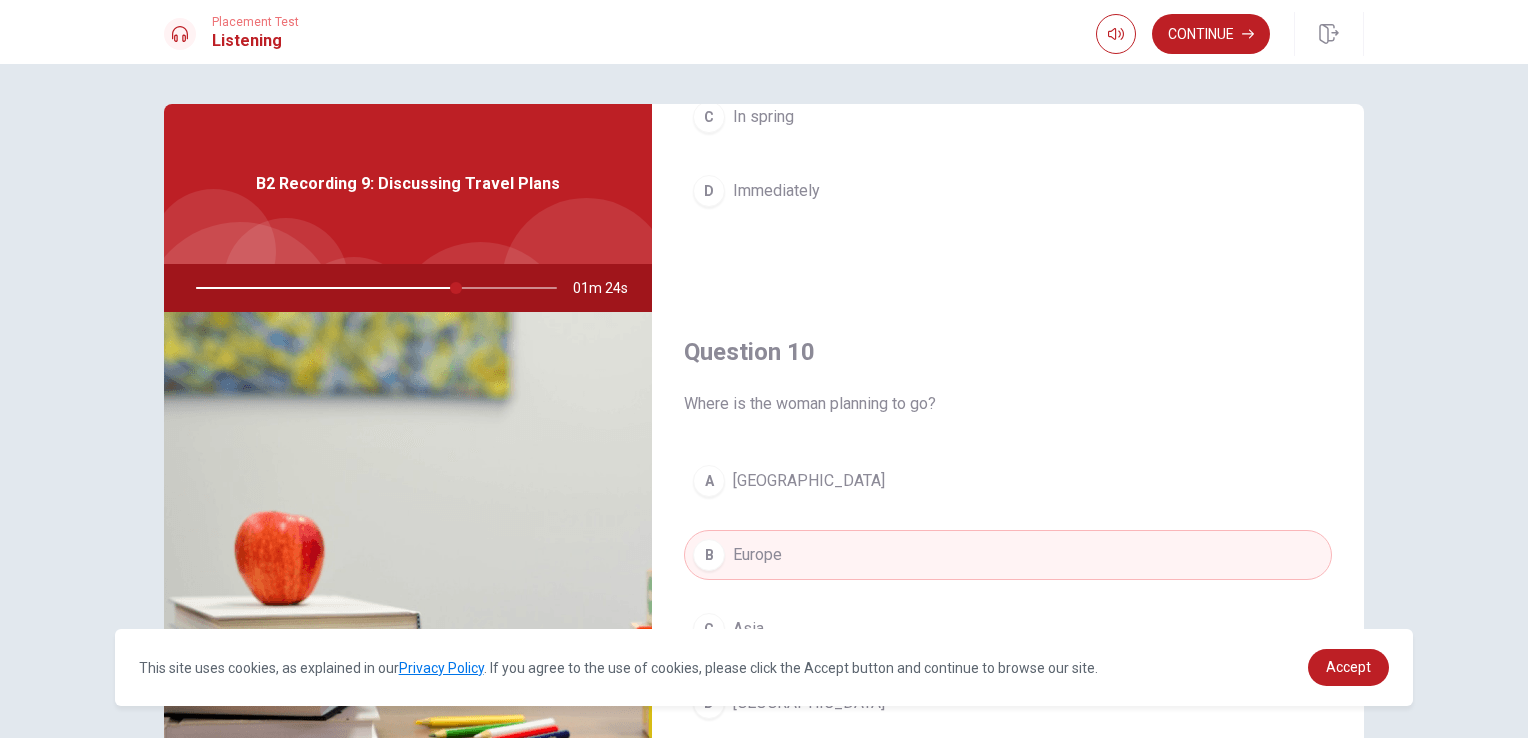 click at bounding box center (372, 288) 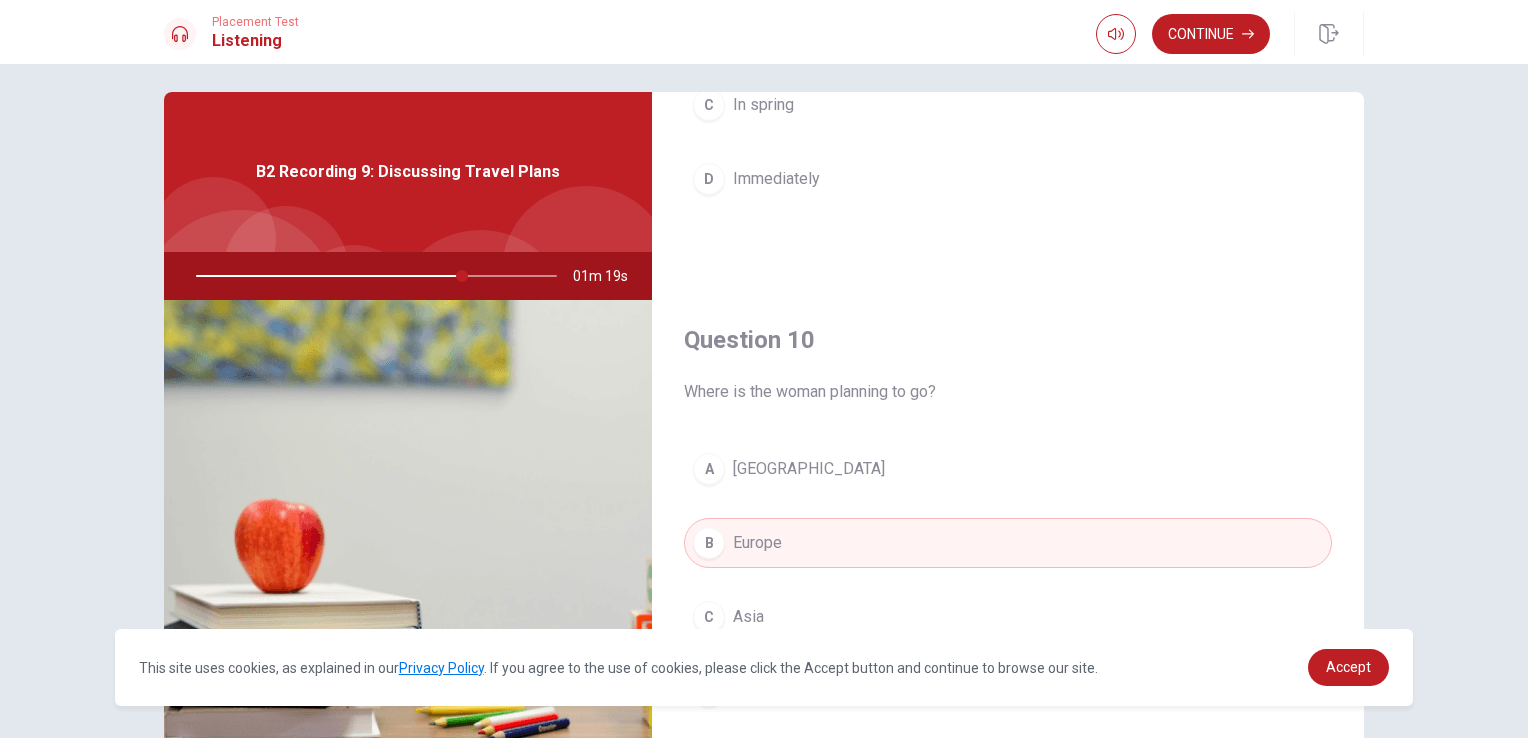 scroll, scrollTop: 0, scrollLeft: 0, axis: both 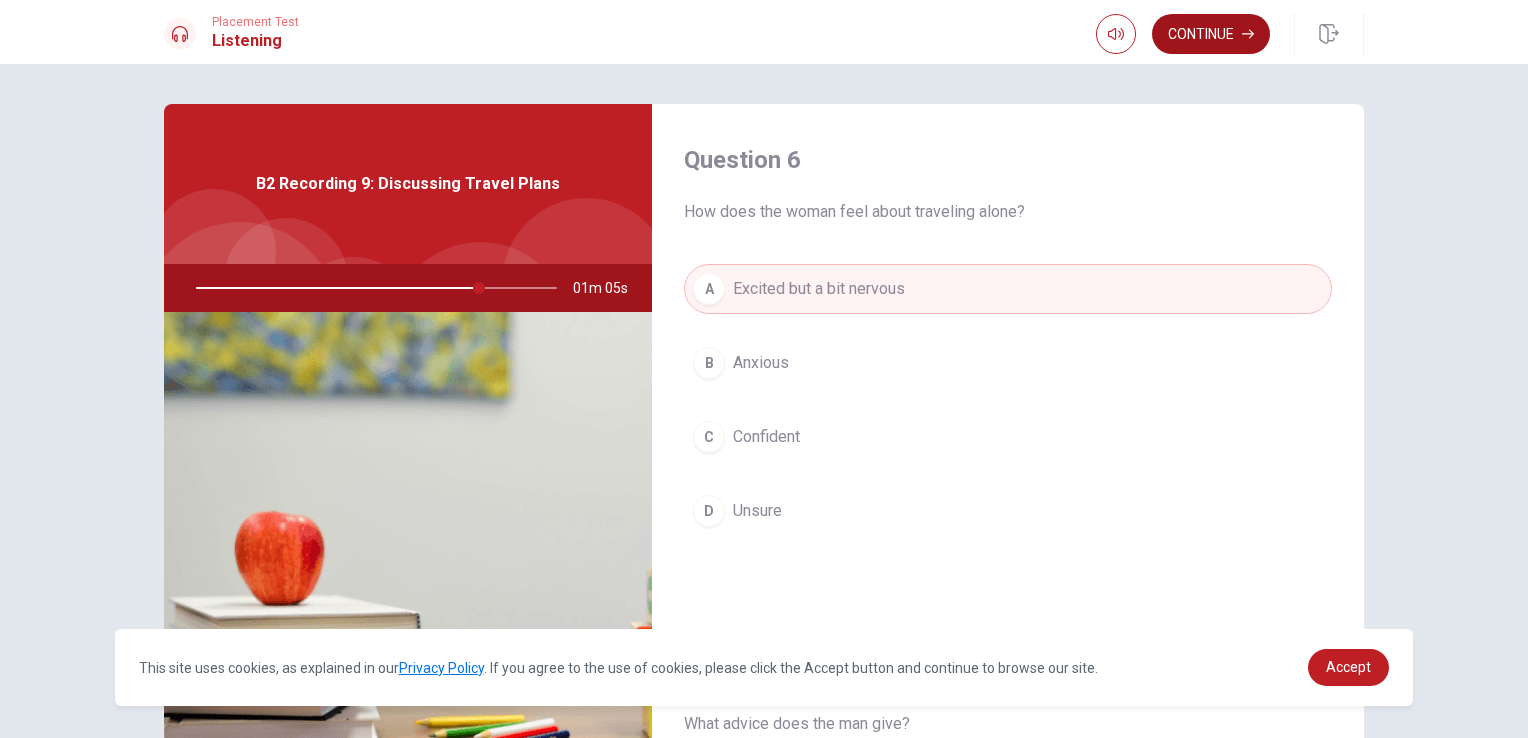 click on "Continue" at bounding box center (1211, 34) 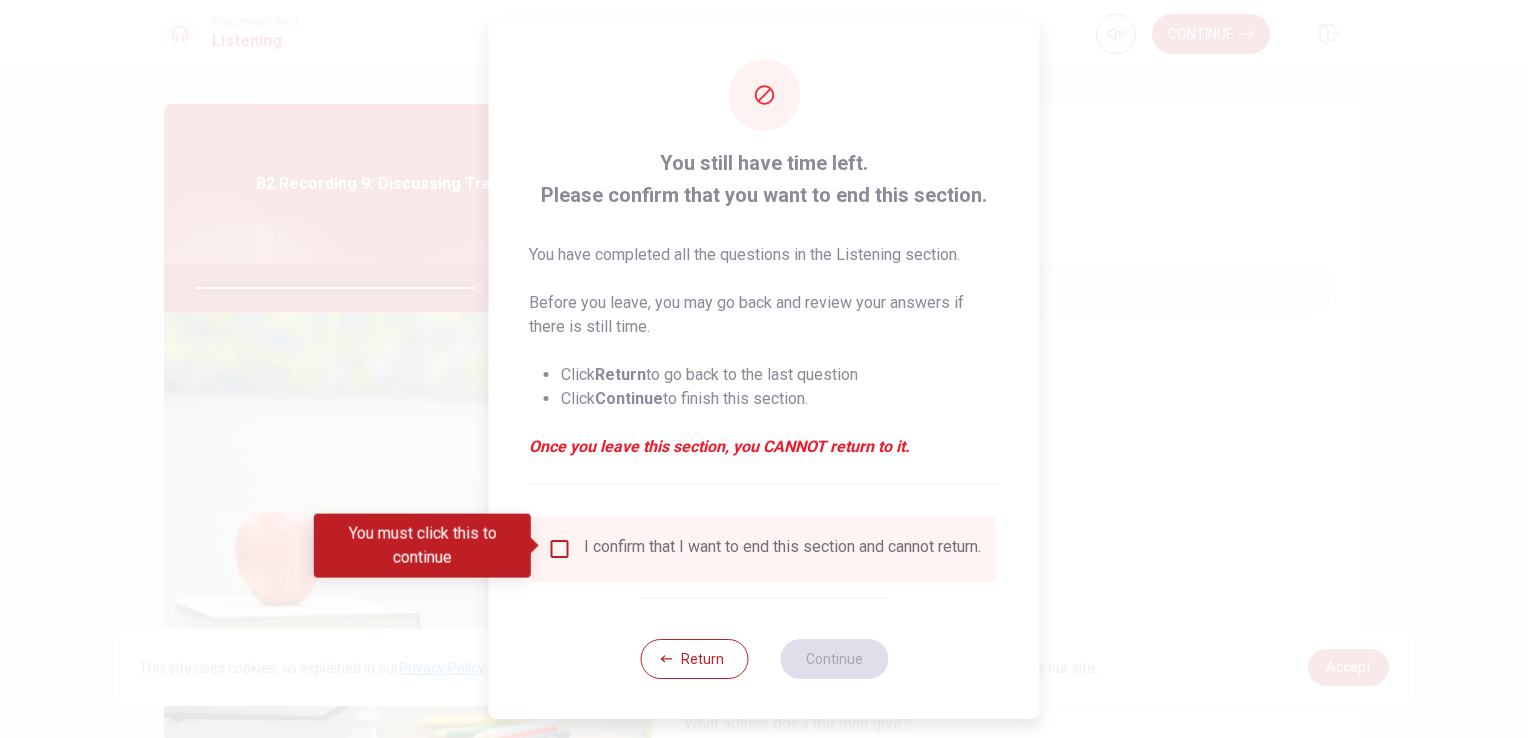 click at bounding box center [560, 549] 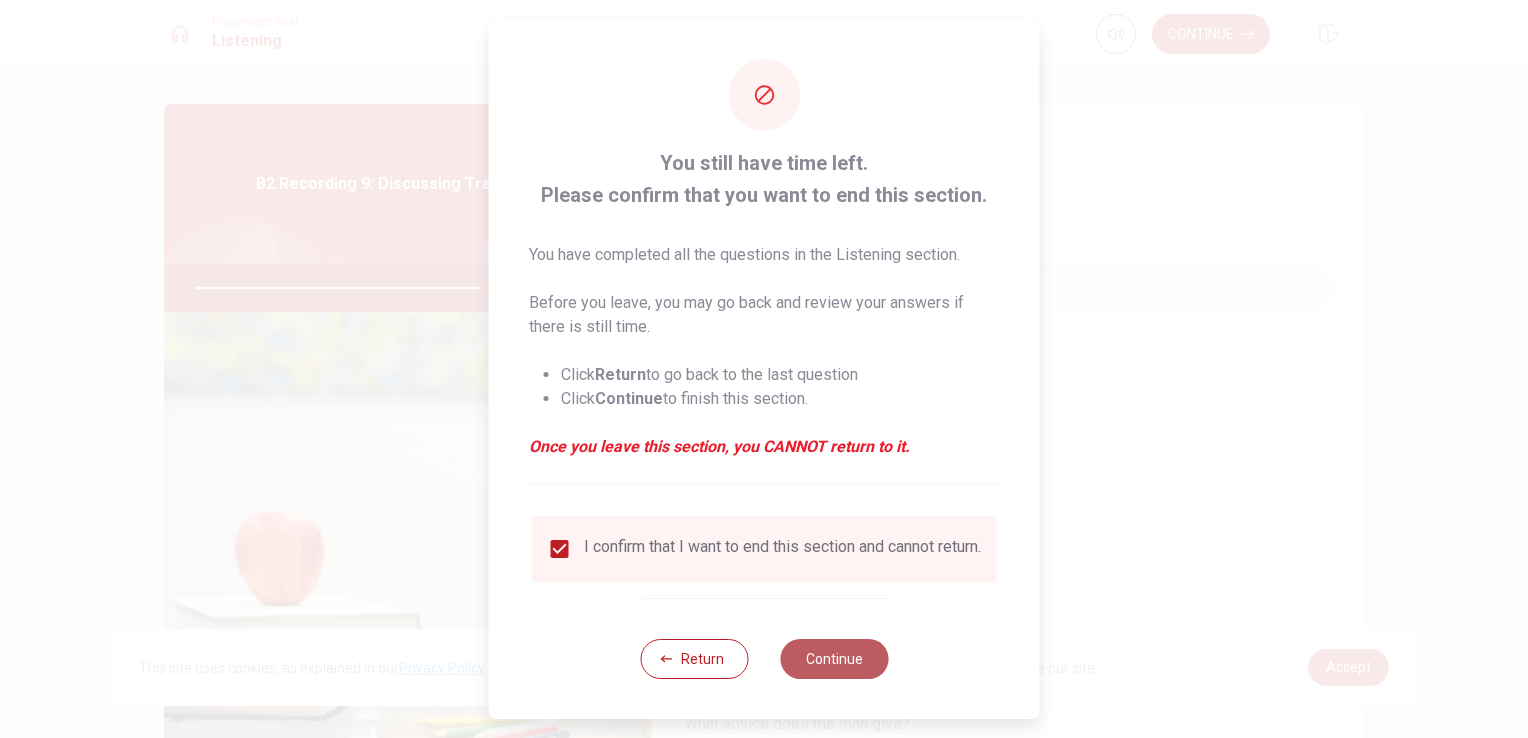 click on "Continue" at bounding box center (834, 659) 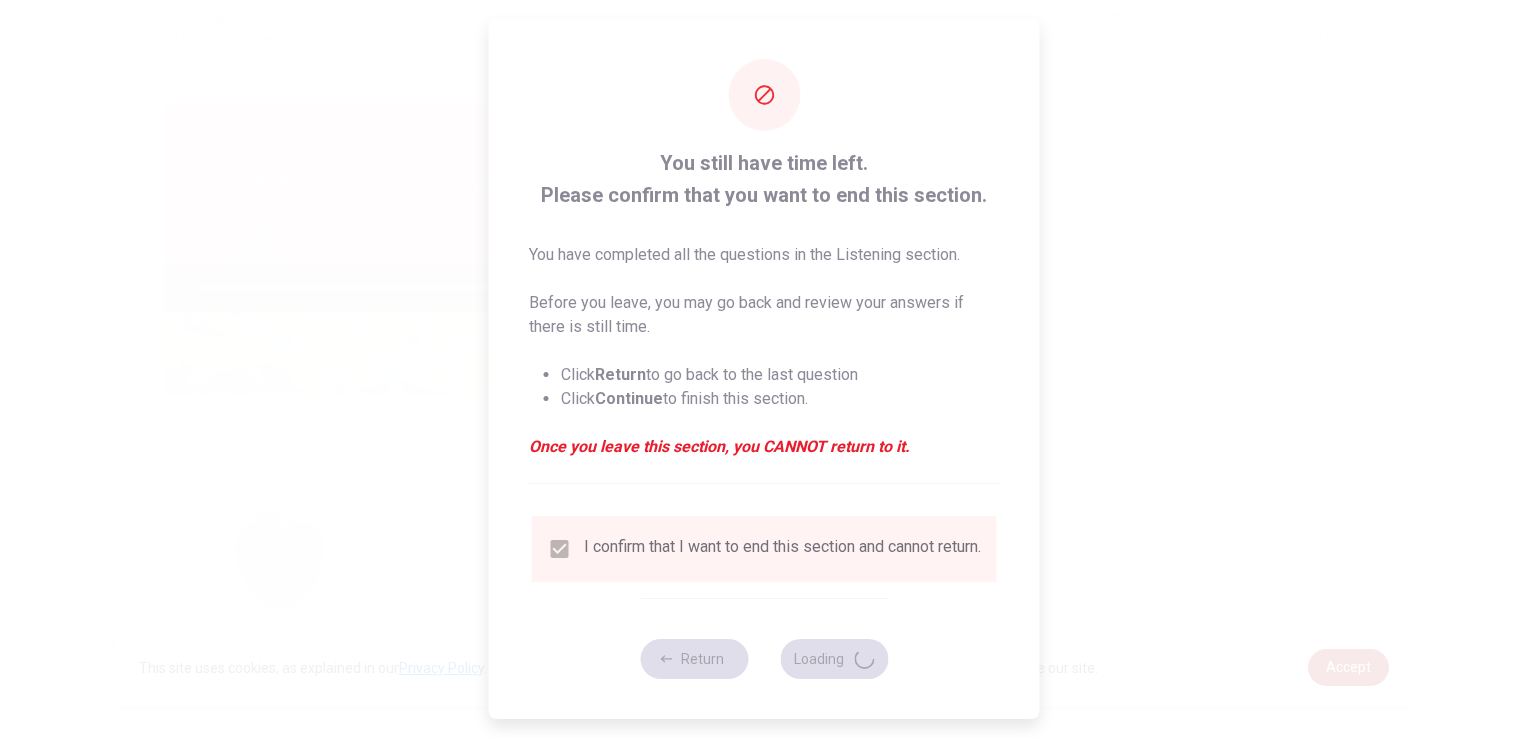 type on "81" 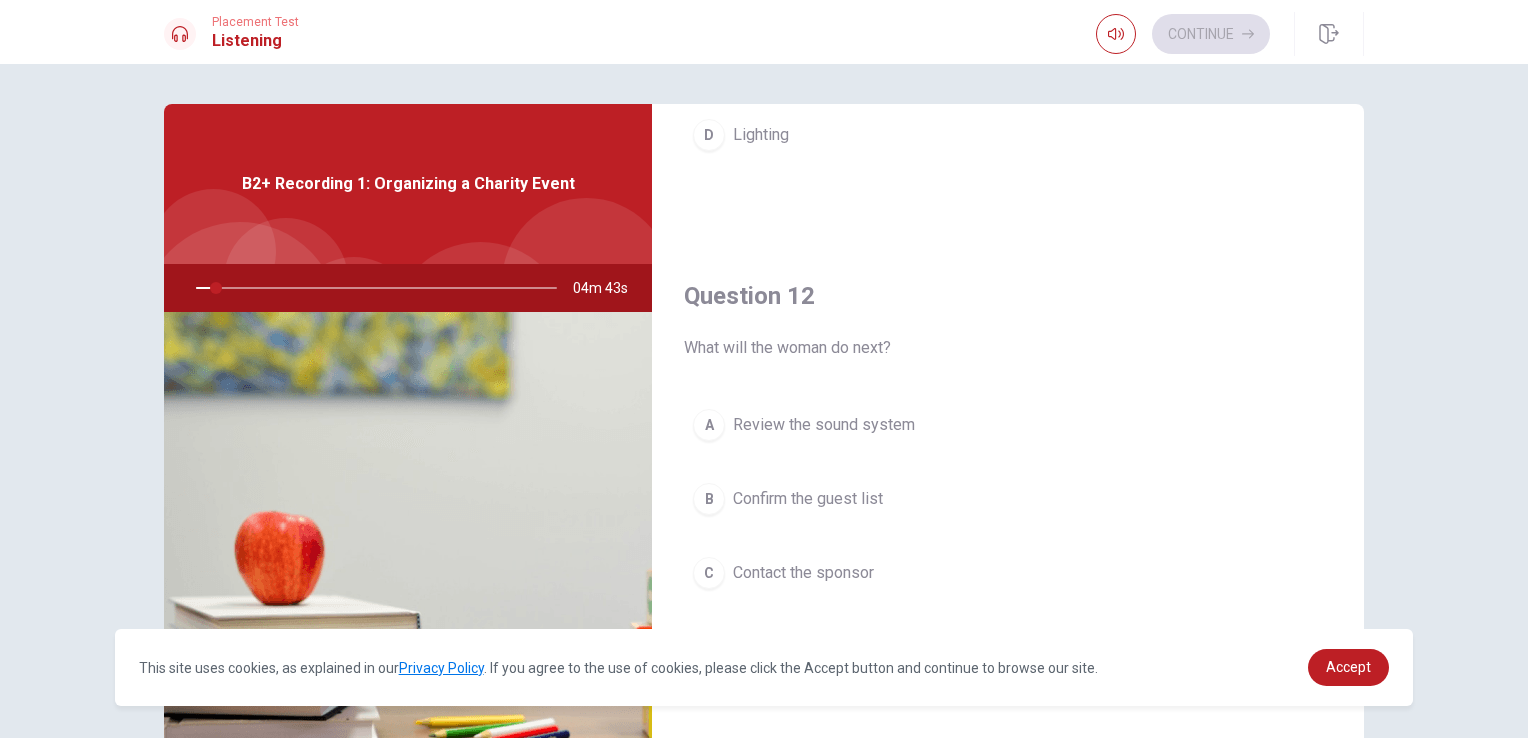 scroll, scrollTop: 130, scrollLeft: 0, axis: vertical 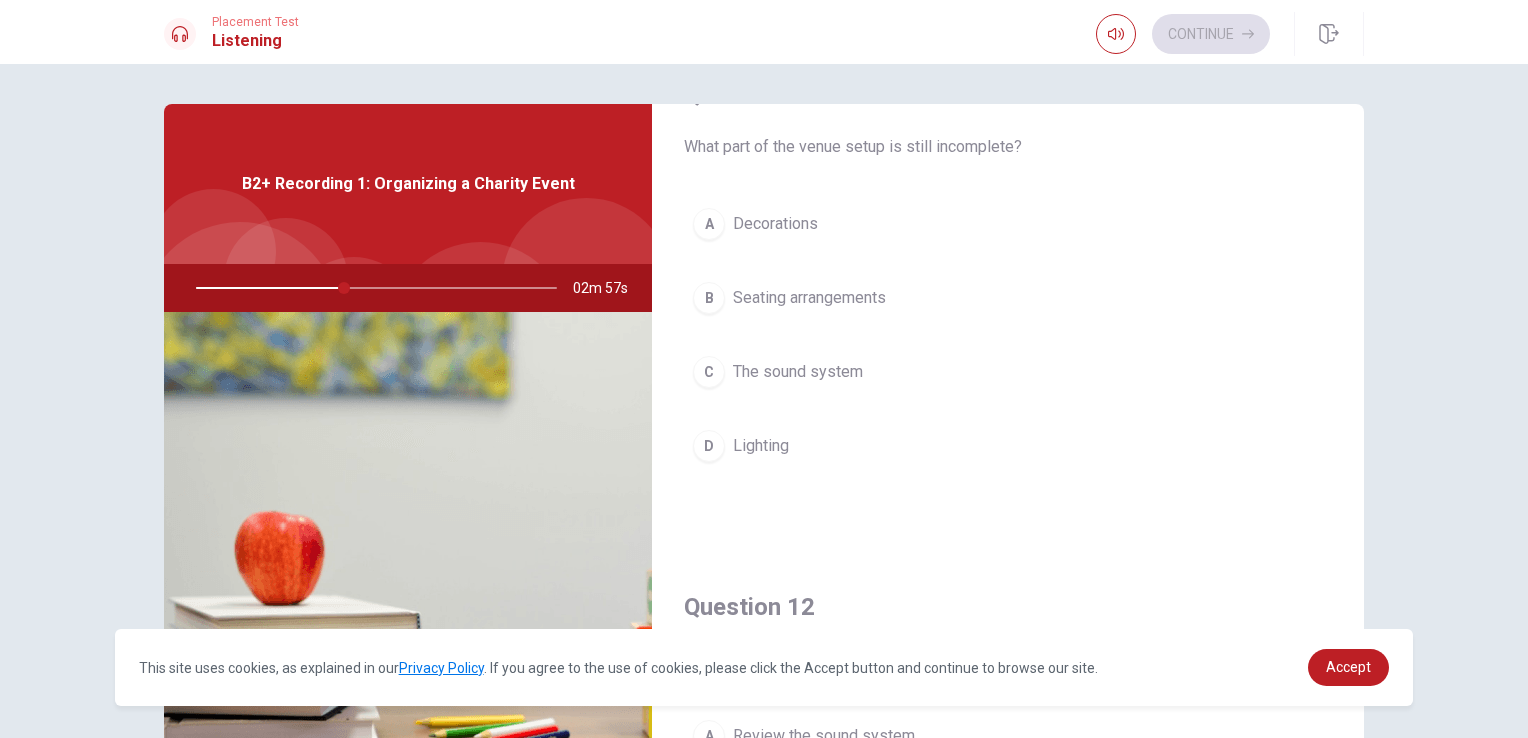 click on "The sound system" at bounding box center (798, 372) 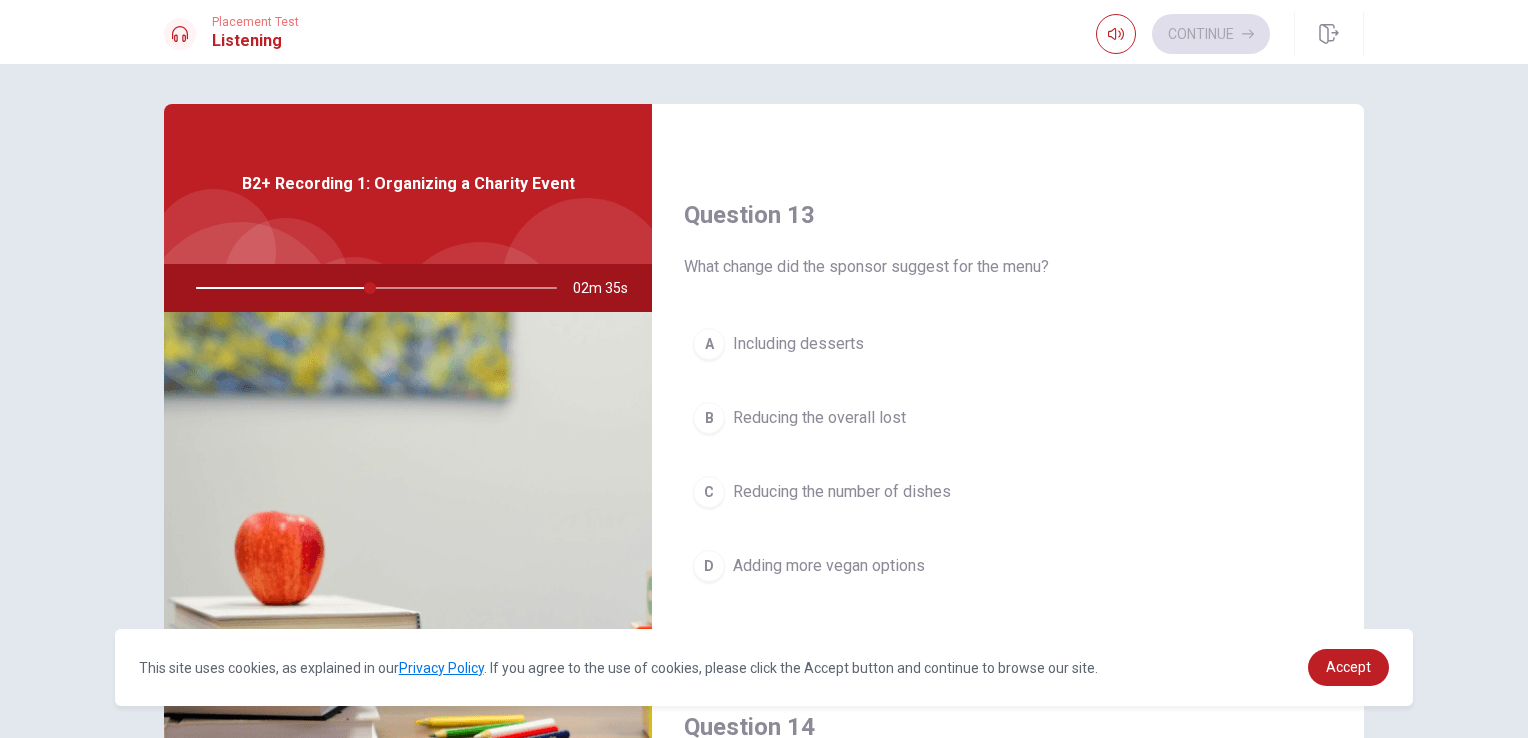 scroll, scrollTop: 979, scrollLeft: 0, axis: vertical 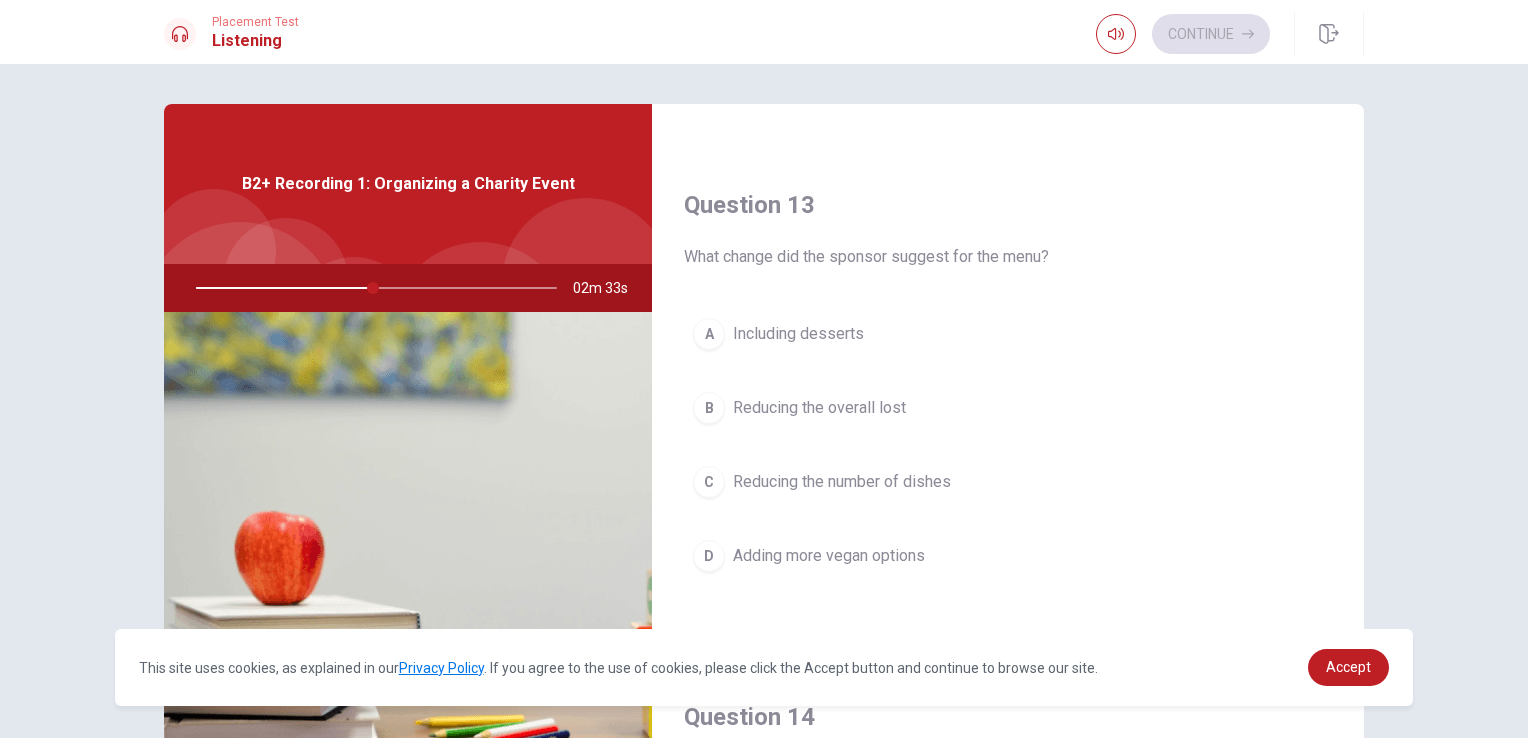 click on "Reducing the overall lost" at bounding box center (819, 408) 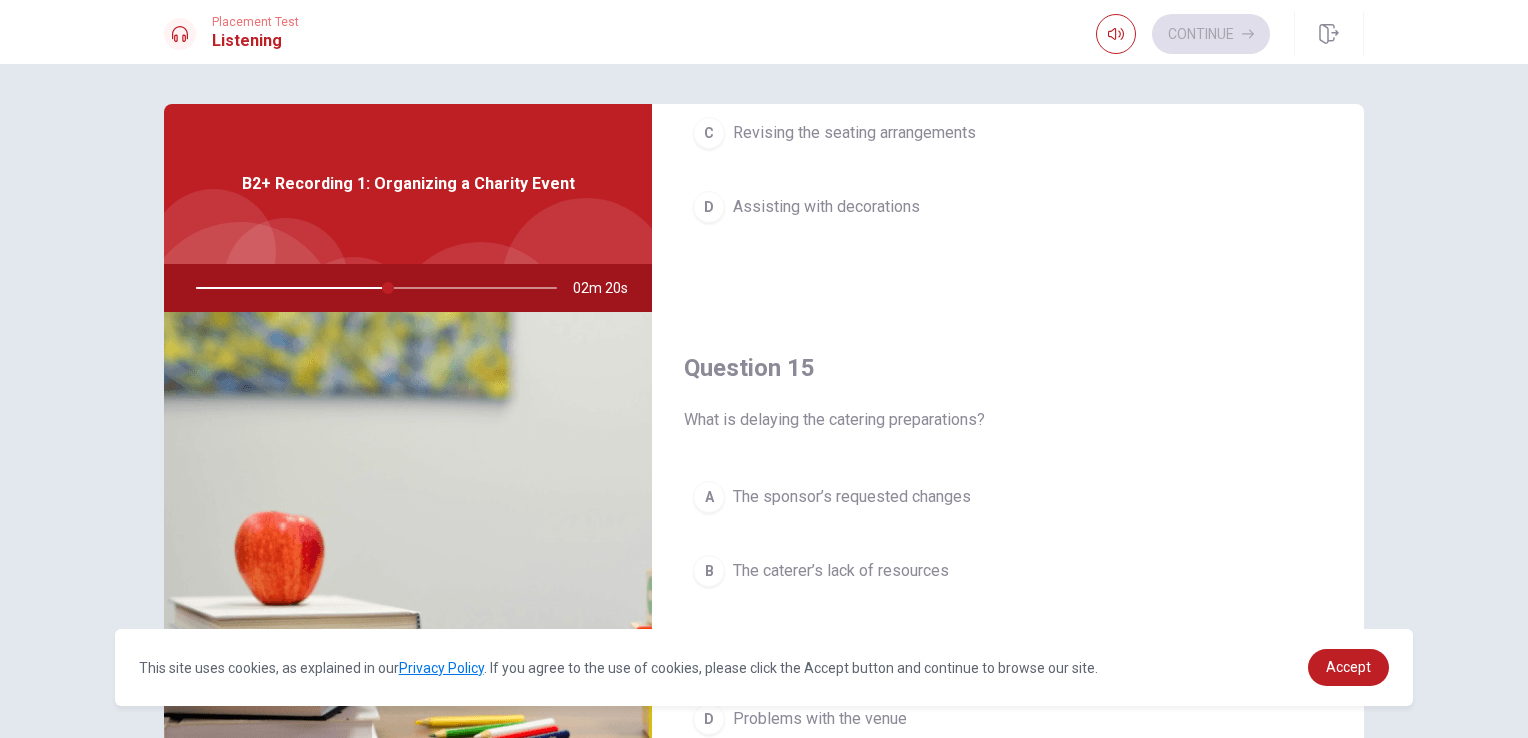 scroll, scrollTop: 1856, scrollLeft: 0, axis: vertical 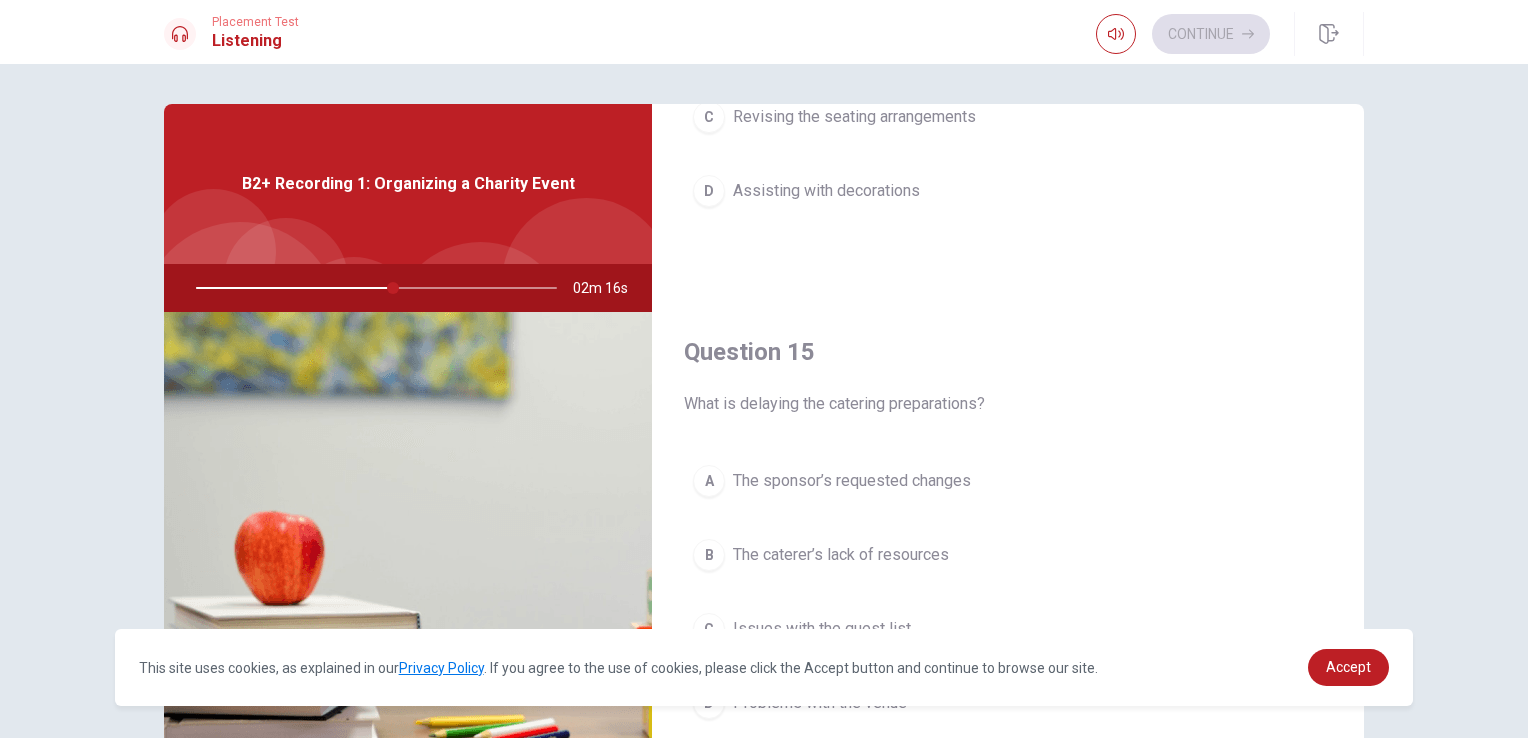 click on "The sponsor’s requested changes" at bounding box center [852, 481] 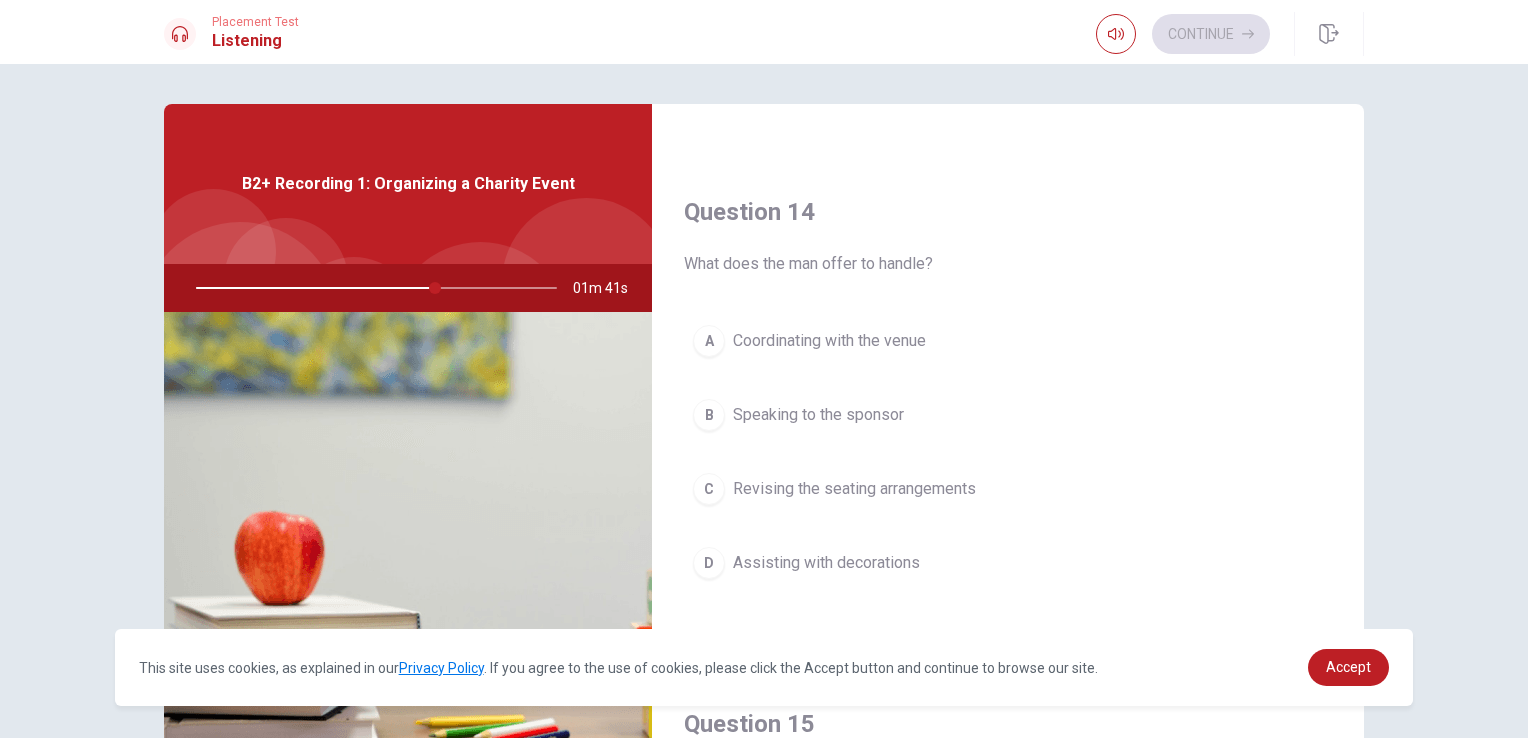 scroll, scrollTop: 1468, scrollLeft: 0, axis: vertical 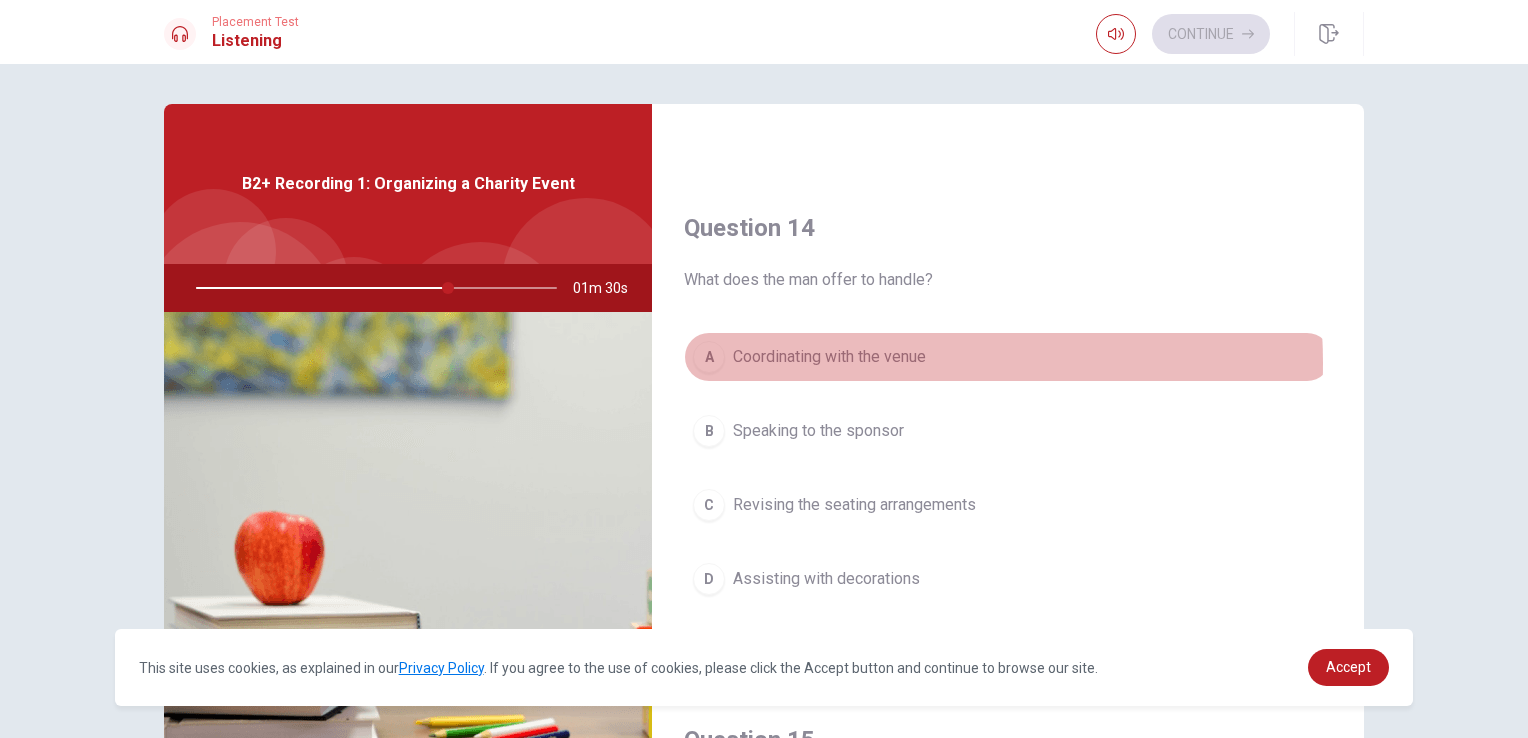 click on "Coordinating with the venue" at bounding box center (829, 357) 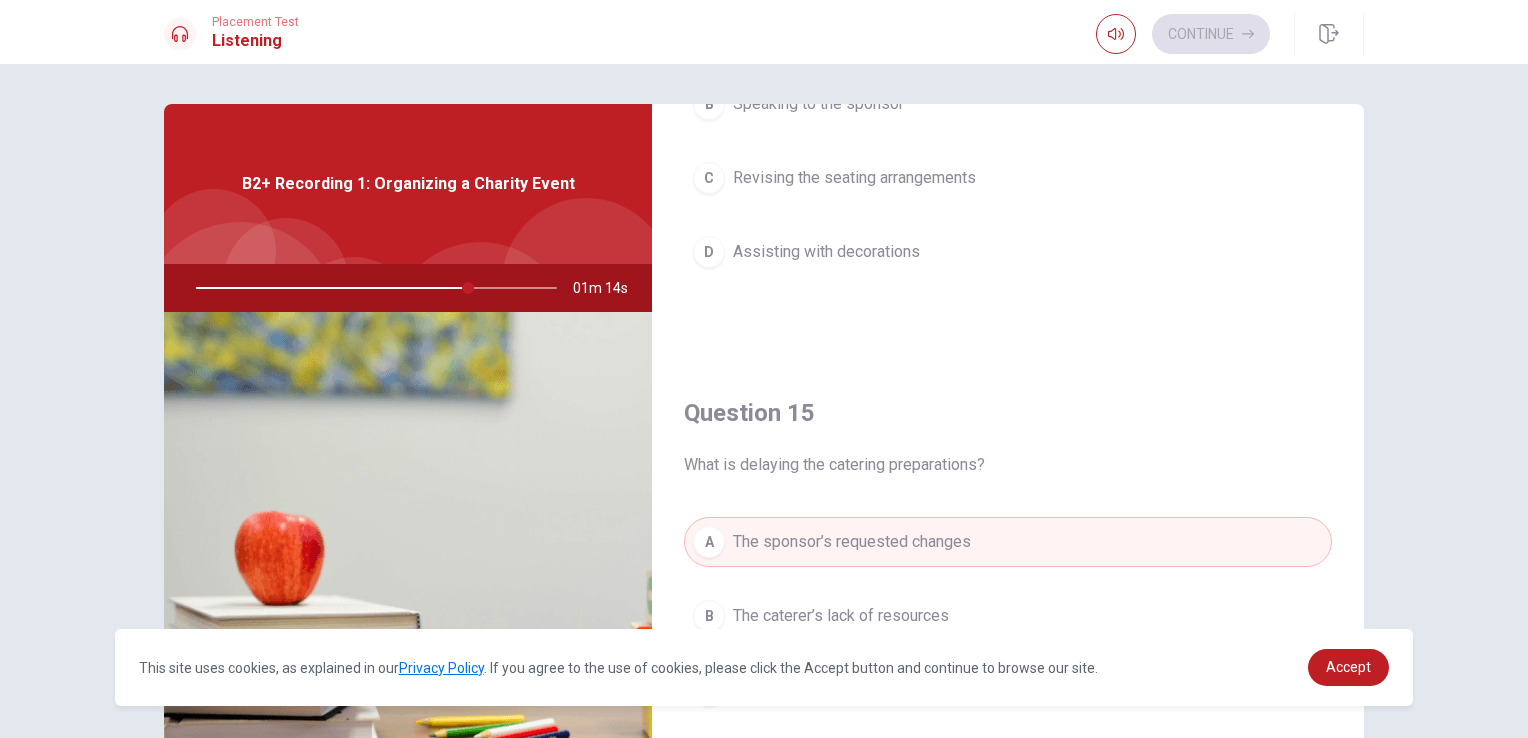 scroll, scrollTop: 1856, scrollLeft: 0, axis: vertical 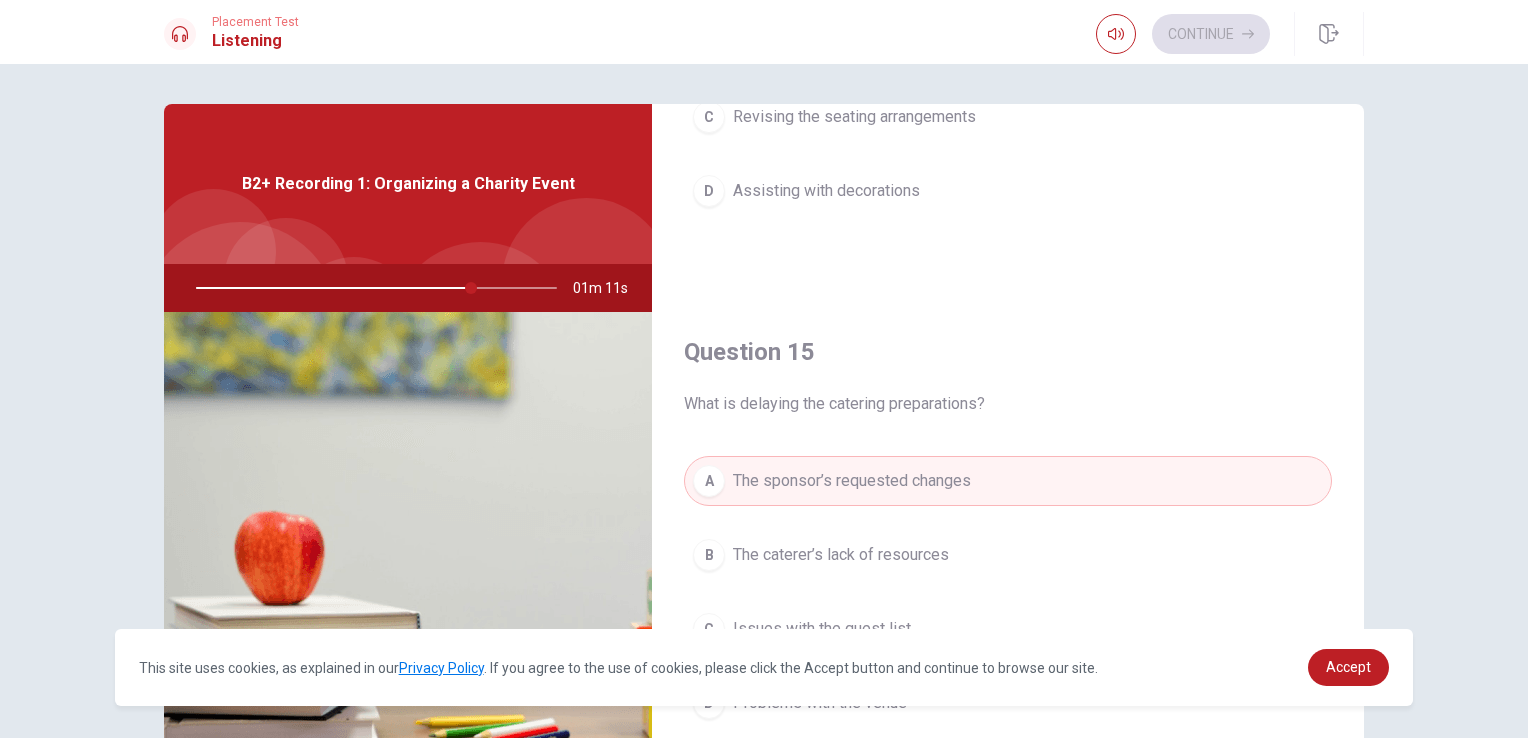 click on "Question 15 What is delaying the catering preparations? A The sponsor’s requested changes B The caterer’s lack of resources C Issues with the guest list D Problems with the venue" at bounding box center [1008, 552] 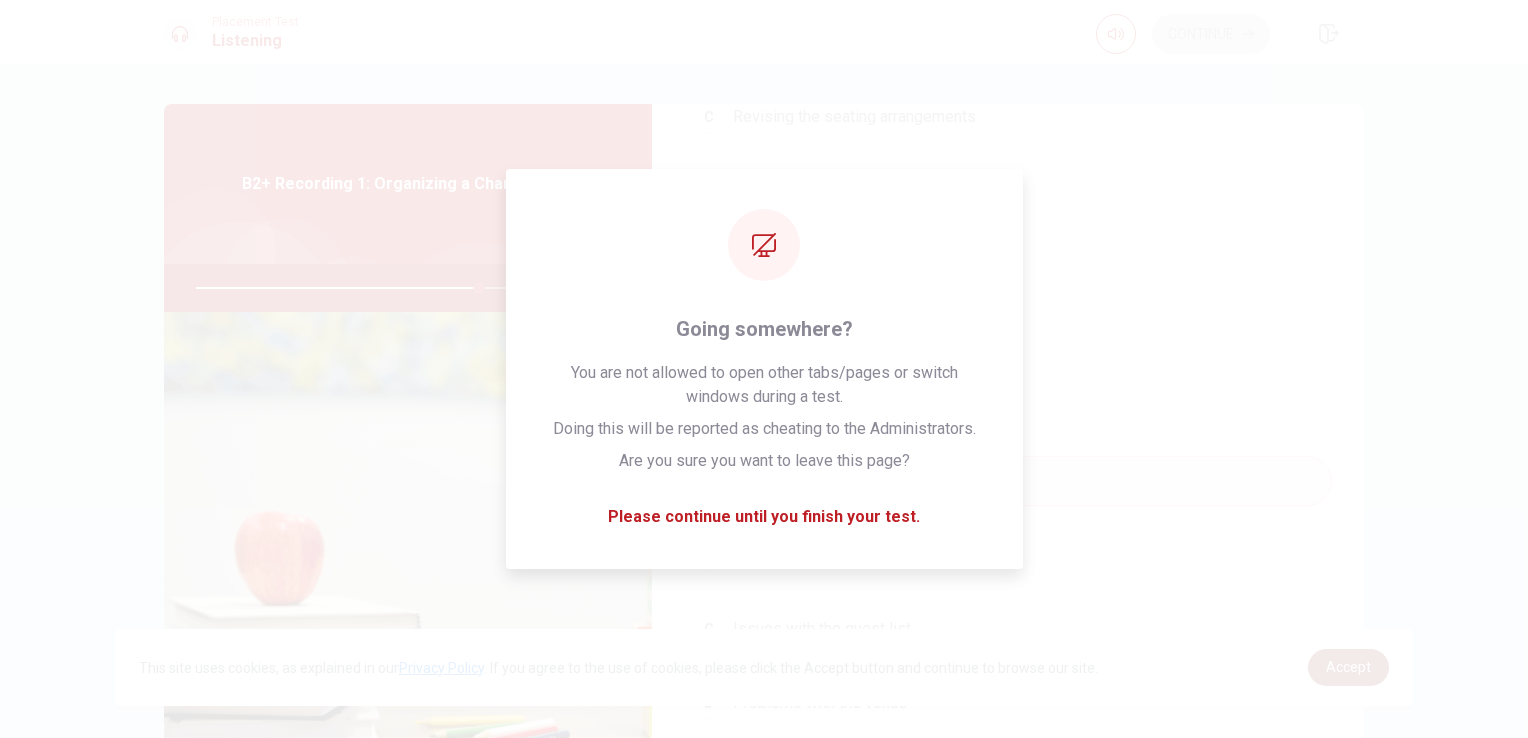 click on "Accept" at bounding box center [1348, 667] 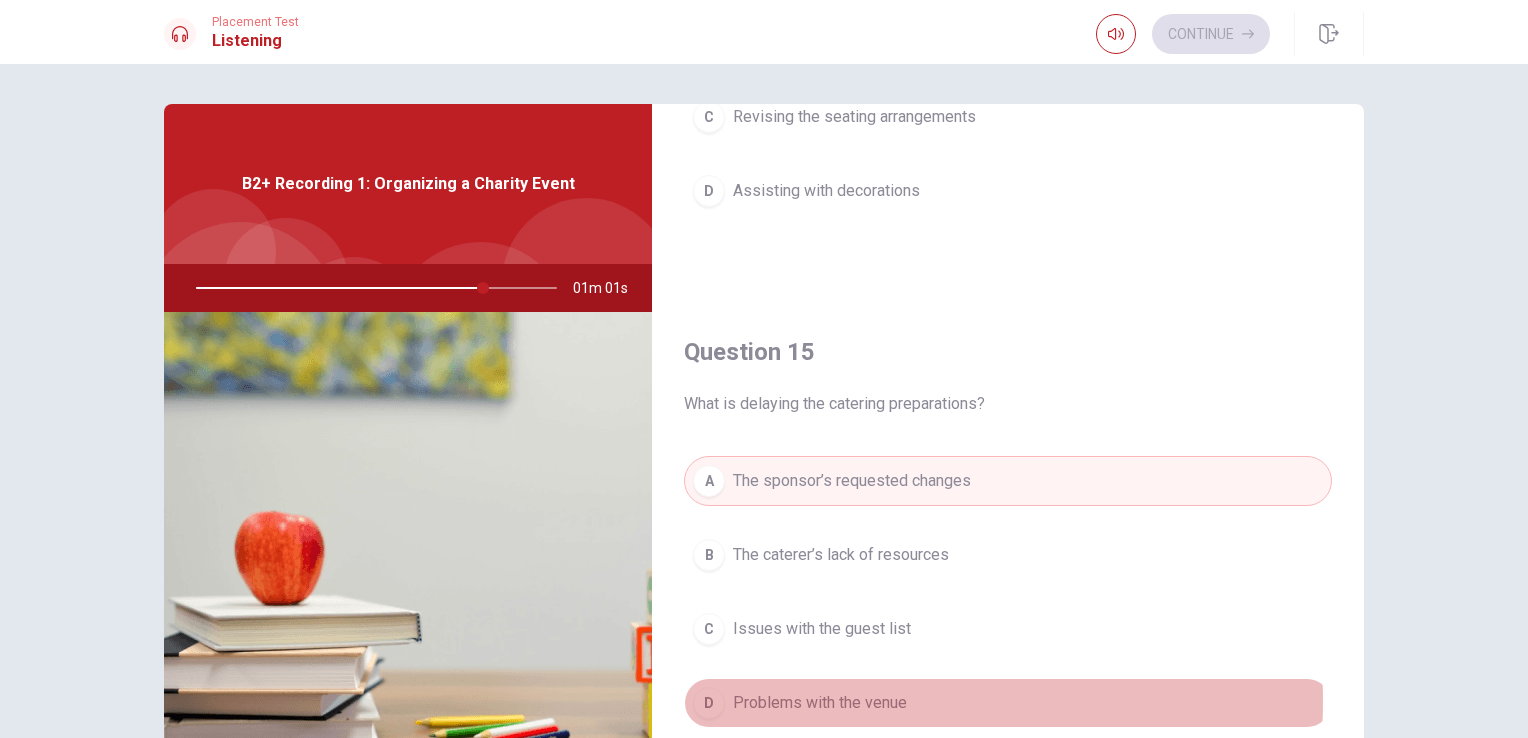 click on "Problems with the venue" at bounding box center [820, 703] 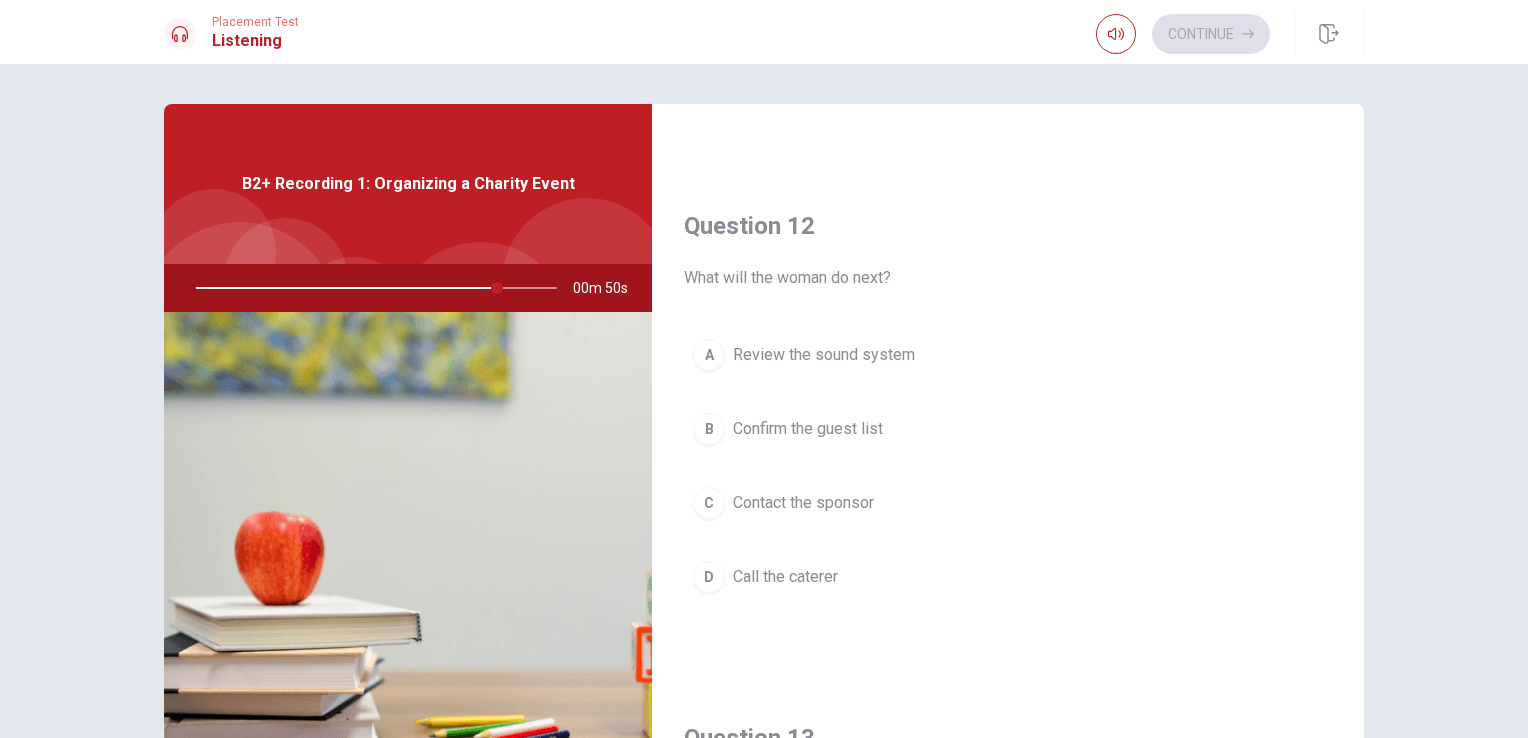 scroll, scrollTop: 443, scrollLeft: 0, axis: vertical 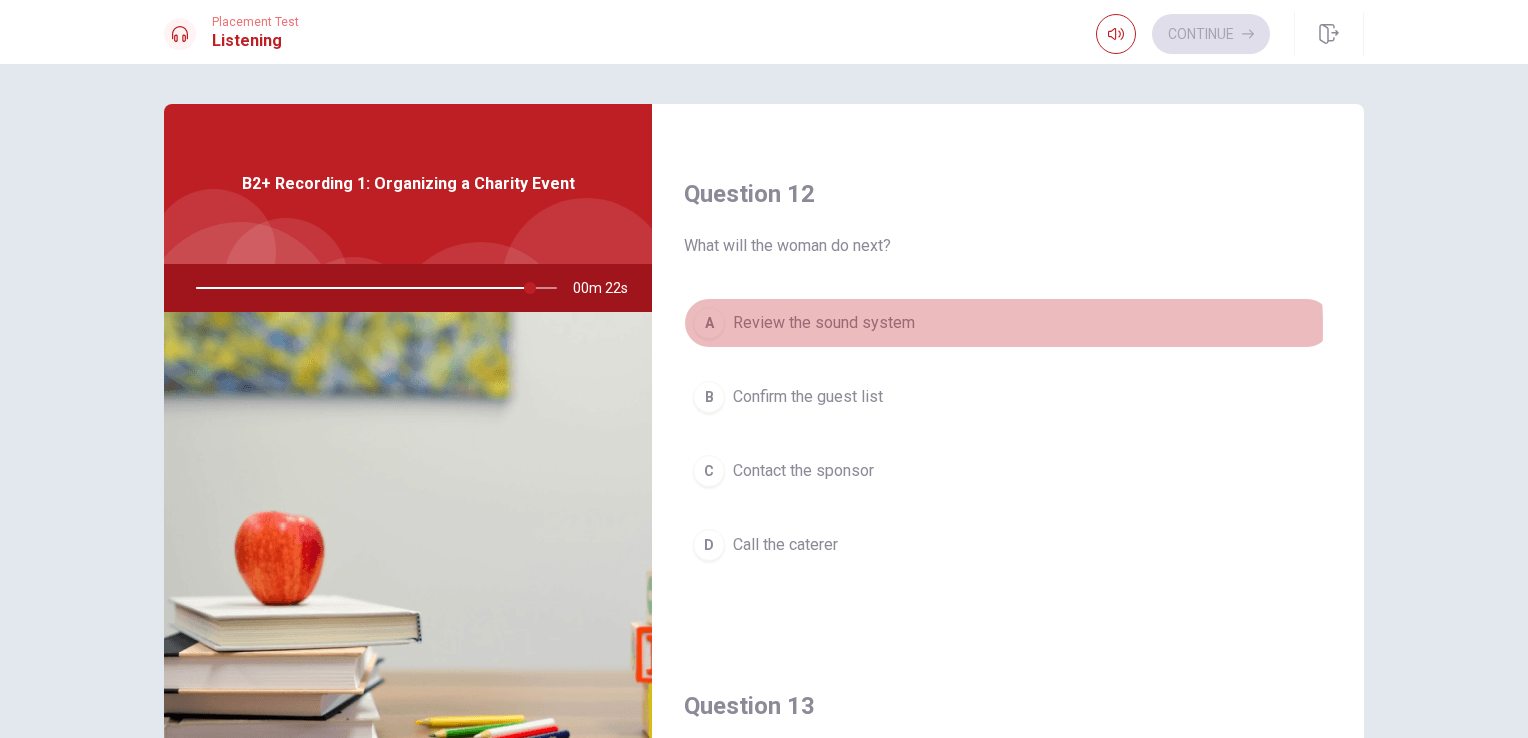click on "Review the sound system" at bounding box center [824, 323] 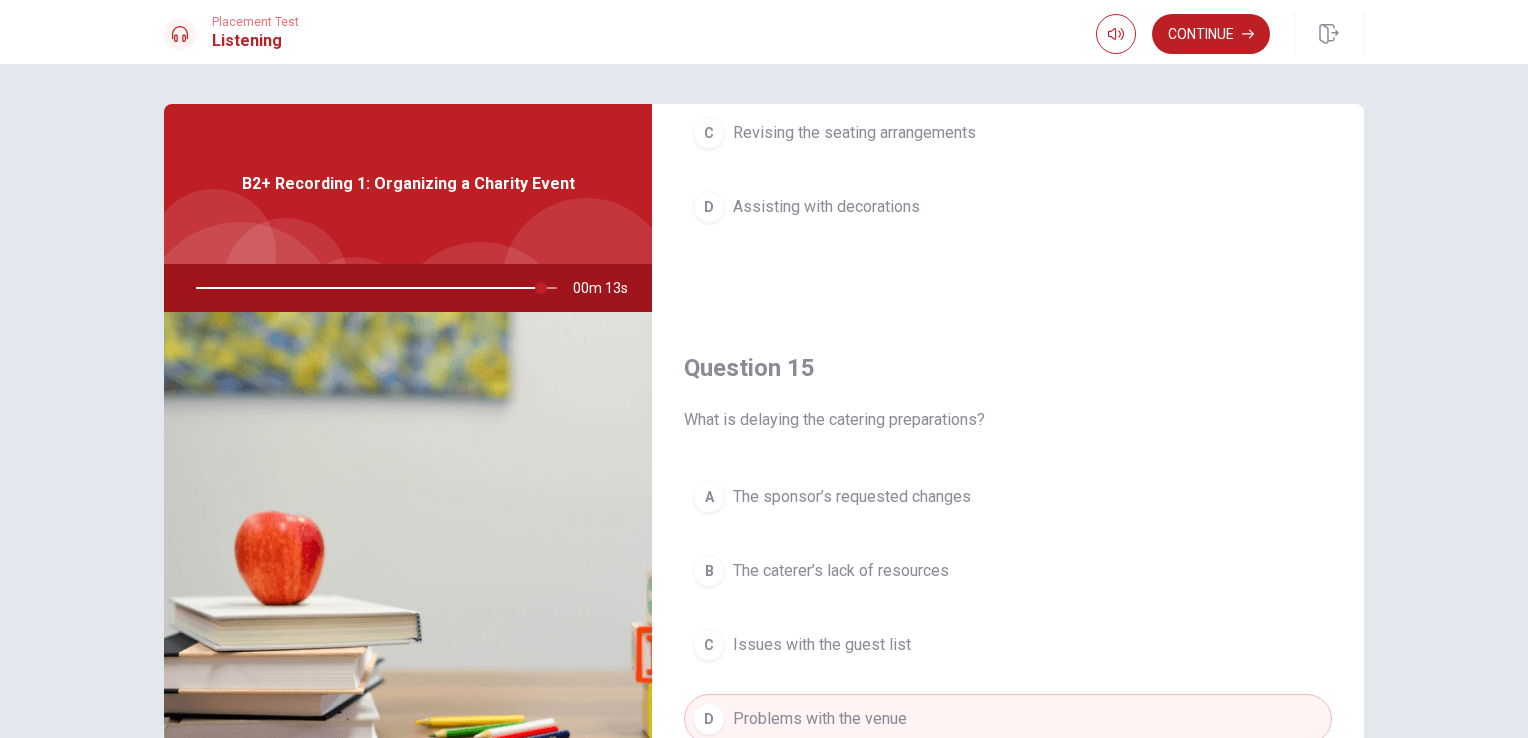 scroll, scrollTop: 1856, scrollLeft: 0, axis: vertical 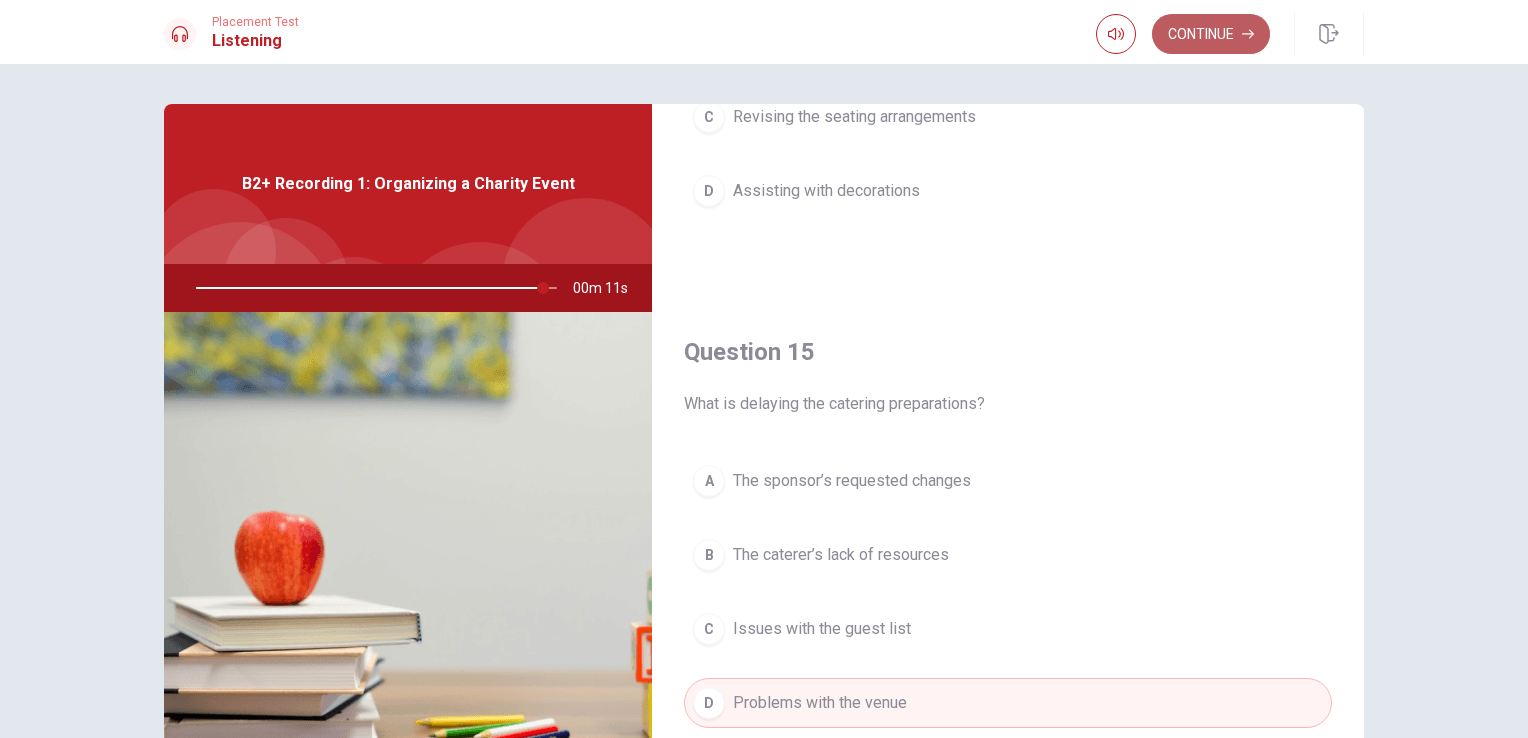 click on "Continue" at bounding box center (1211, 34) 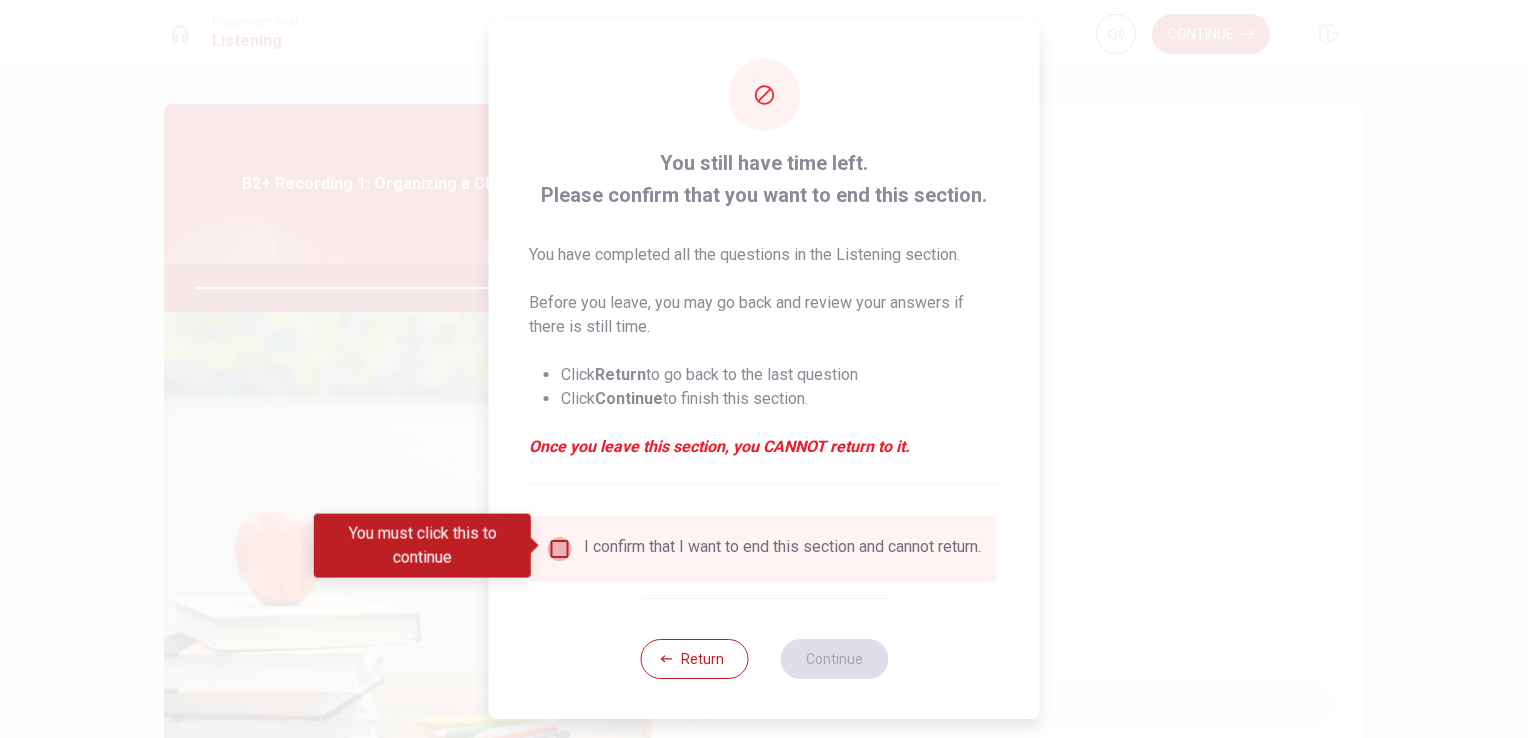 click at bounding box center [560, 549] 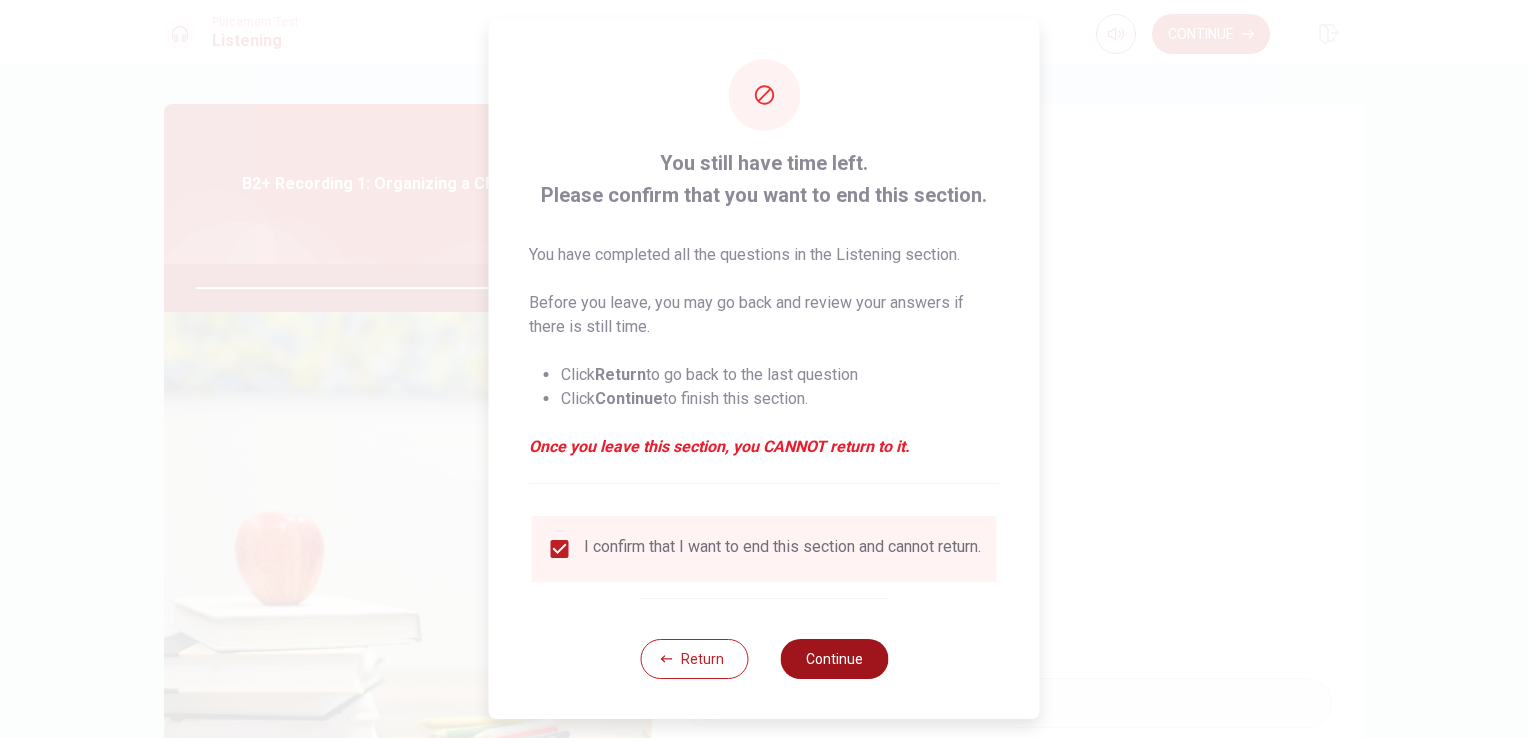 click on "Continue" at bounding box center (834, 659) 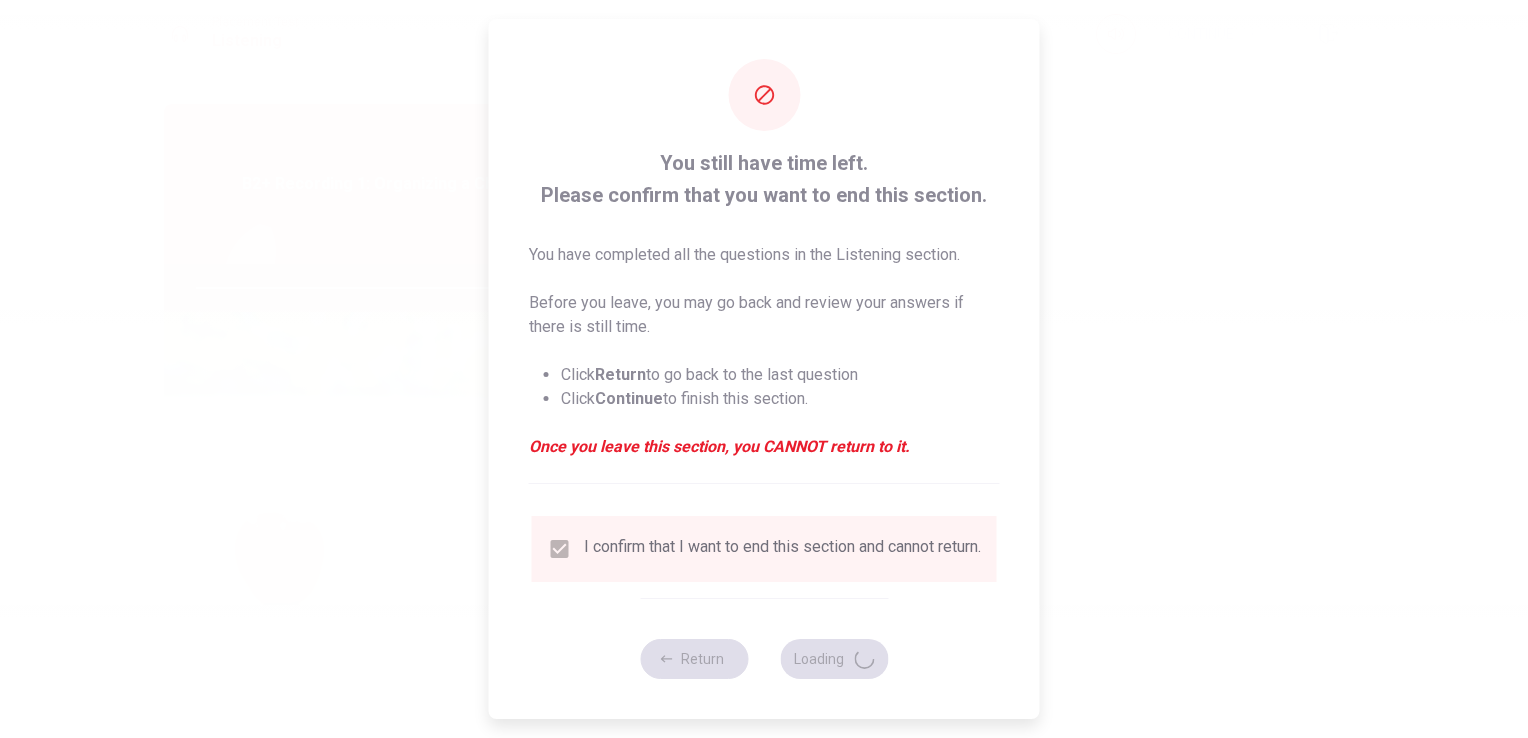 type on "98" 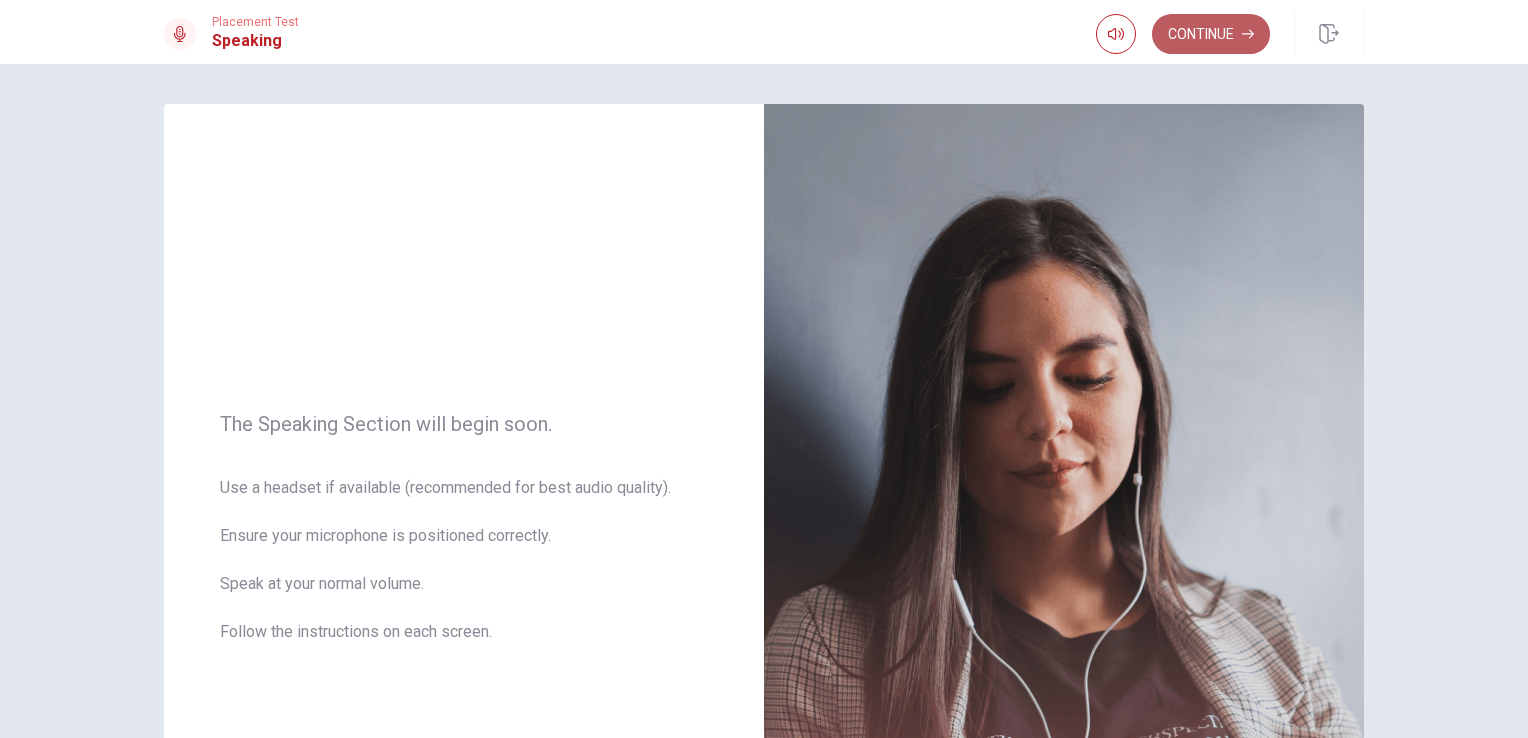 click on "Continue" at bounding box center [1211, 34] 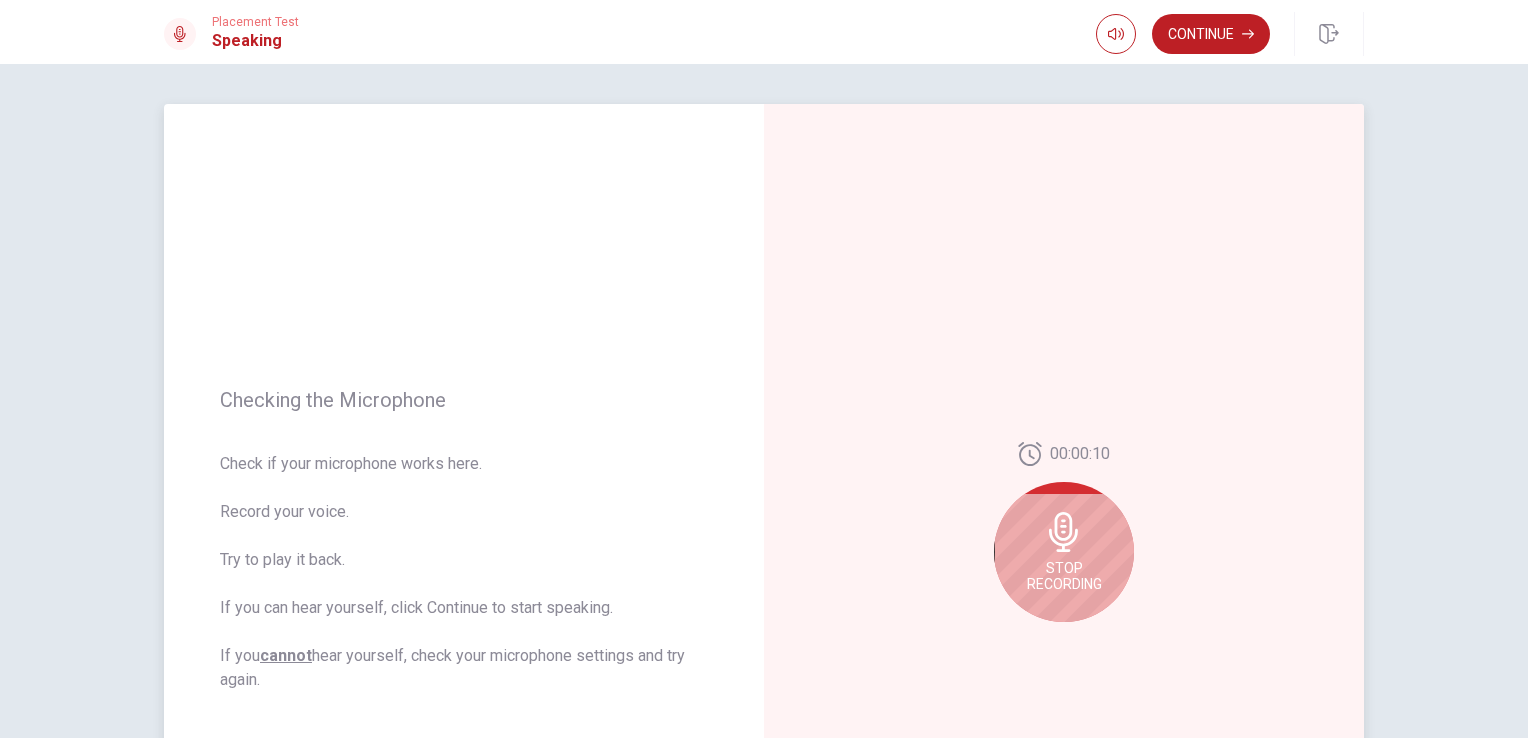 click 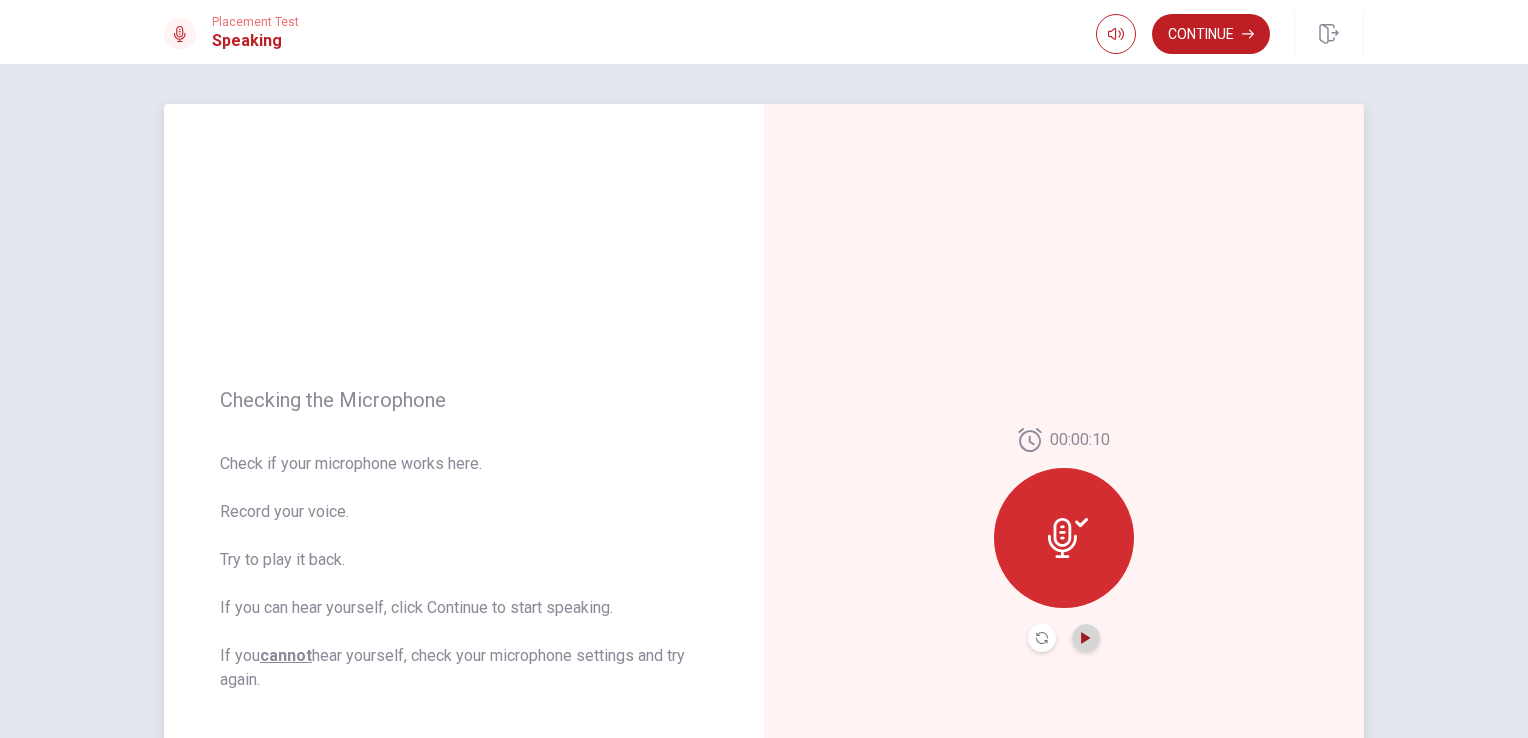 click 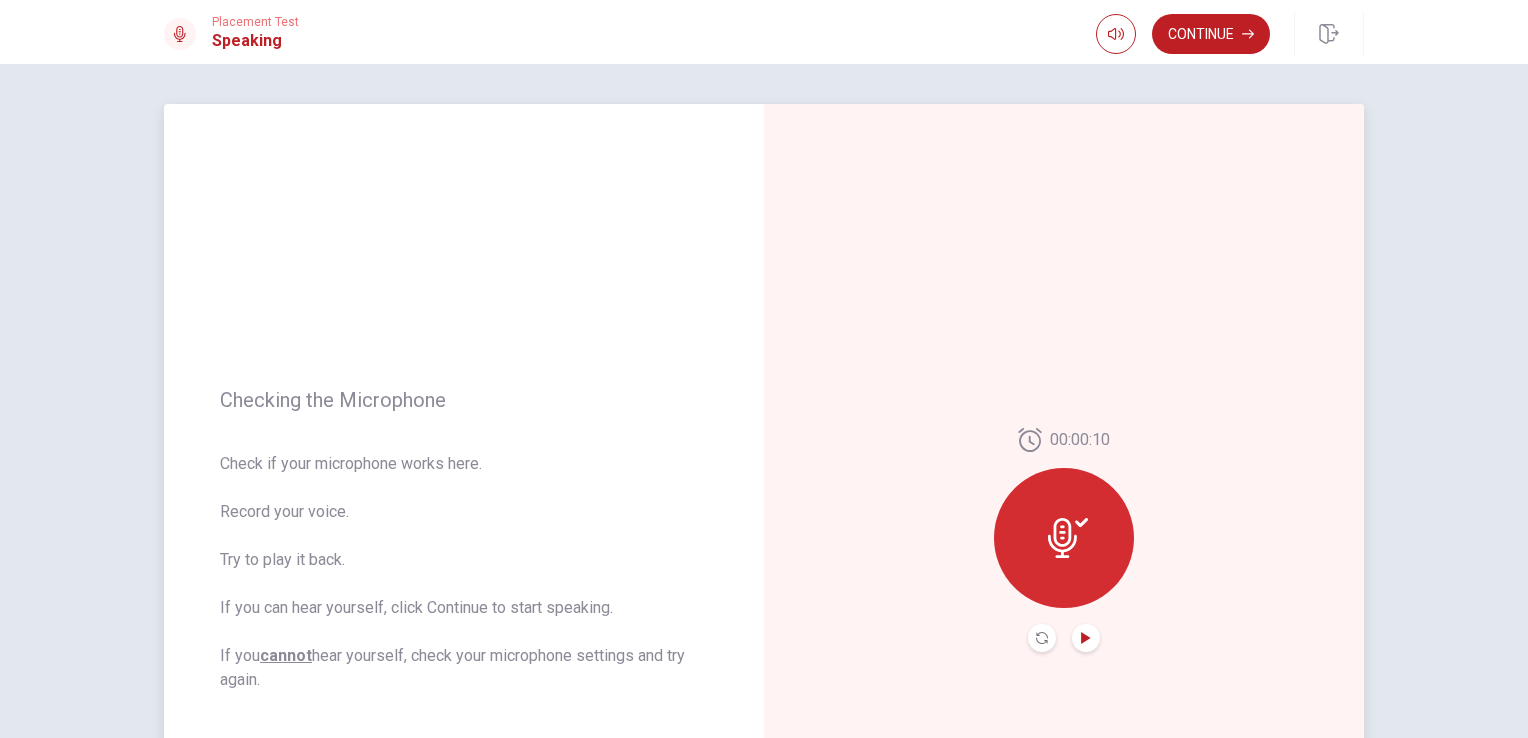 click at bounding box center (1042, 638) 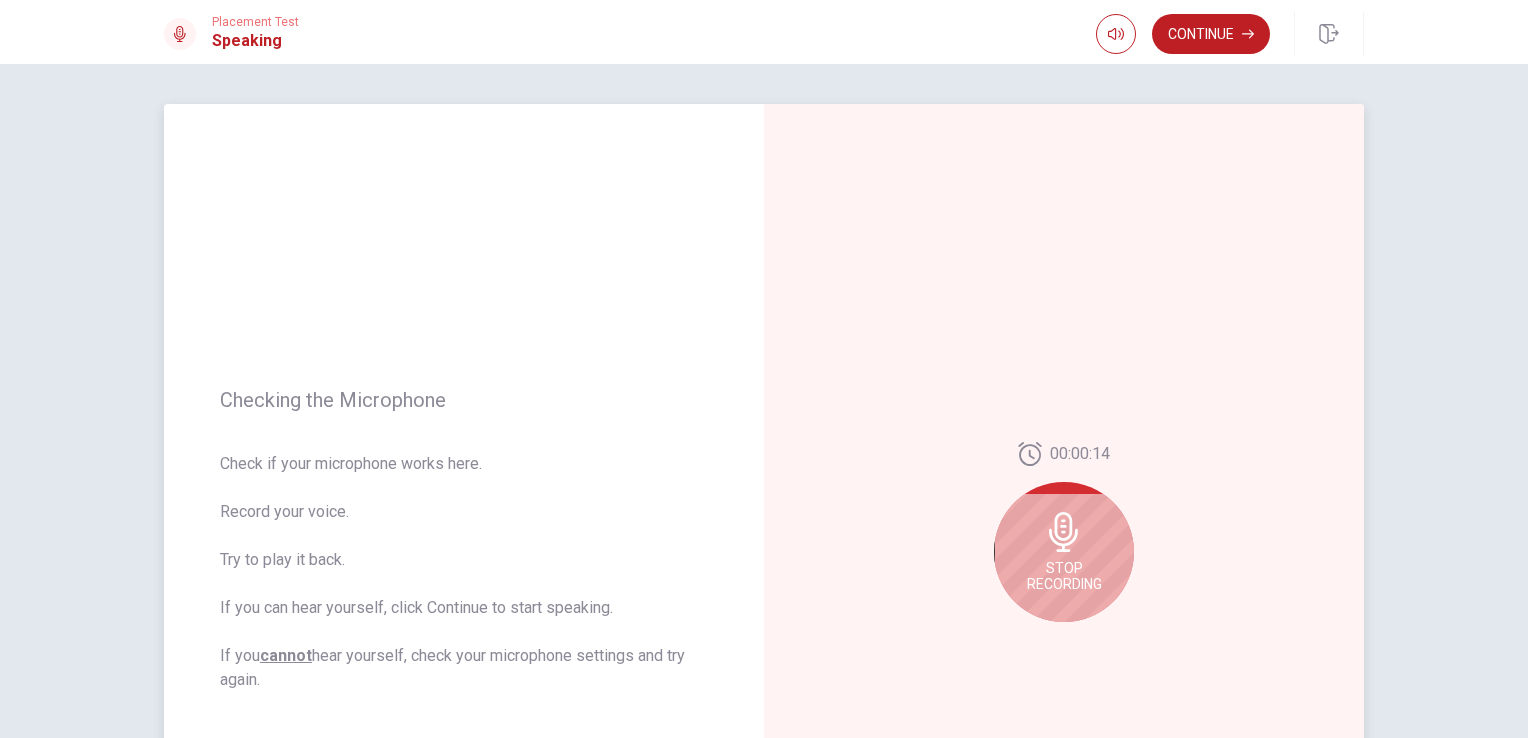 click on "Stop   Recording" at bounding box center [1064, 576] 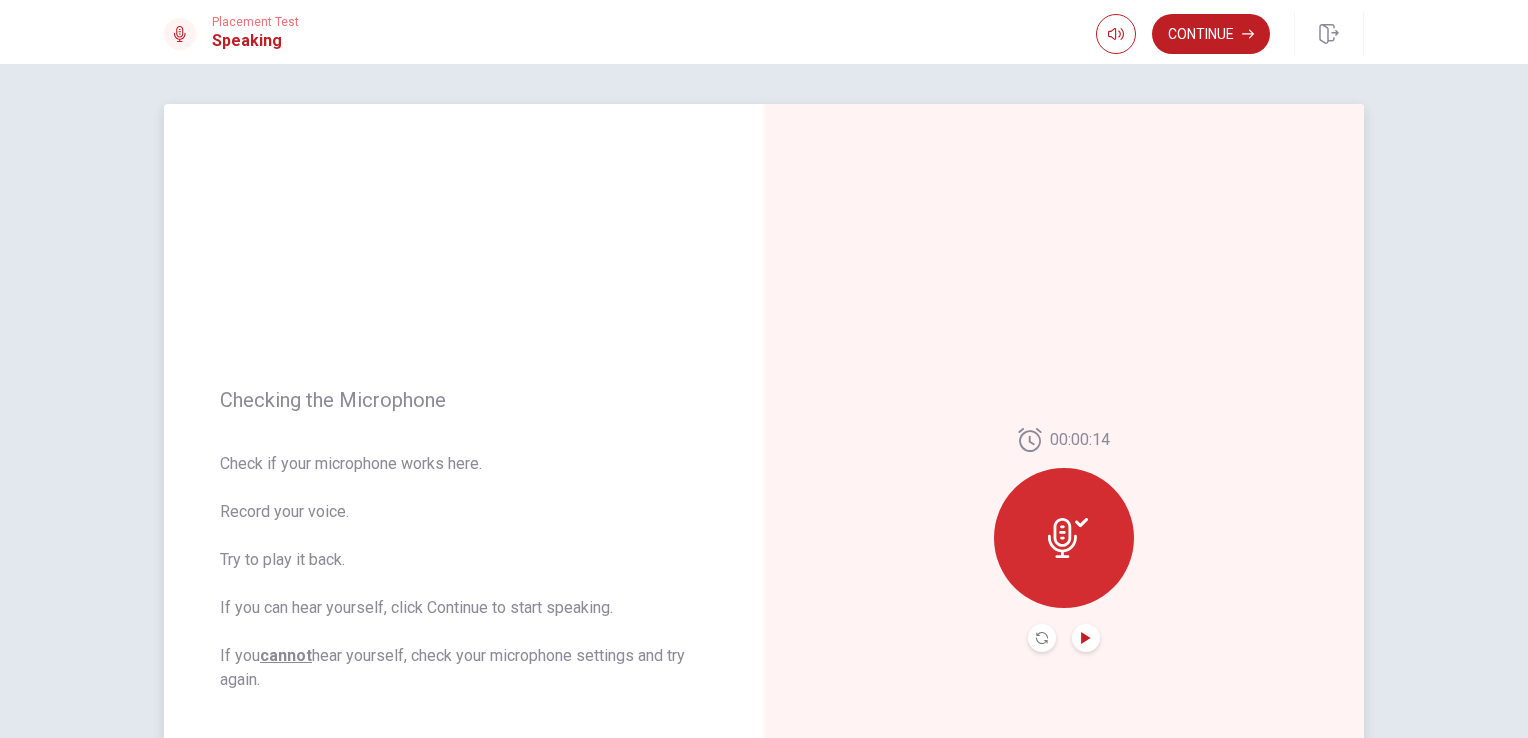 click 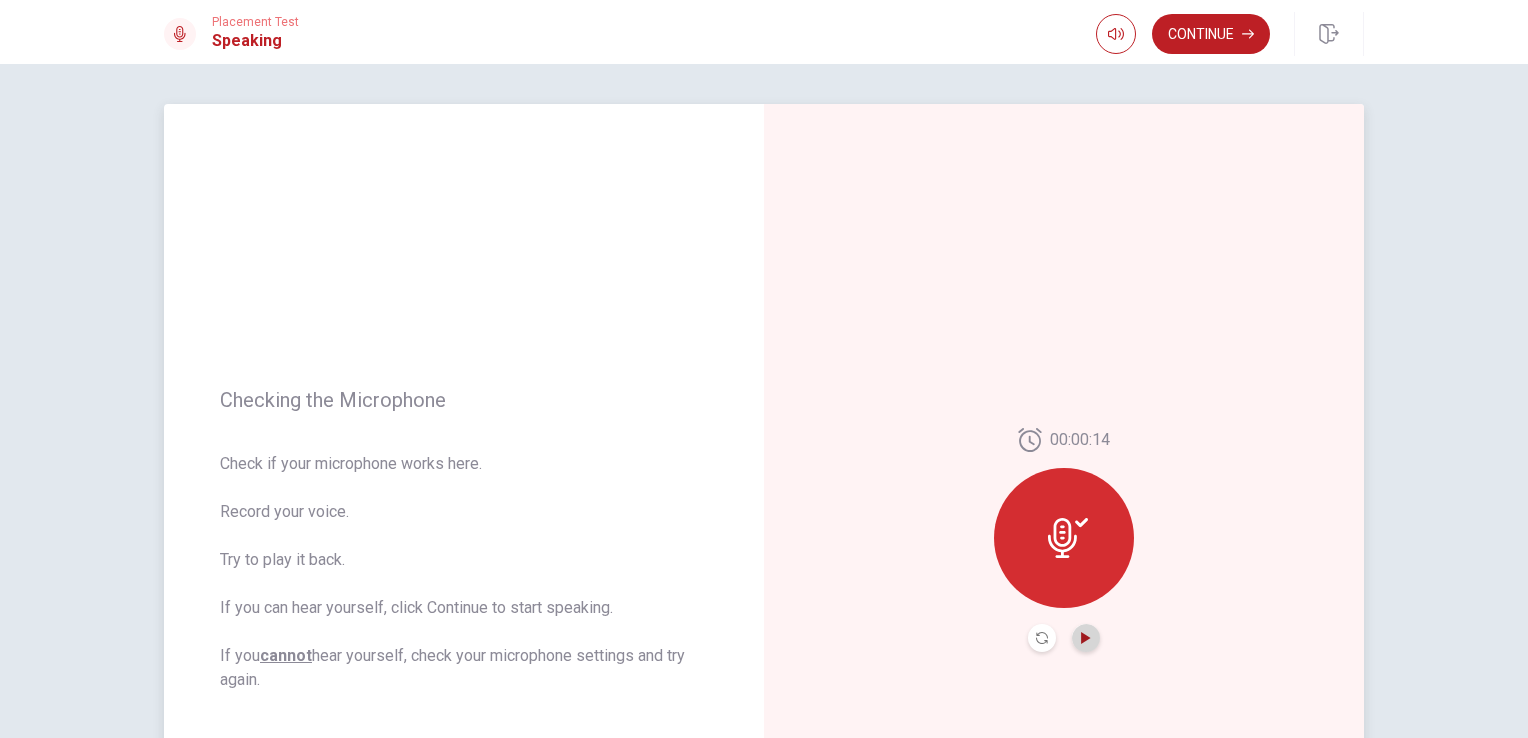 click 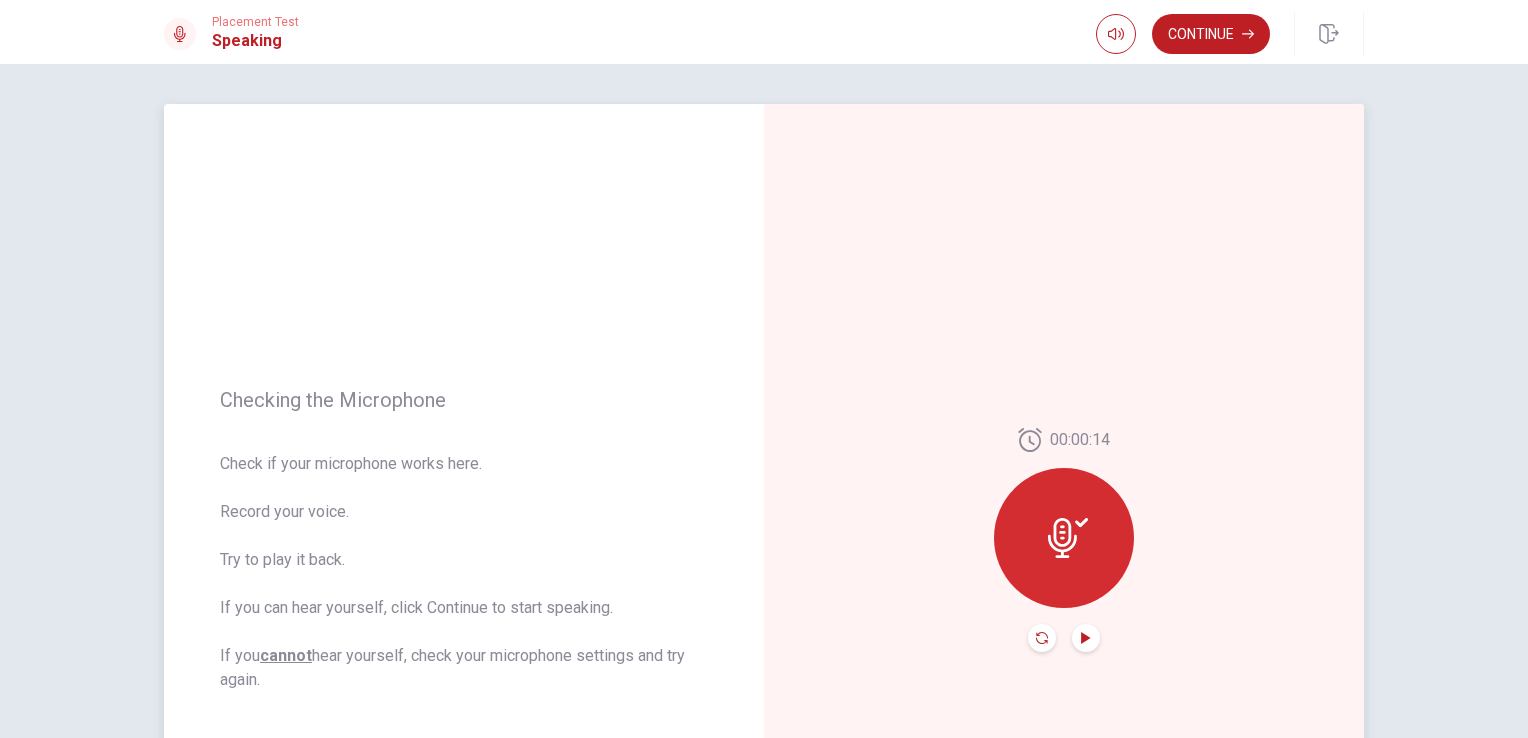 click 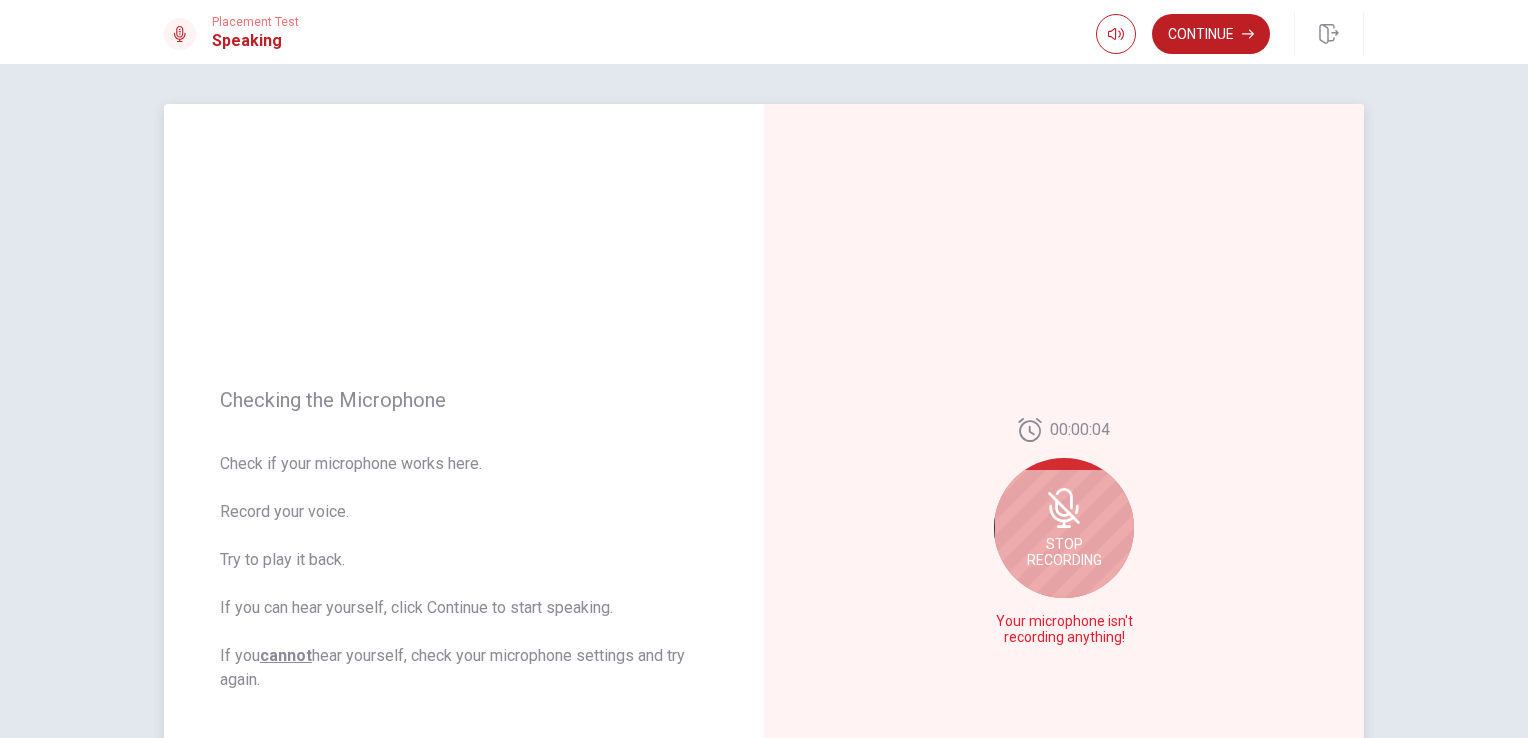 click on "Stop   Recording" at bounding box center (1064, 552) 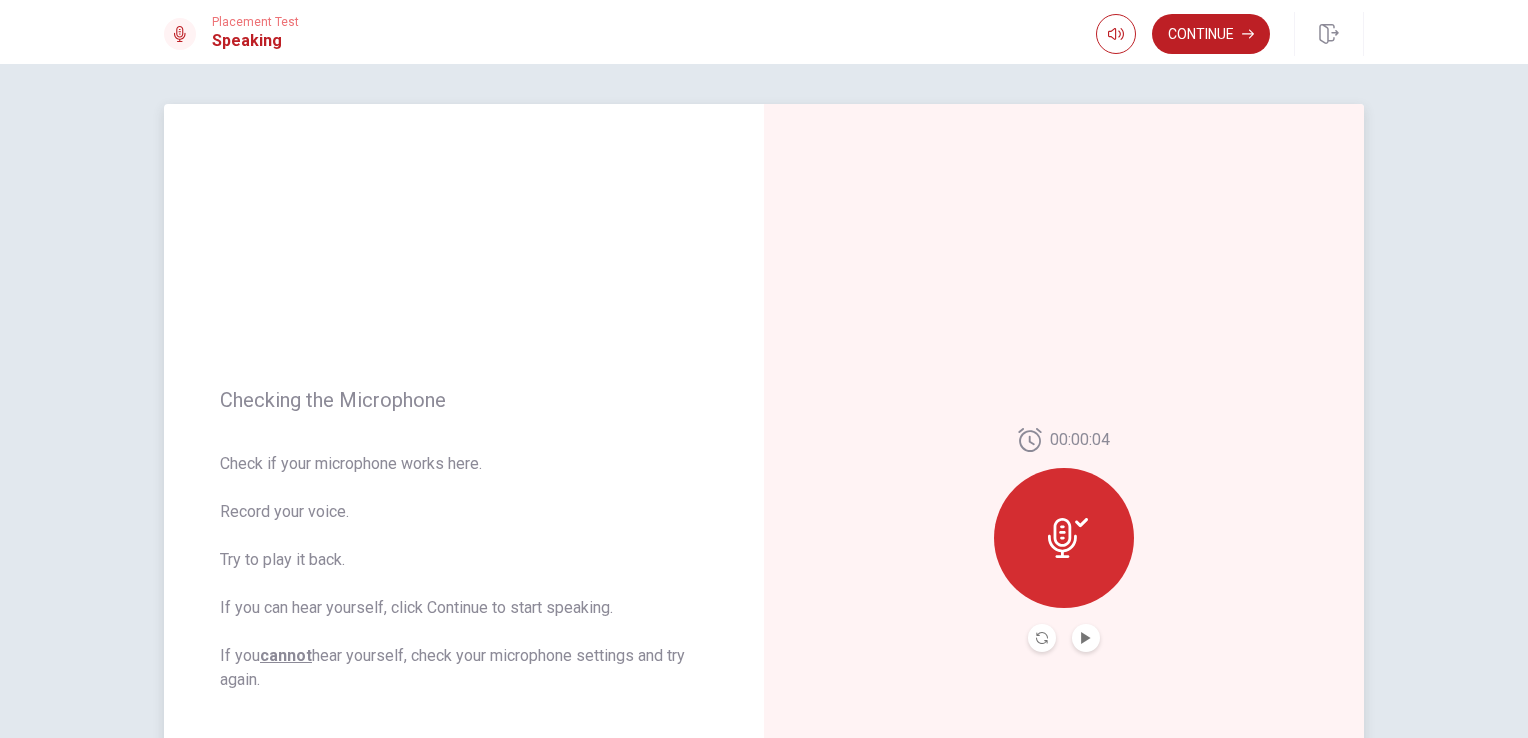 click 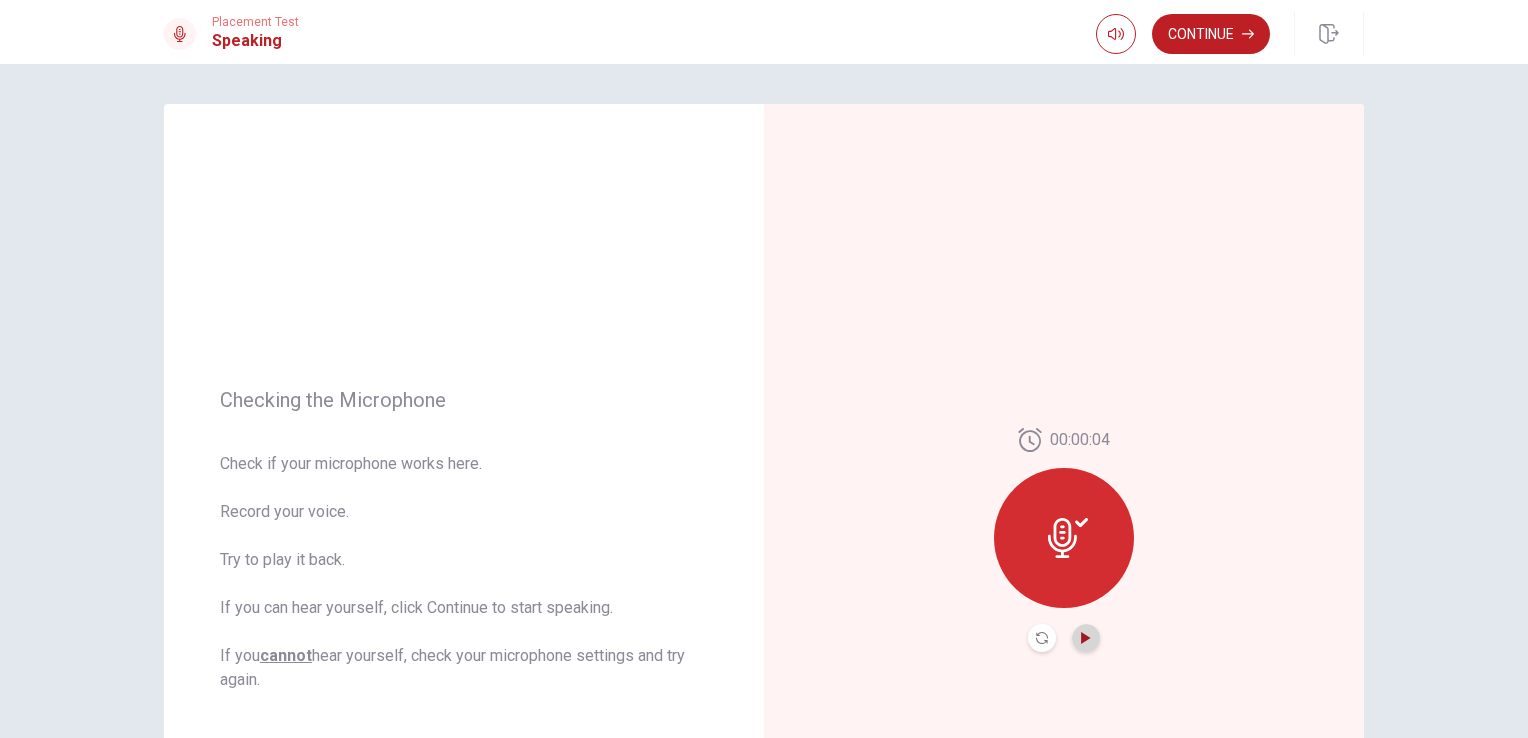 click 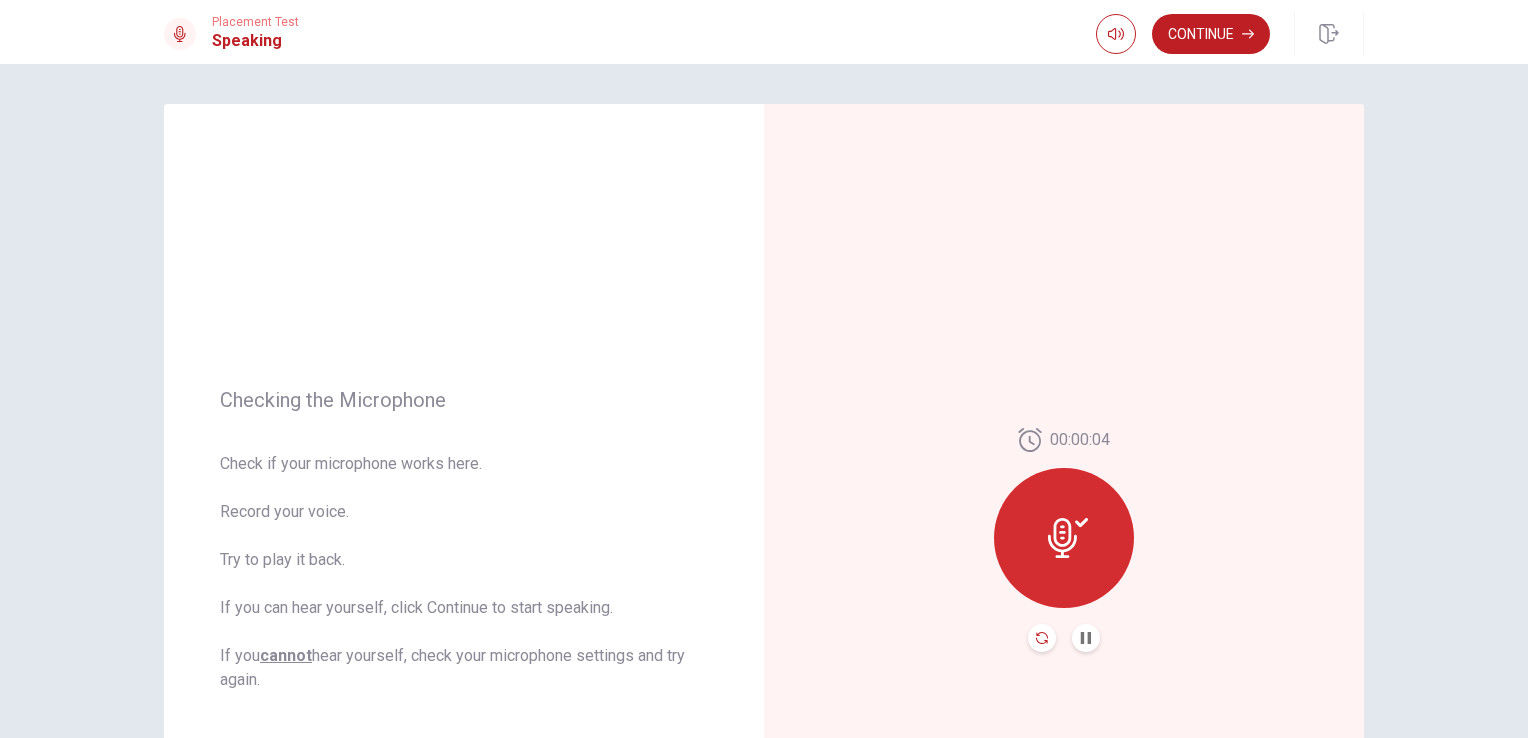 click 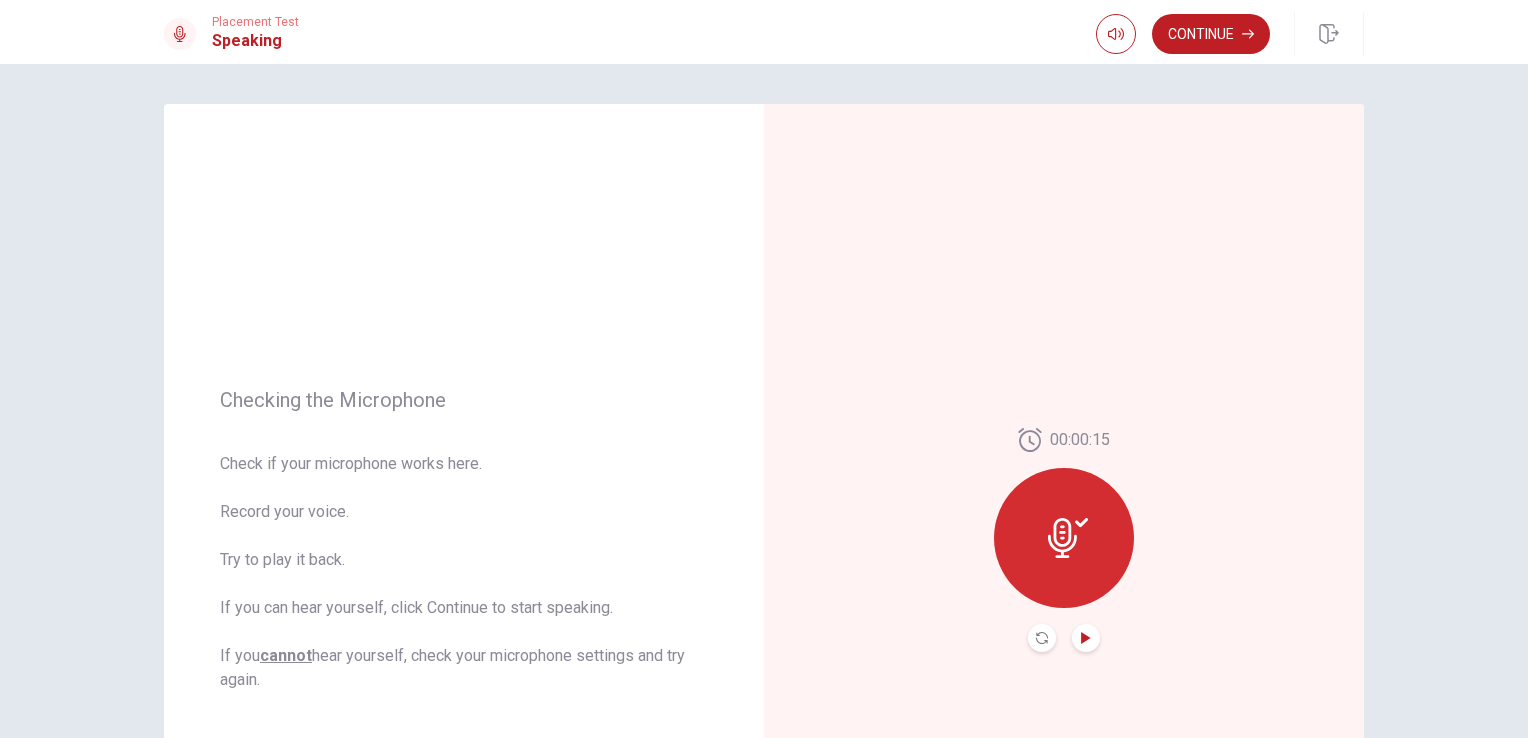 click 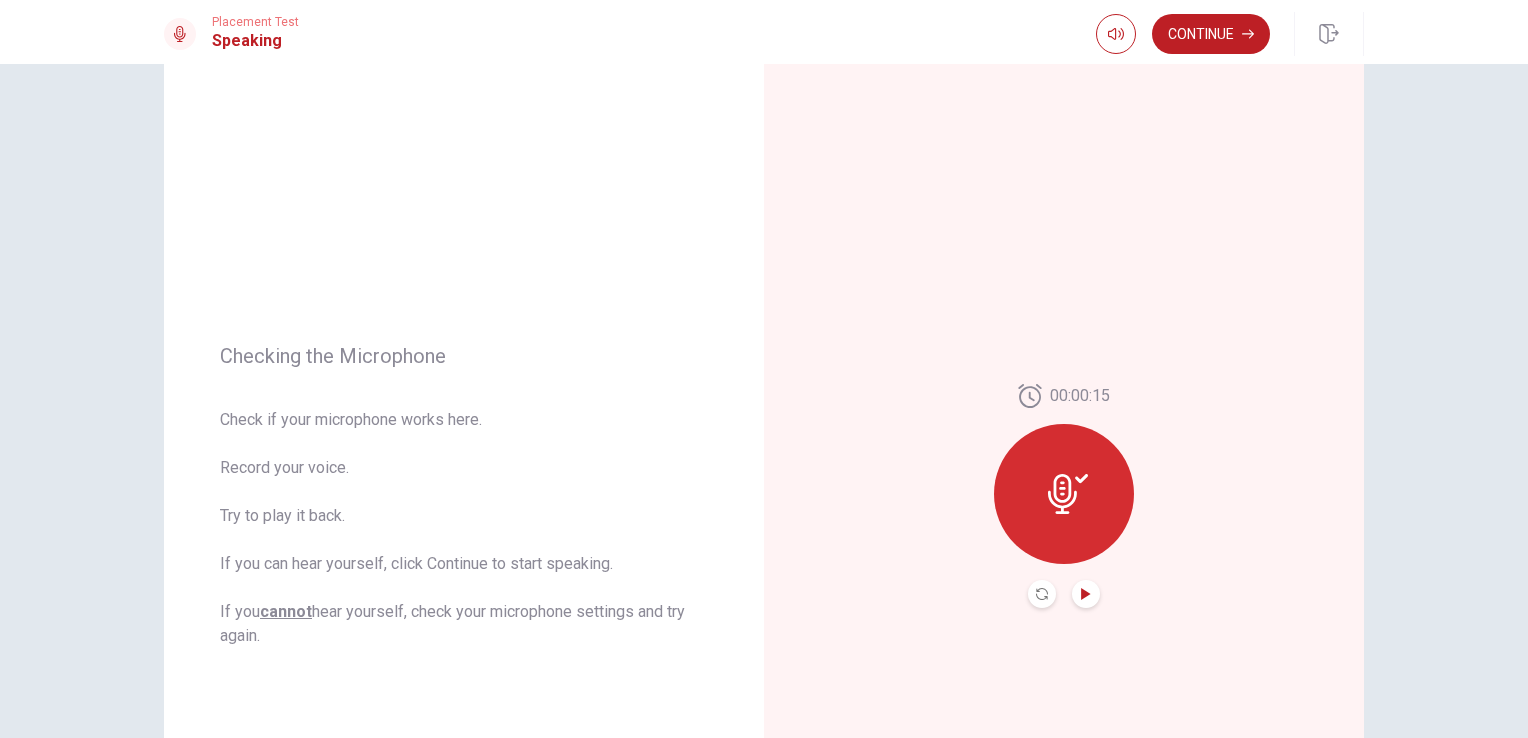 scroll, scrollTop: 0, scrollLeft: 0, axis: both 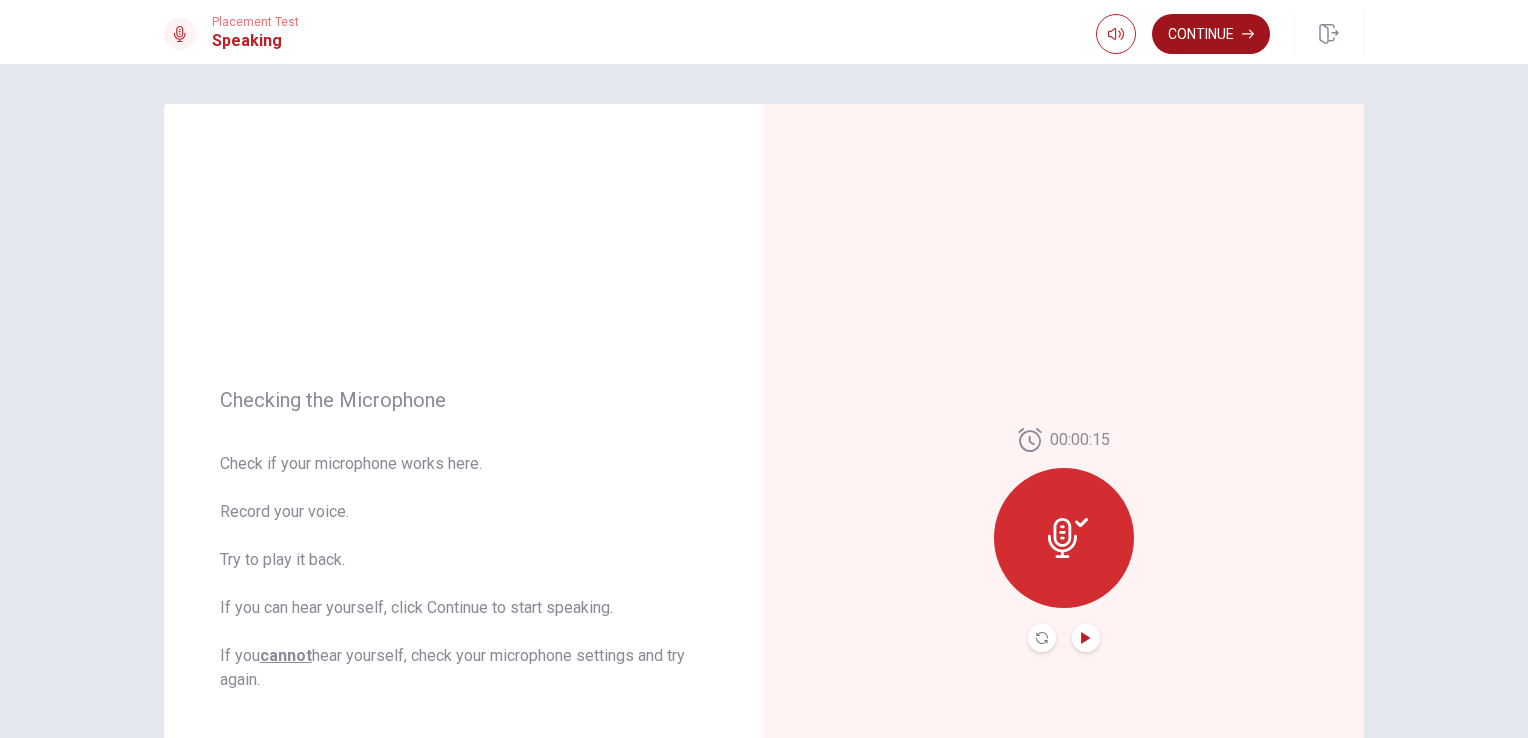 click on "Continue" at bounding box center (1211, 34) 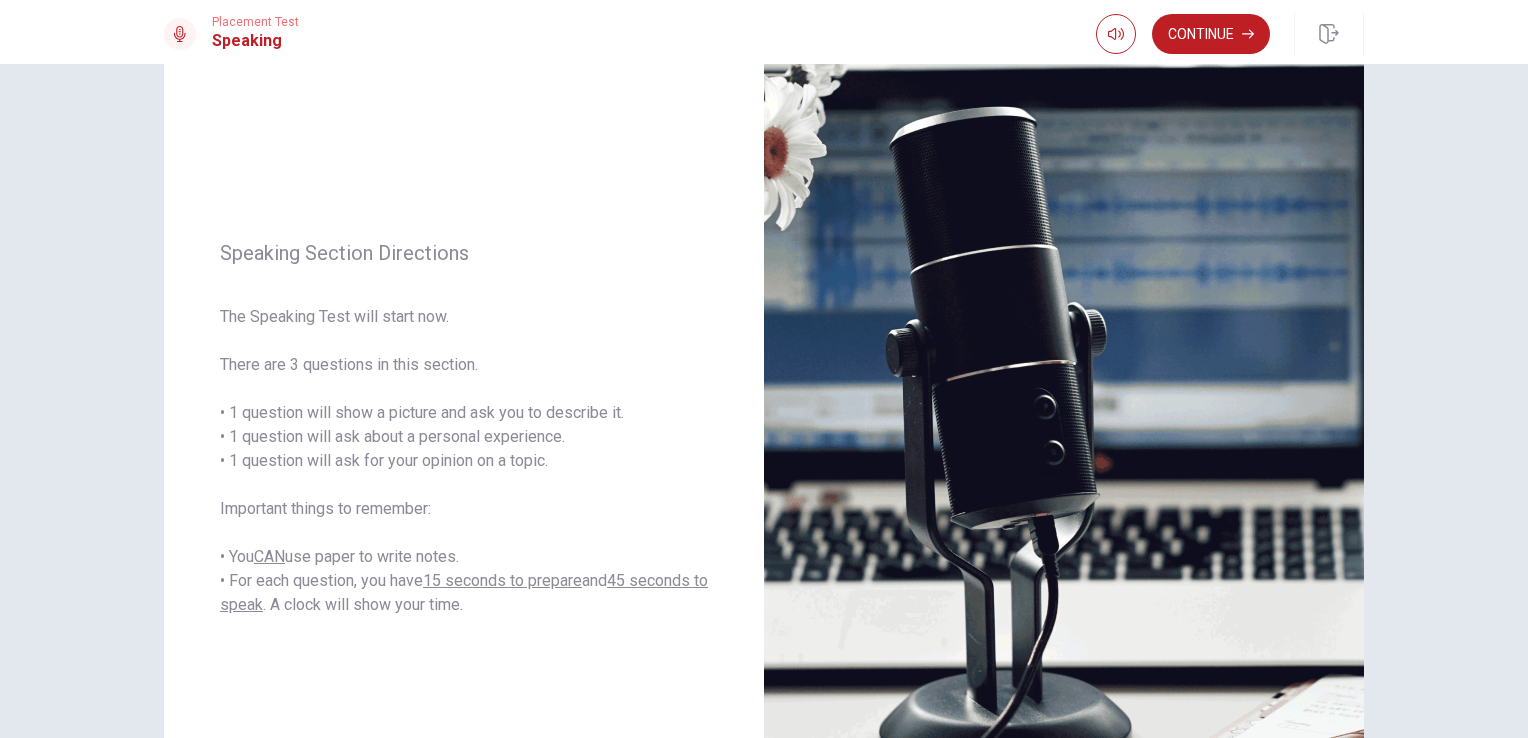 scroll, scrollTop: 130, scrollLeft: 0, axis: vertical 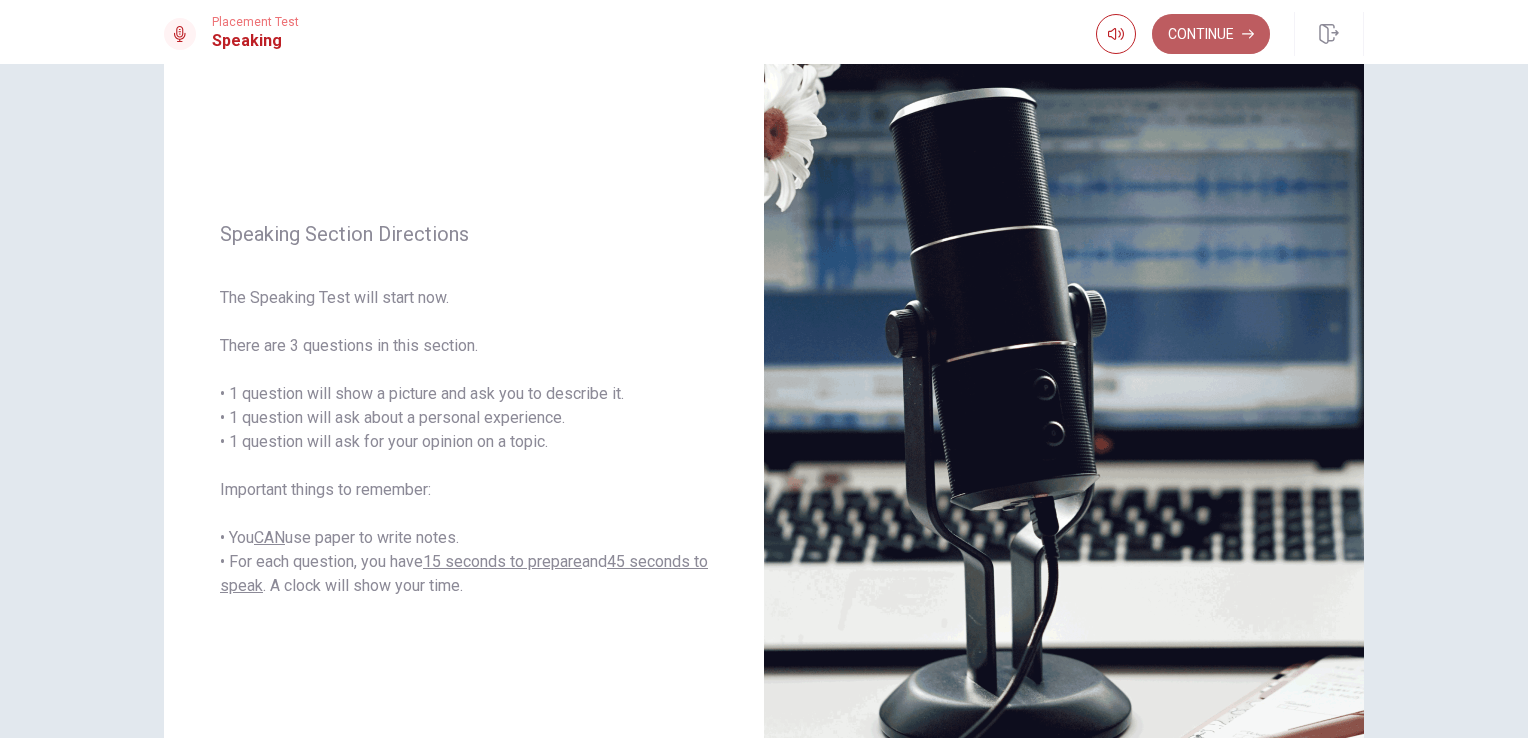 click on "Continue" at bounding box center [1211, 34] 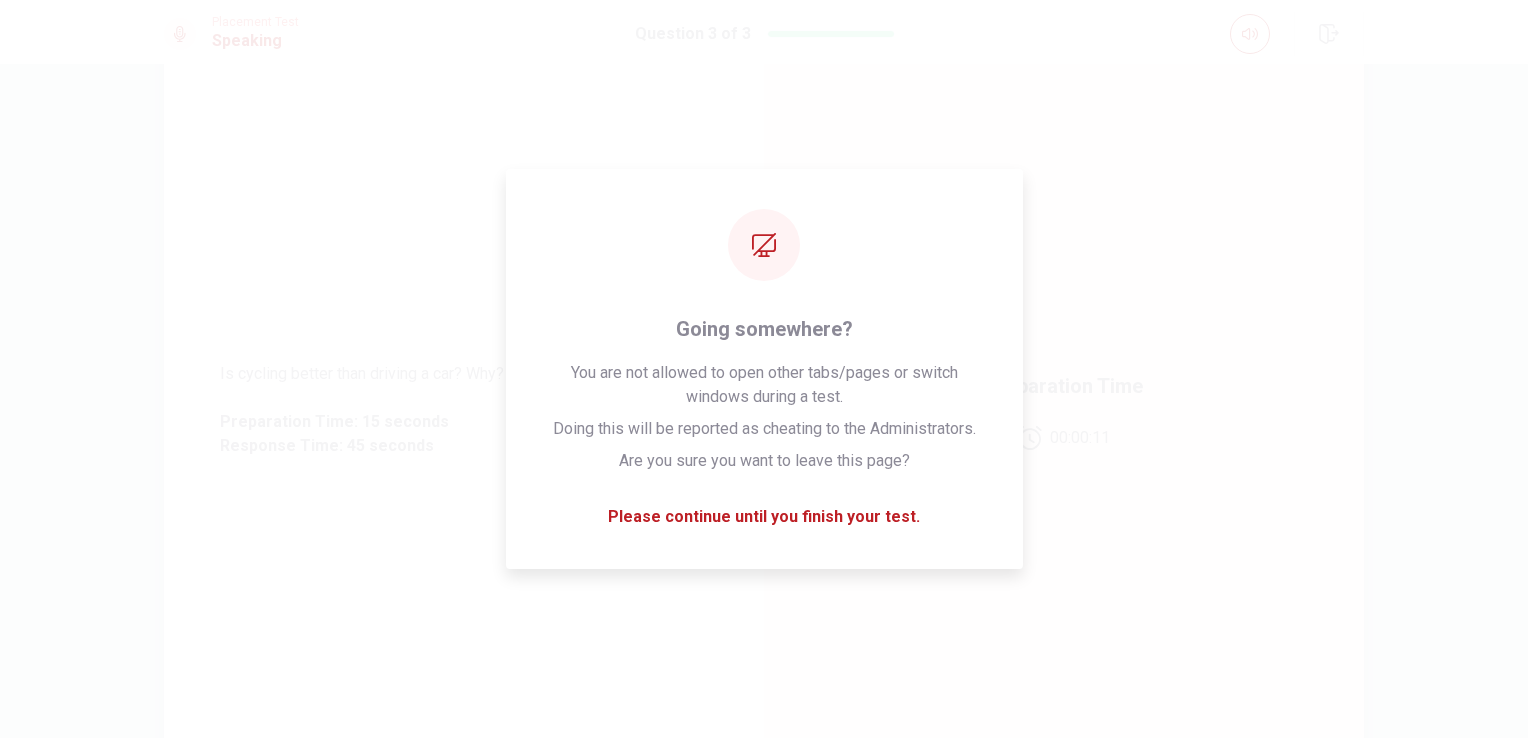 click on "Preparation Time 00:00:11" at bounding box center (1064, 410) 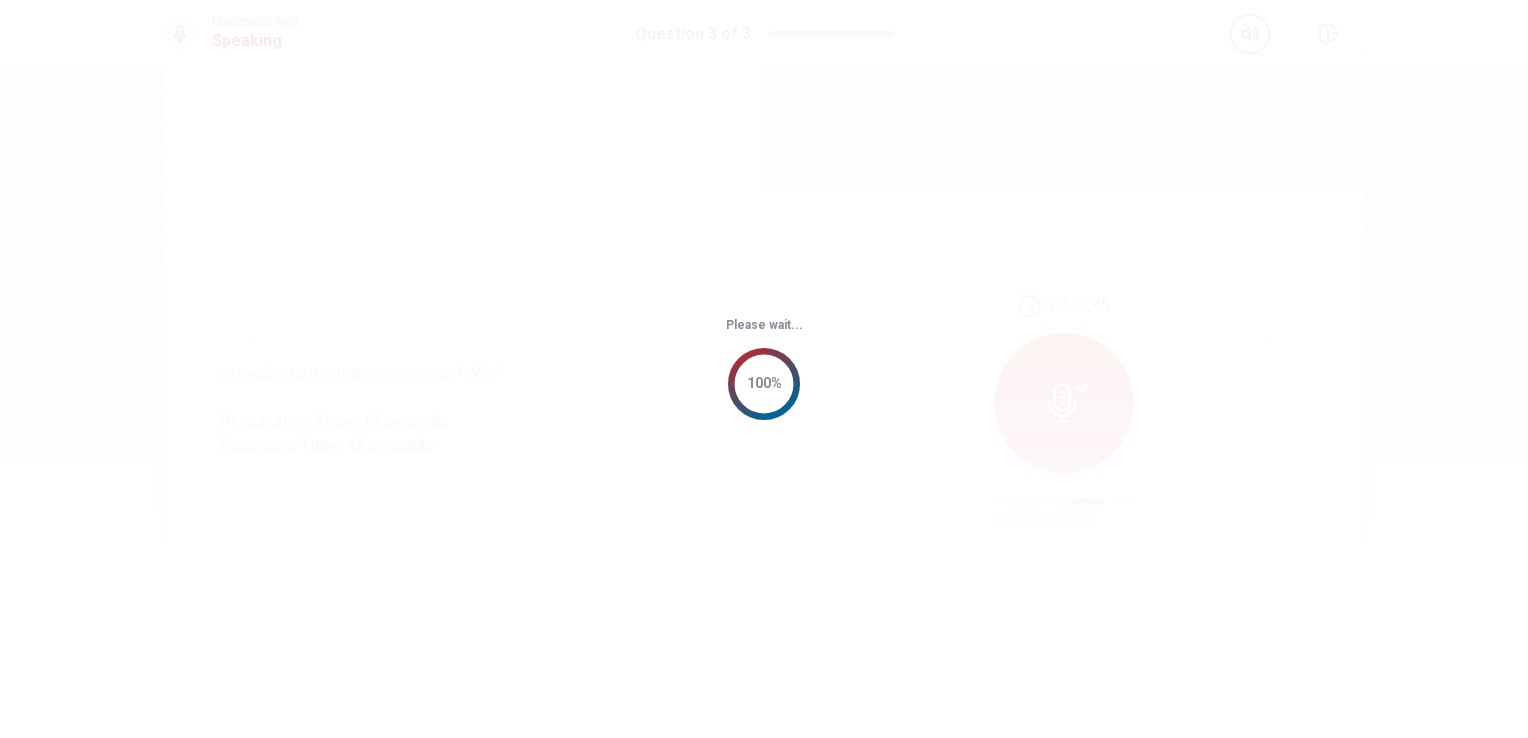 scroll, scrollTop: 0, scrollLeft: 0, axis: both 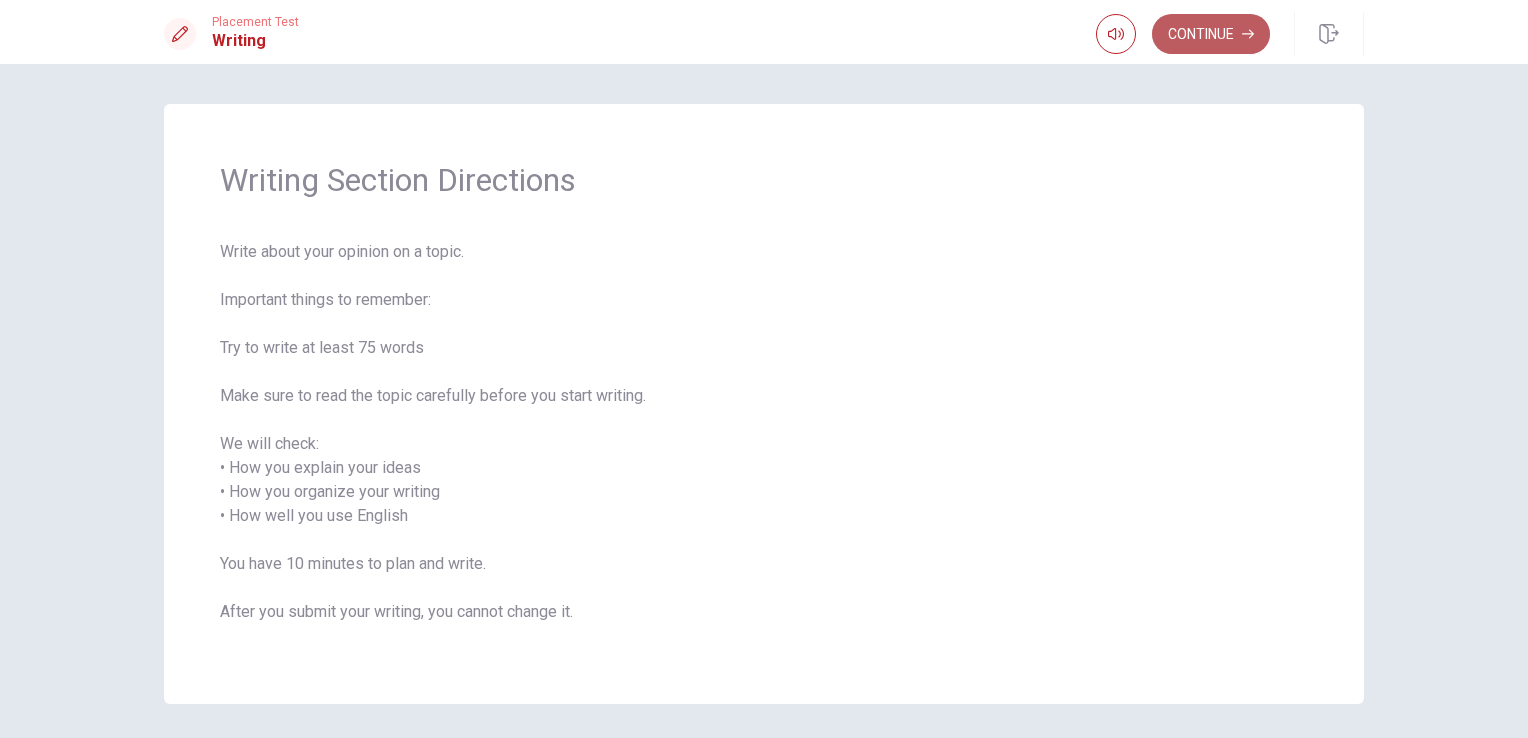 click on "Continue" at bounding box center (1211, 34) 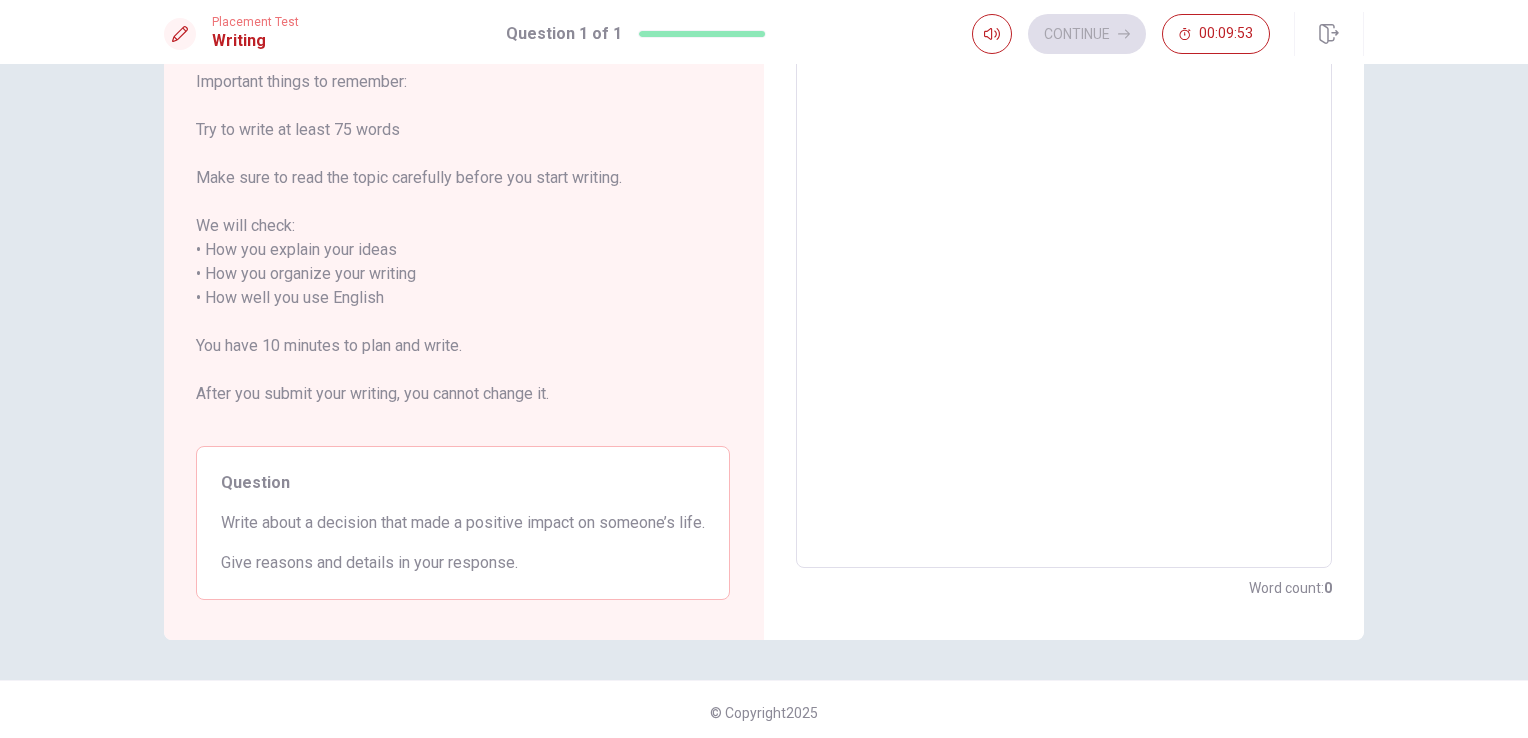 scroll, scrollTop: 173, scrollLeft: 0, axis: vertical 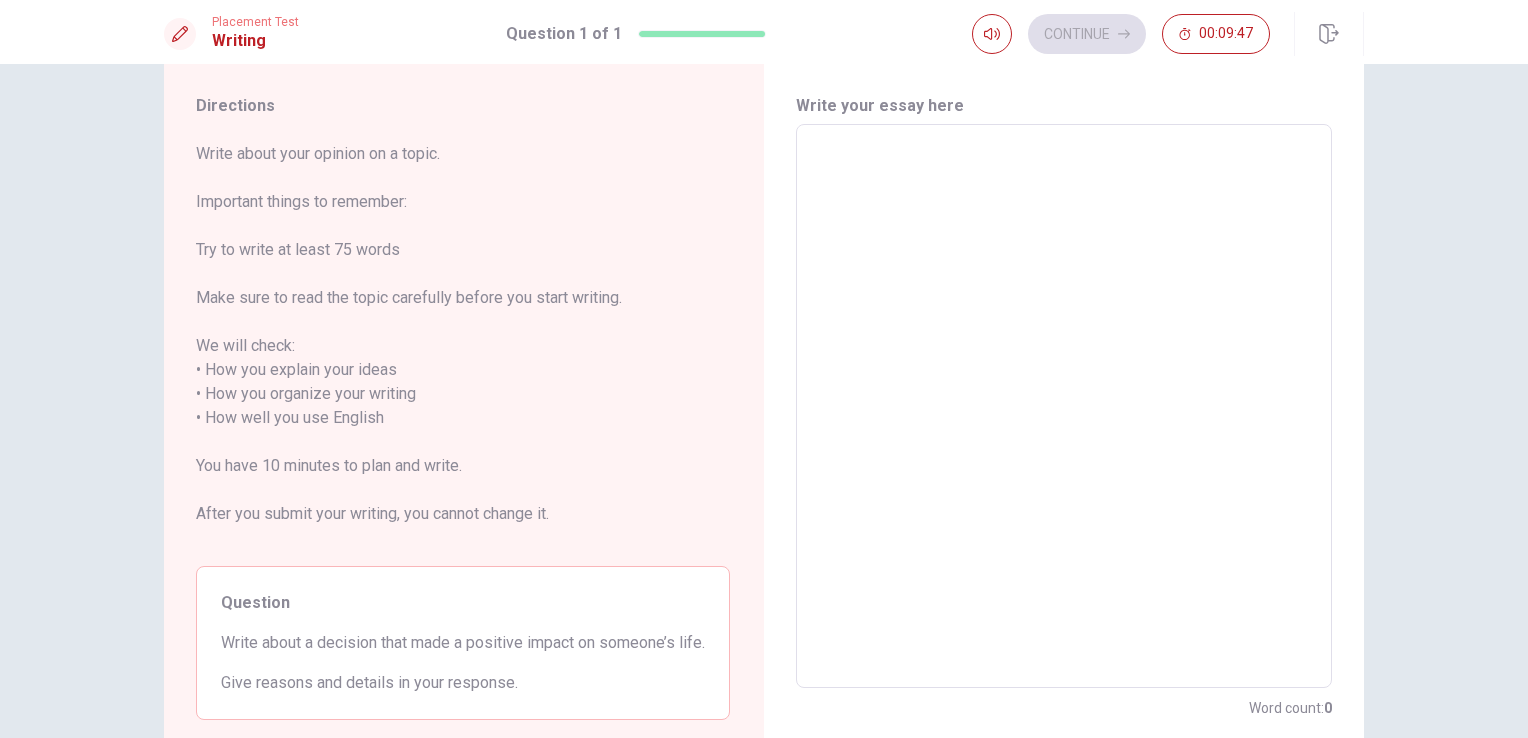 click at bounding box center (1064, 406) 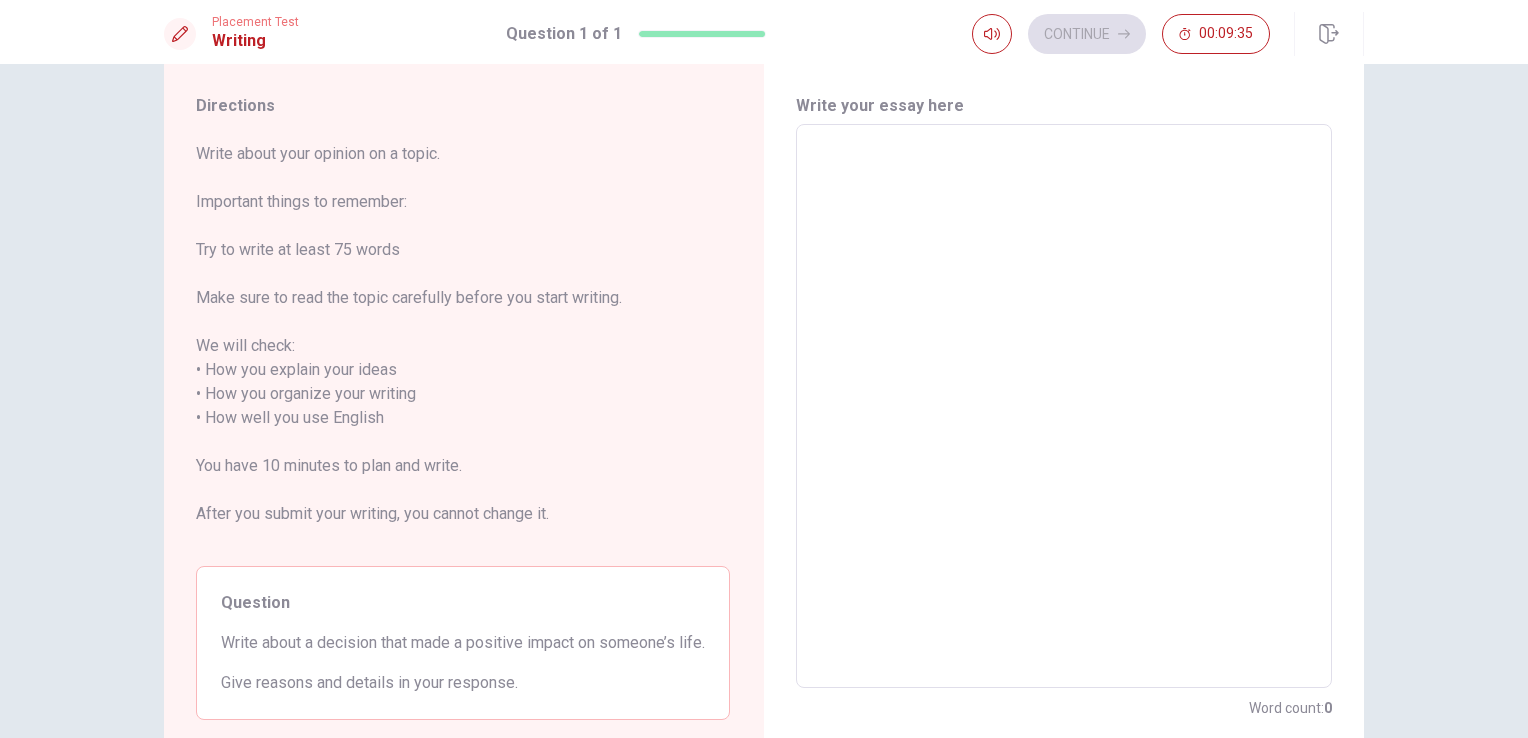 type on "i" 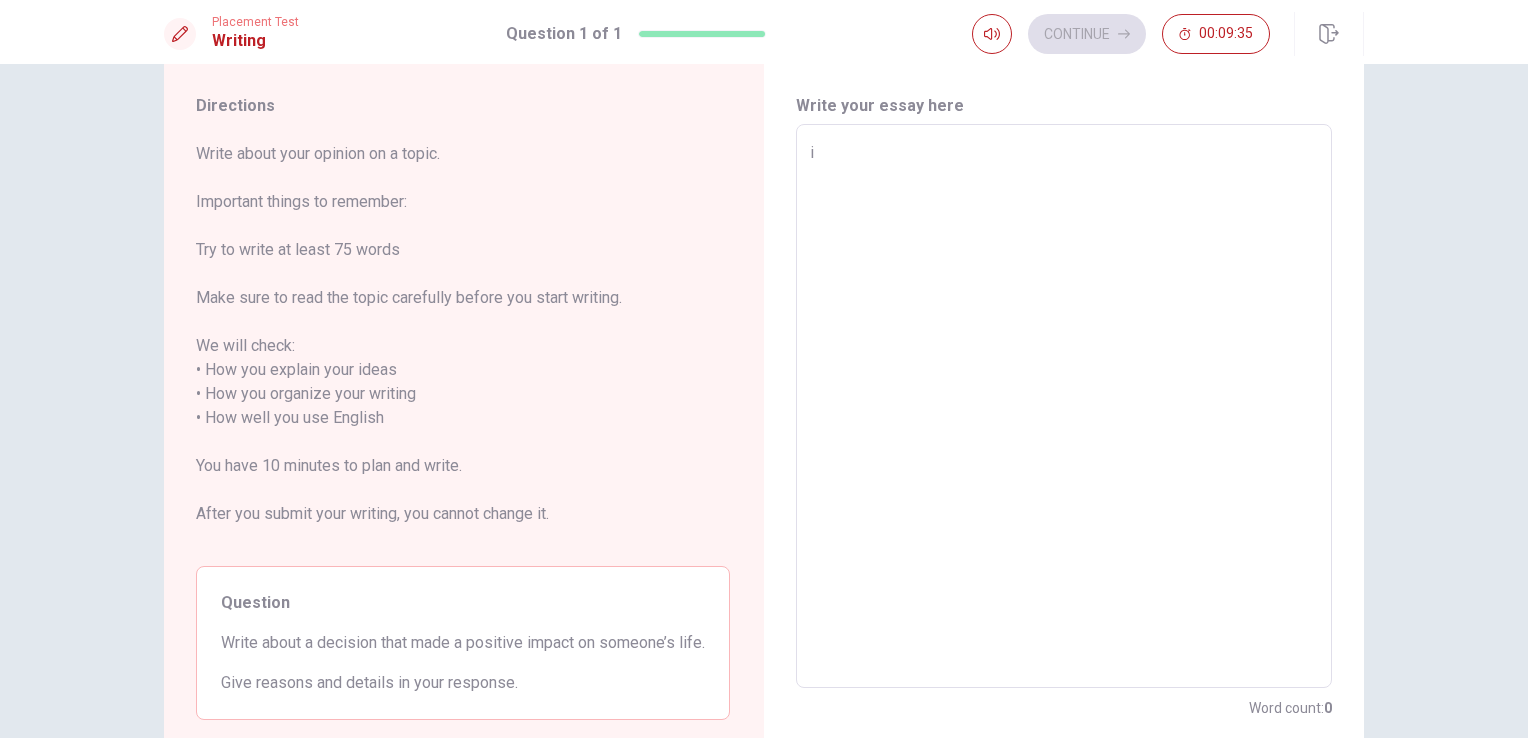 type on "x" 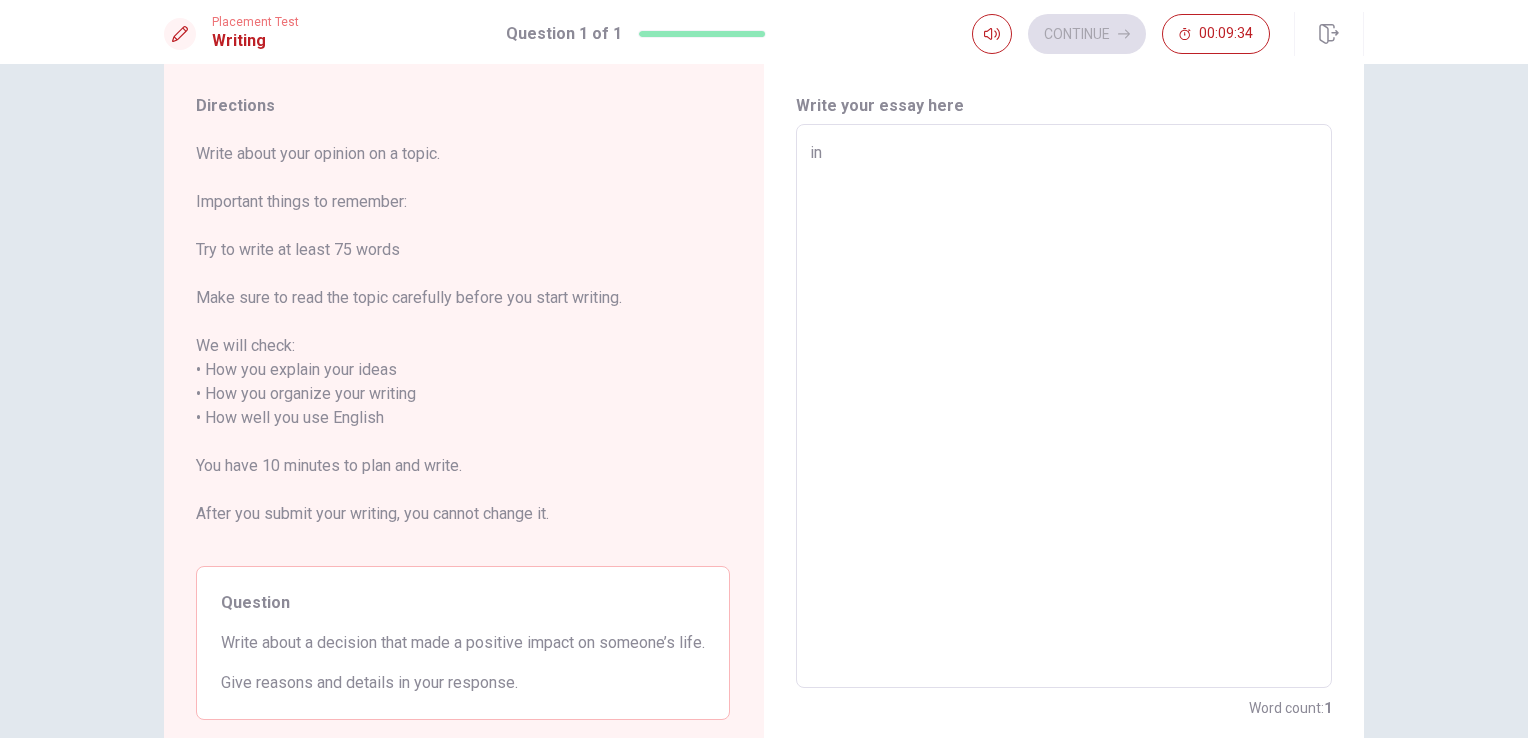 type on "x" 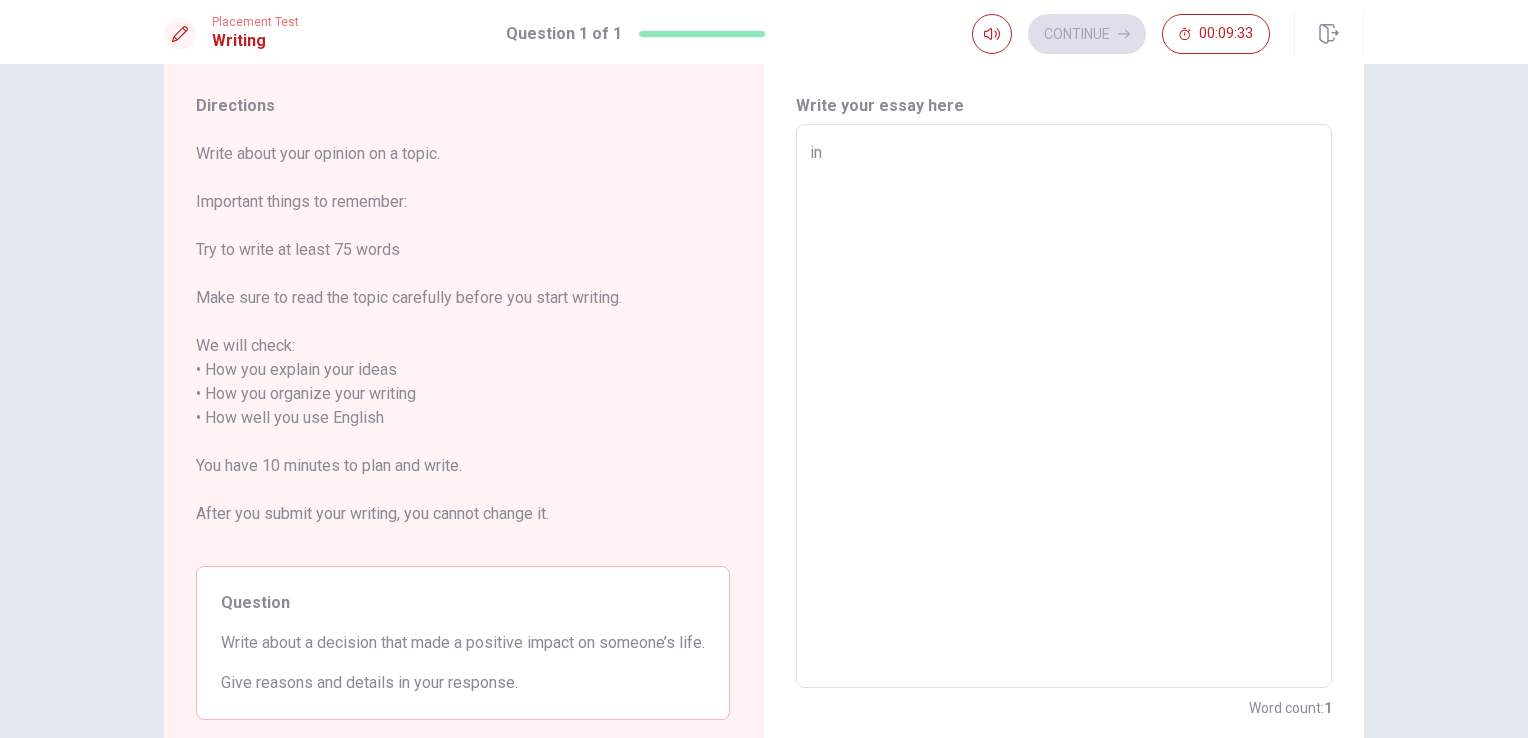 type on "i" 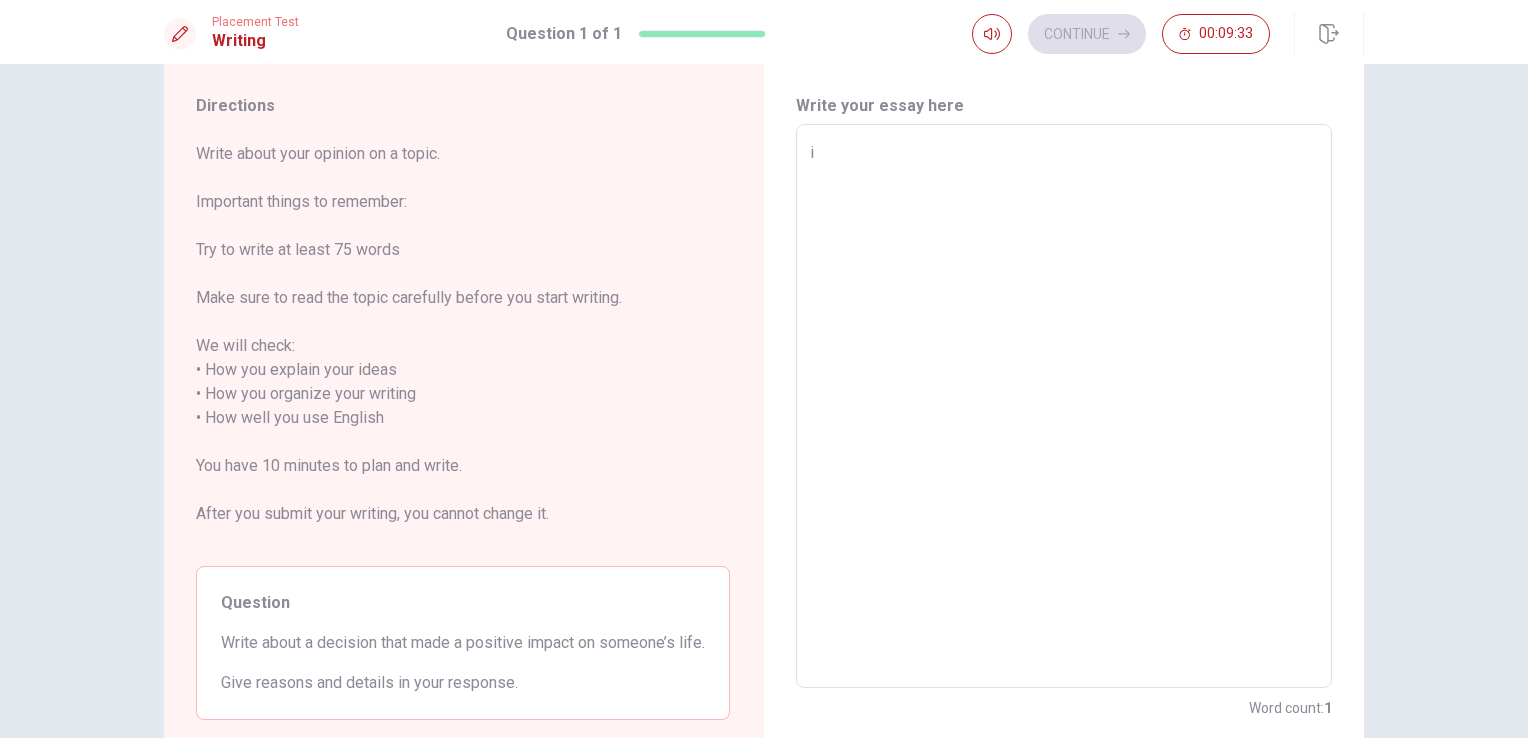 type on "x" 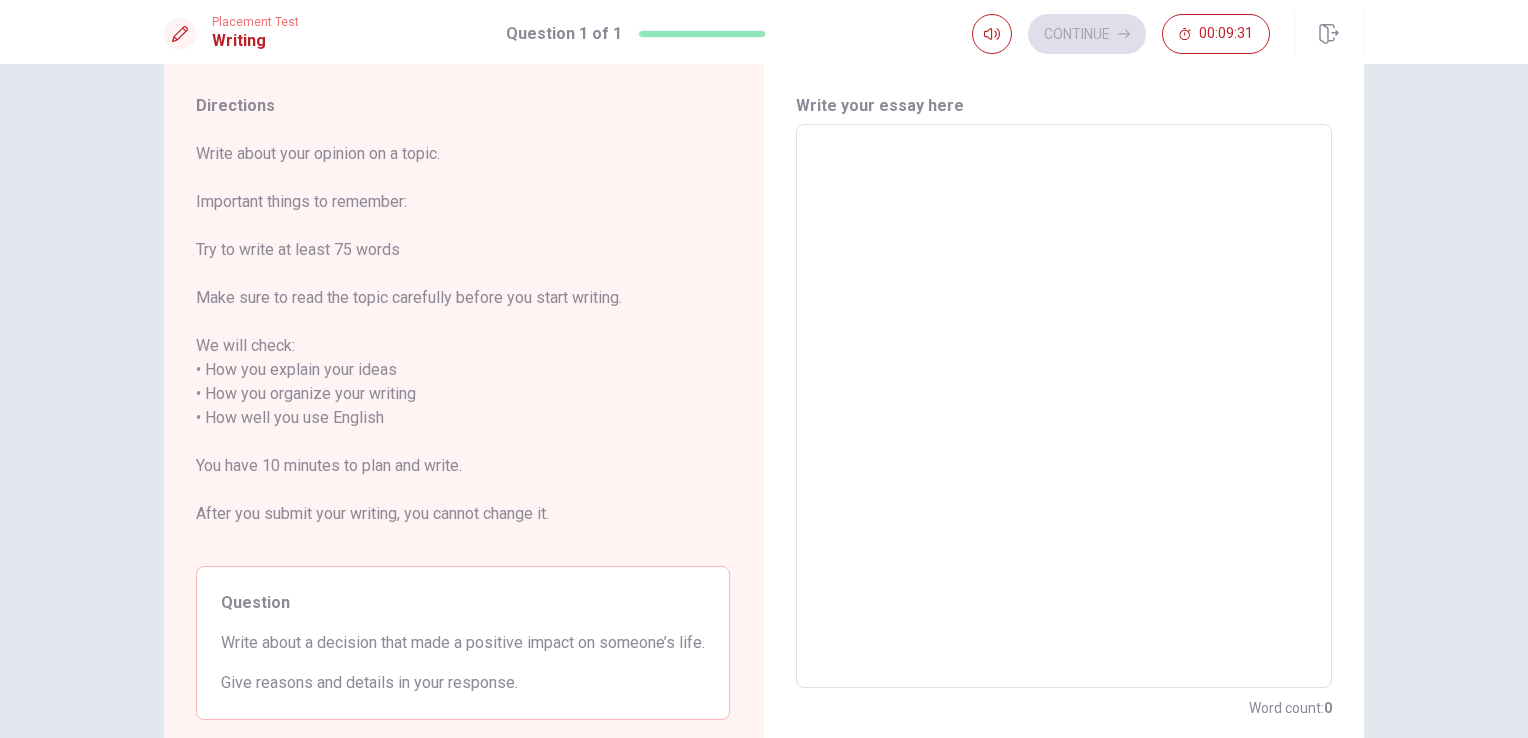 type on "i" 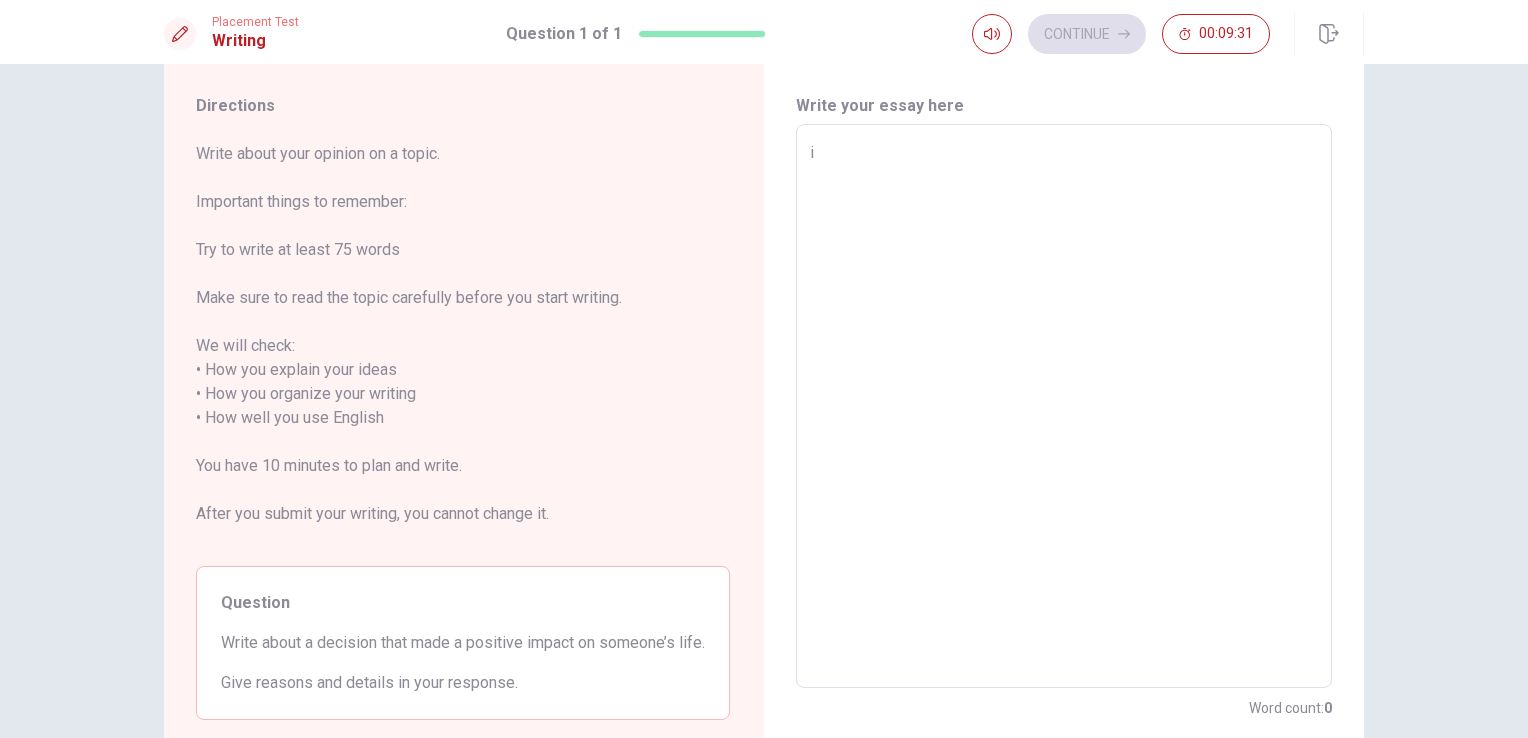type on "x" 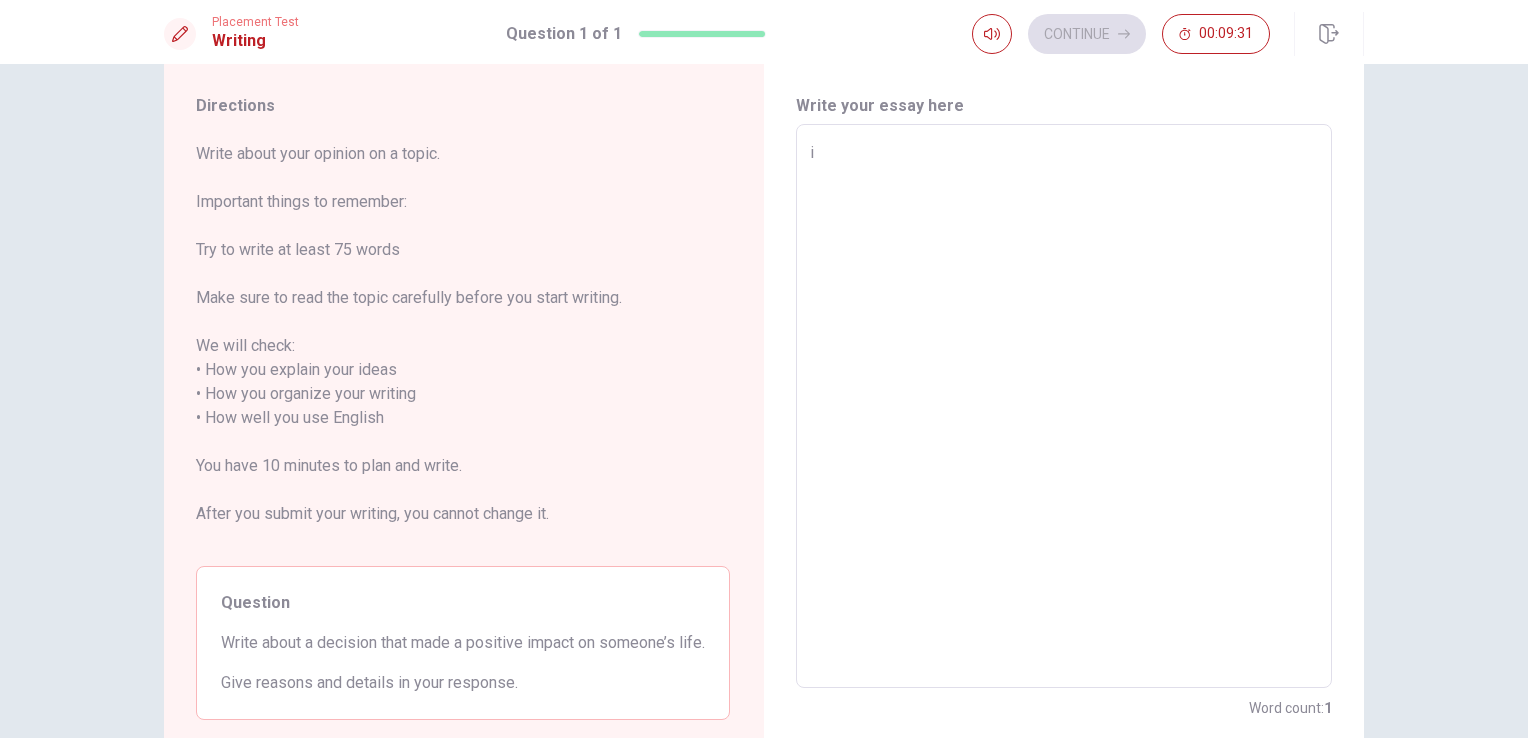 type on "it" 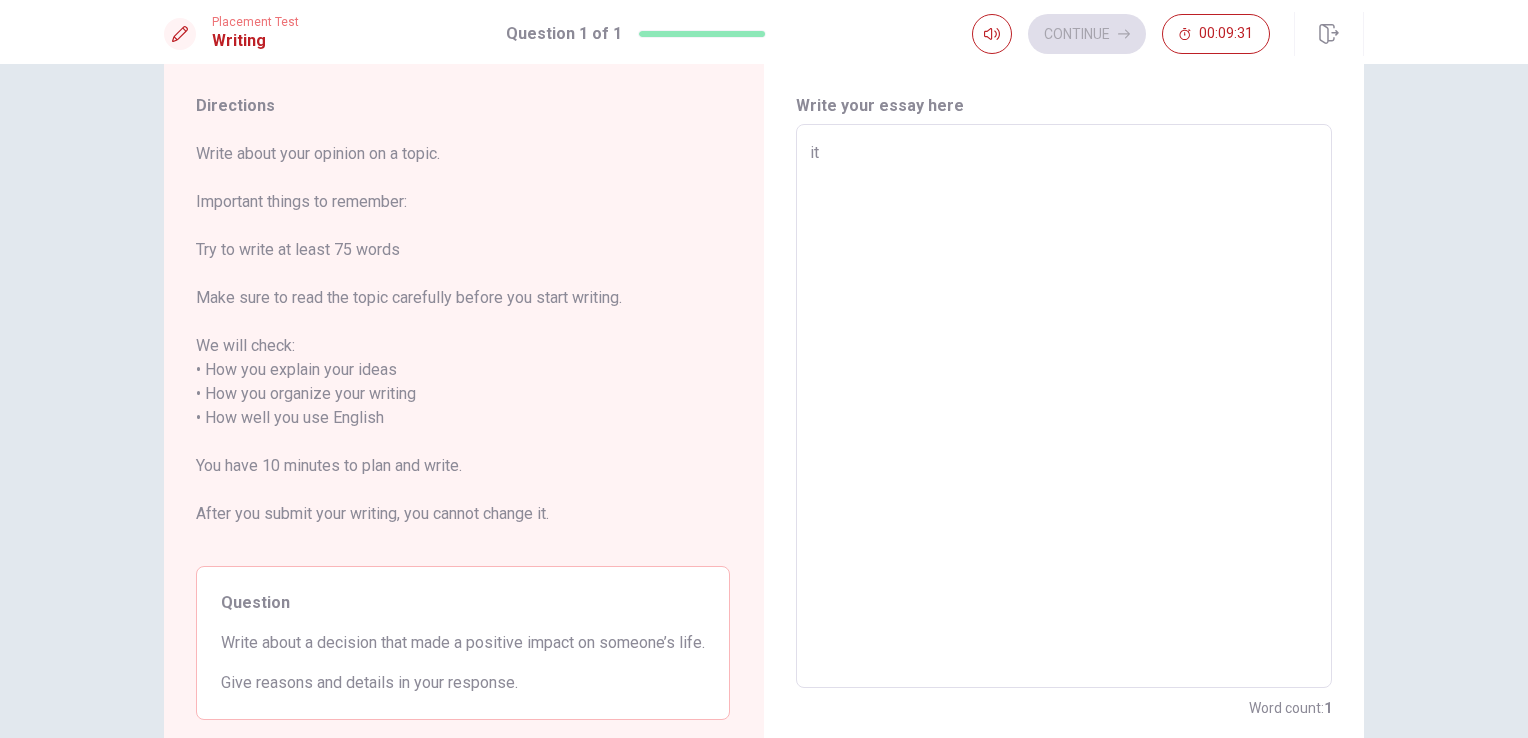 type on "x" 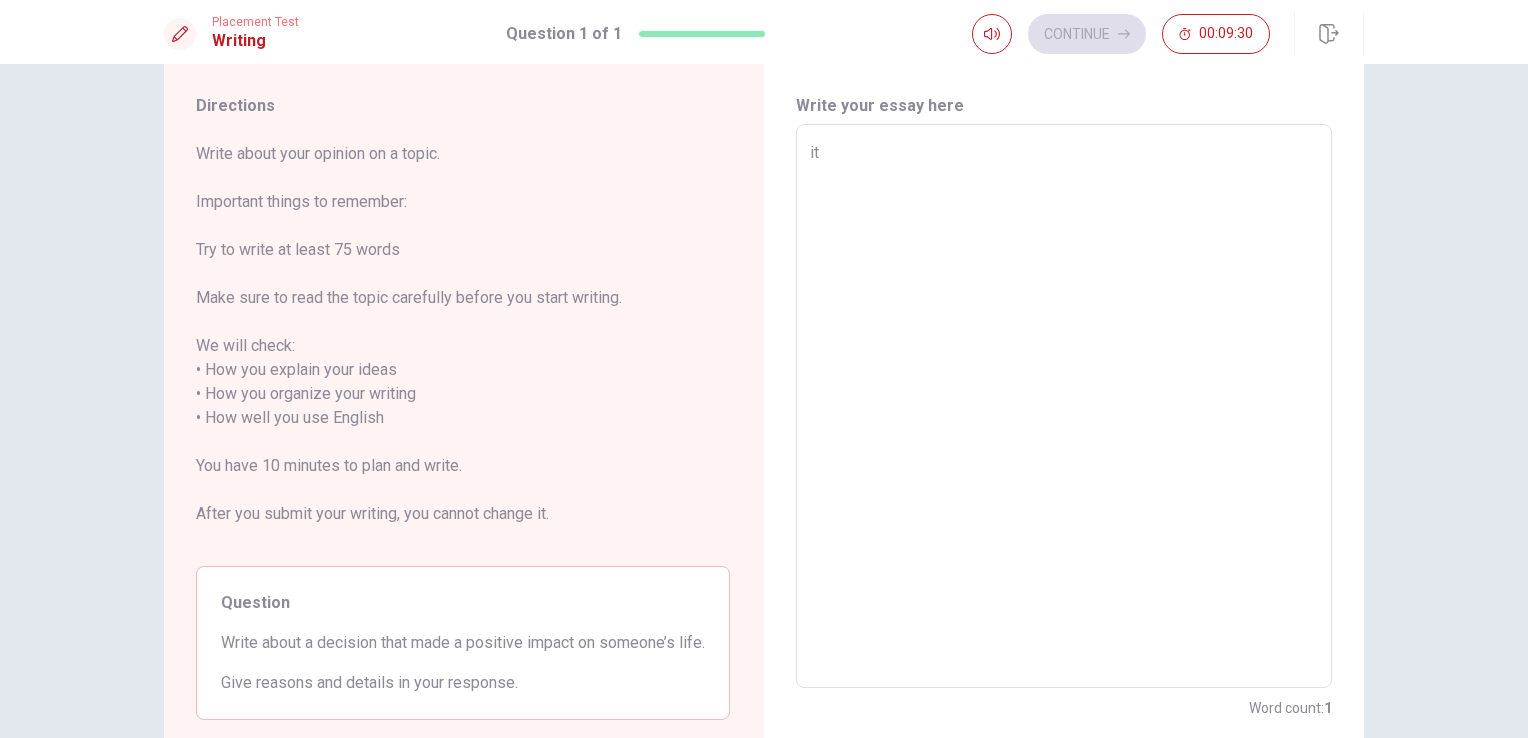 type on "it o" 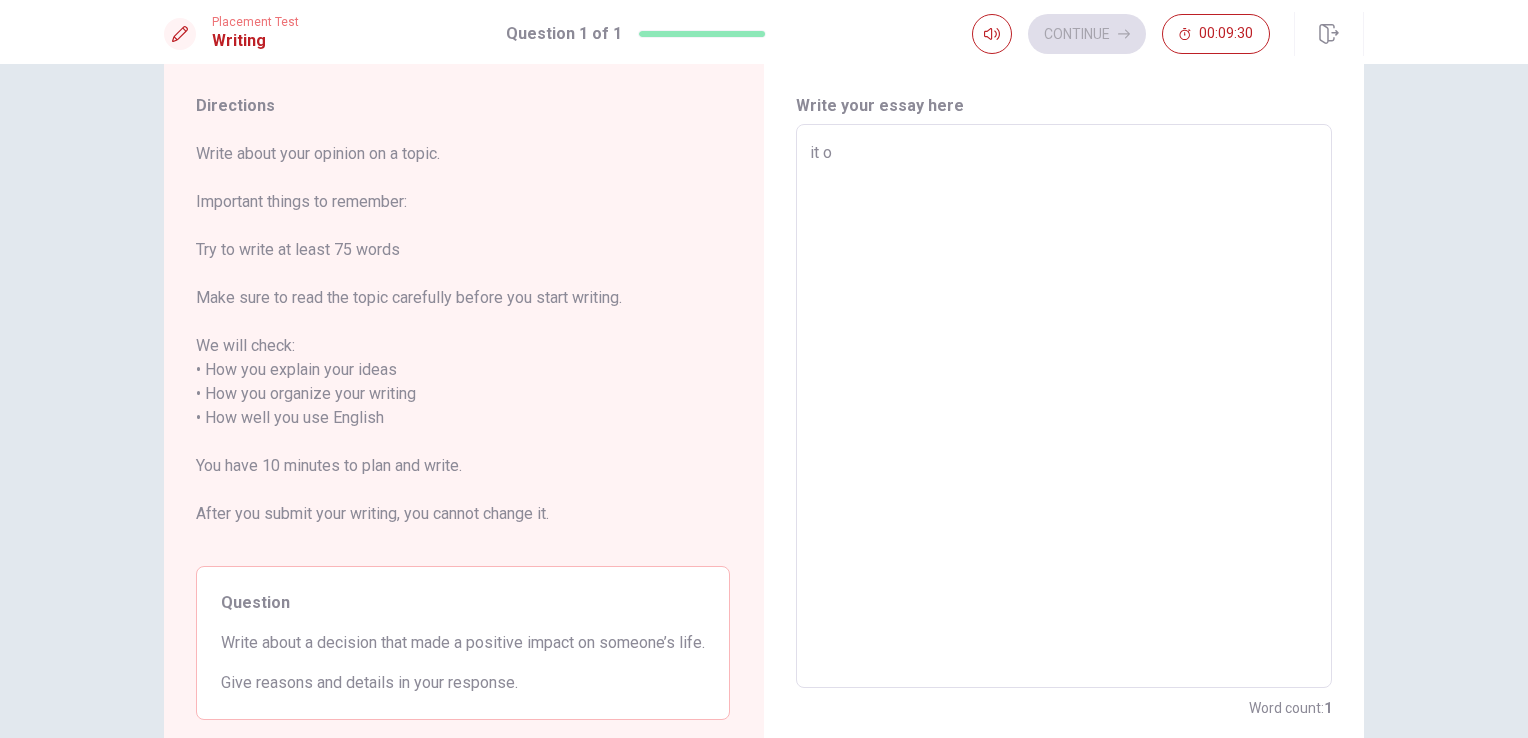 type on "x" 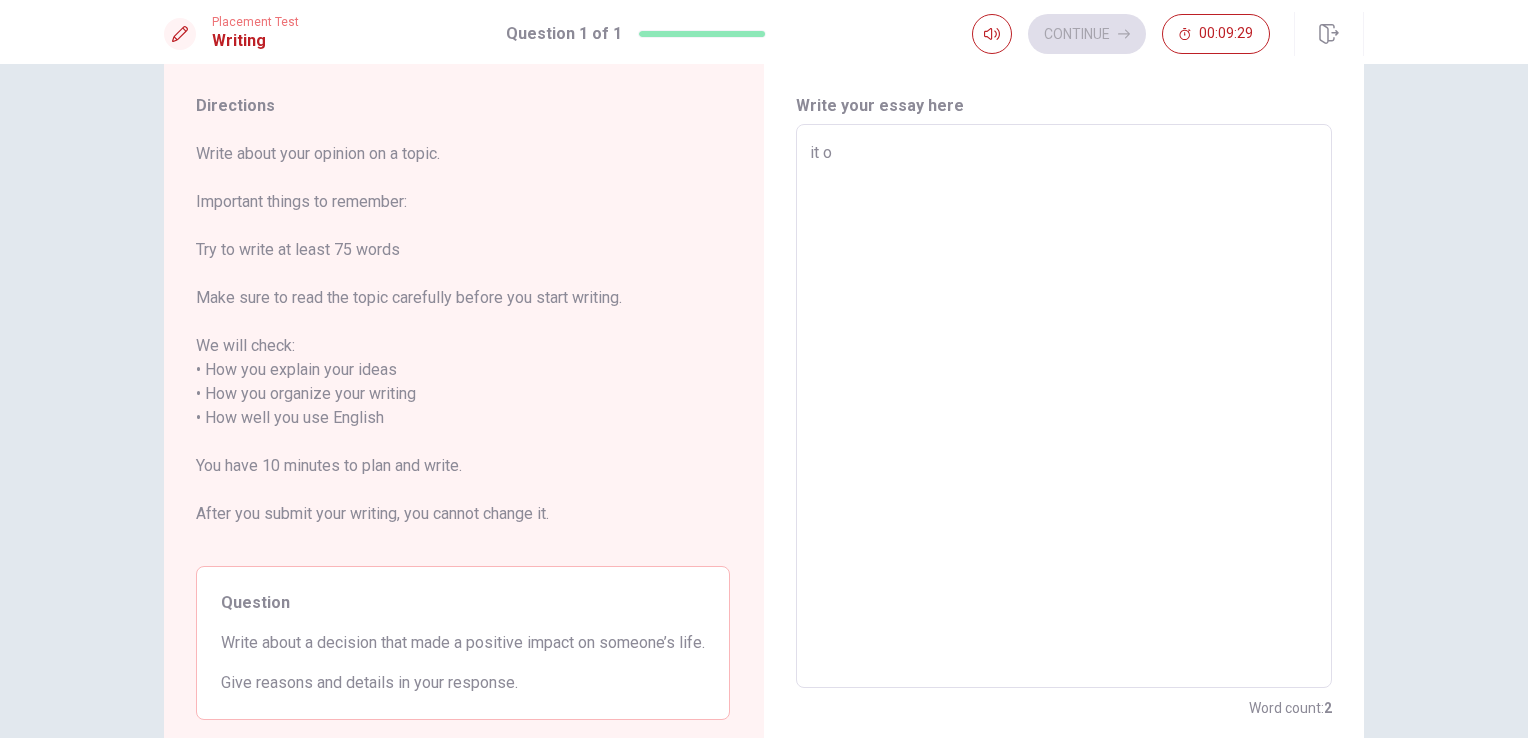 type on "it oc" 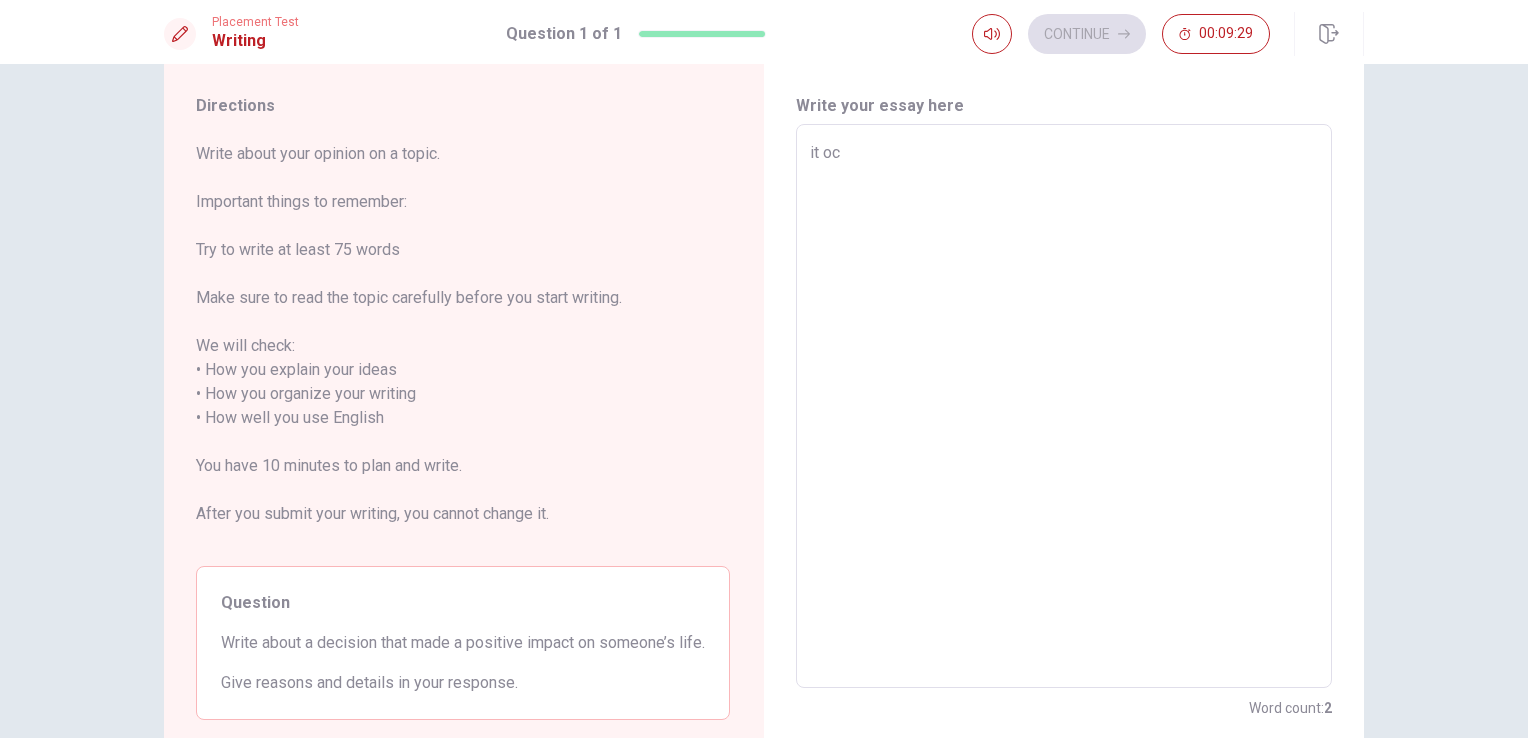 type on "x" 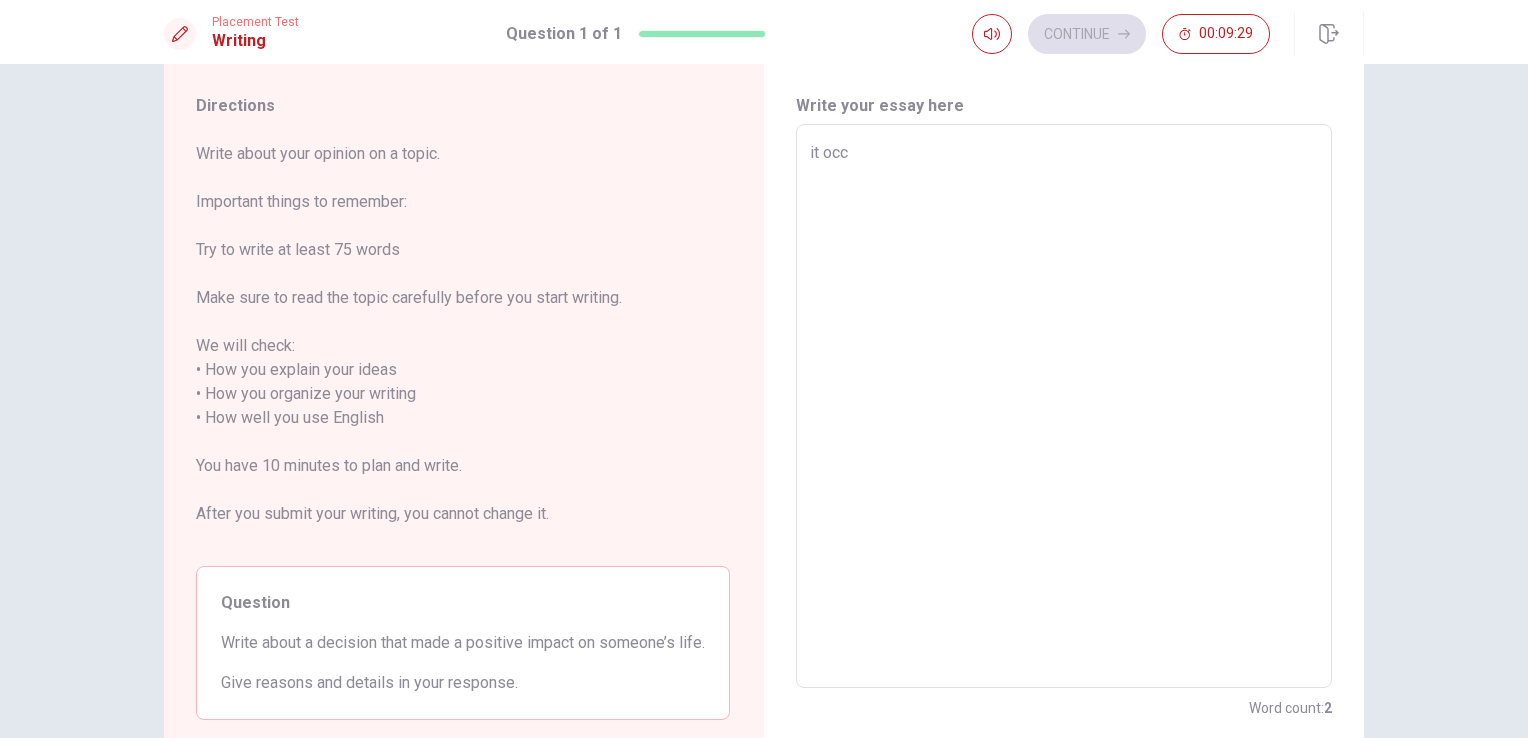 type on "x" 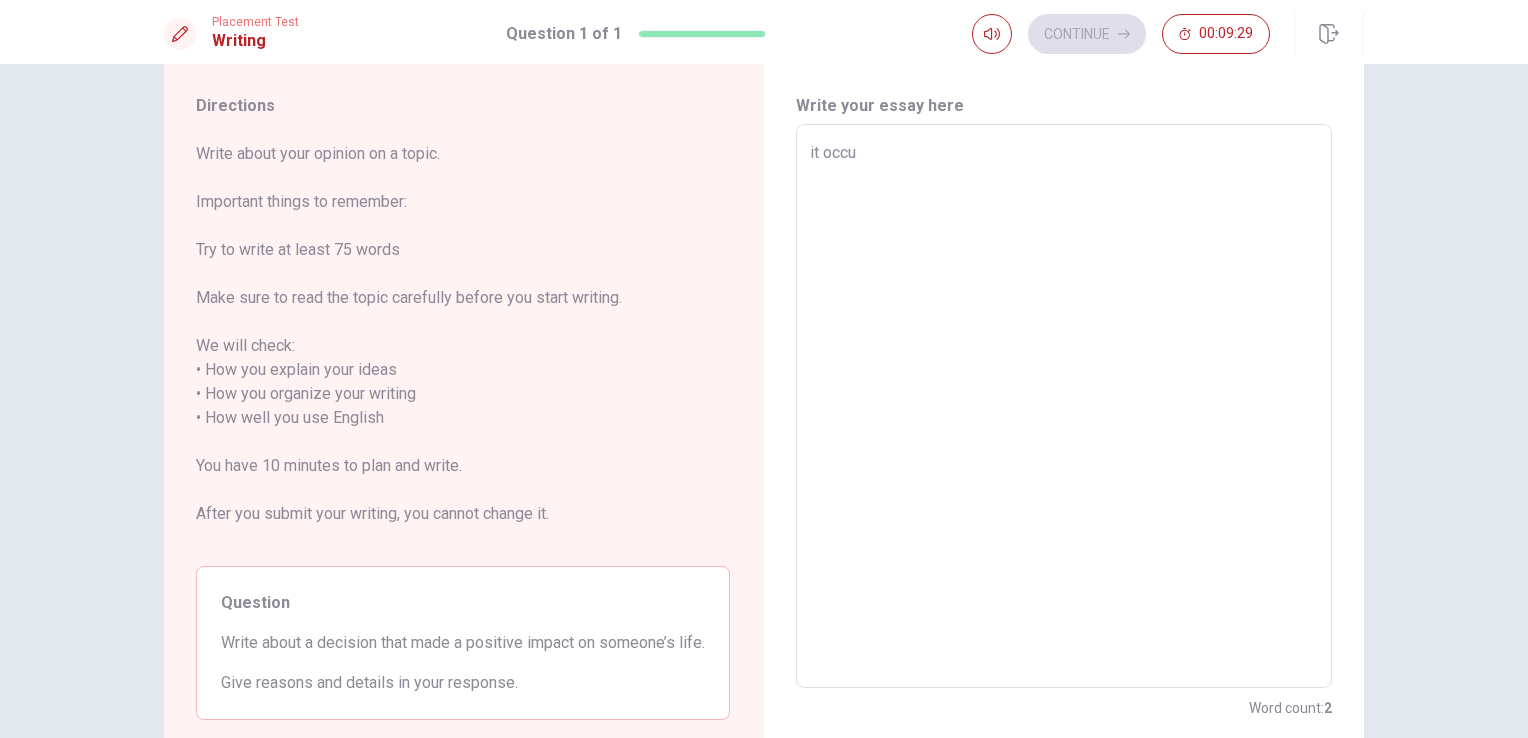 type on "x" 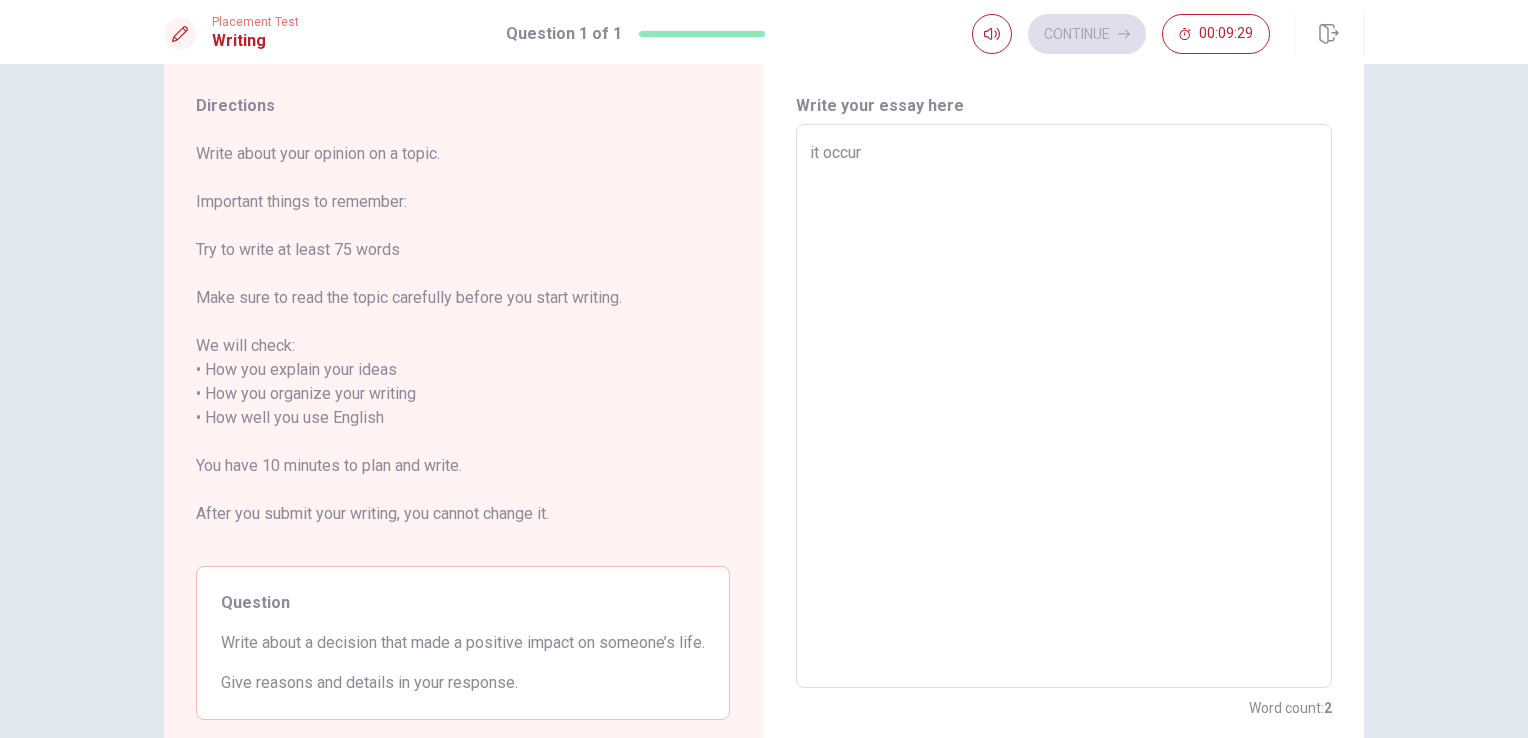 type on "x" 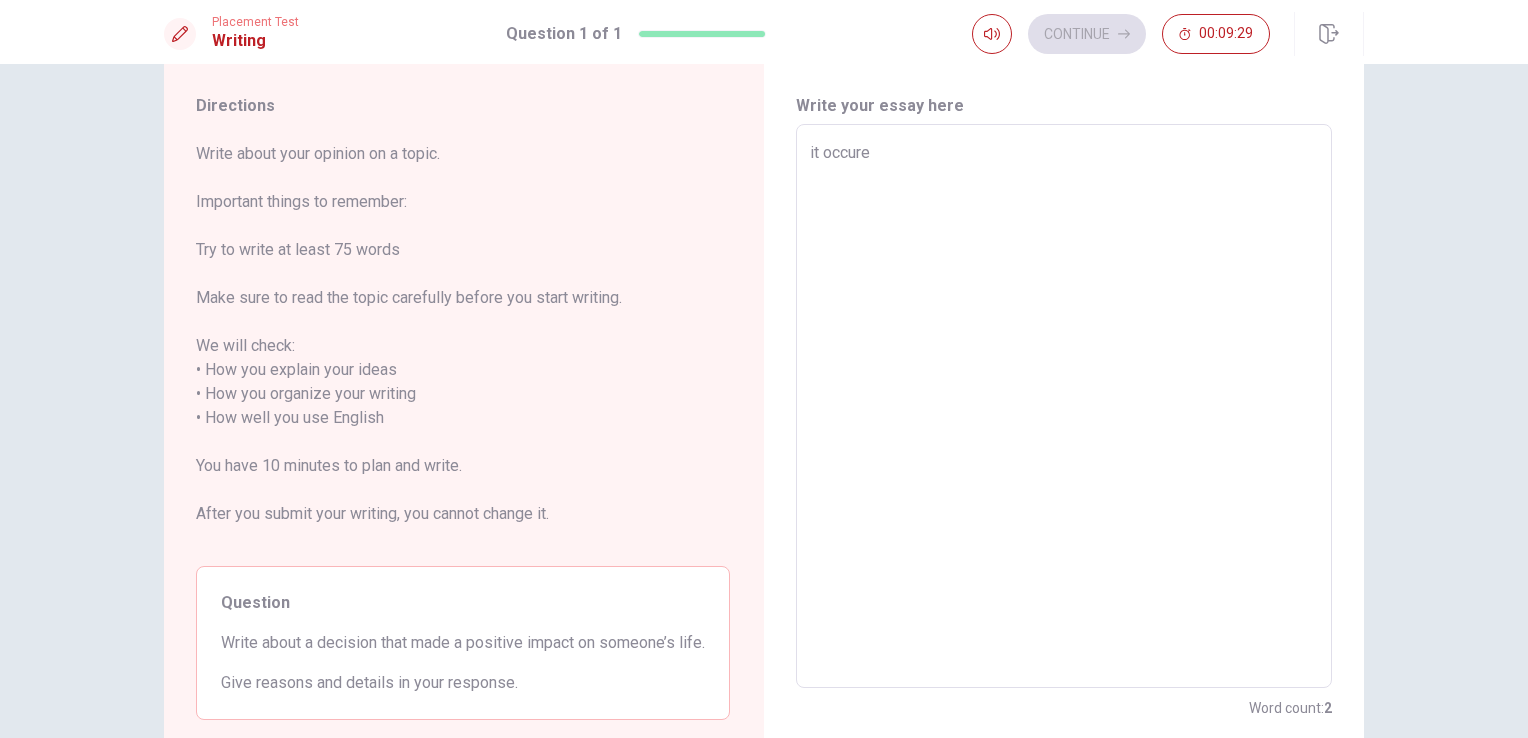 type on "x" 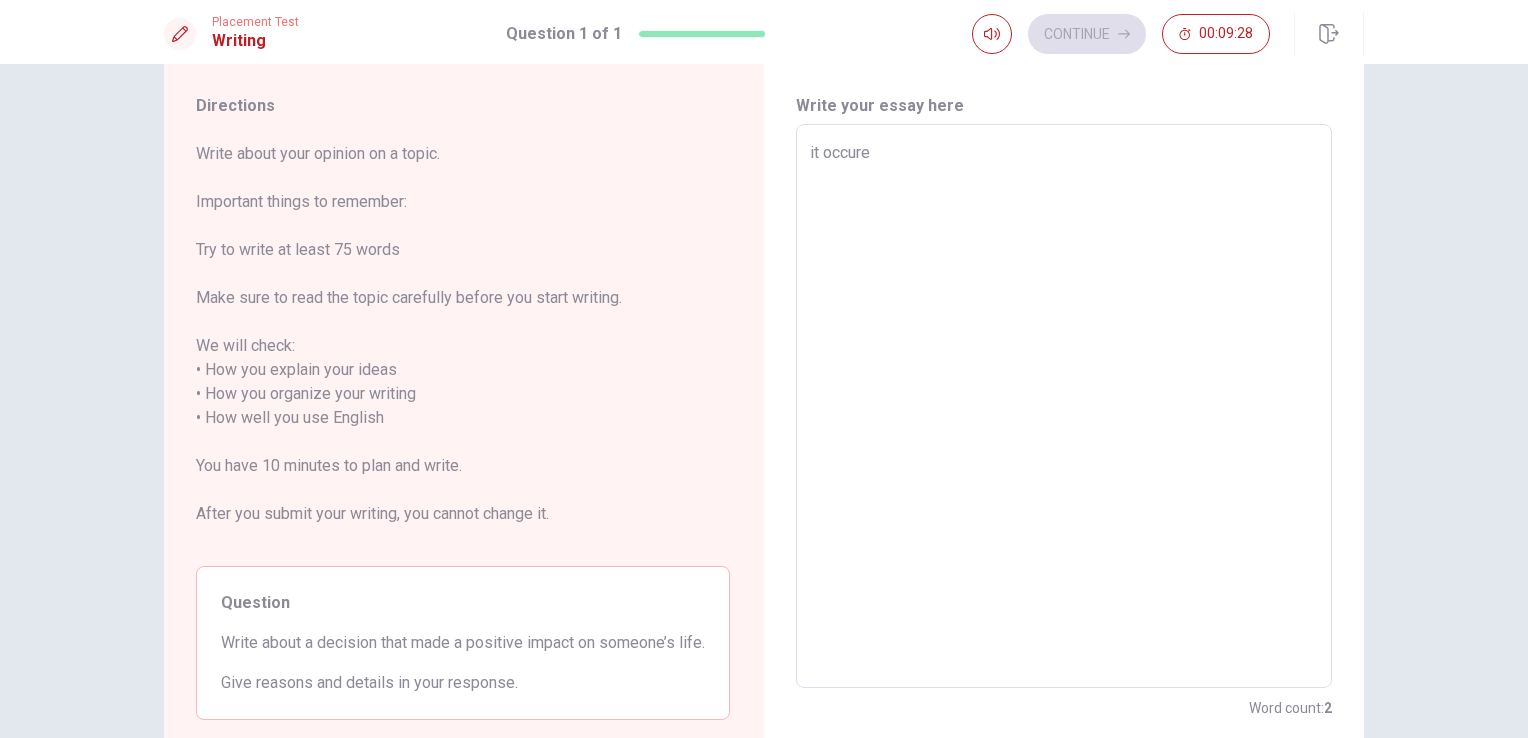 type on "it occured" 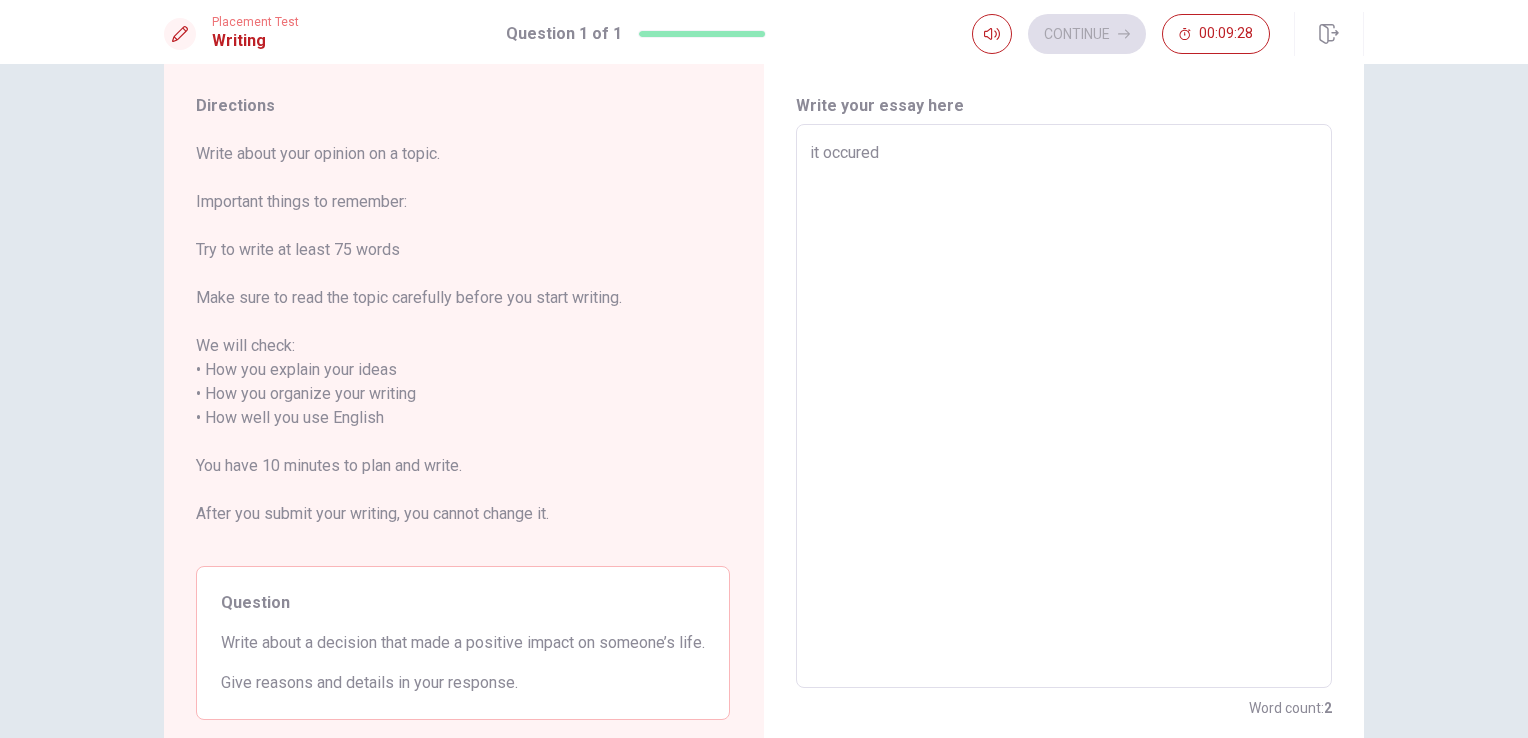 type on "x" 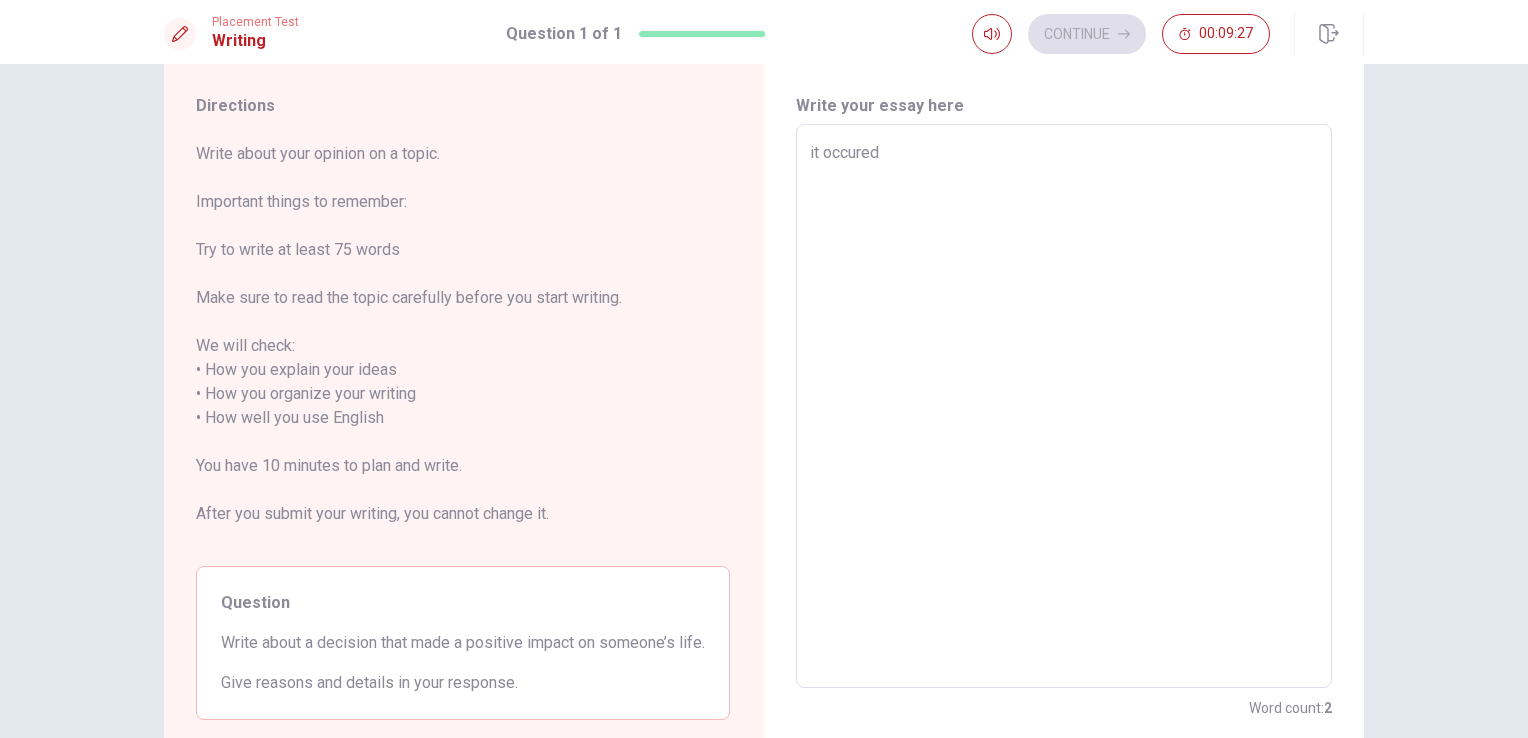 type on "it occure" 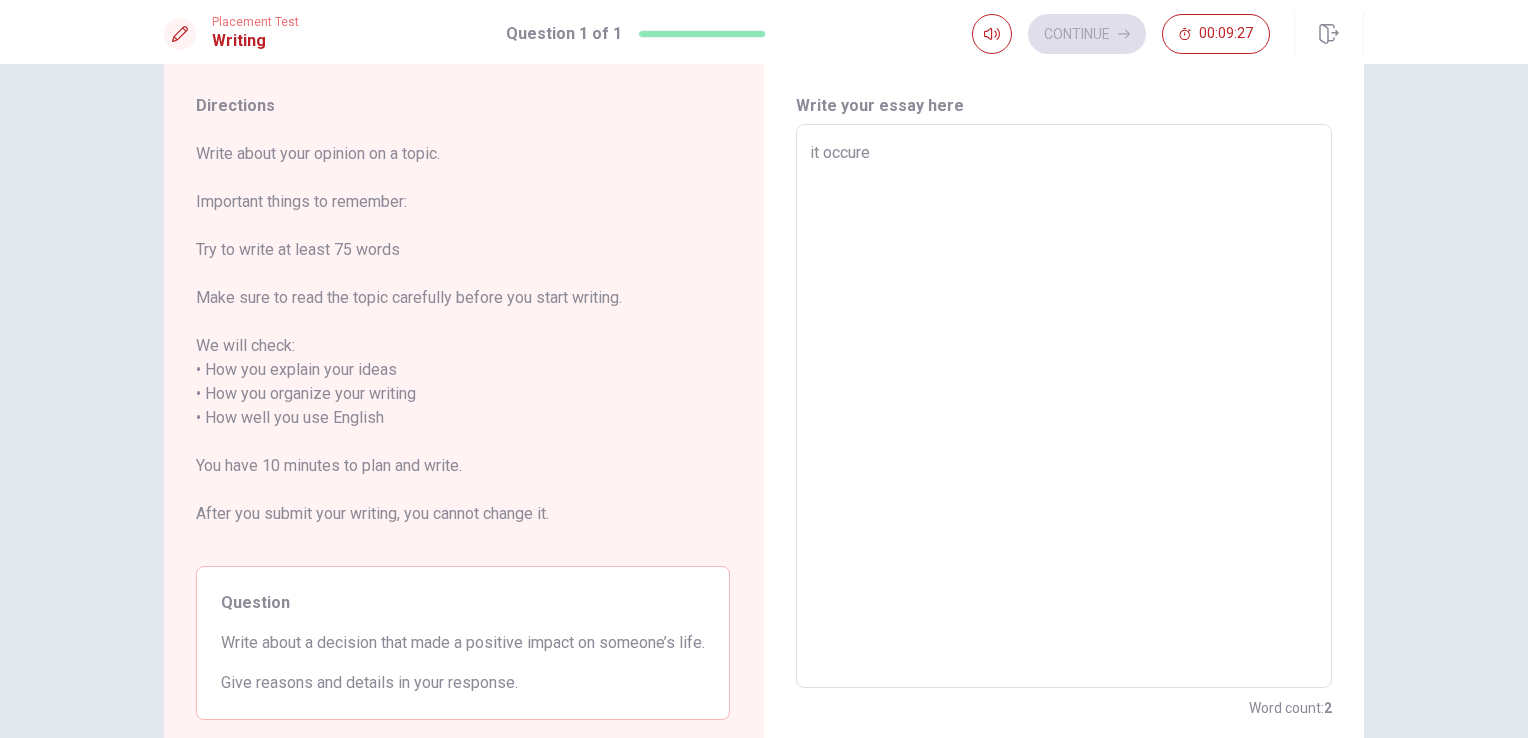 type on "x" 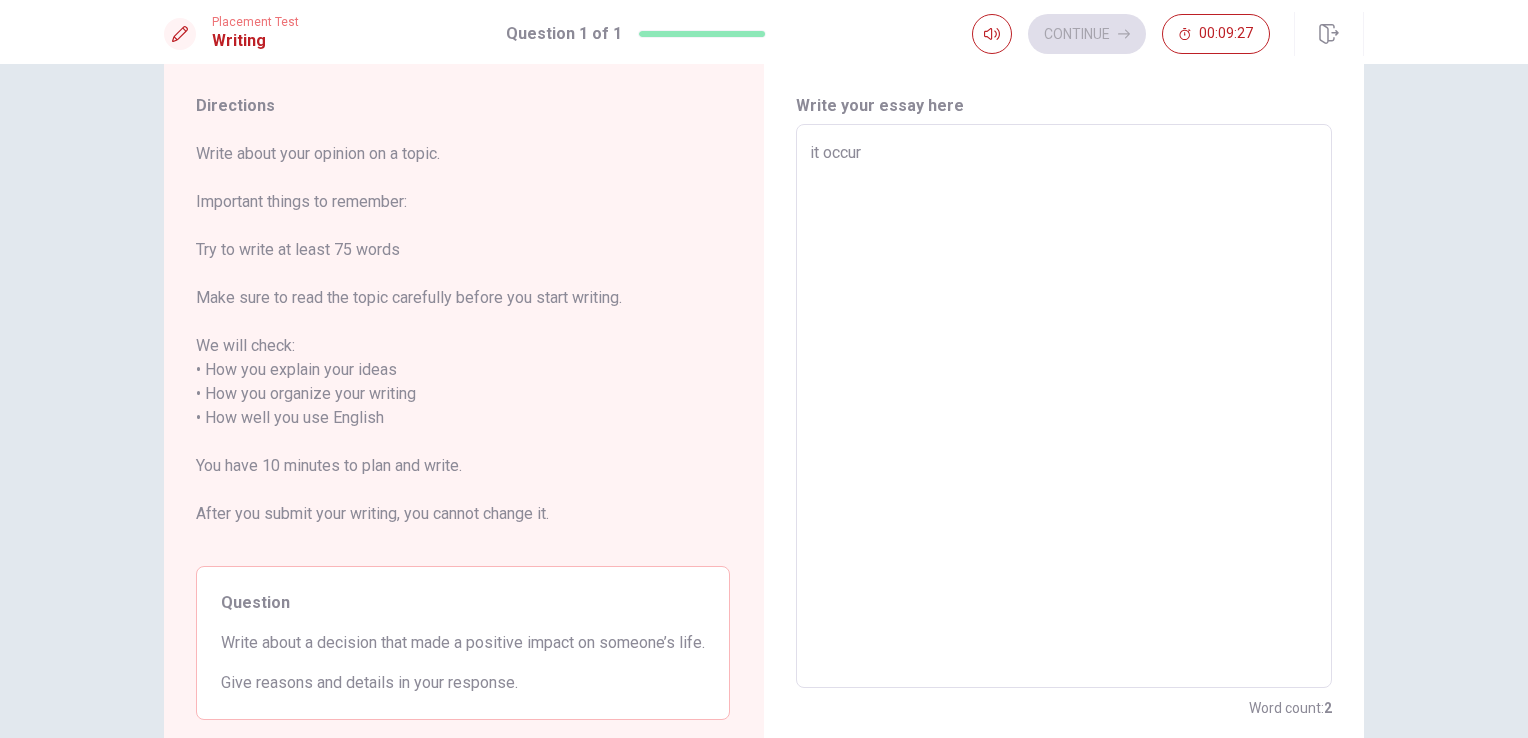 type on "x" 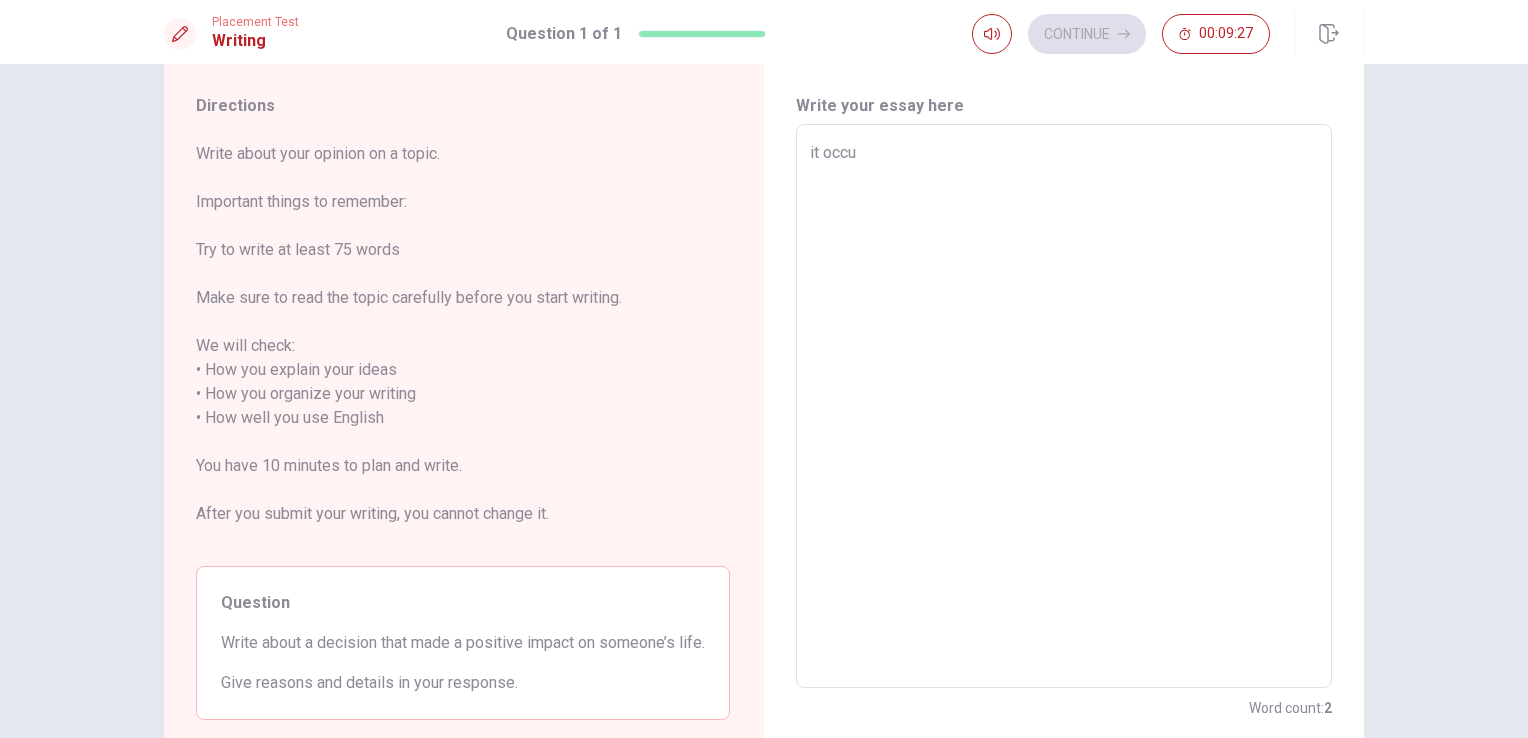 type on "x" 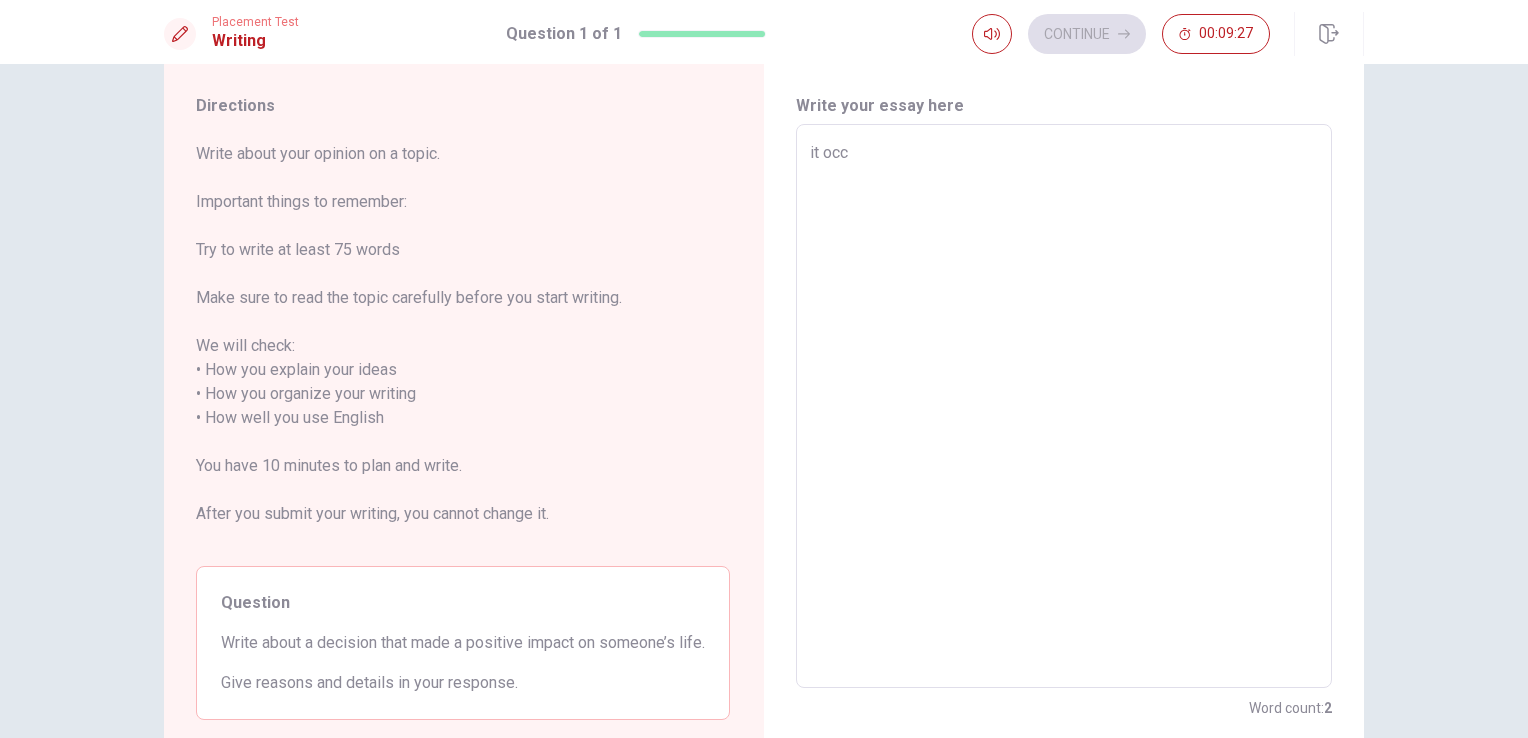type on "x" 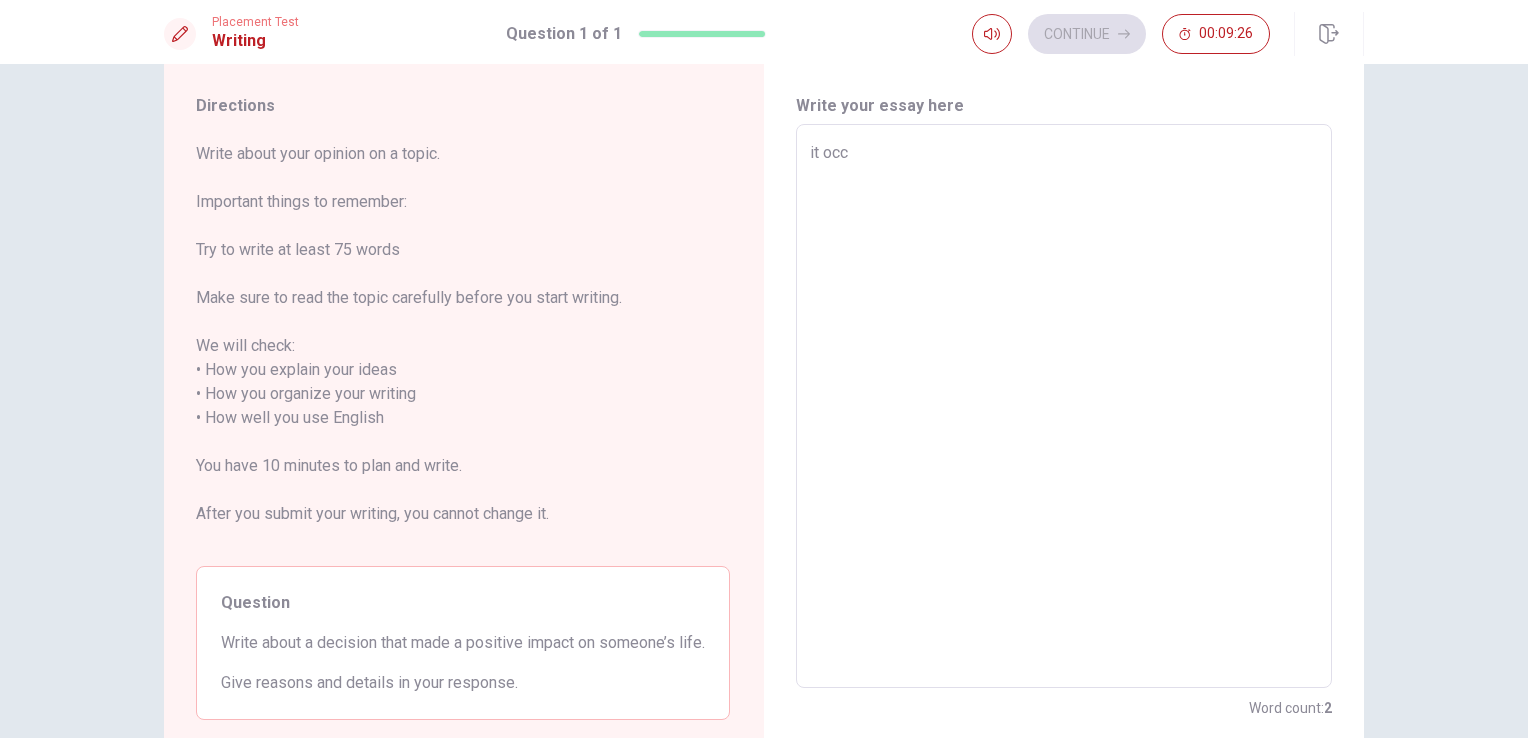 type on "it oc" 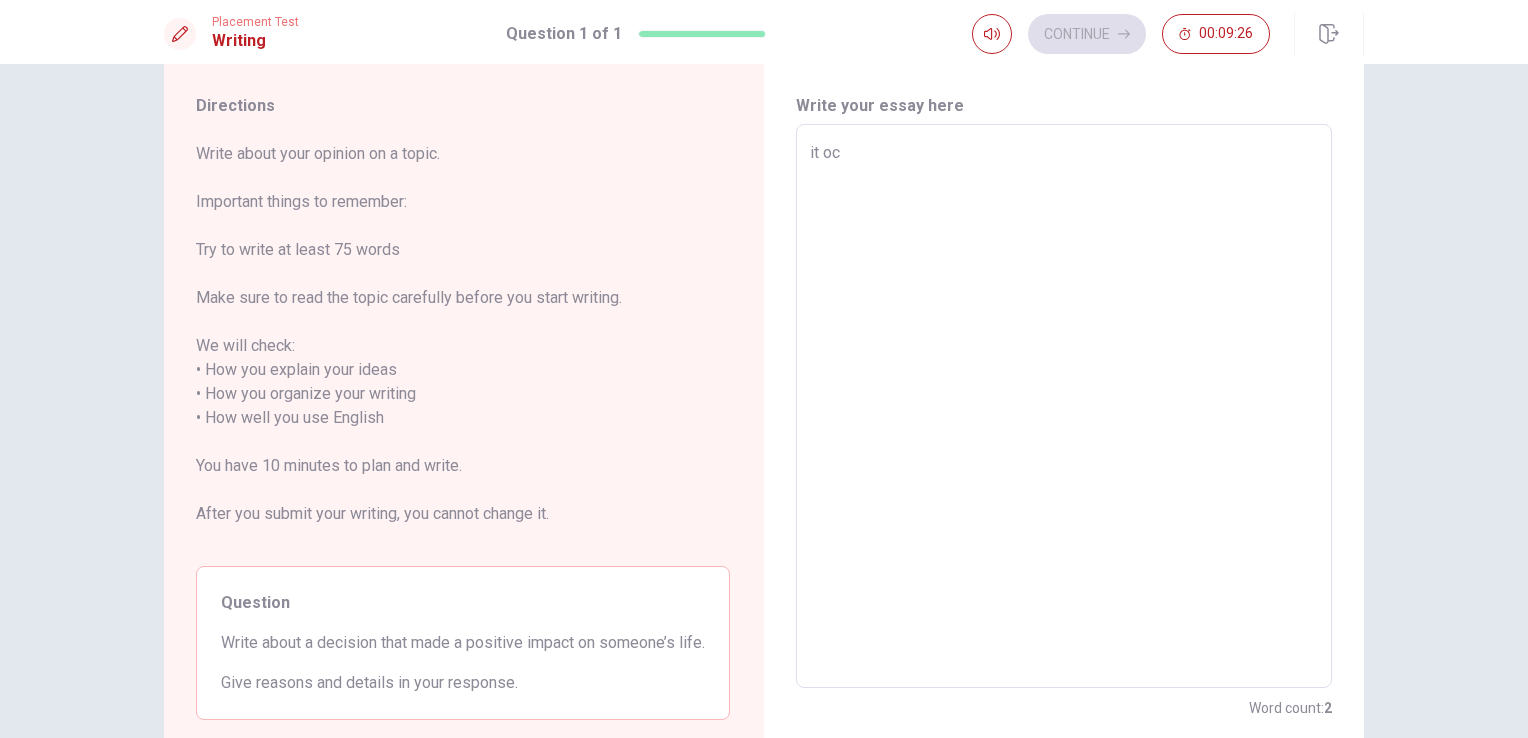 type on "x" 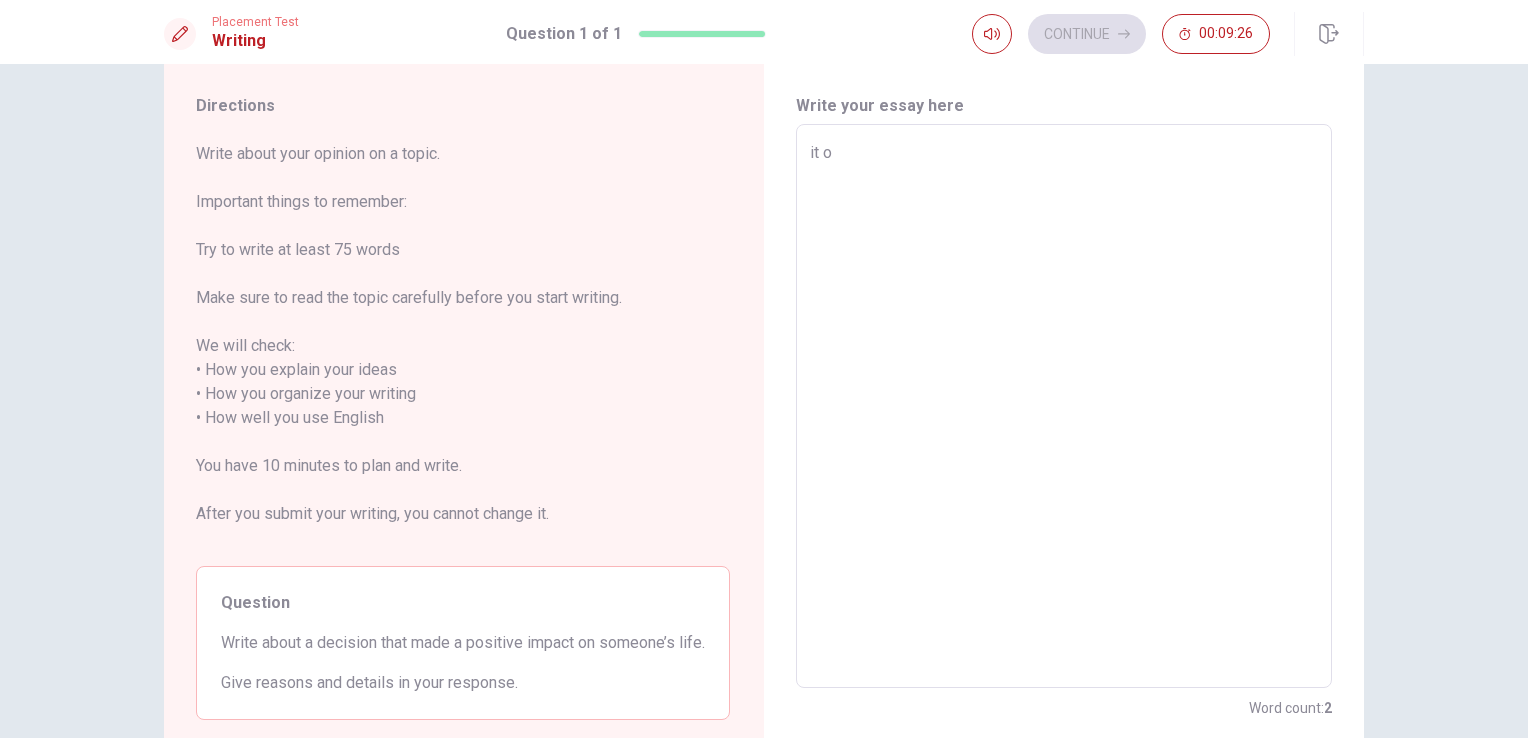 type on "x" 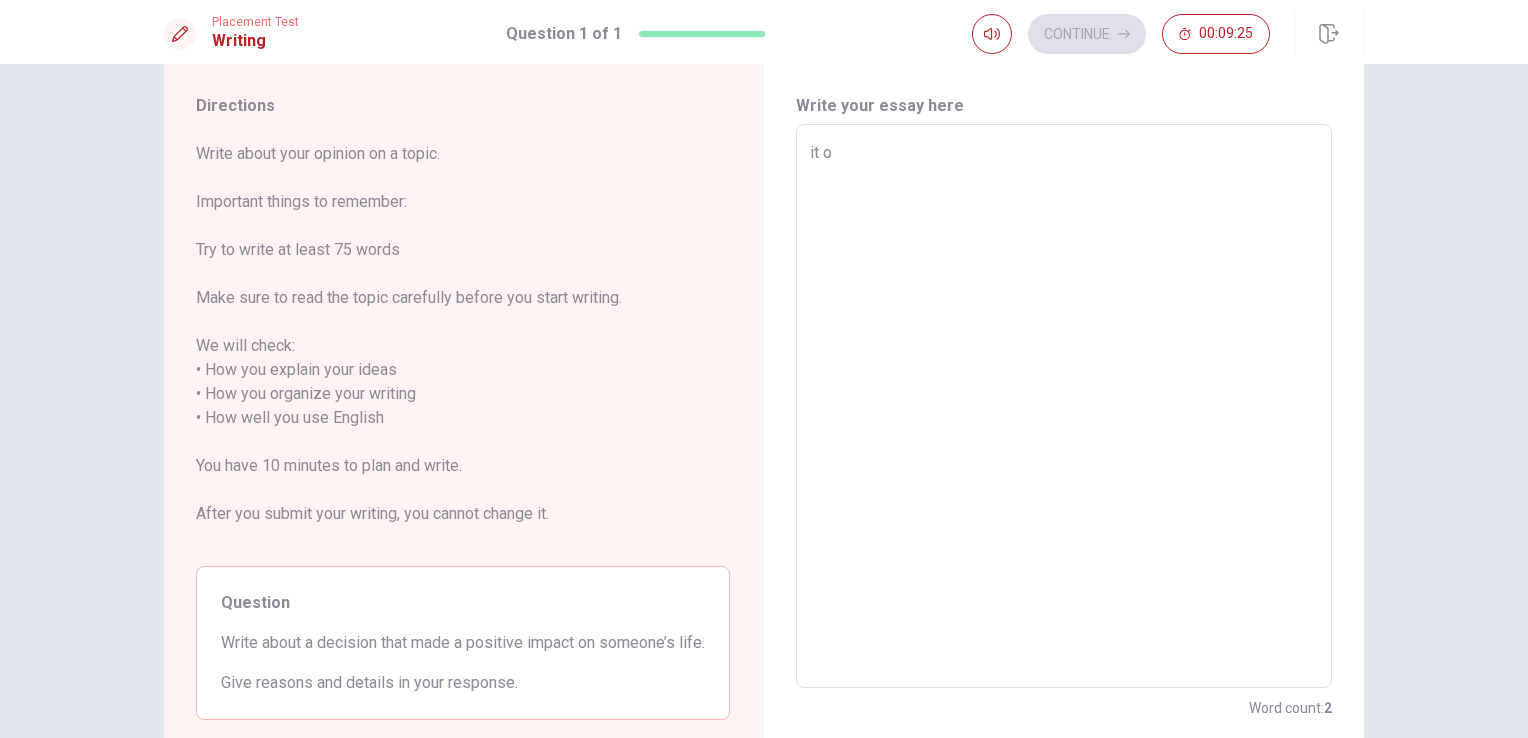 type on "it oc" 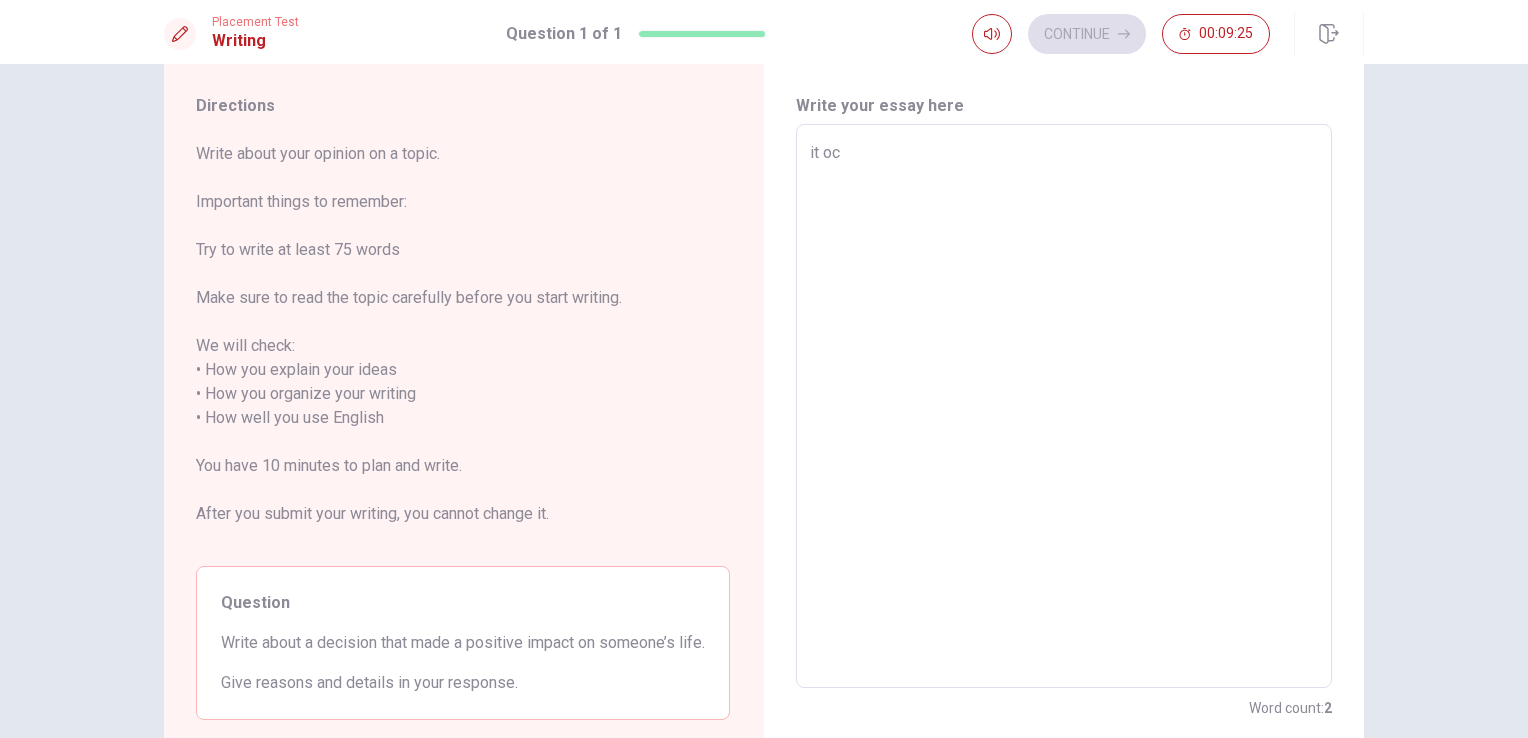 type on "x" 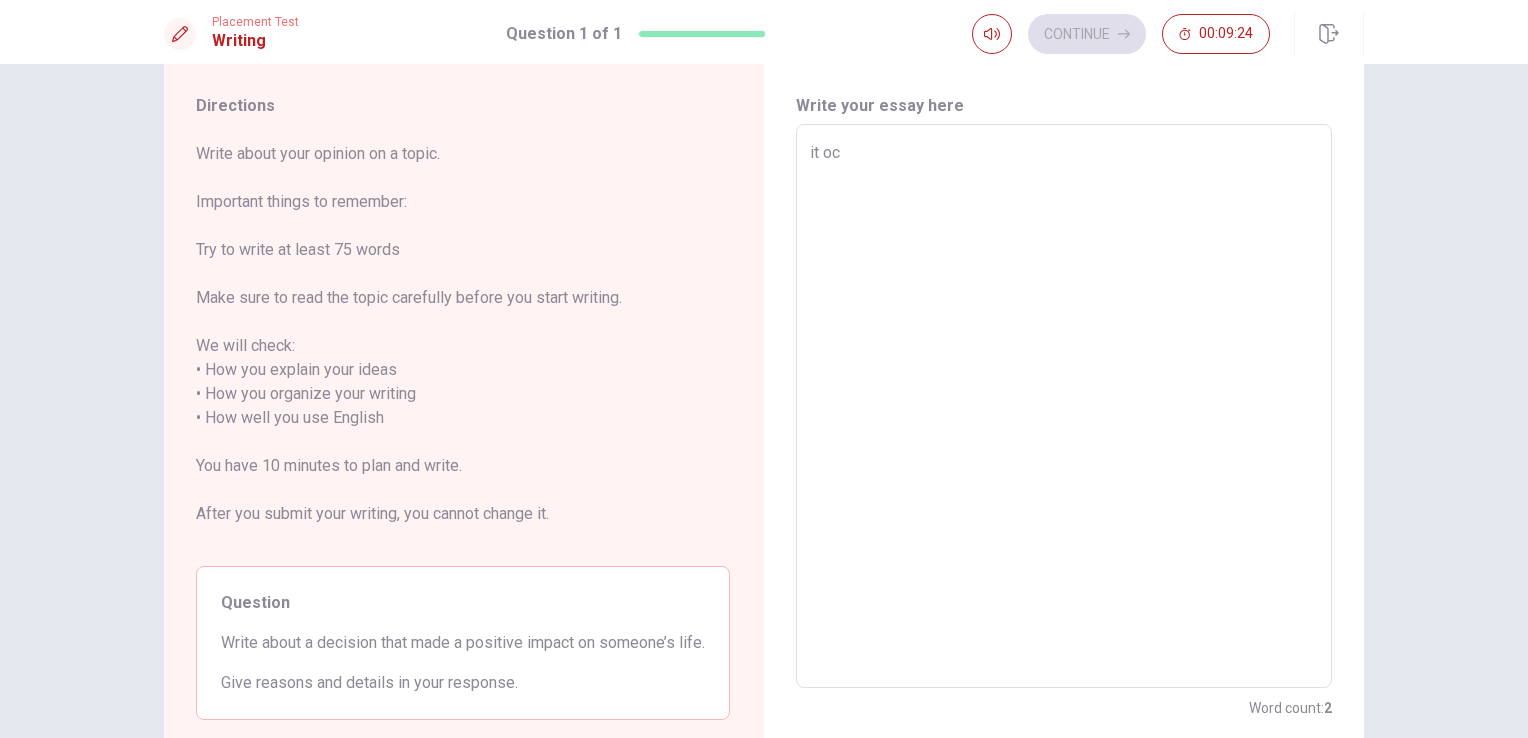 type on "it occ" 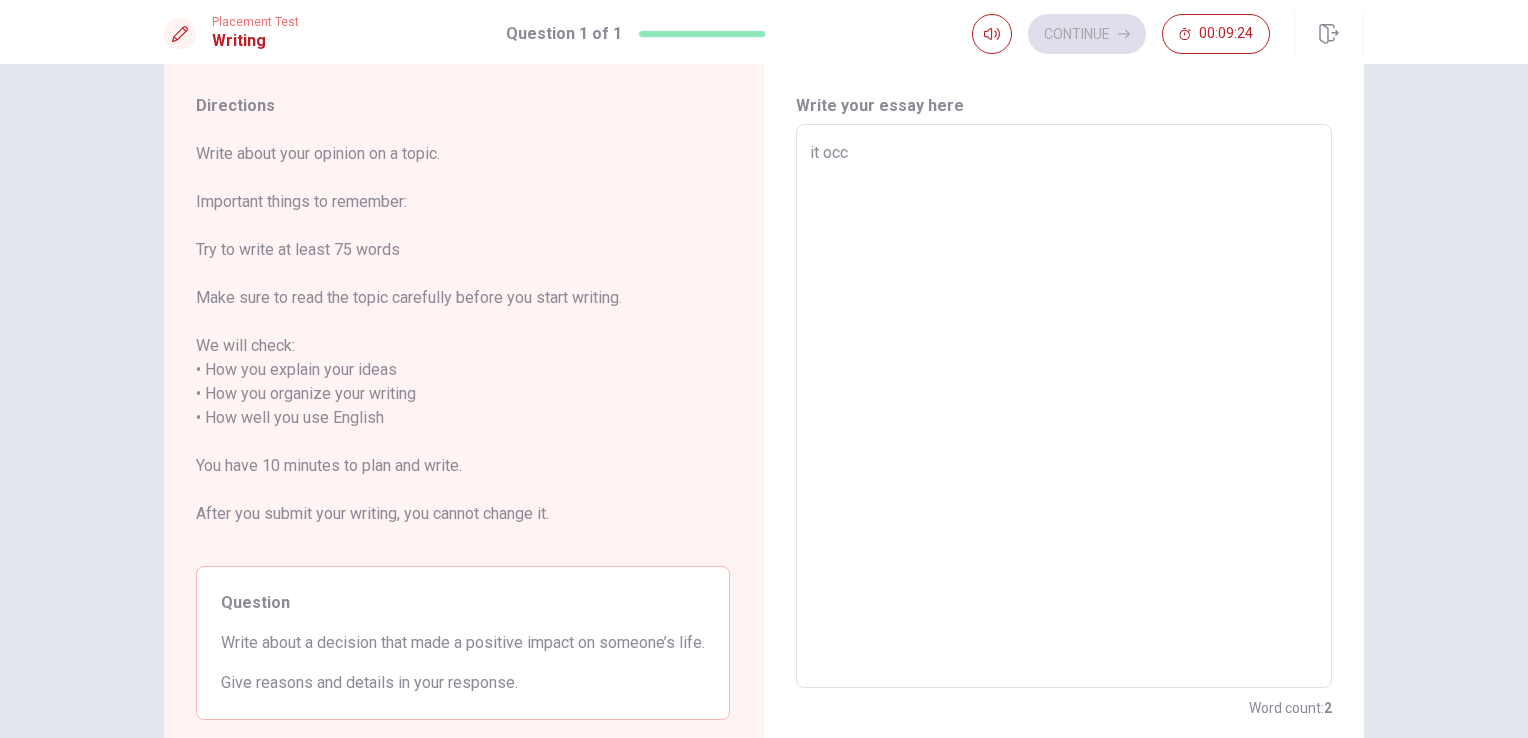 type on "x" 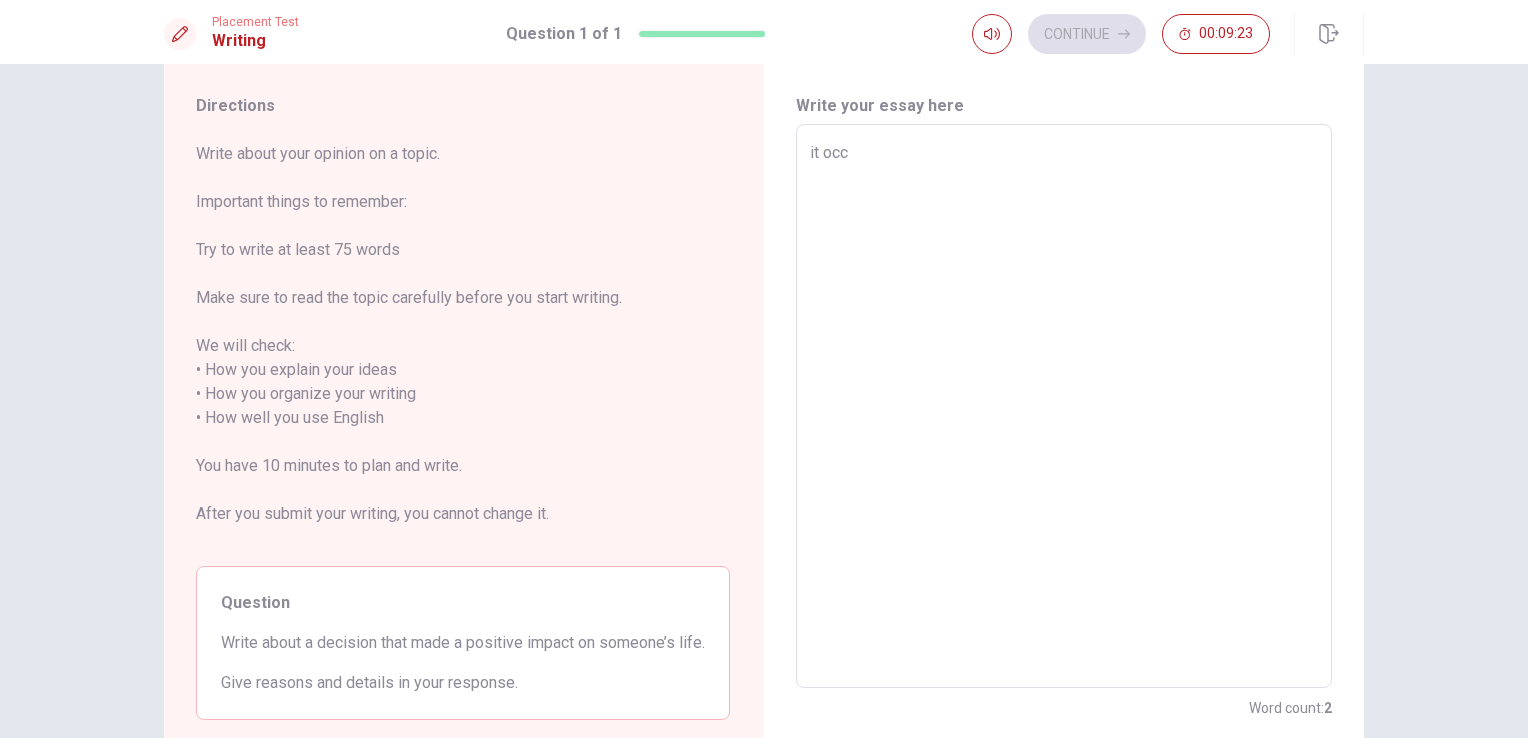 type on "it occu" 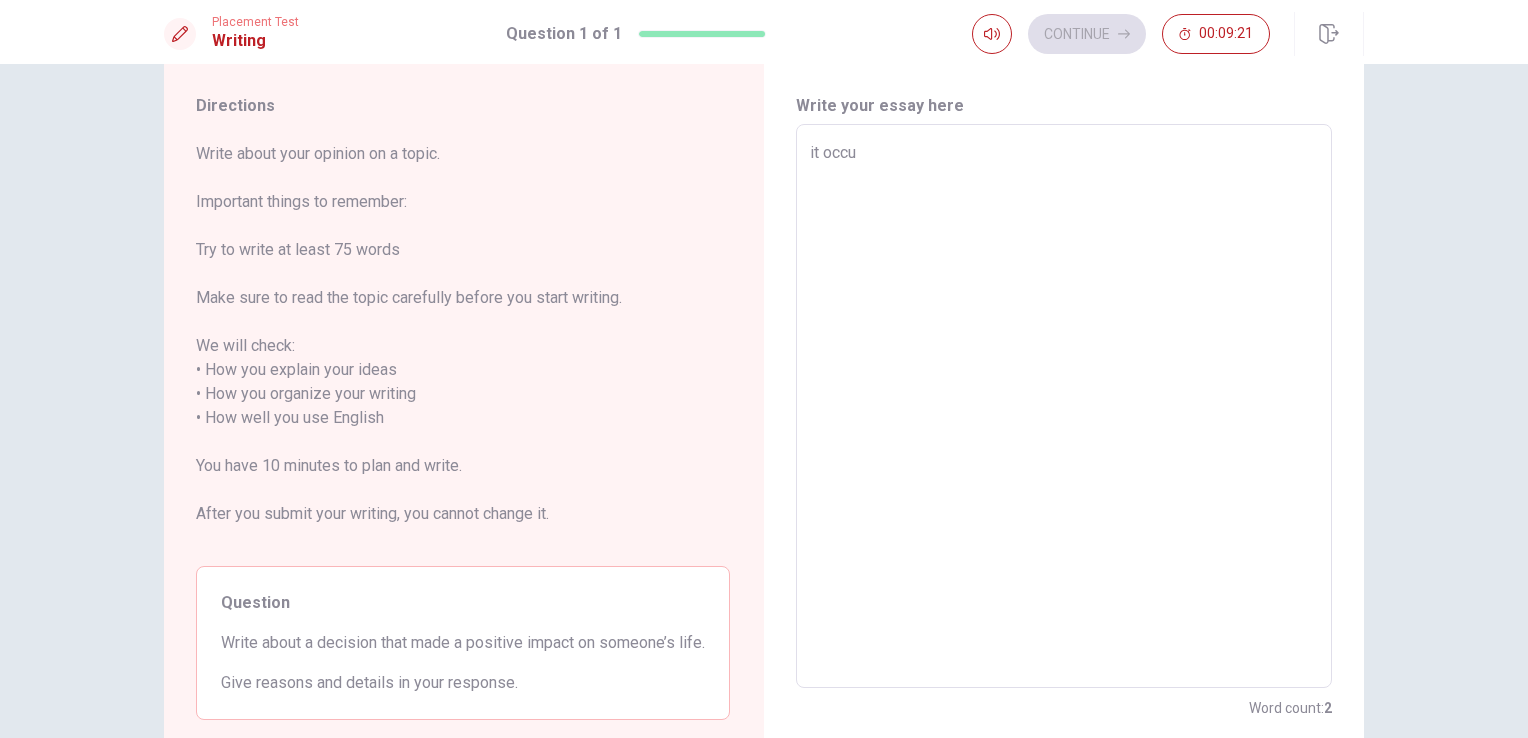 type on "x" 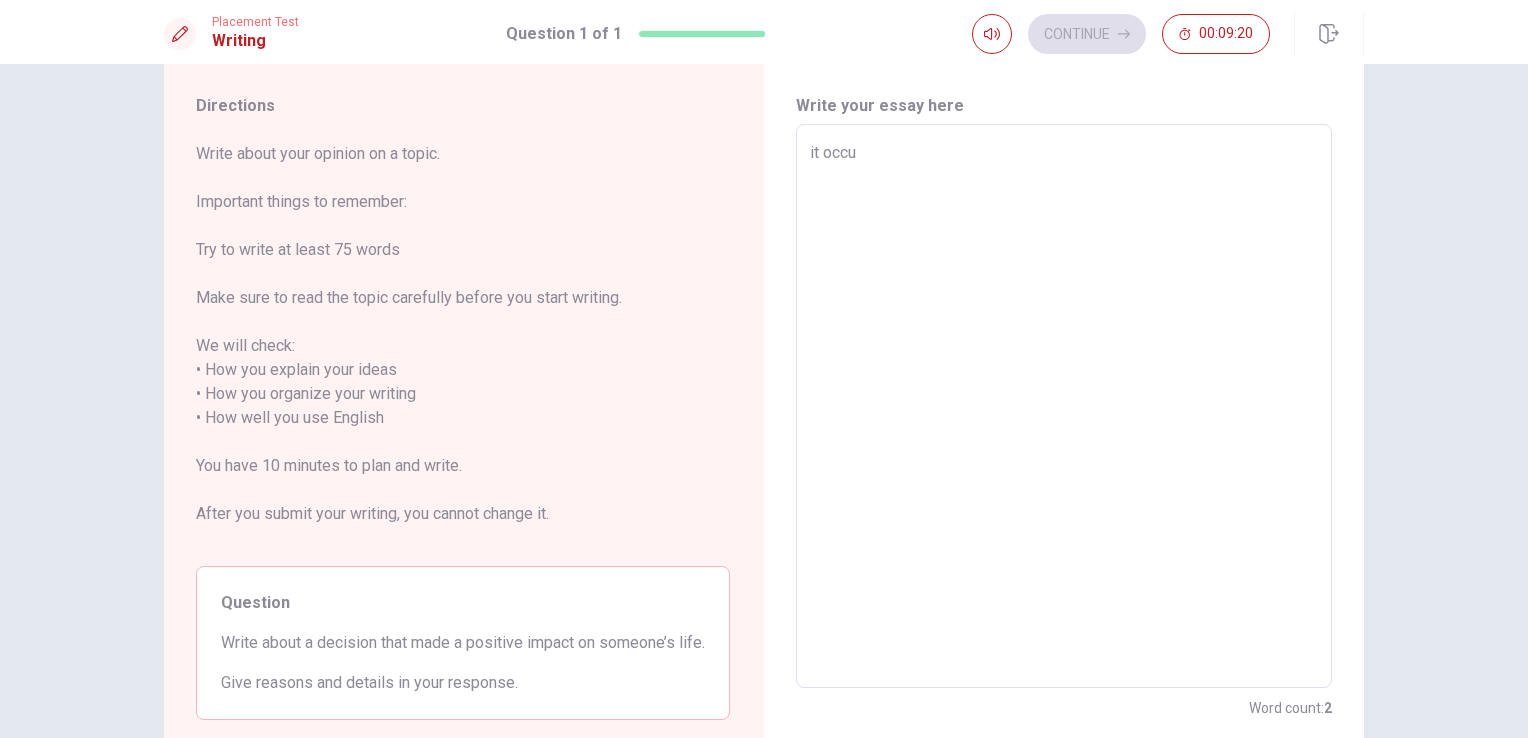 type on "it occur" 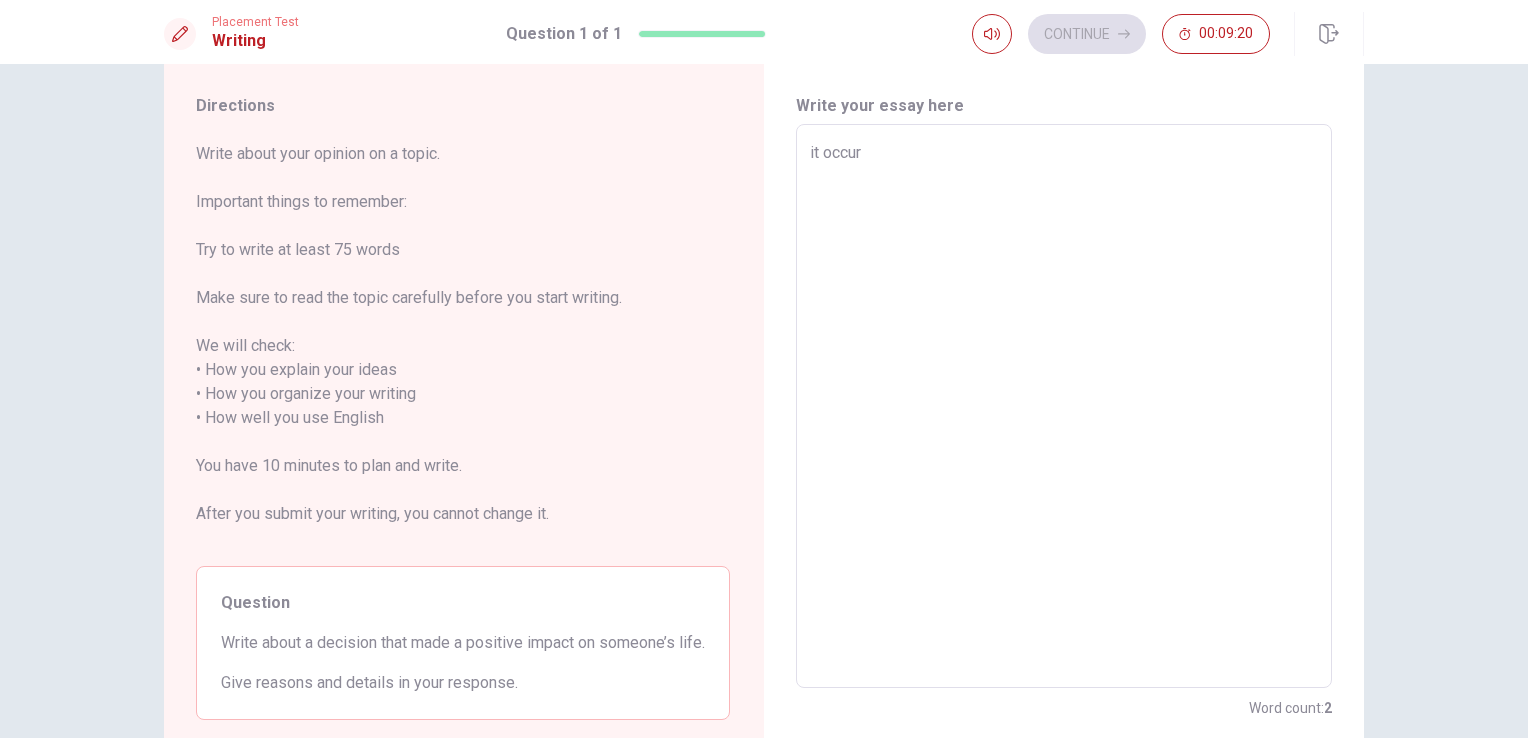 type on "x" 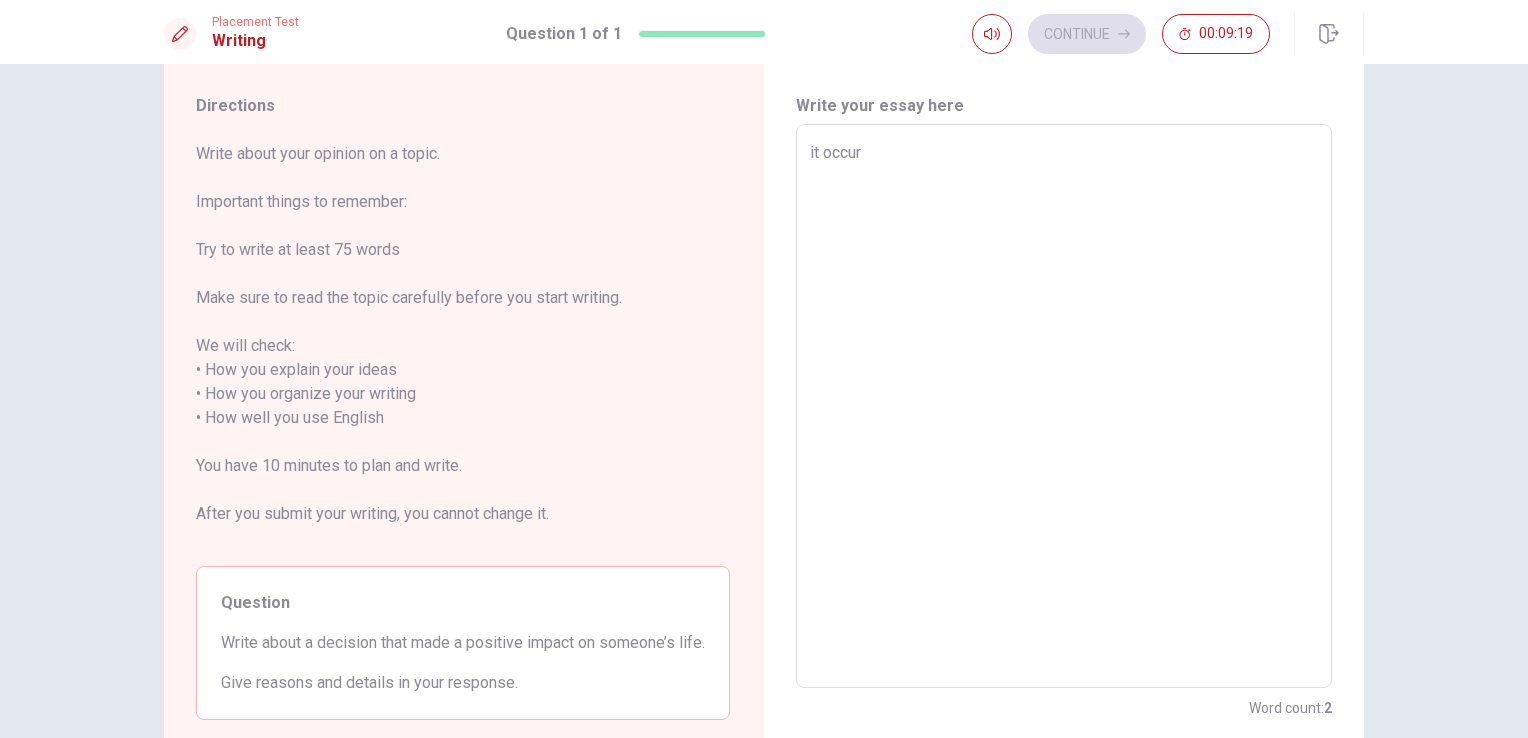type on "it occure" 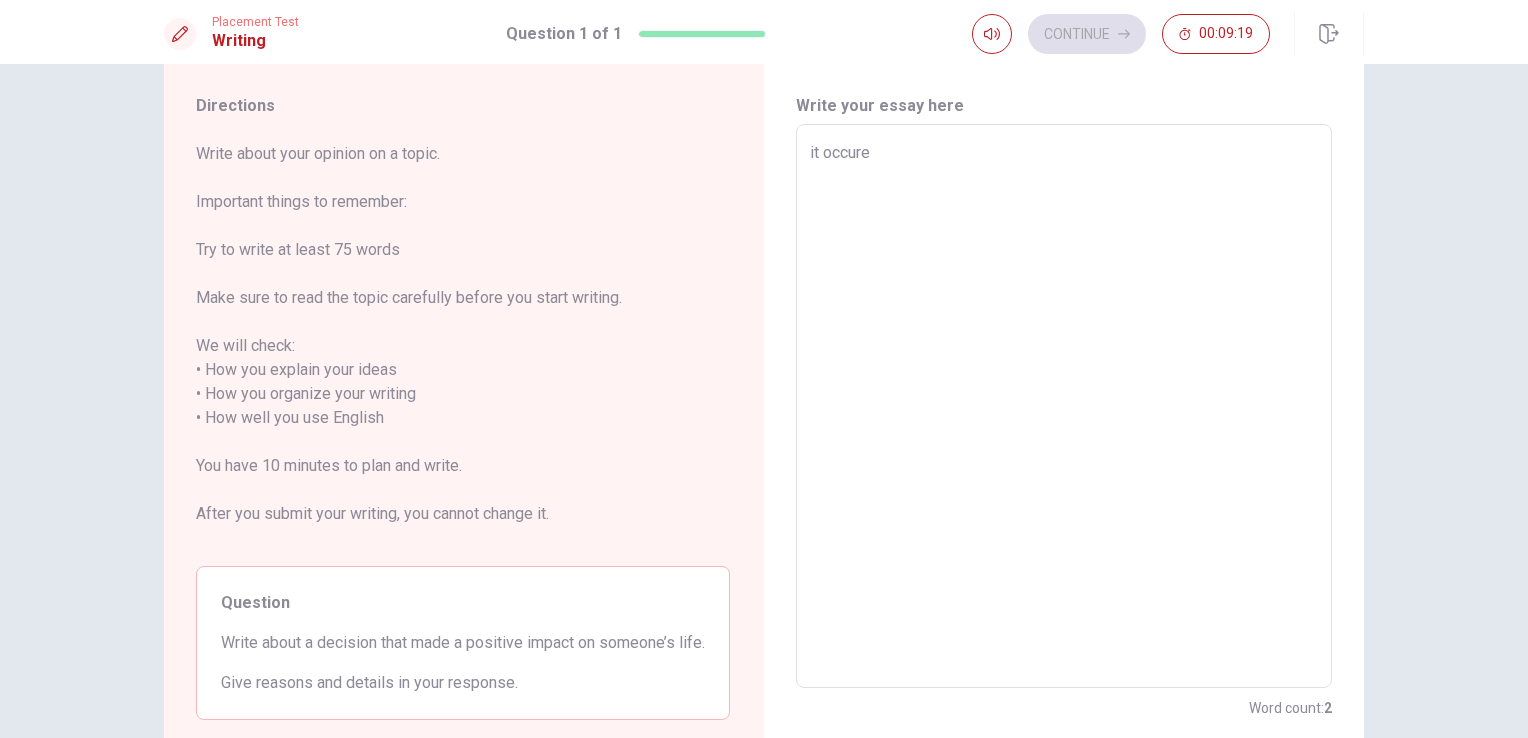 type on "x" 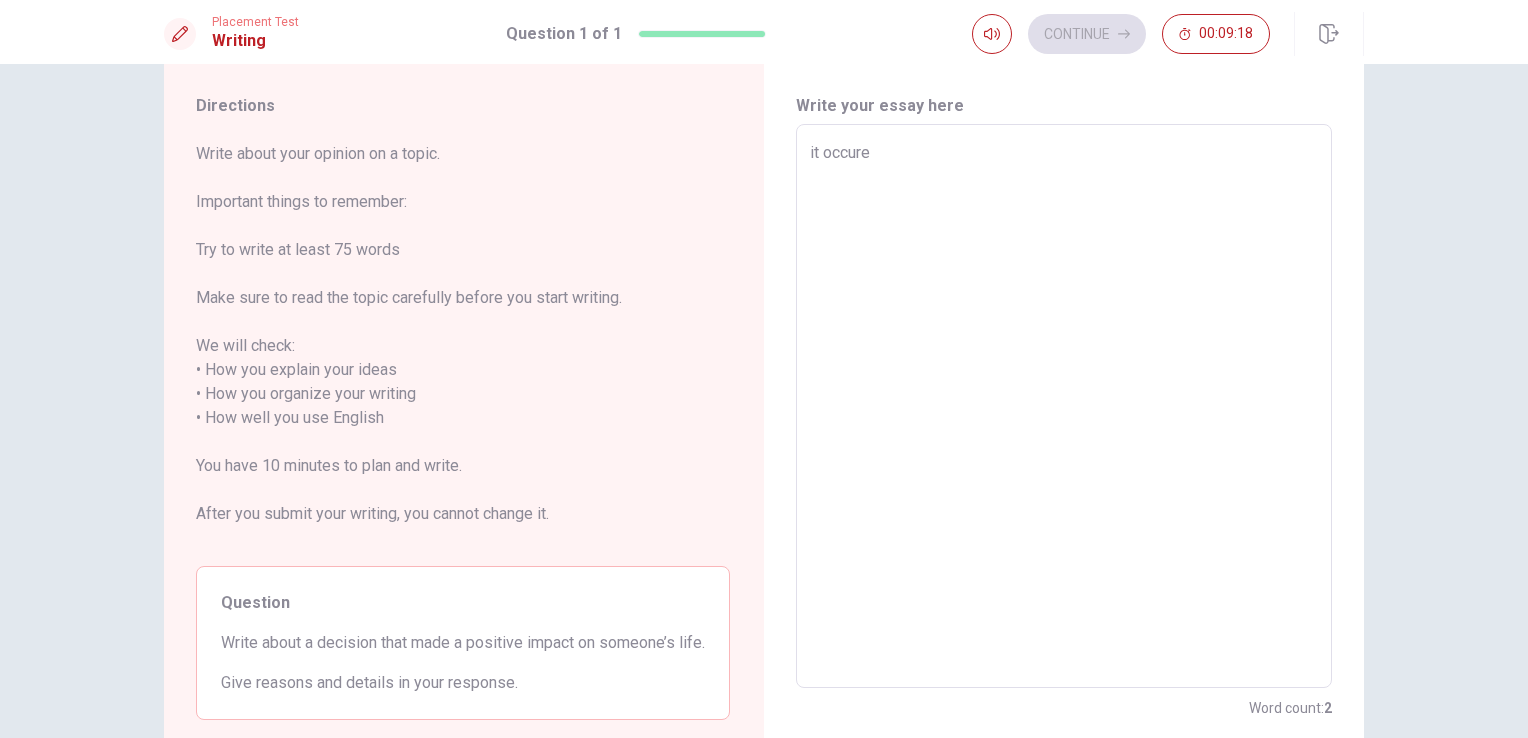 type on "it occur" 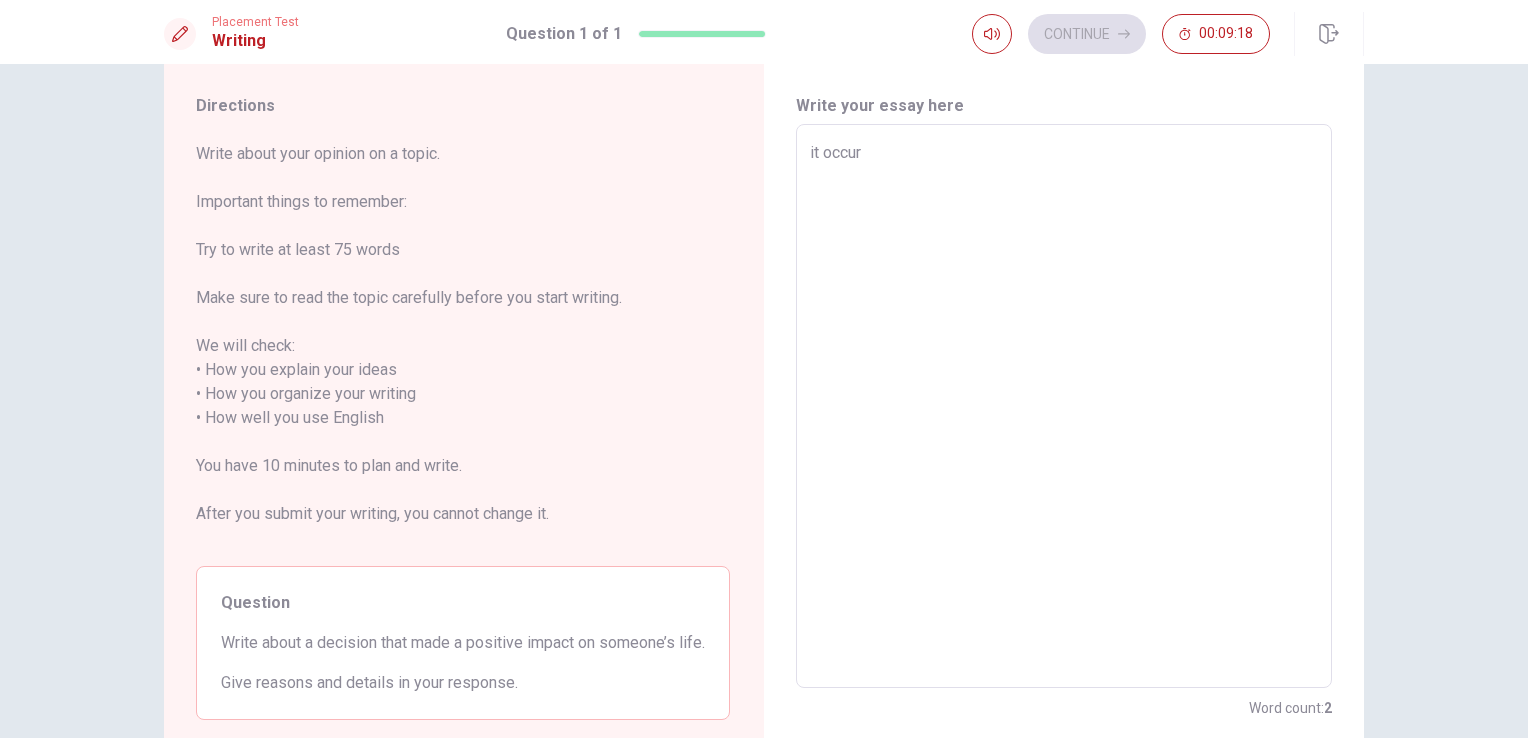 type on "x" 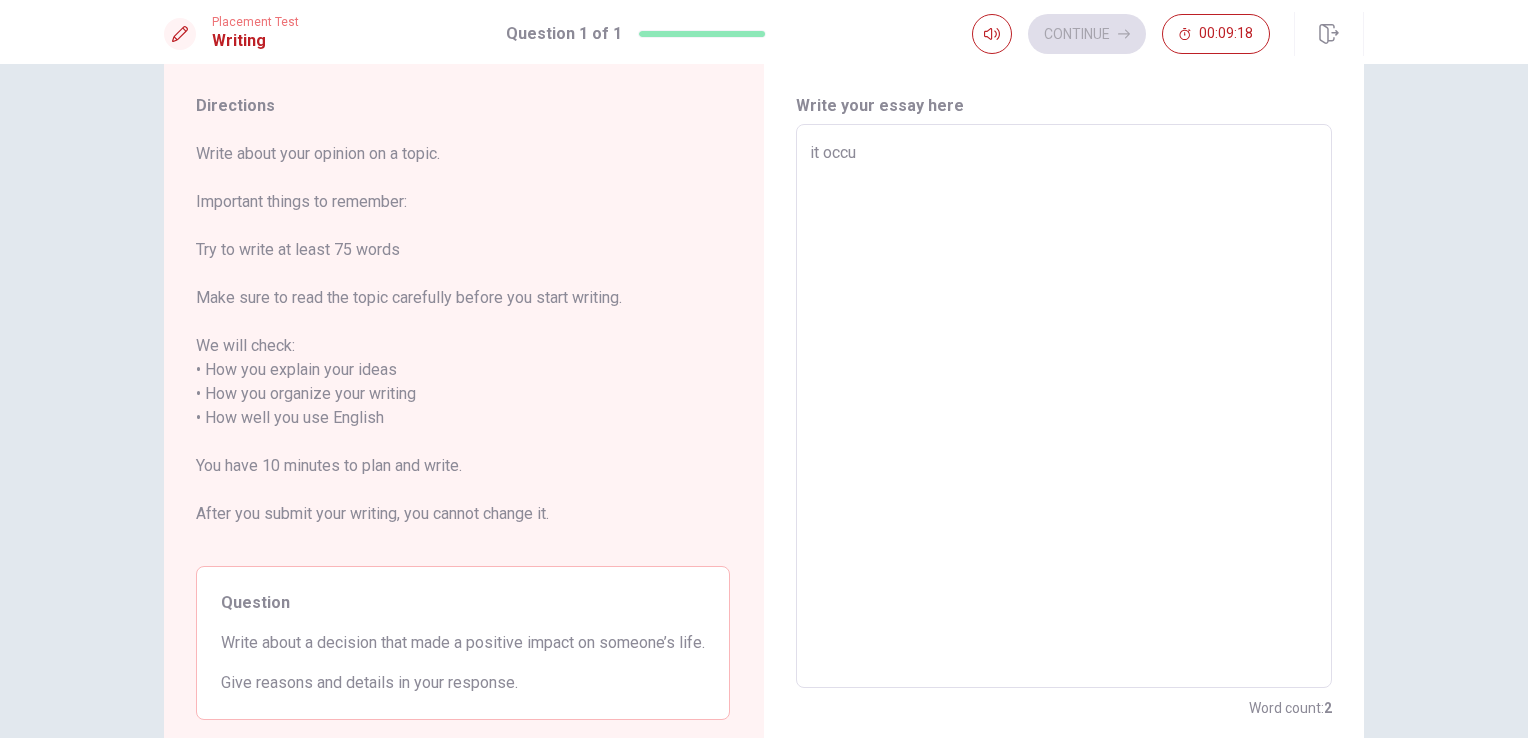 type on "x" 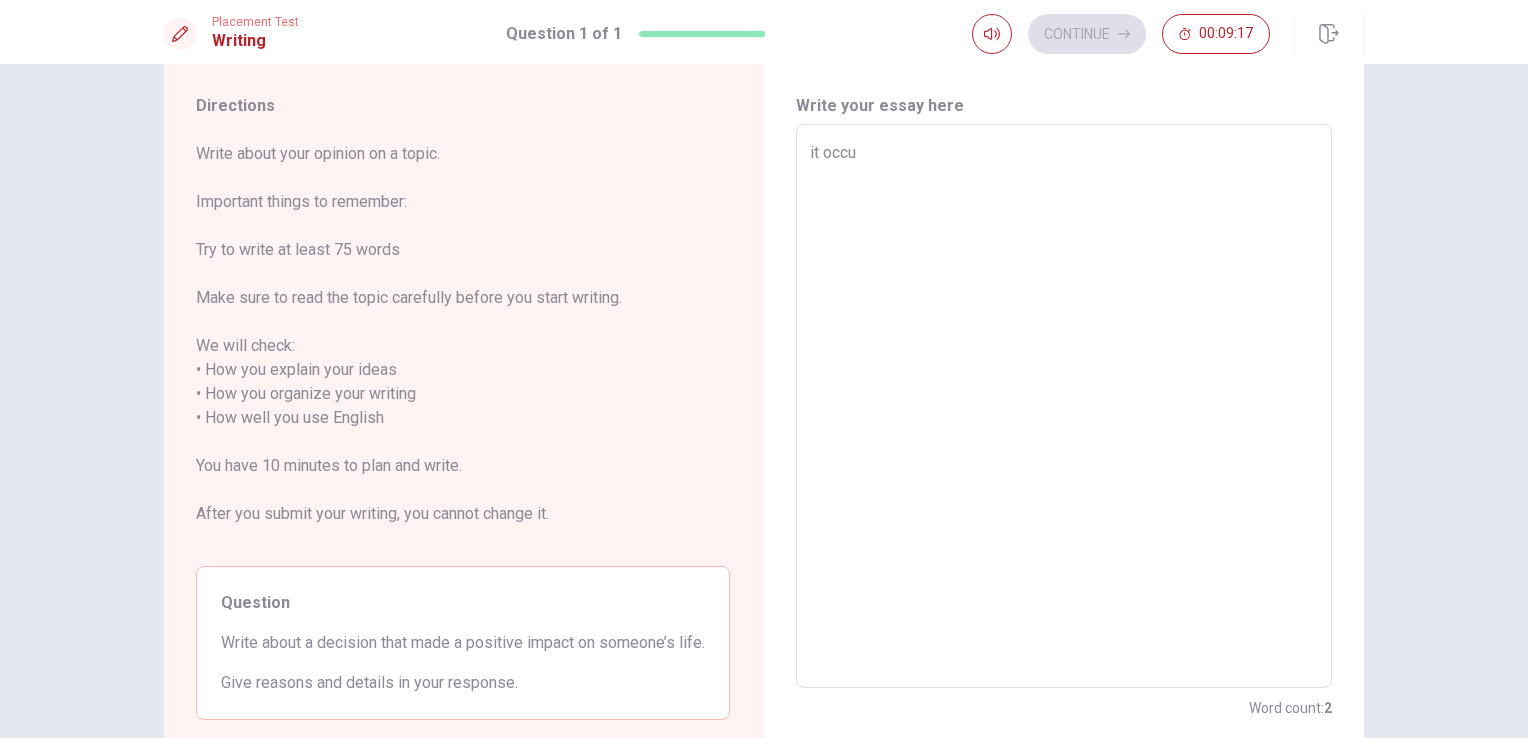 type on "it occ" 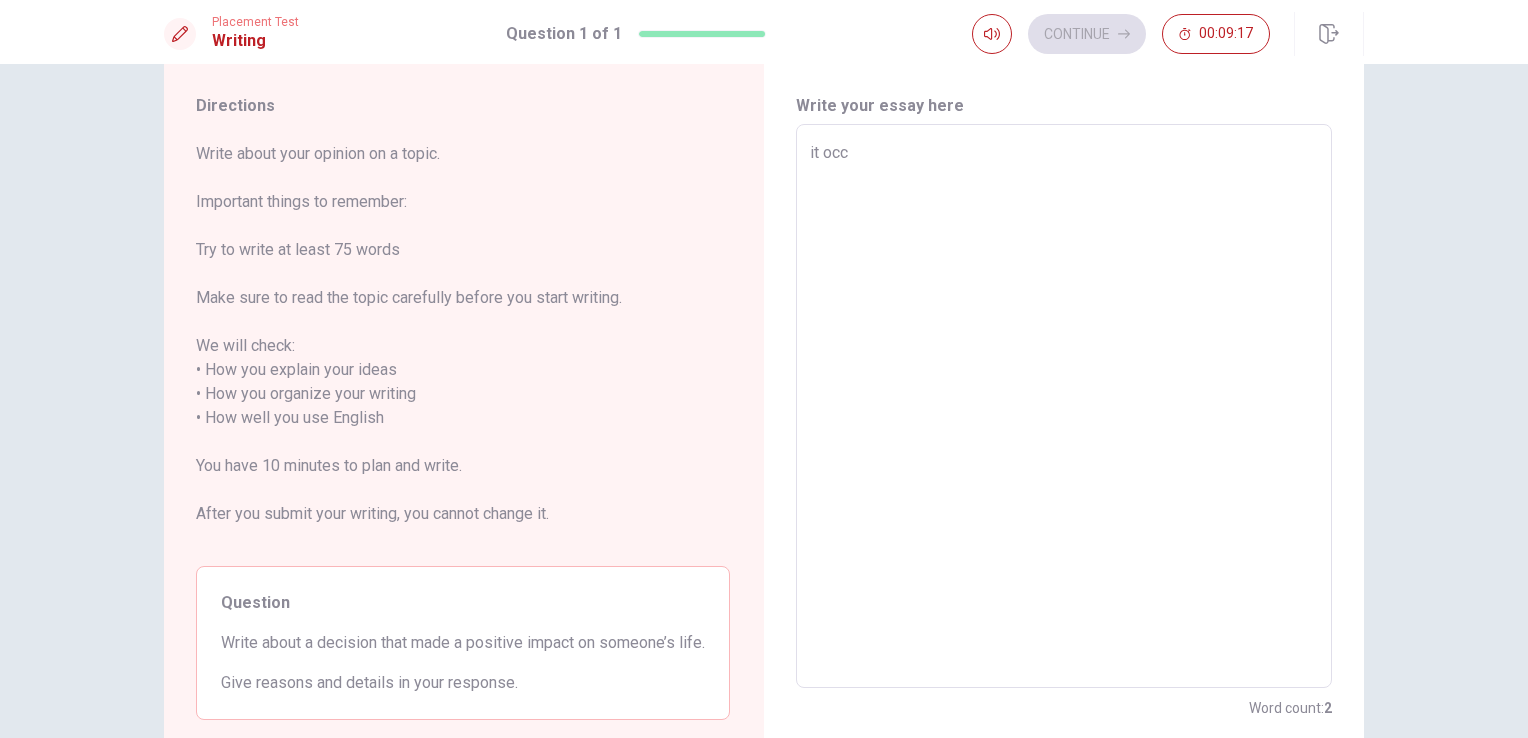 type on "x" 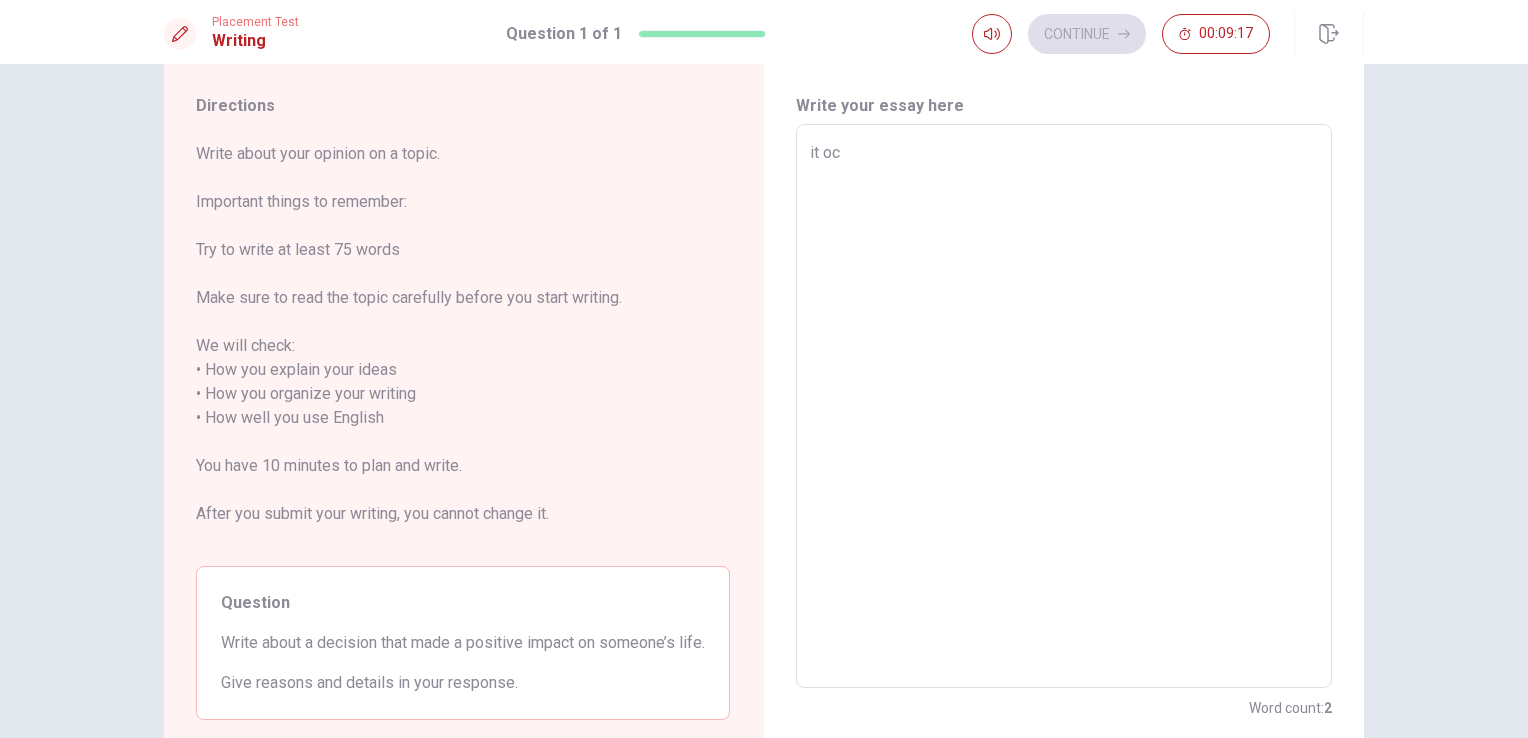 type on "x" 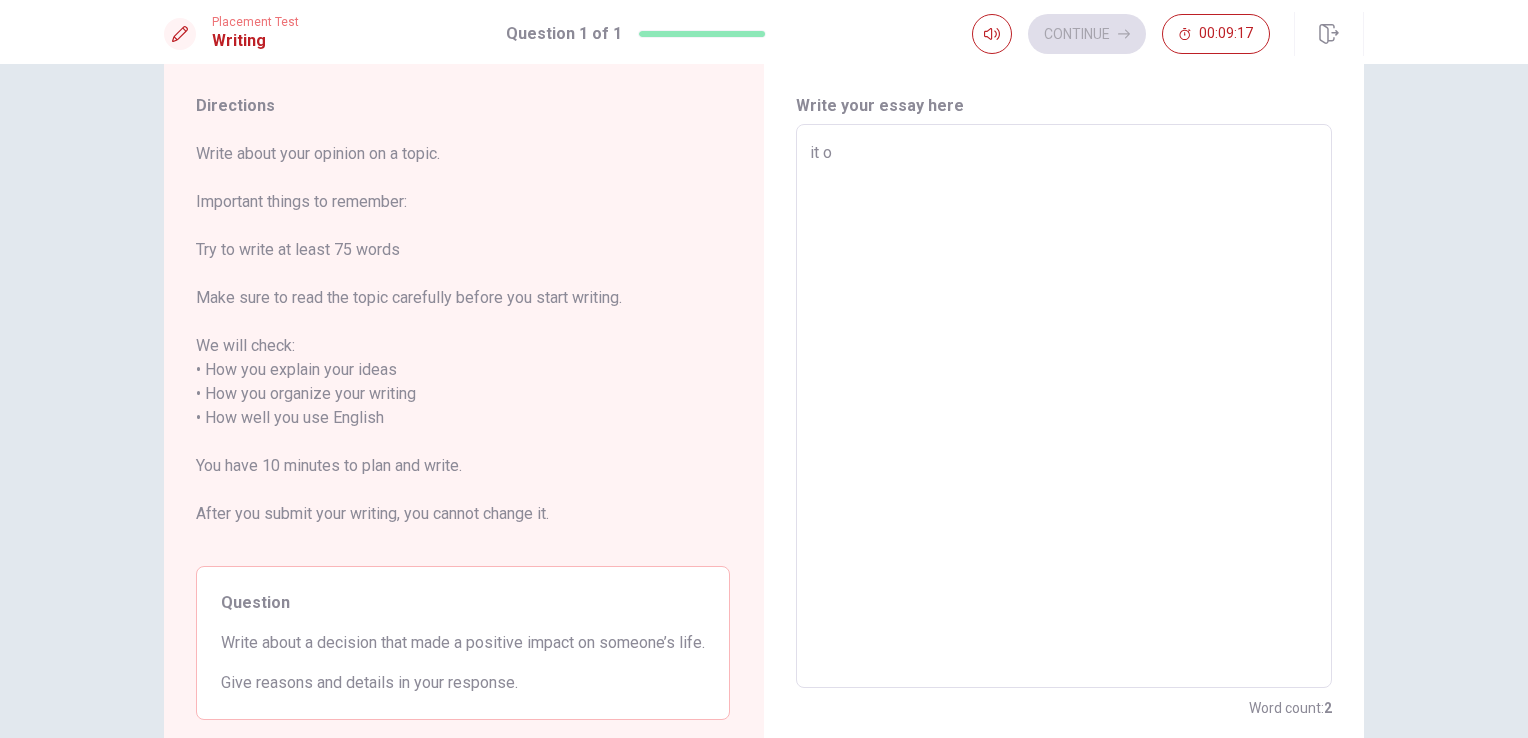 type on "x" 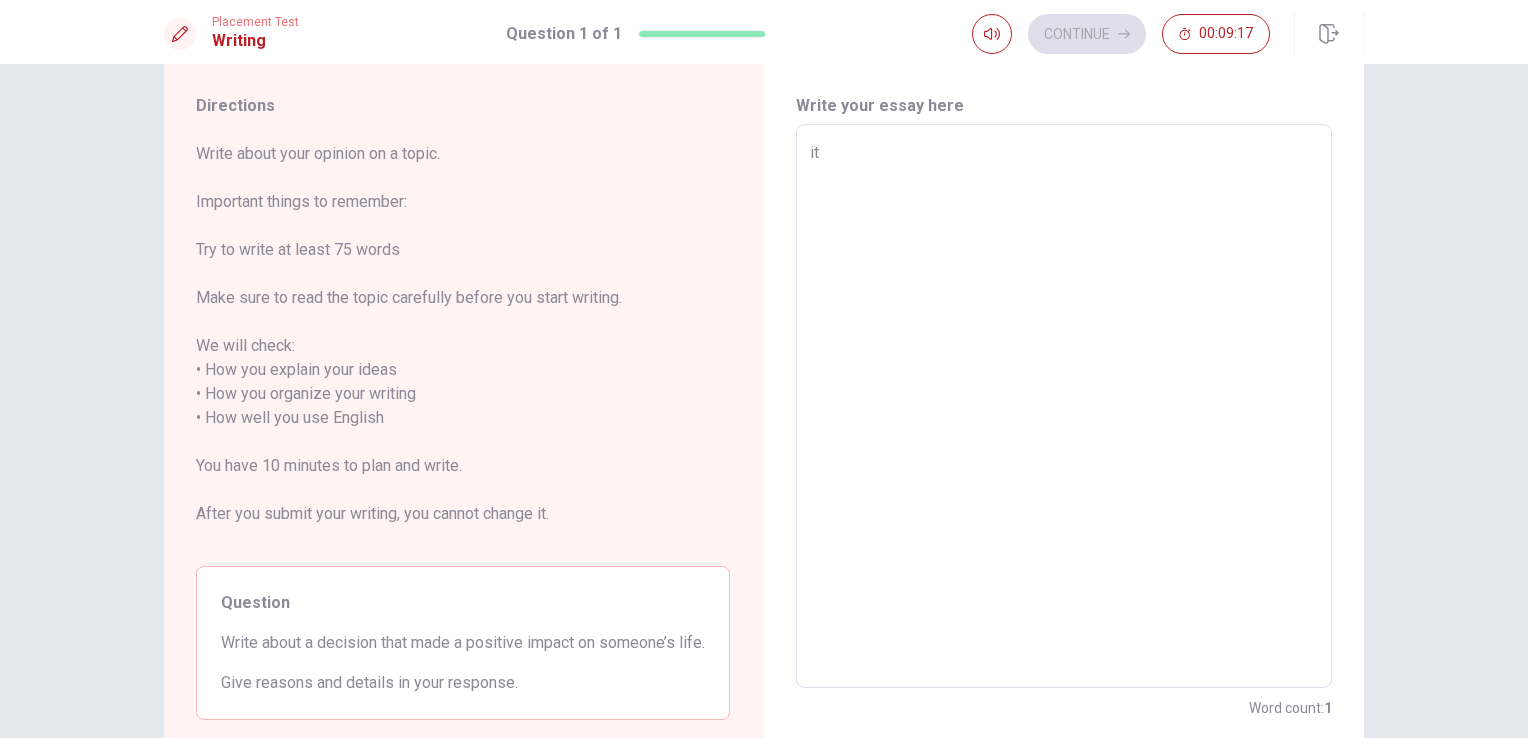 type on "x" 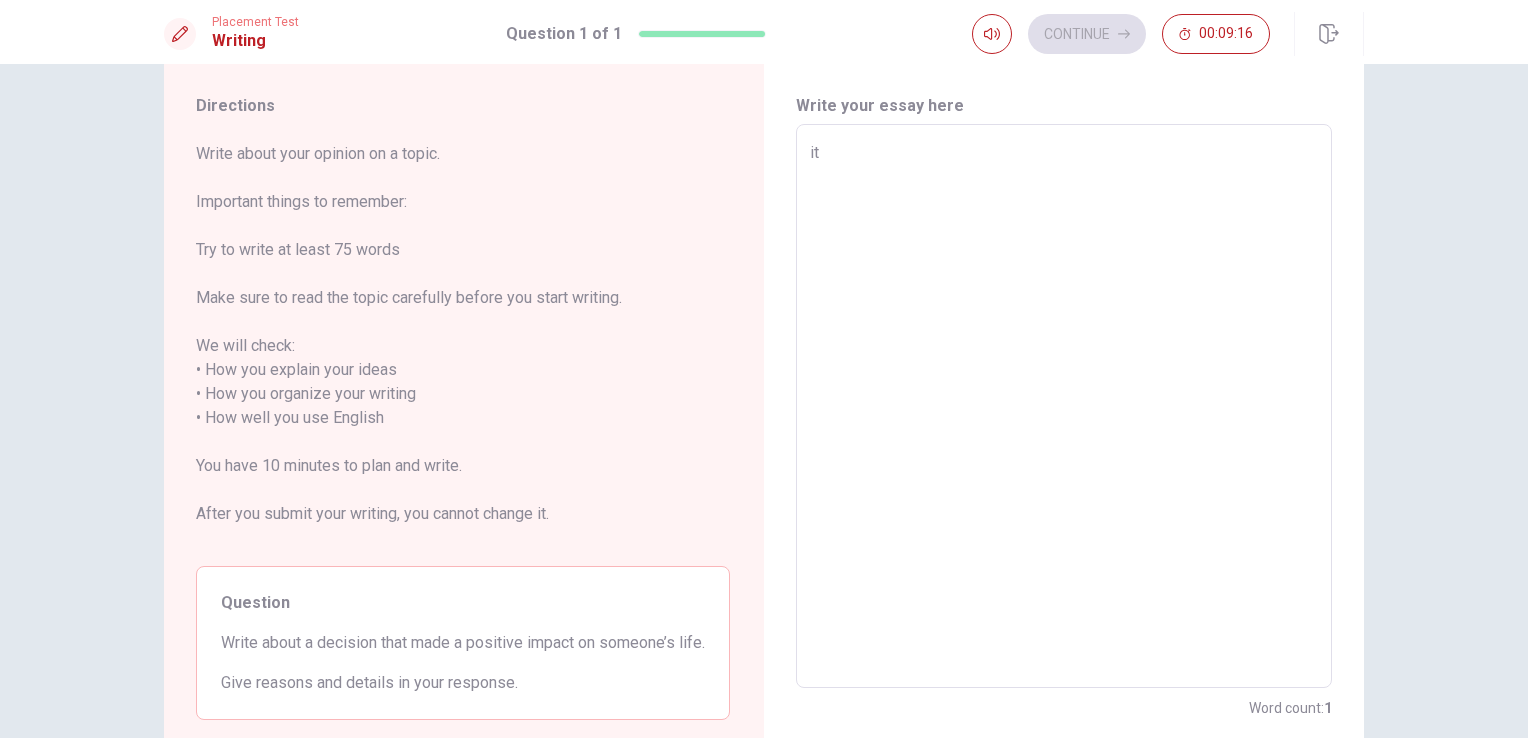 type on "it" 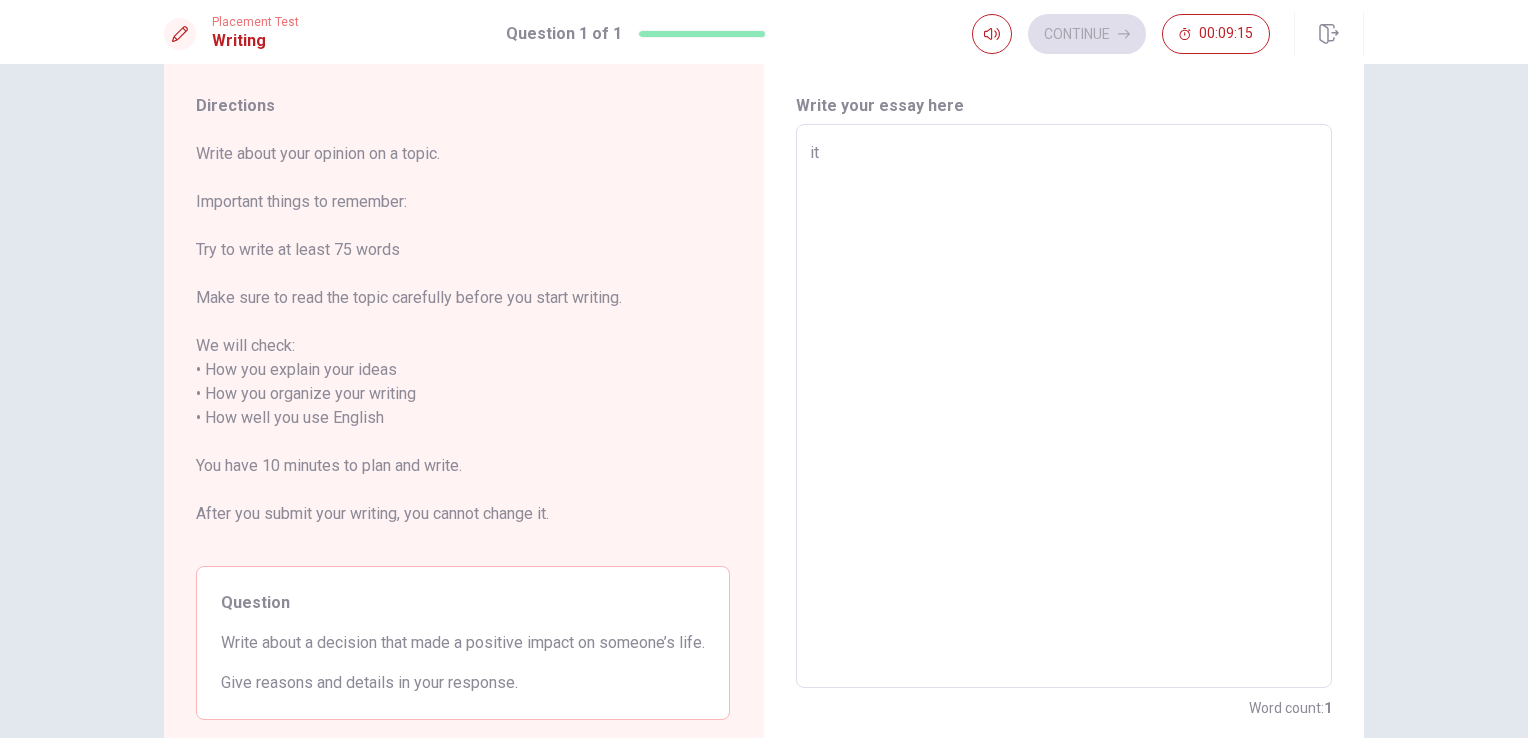 type on "it  d" 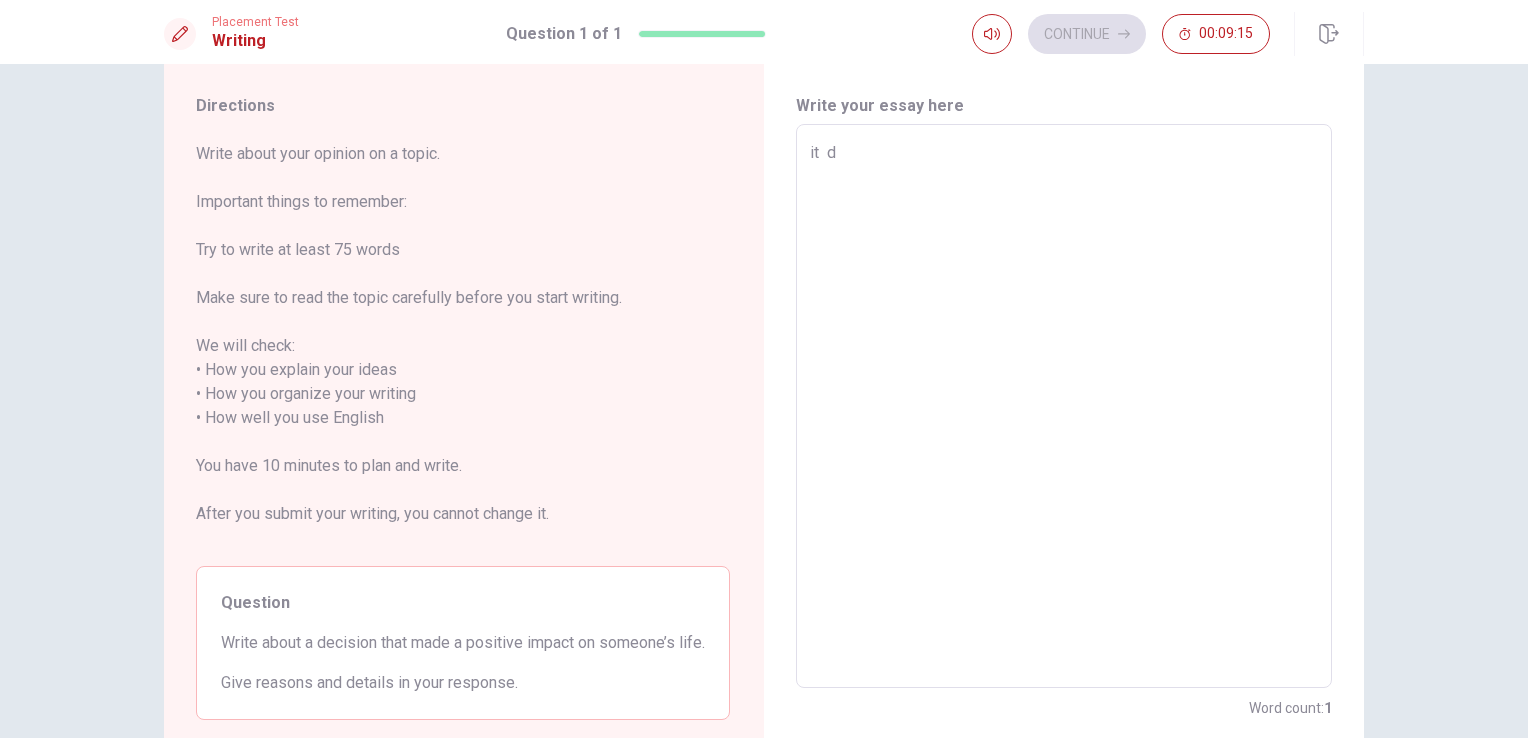 type on "x" 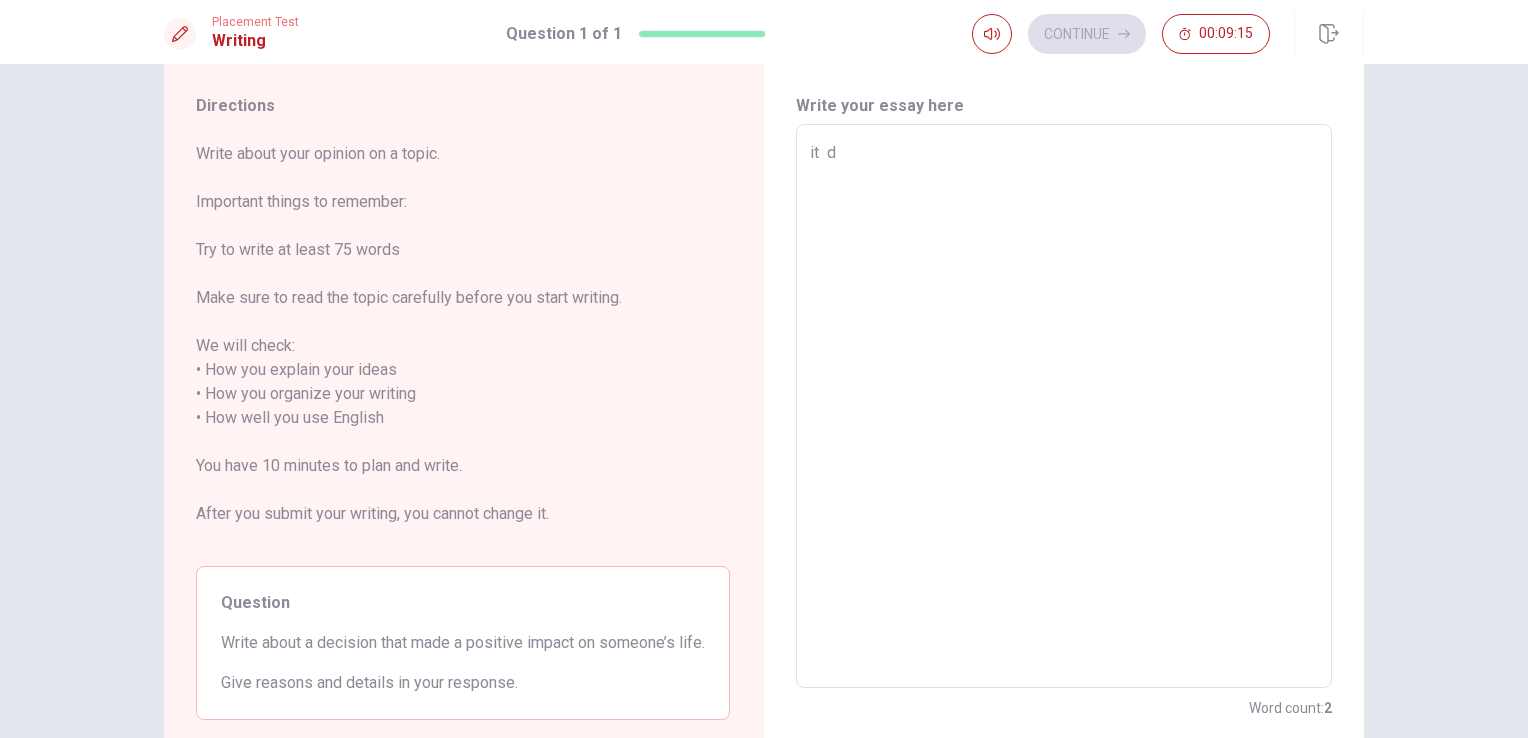 type on "it  di" 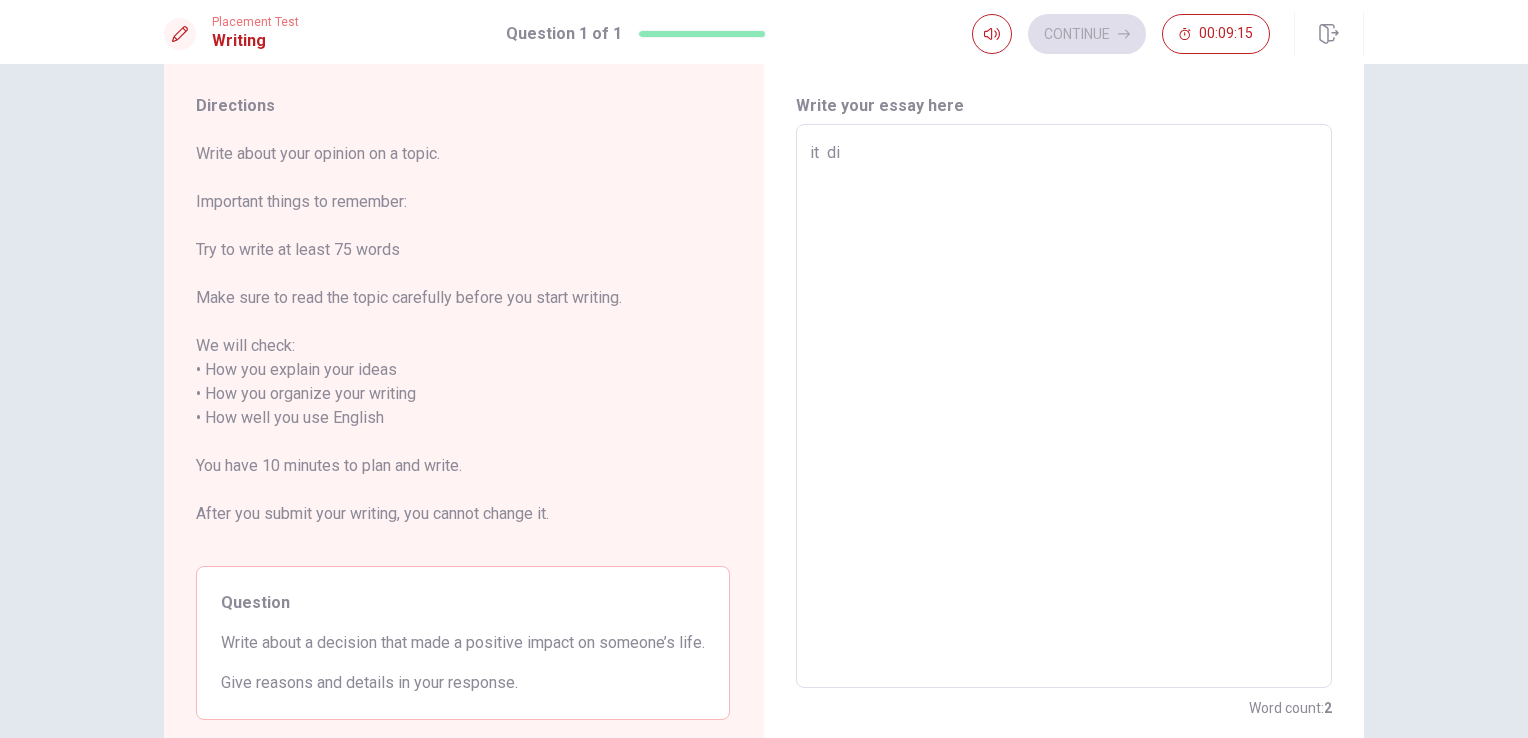 type on "x" 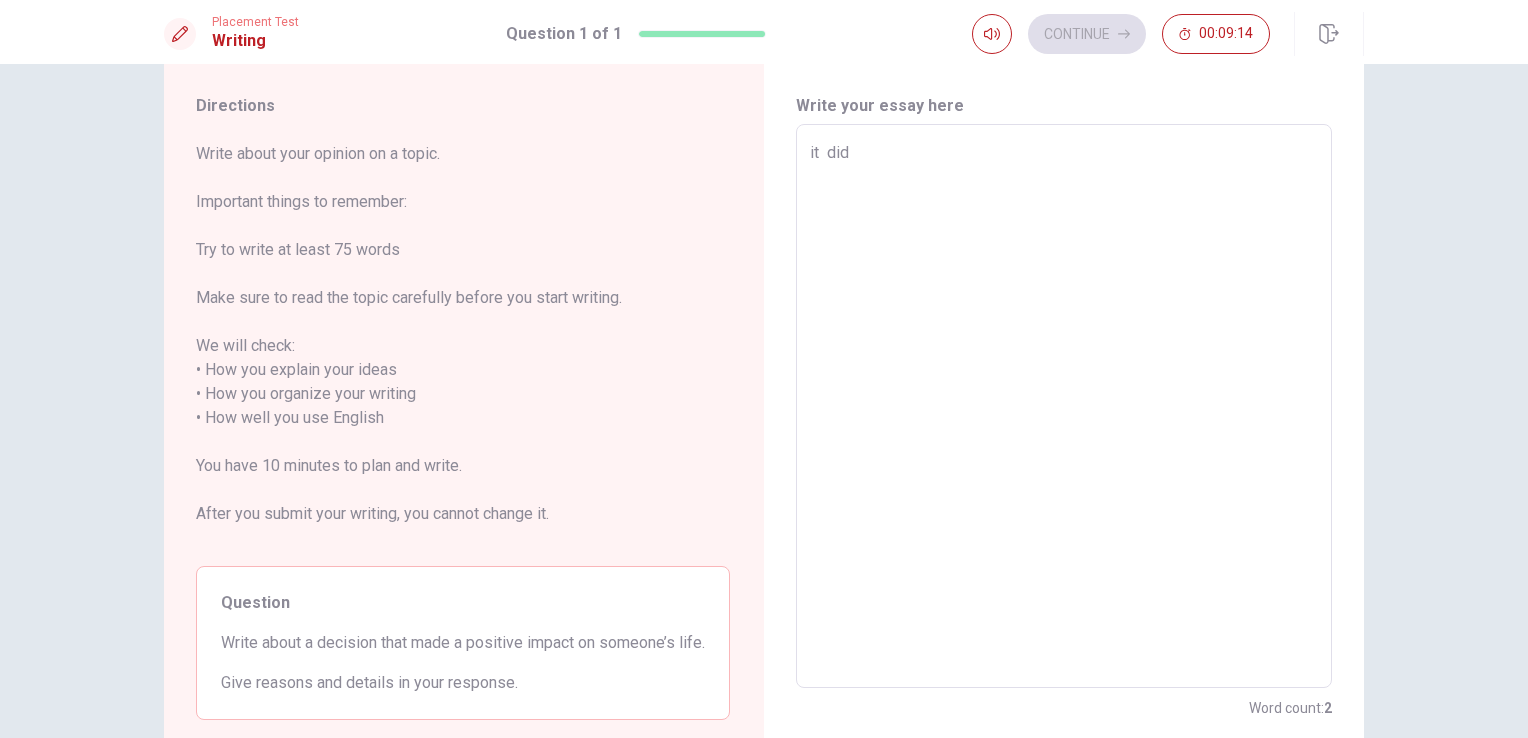 type on "it  did" 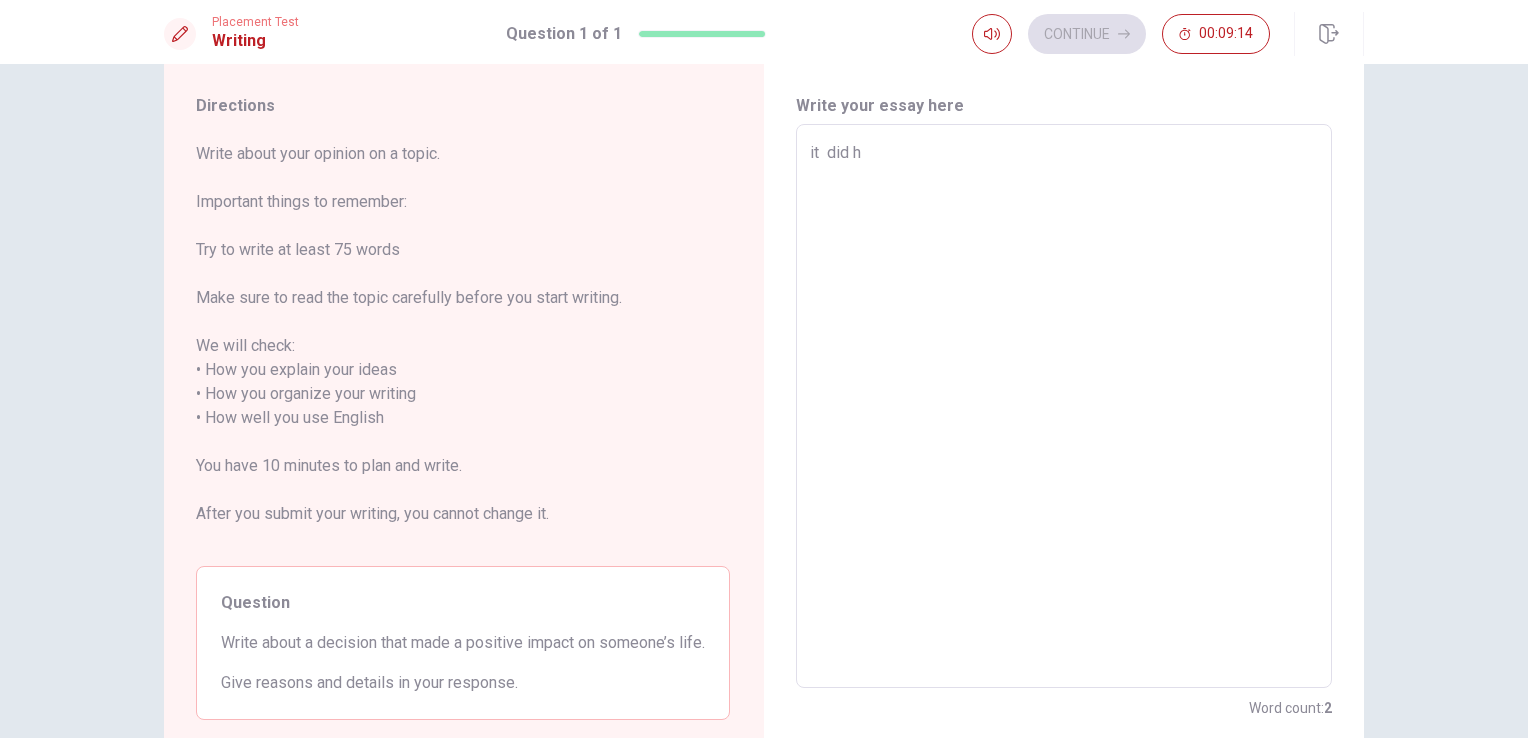 type on "x" 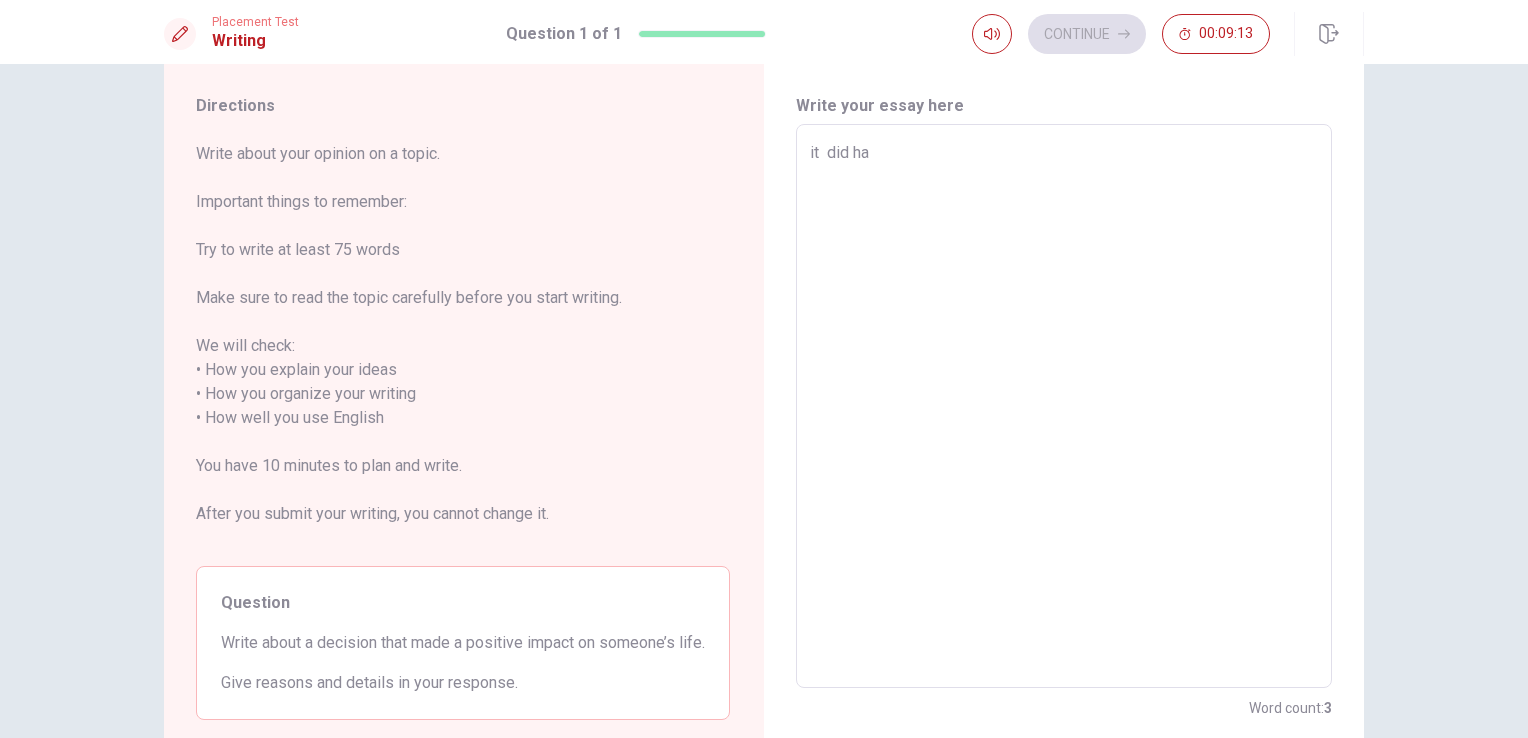 type on "x" 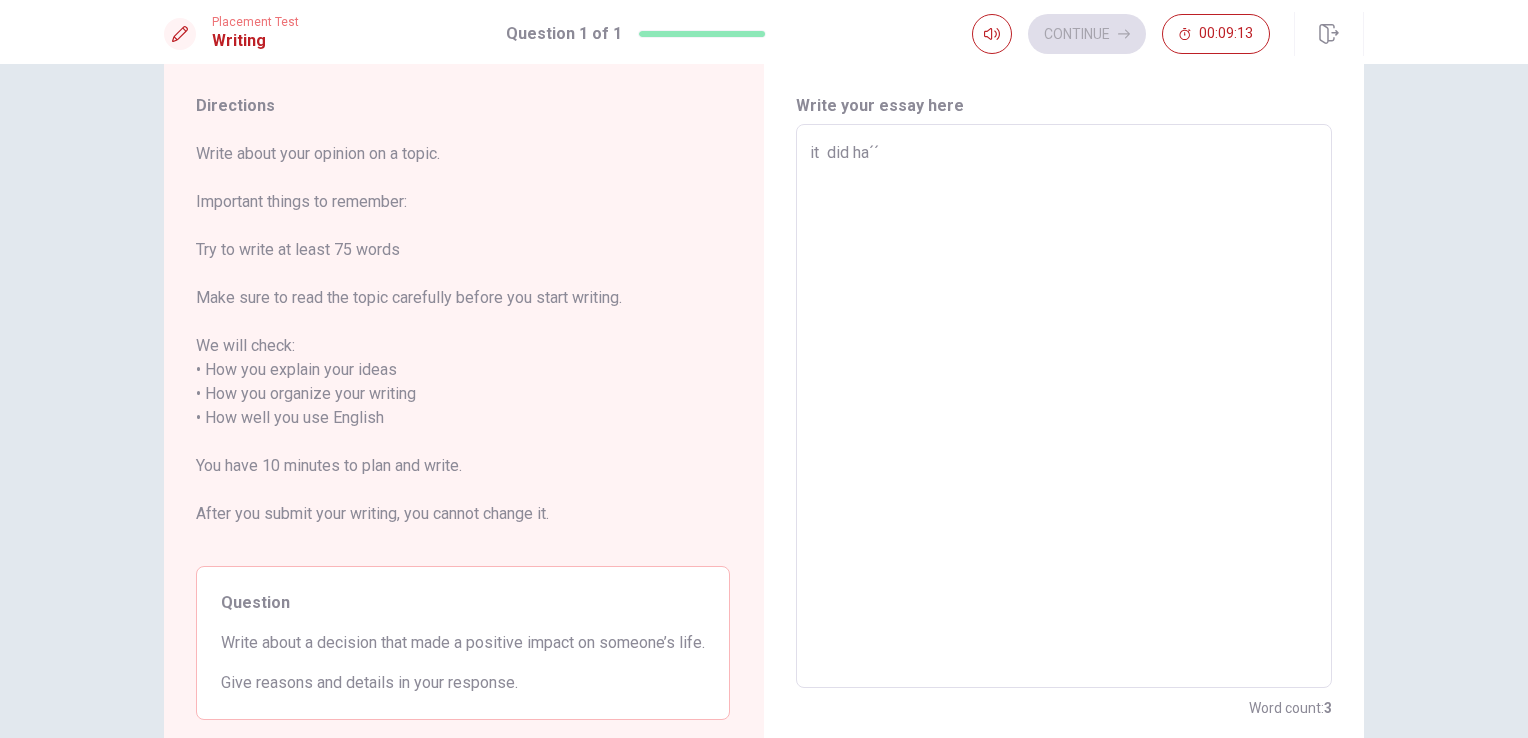 type on "x" 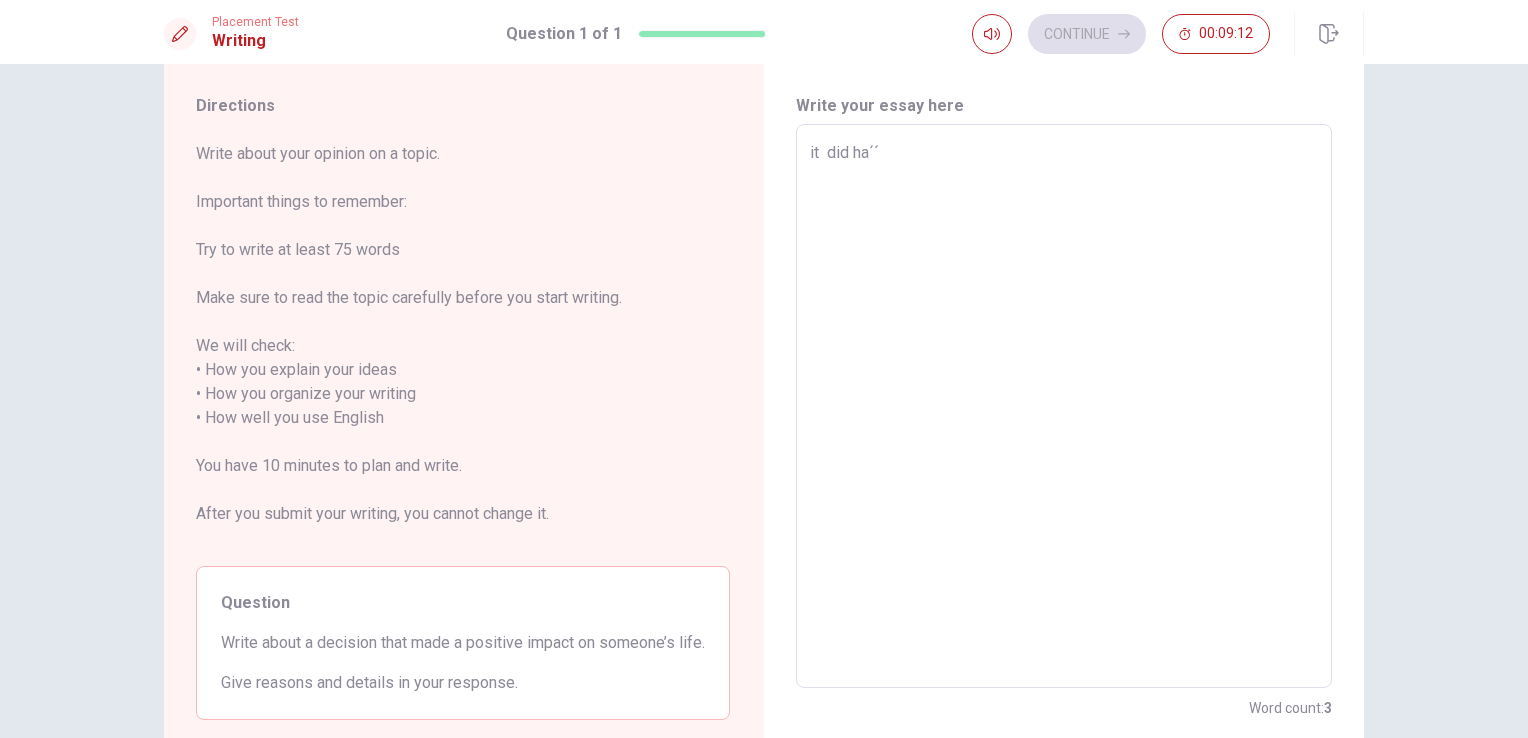 type on "it  did ha´" 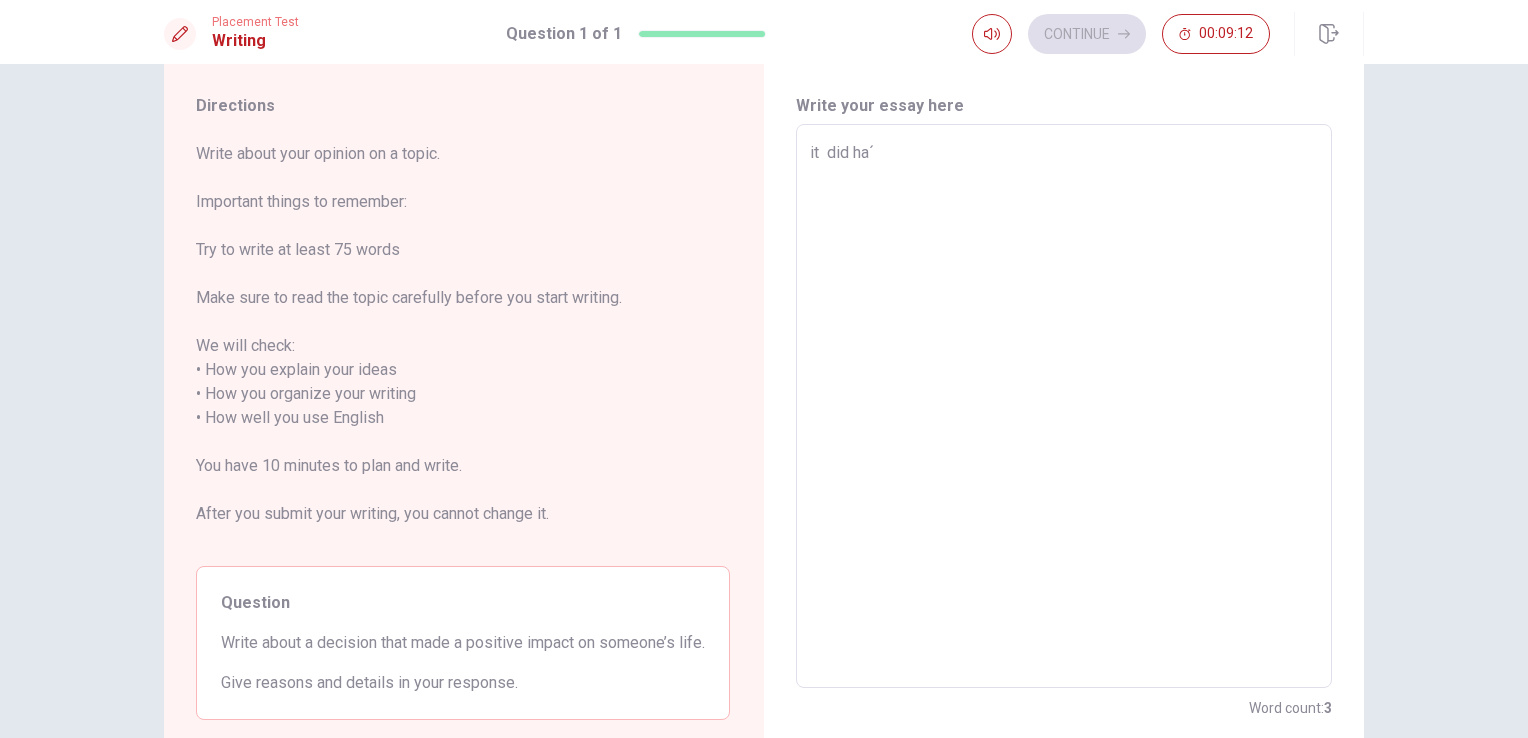 type on "x" 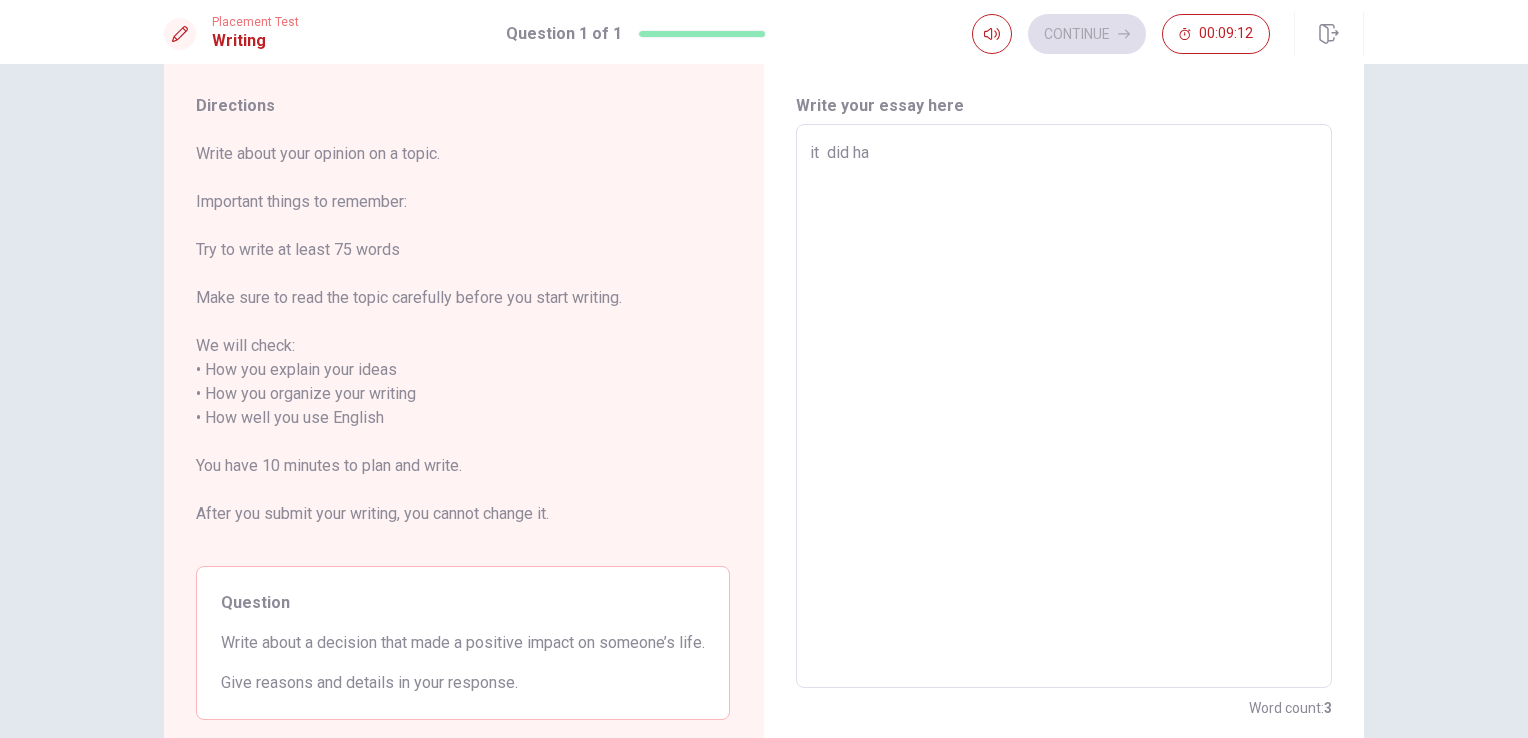 type on "x" 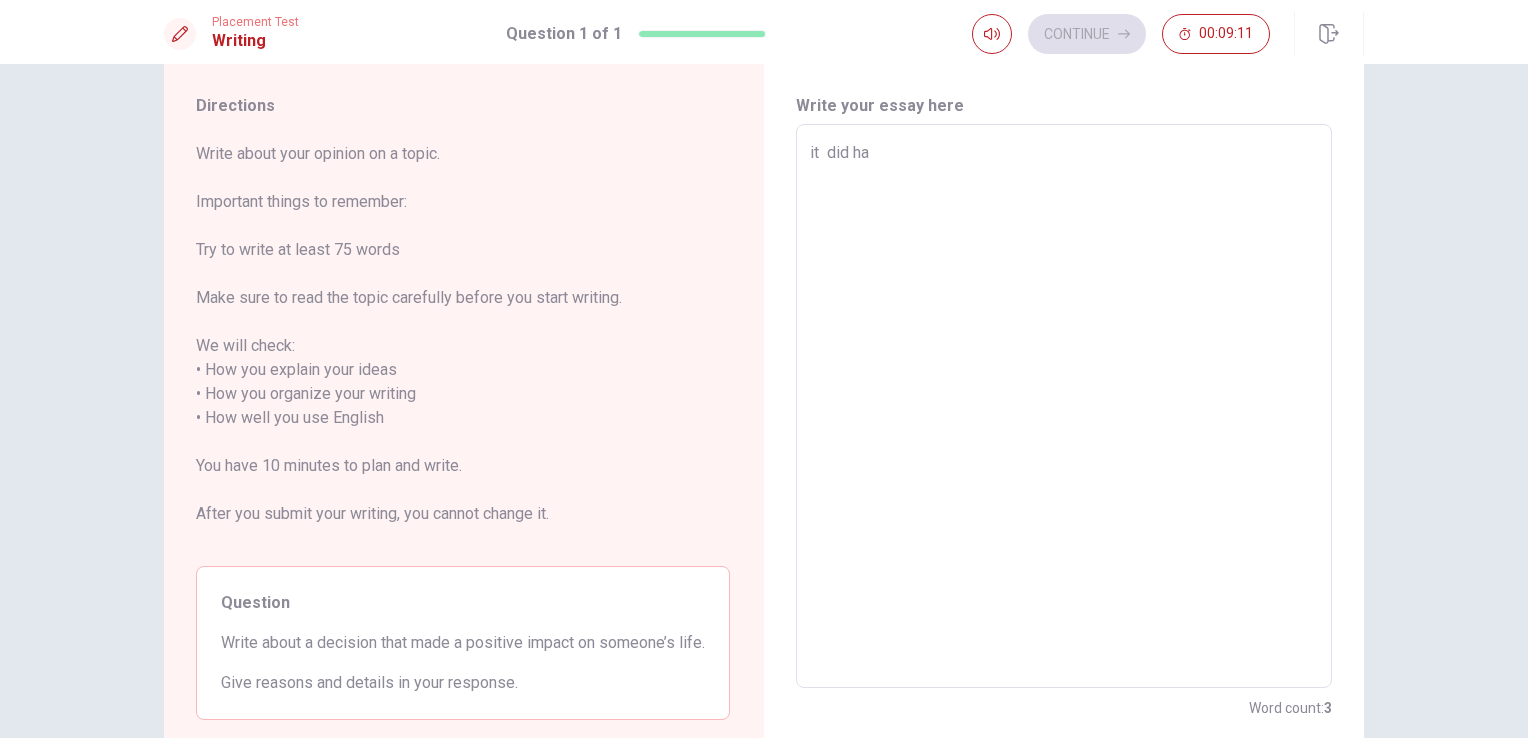 type on "it  did hap" 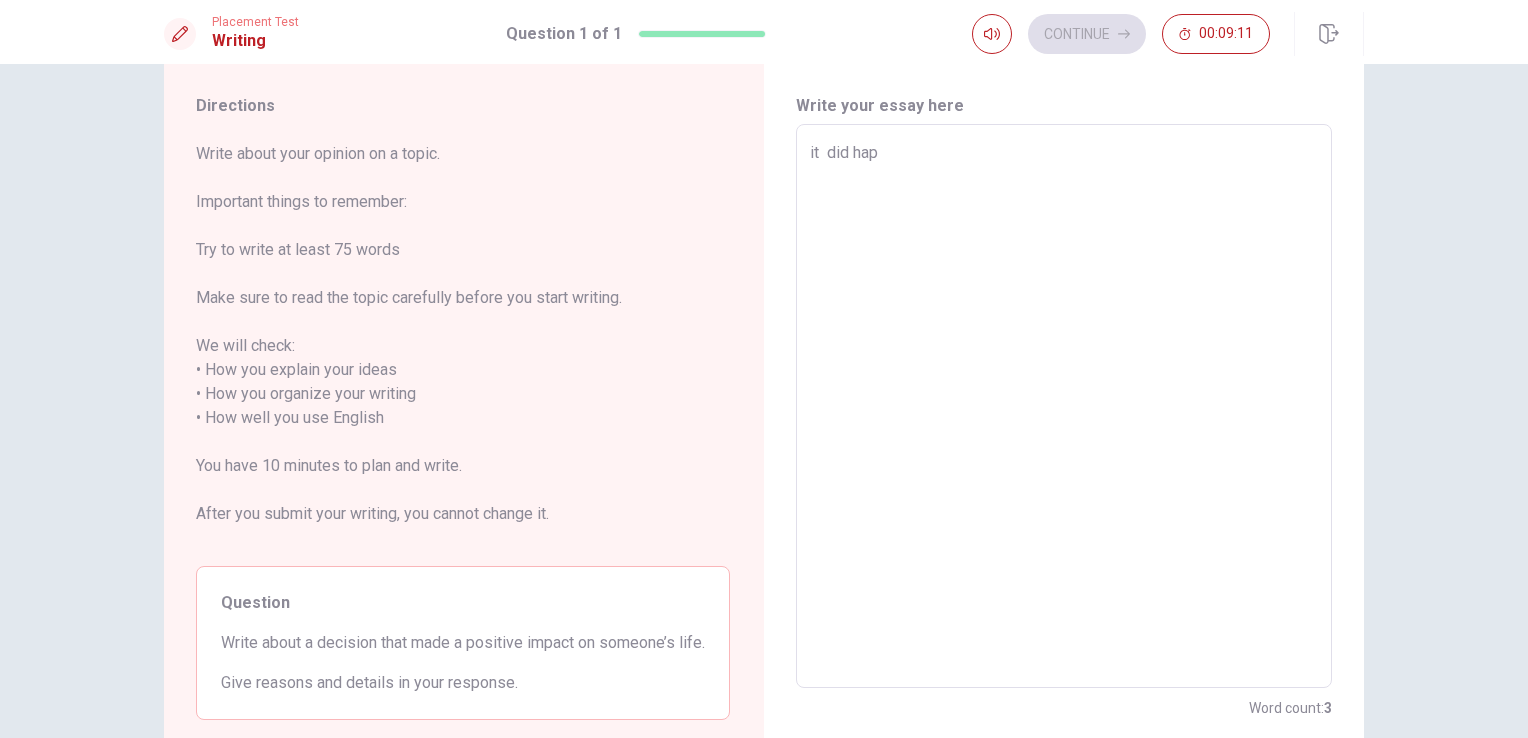 type on "x" 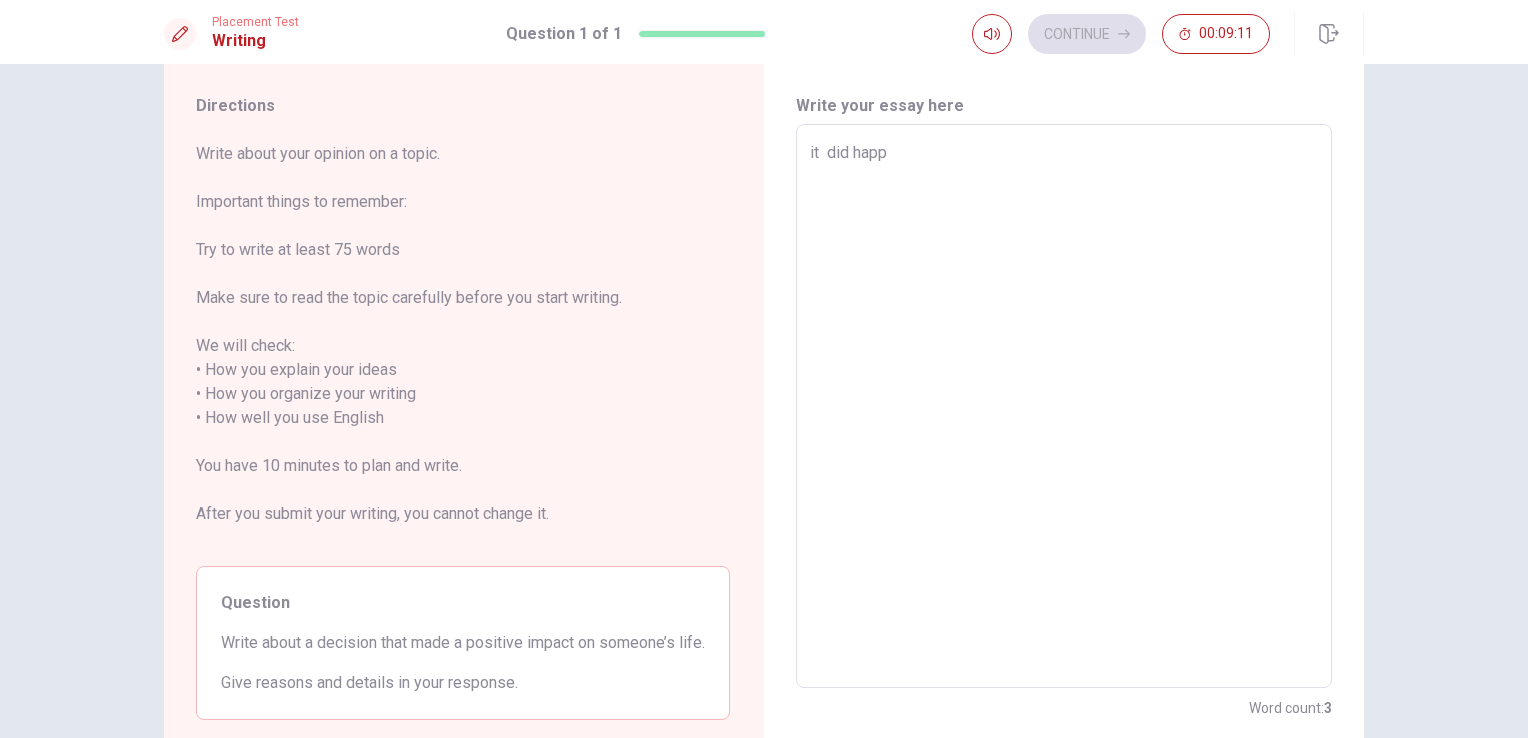 type on "x" 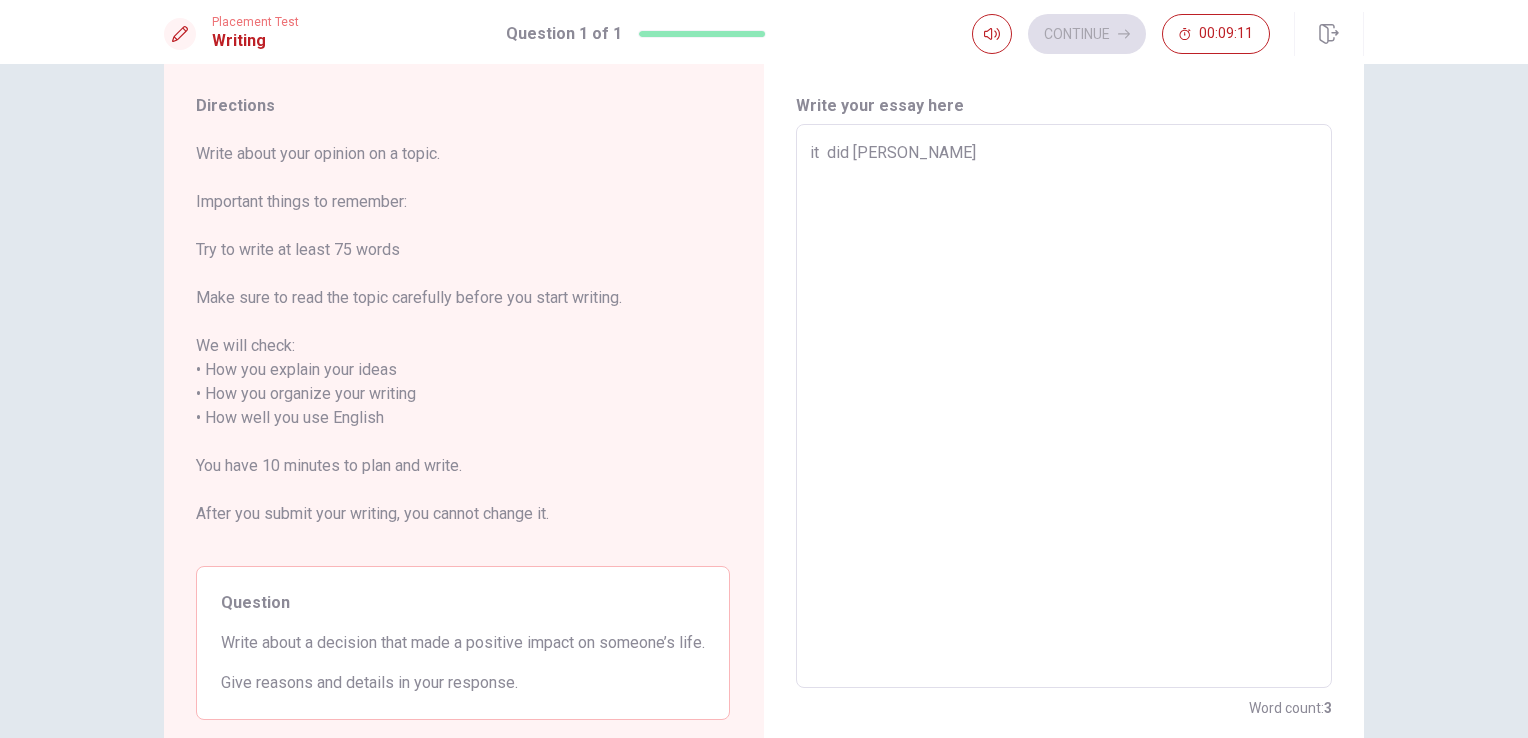 type on "x" 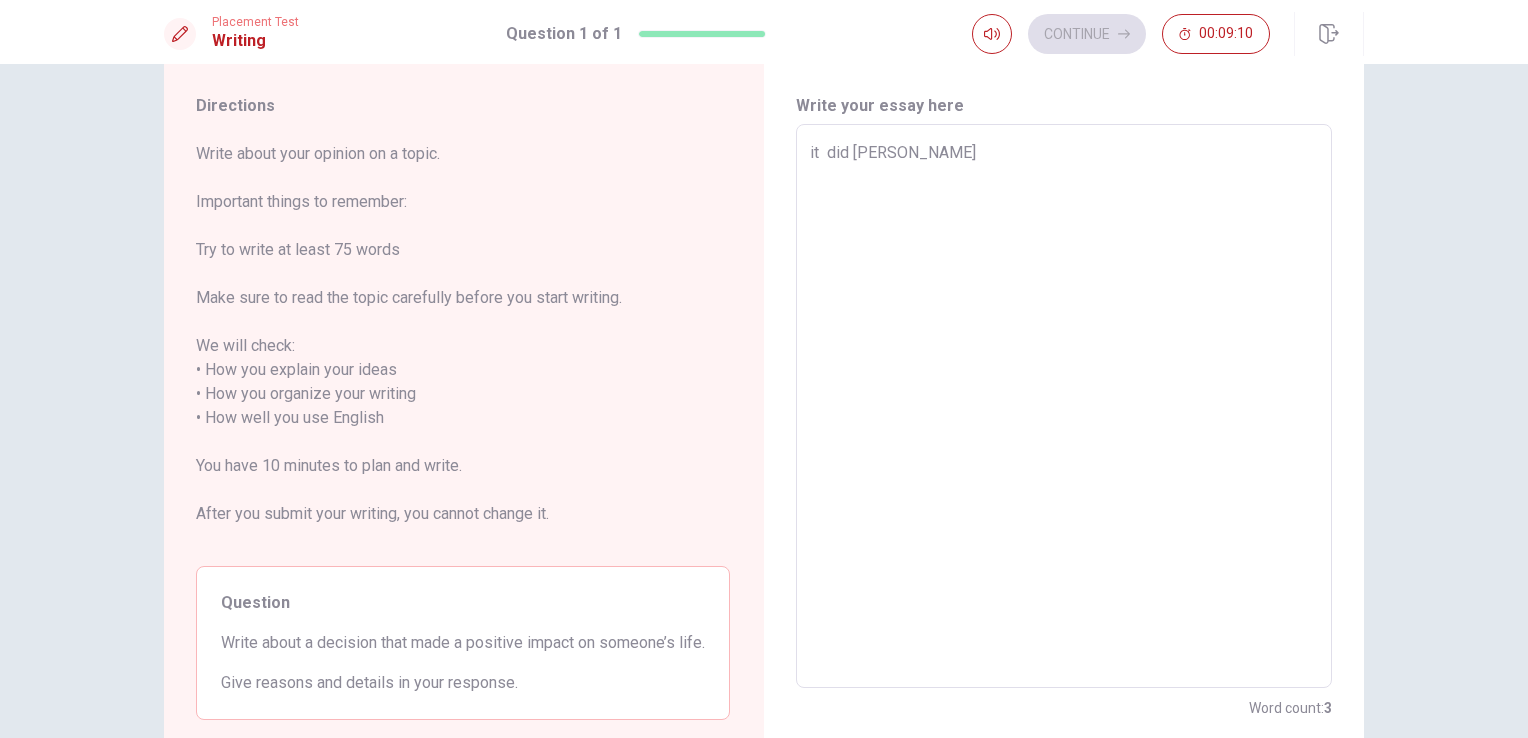 type on "it  did happen" 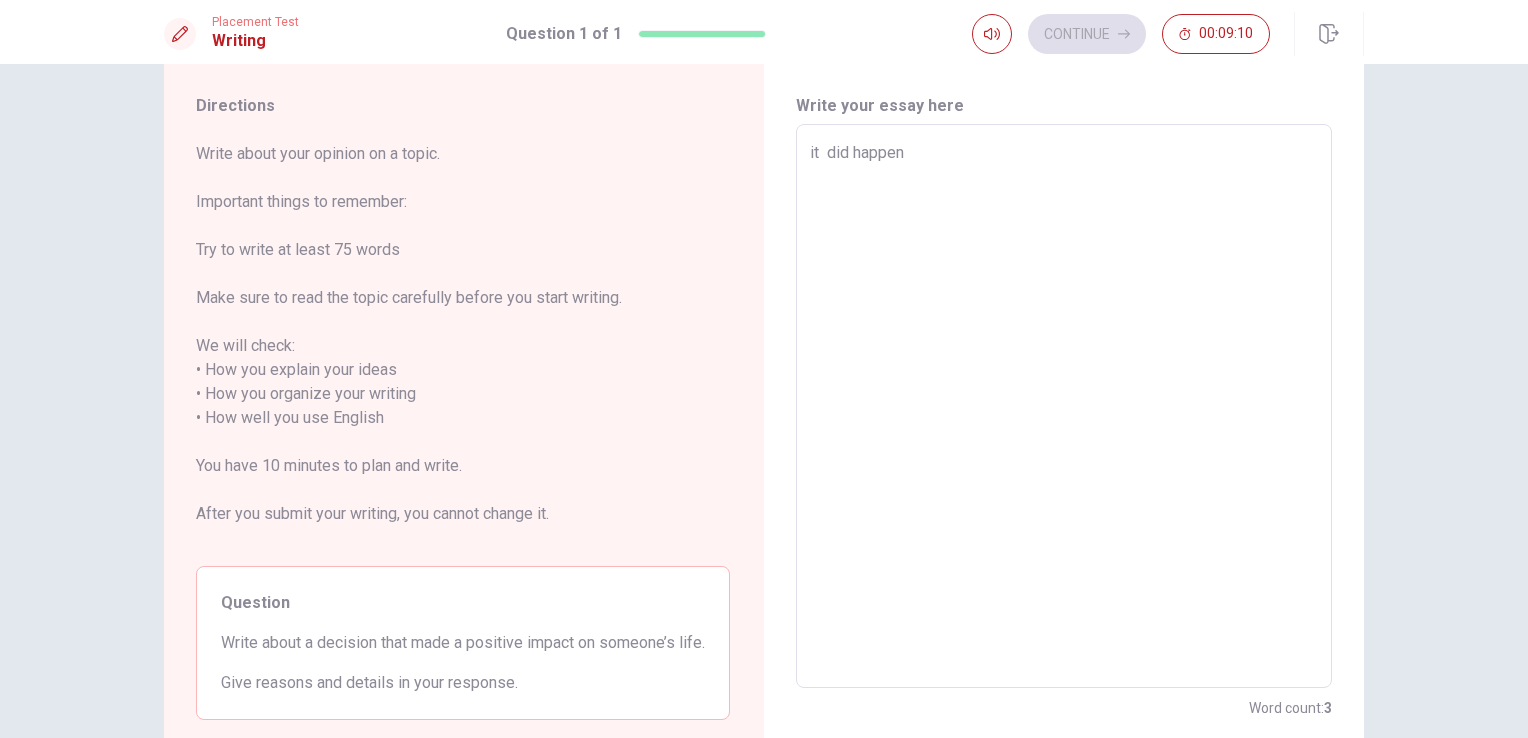 type on "x" 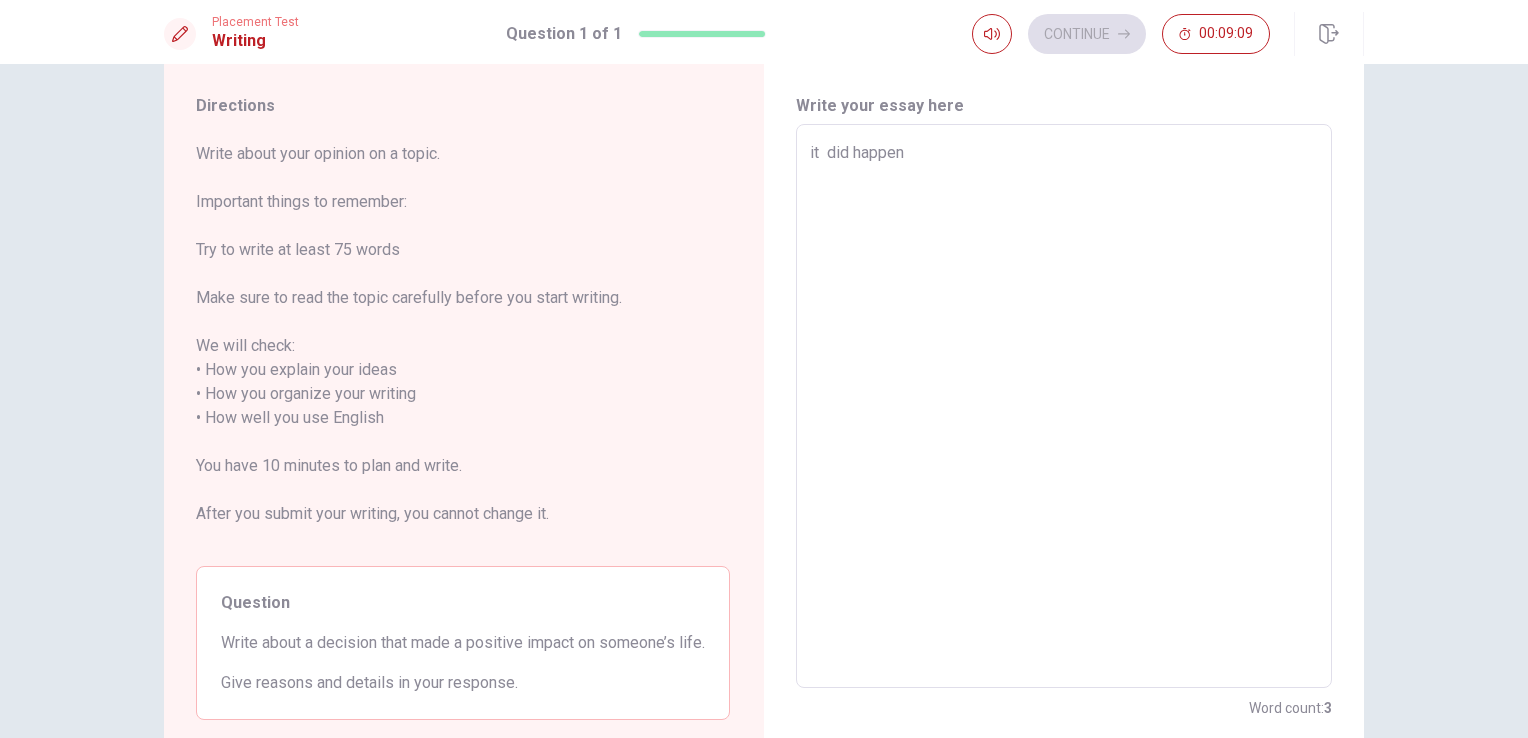 type on "it  did happen" 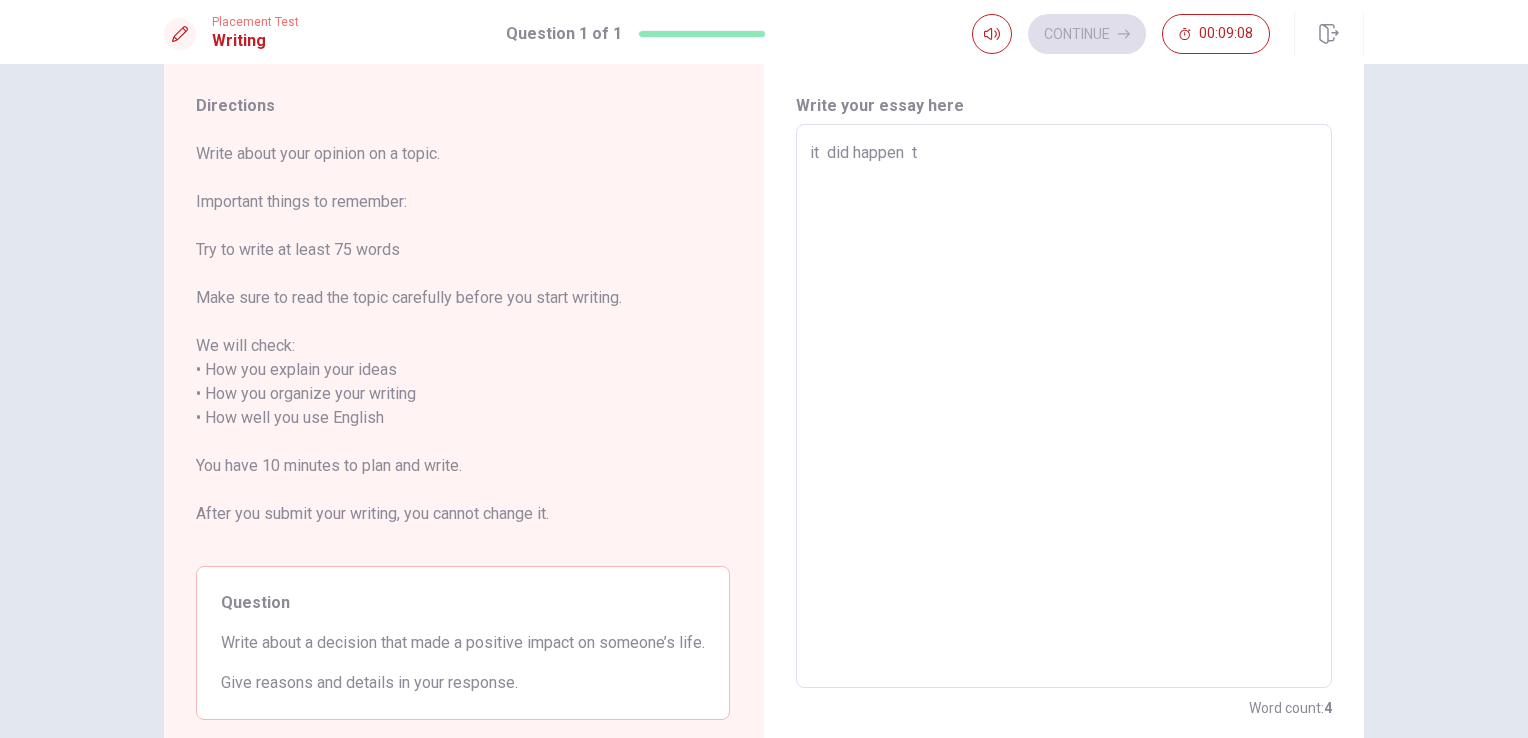 type on "x" 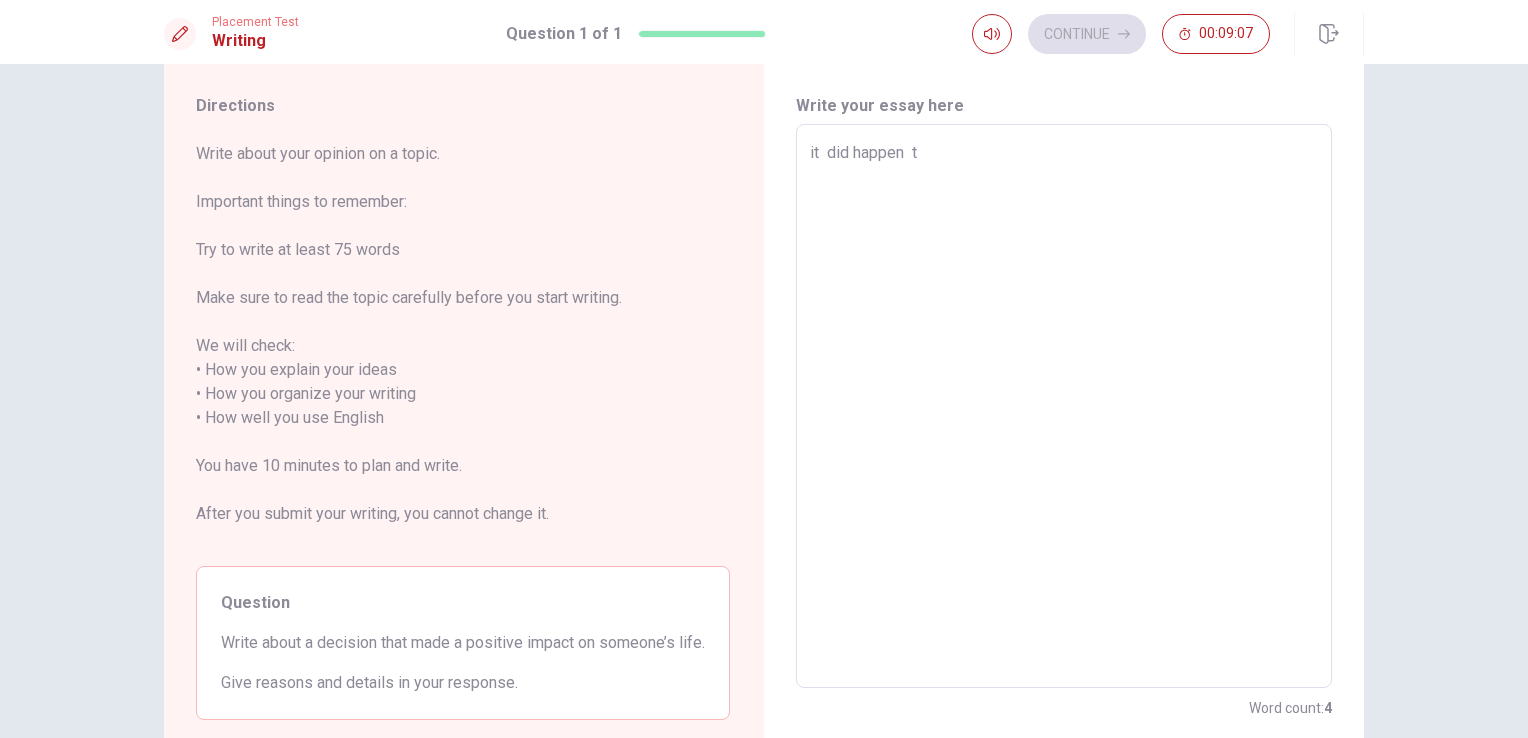 type on "it  did happen  tw" 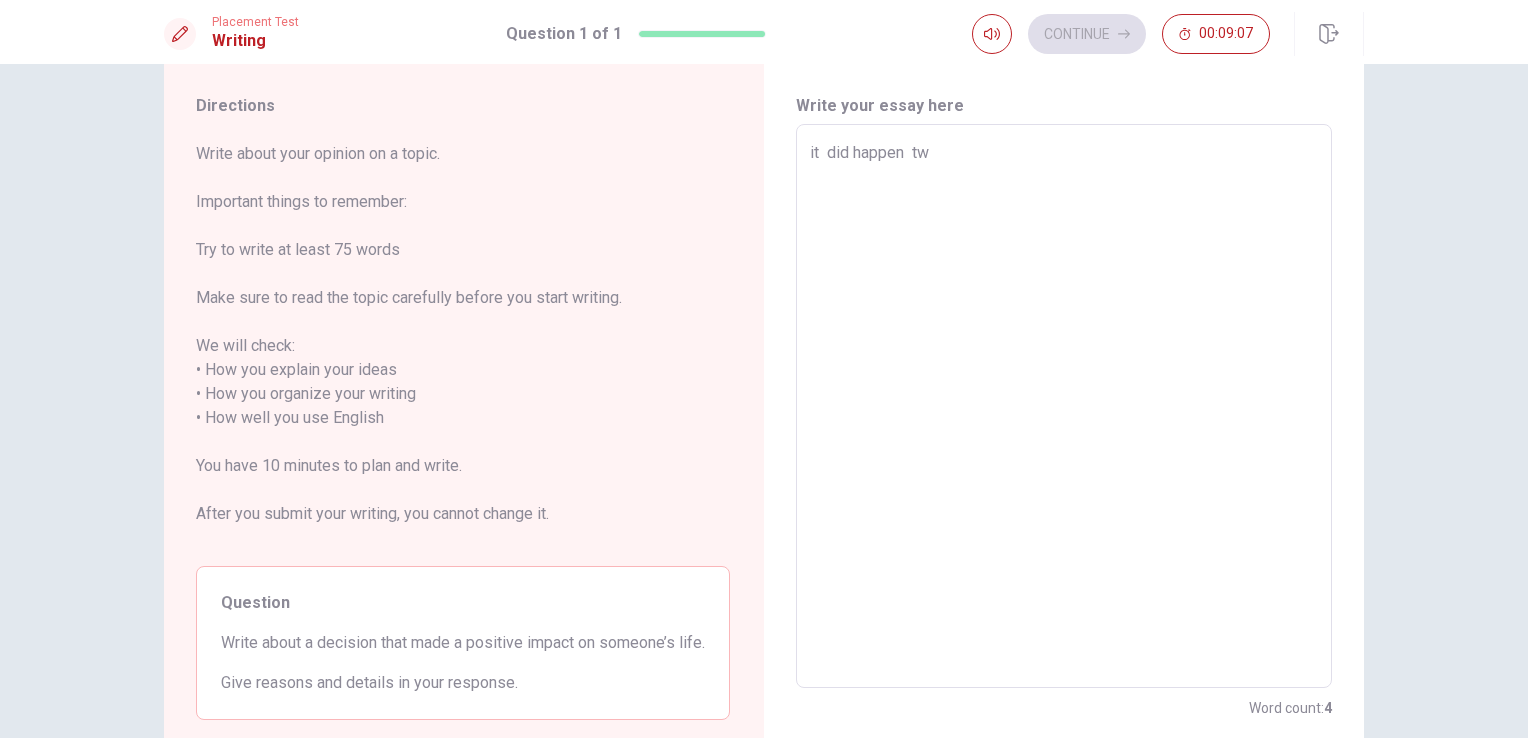type on "x" 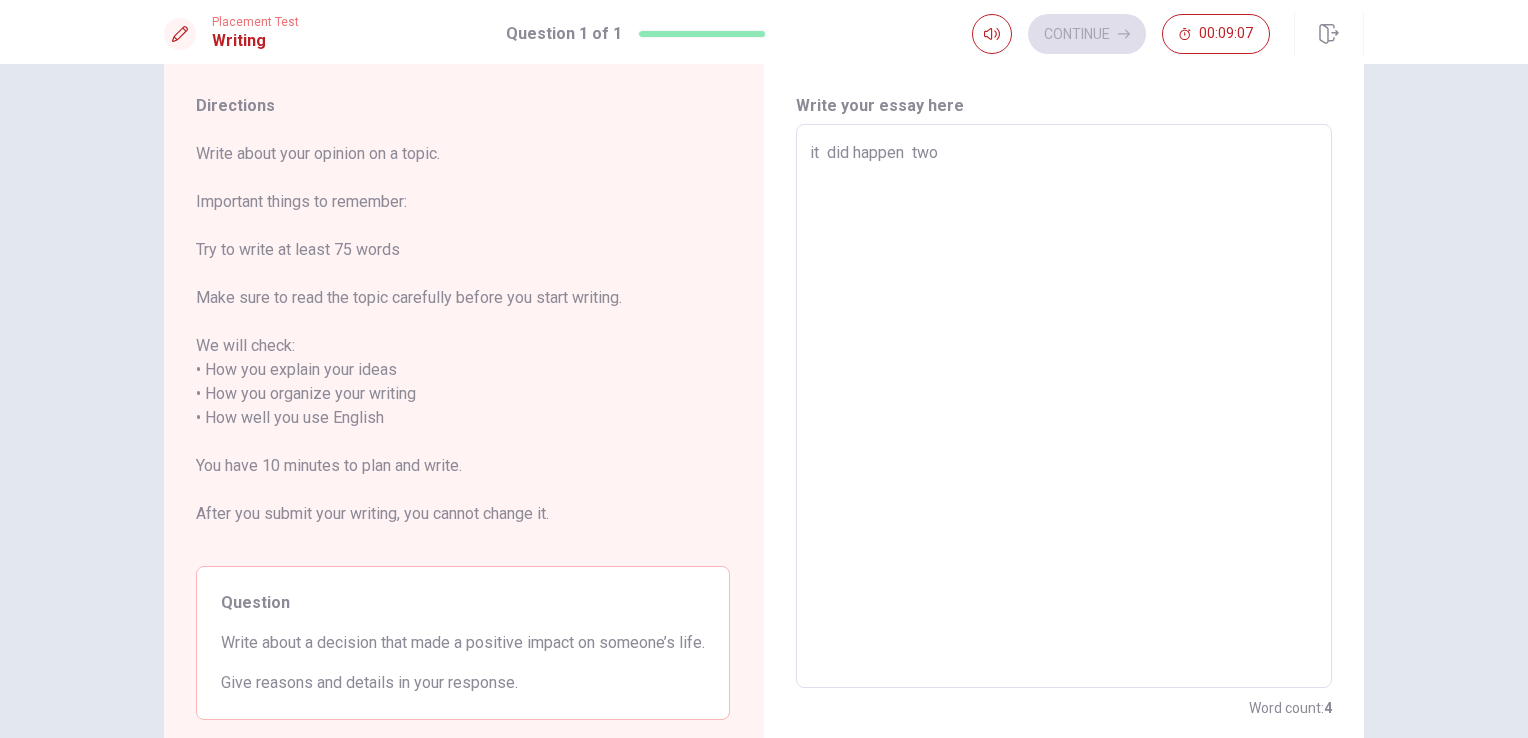 type on "it  did happen  two" 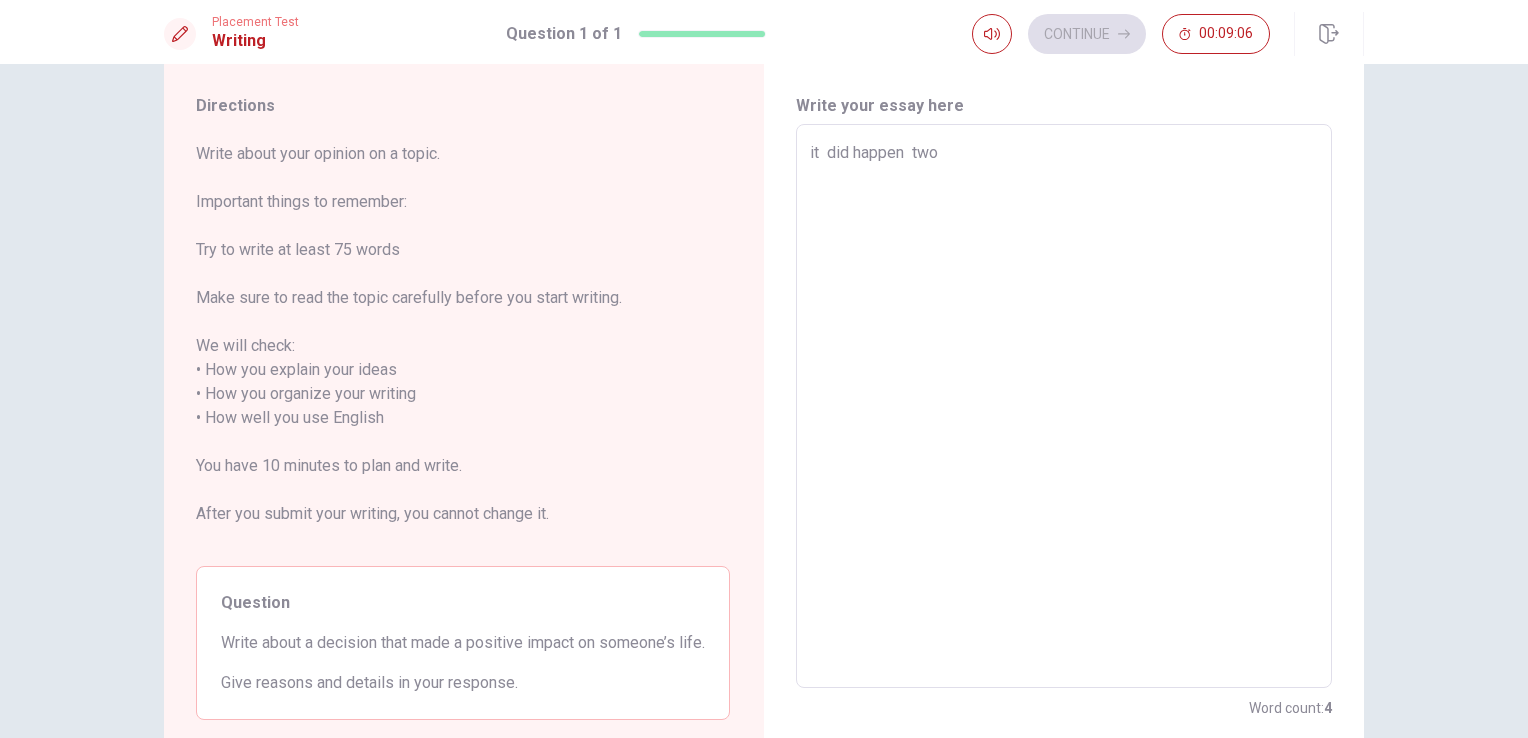 type on "it  did happen  two y" 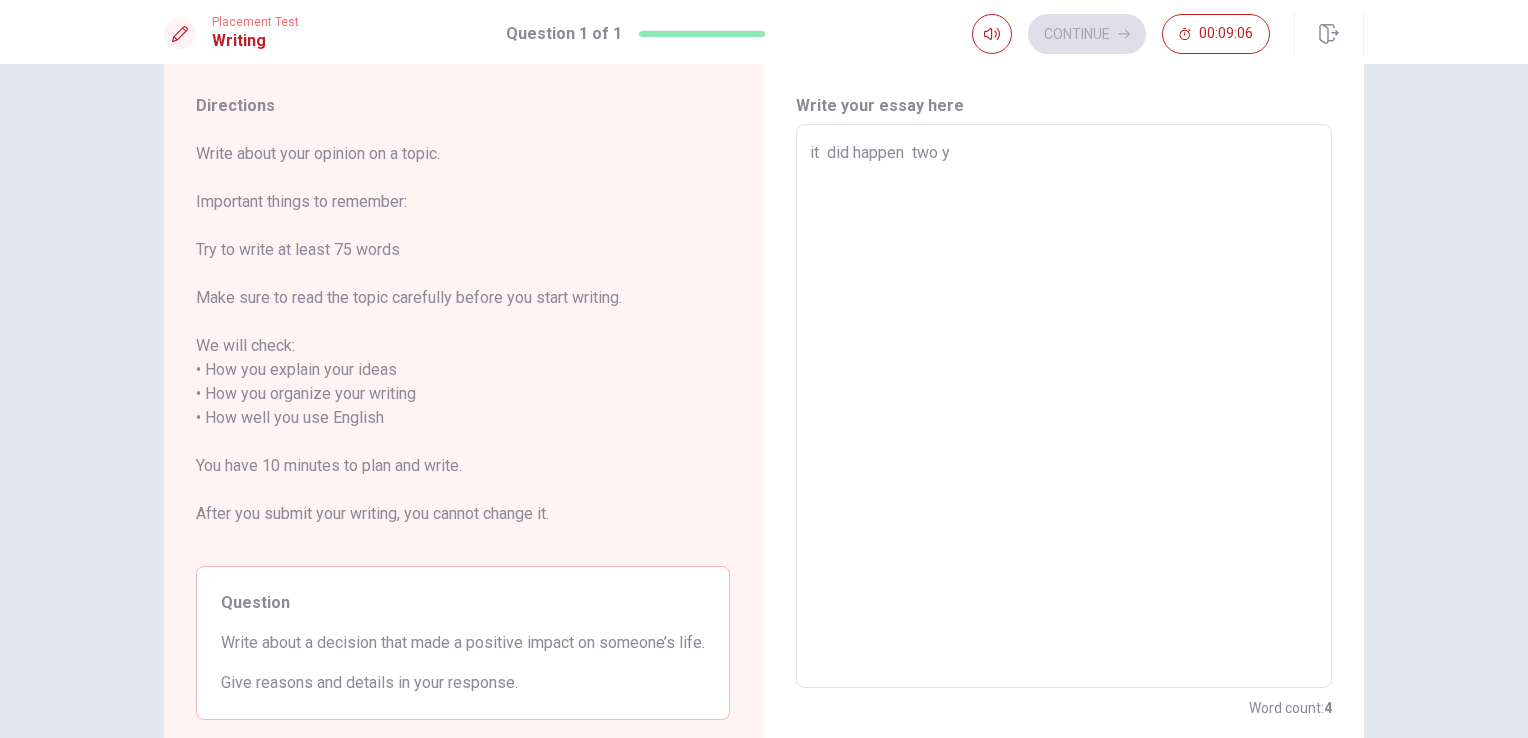 type on "x" 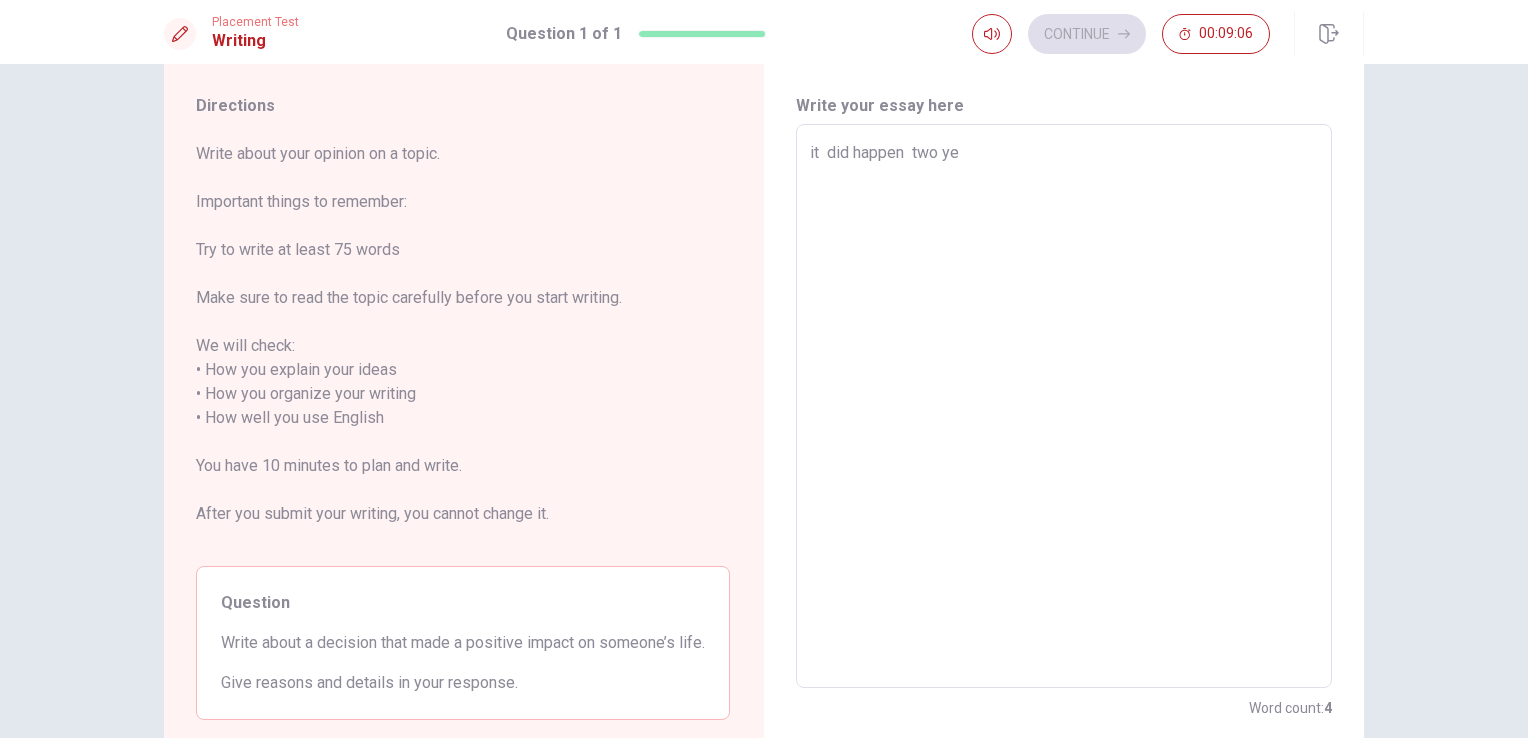 type on "x" 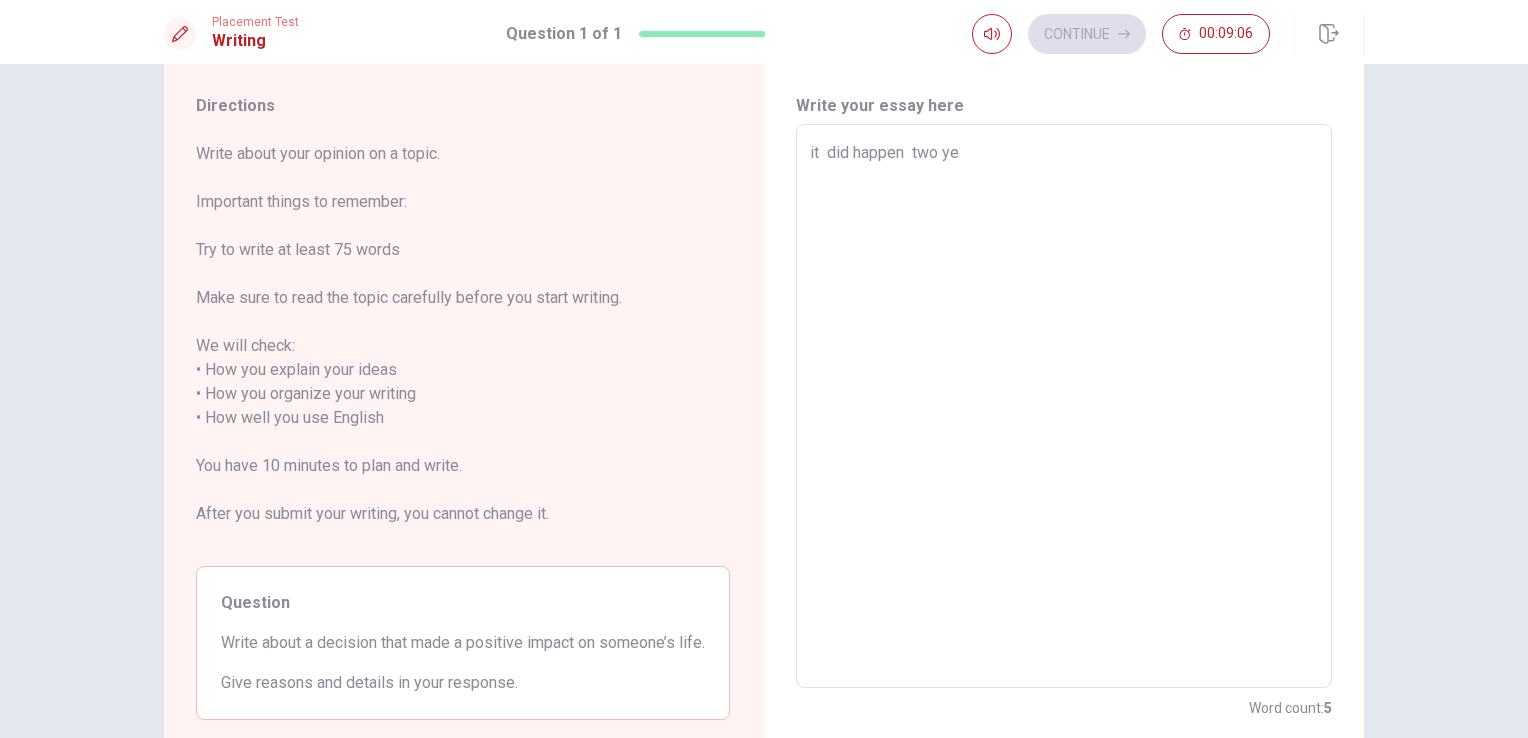 type on "it  did happen  two yea" 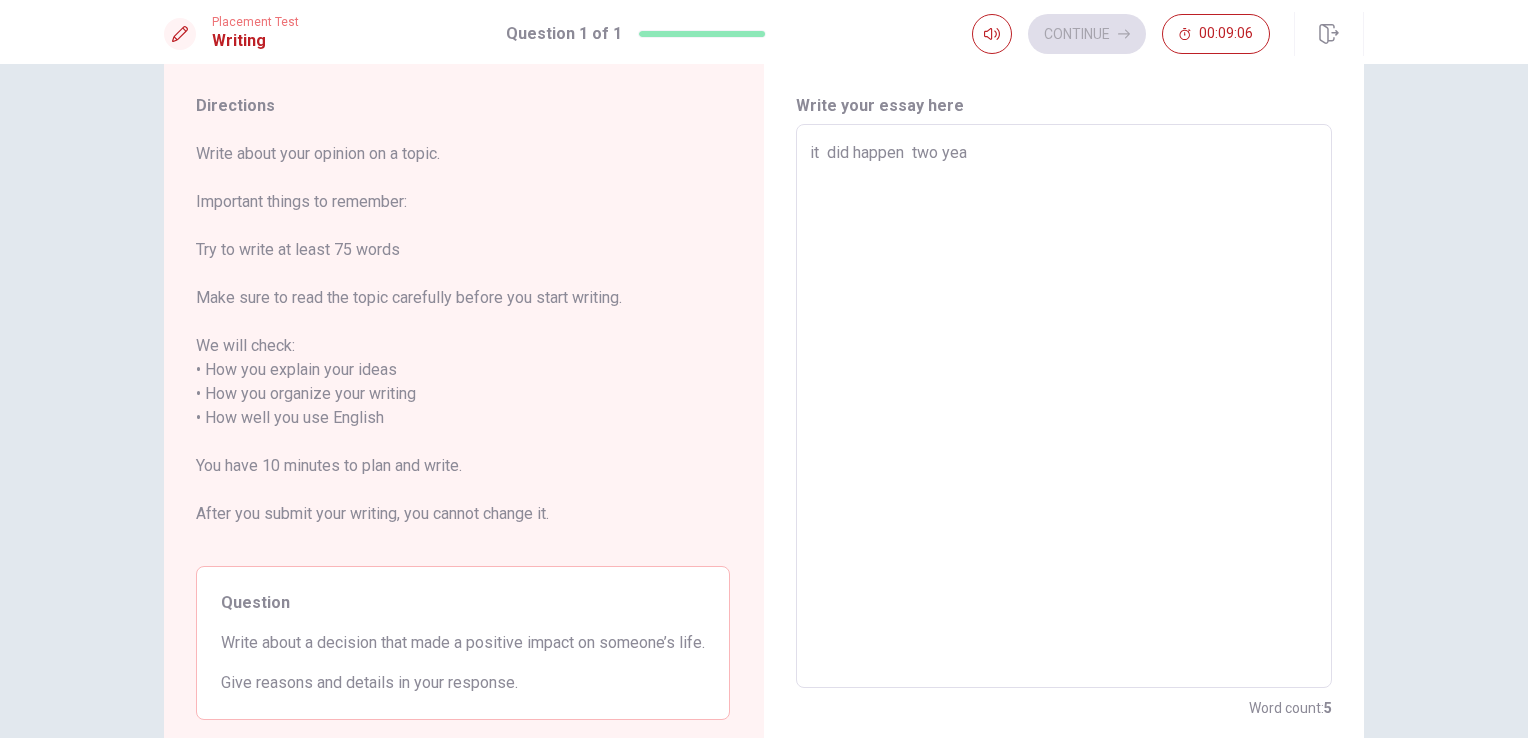type on "x" 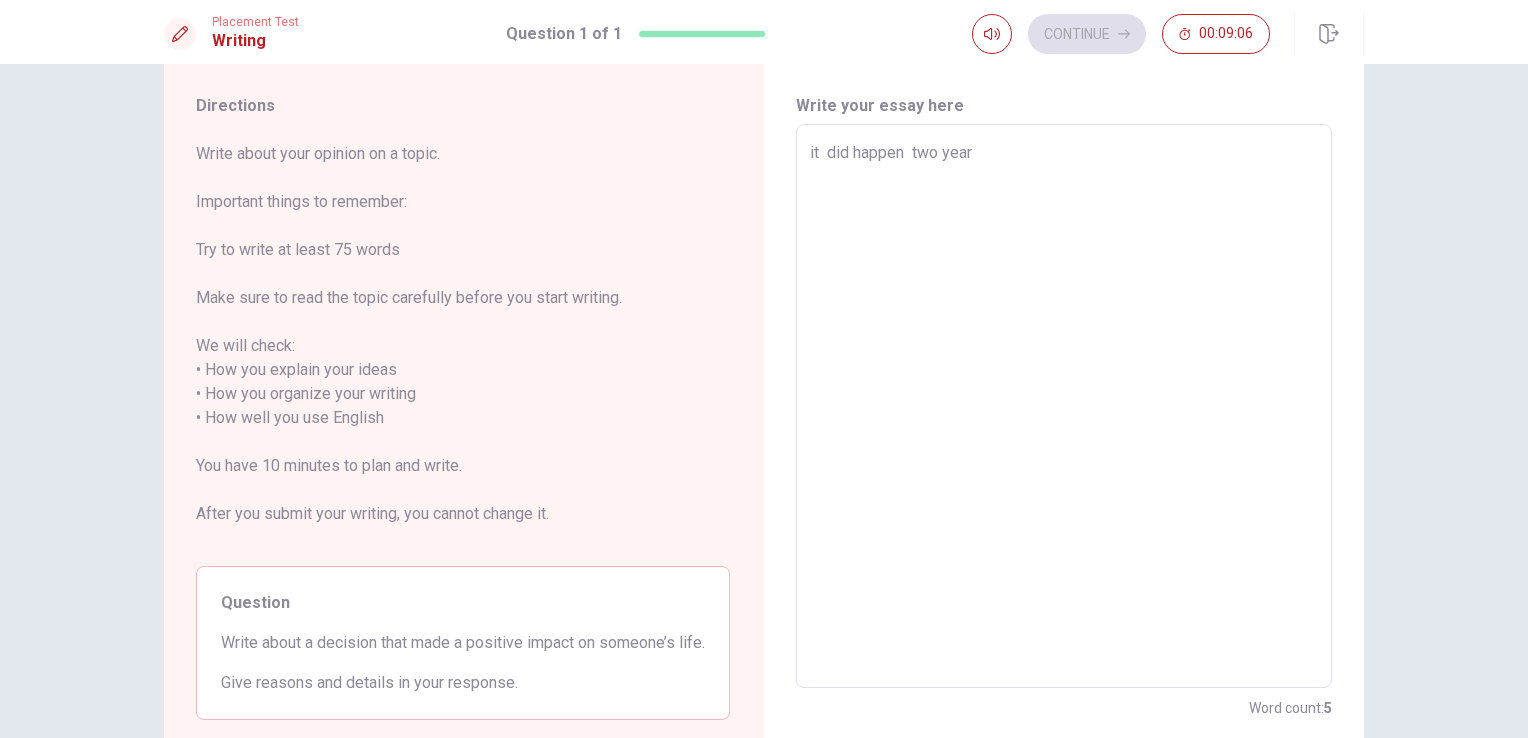 type on "it  did happen  two years" 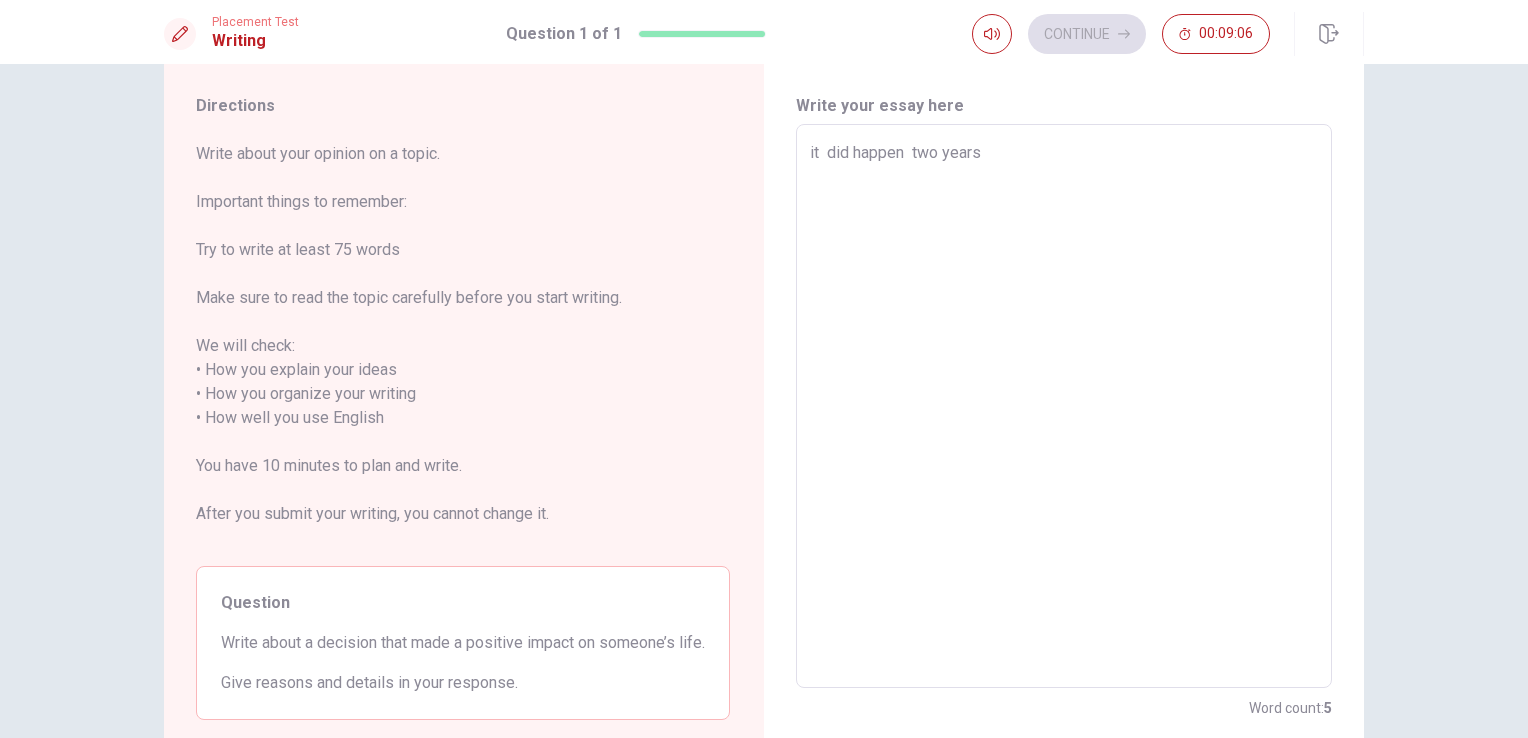 type on "x" 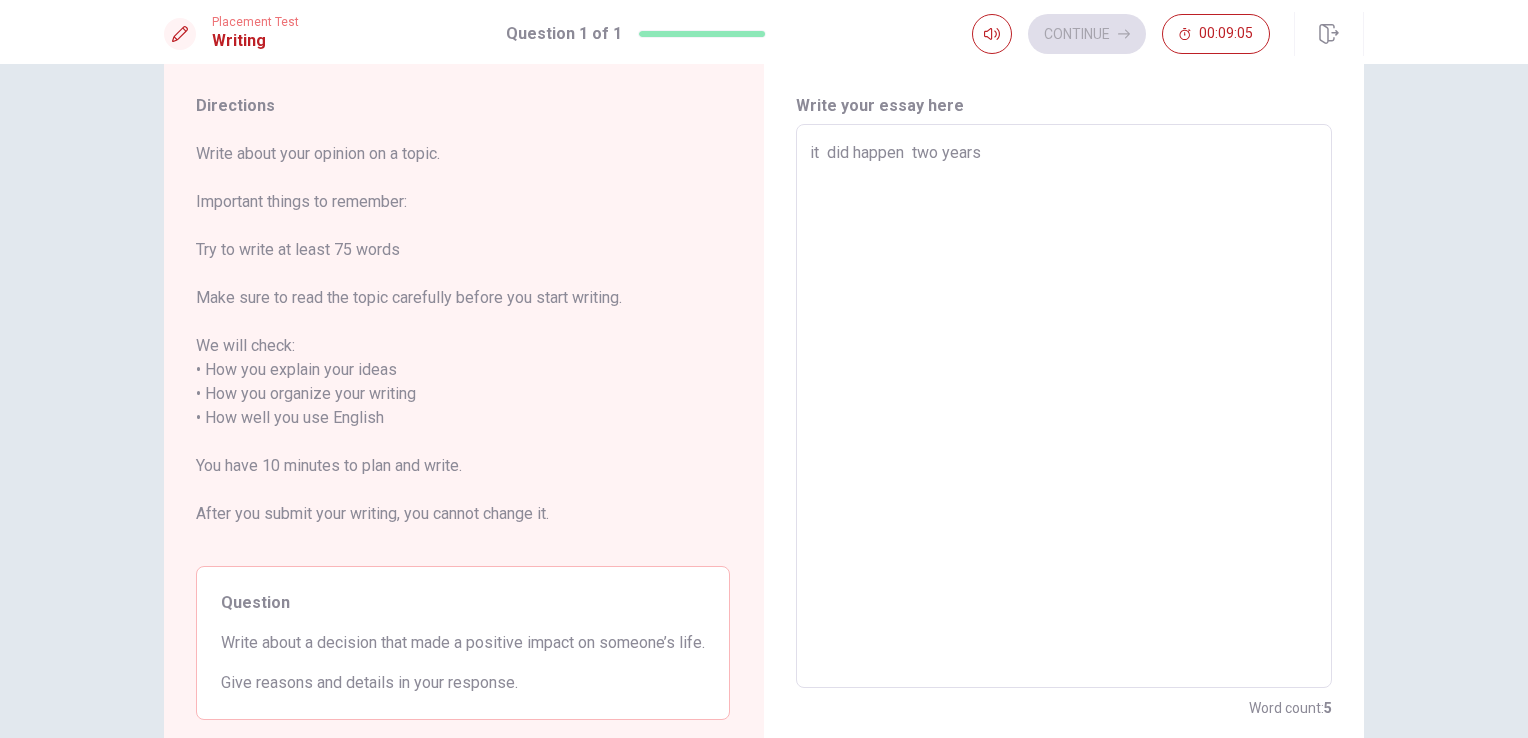 type on "it  did happen  two years a" 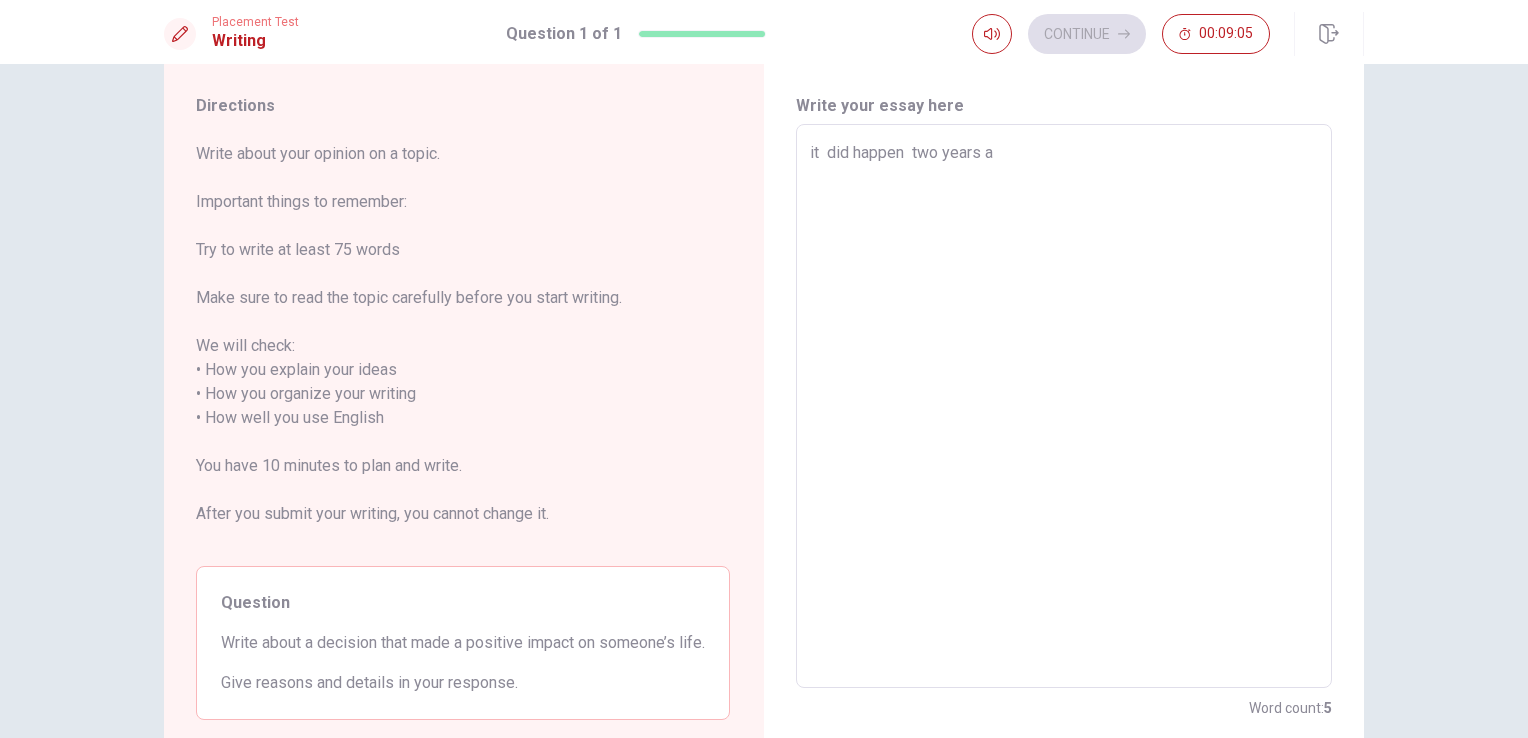 type on "x" 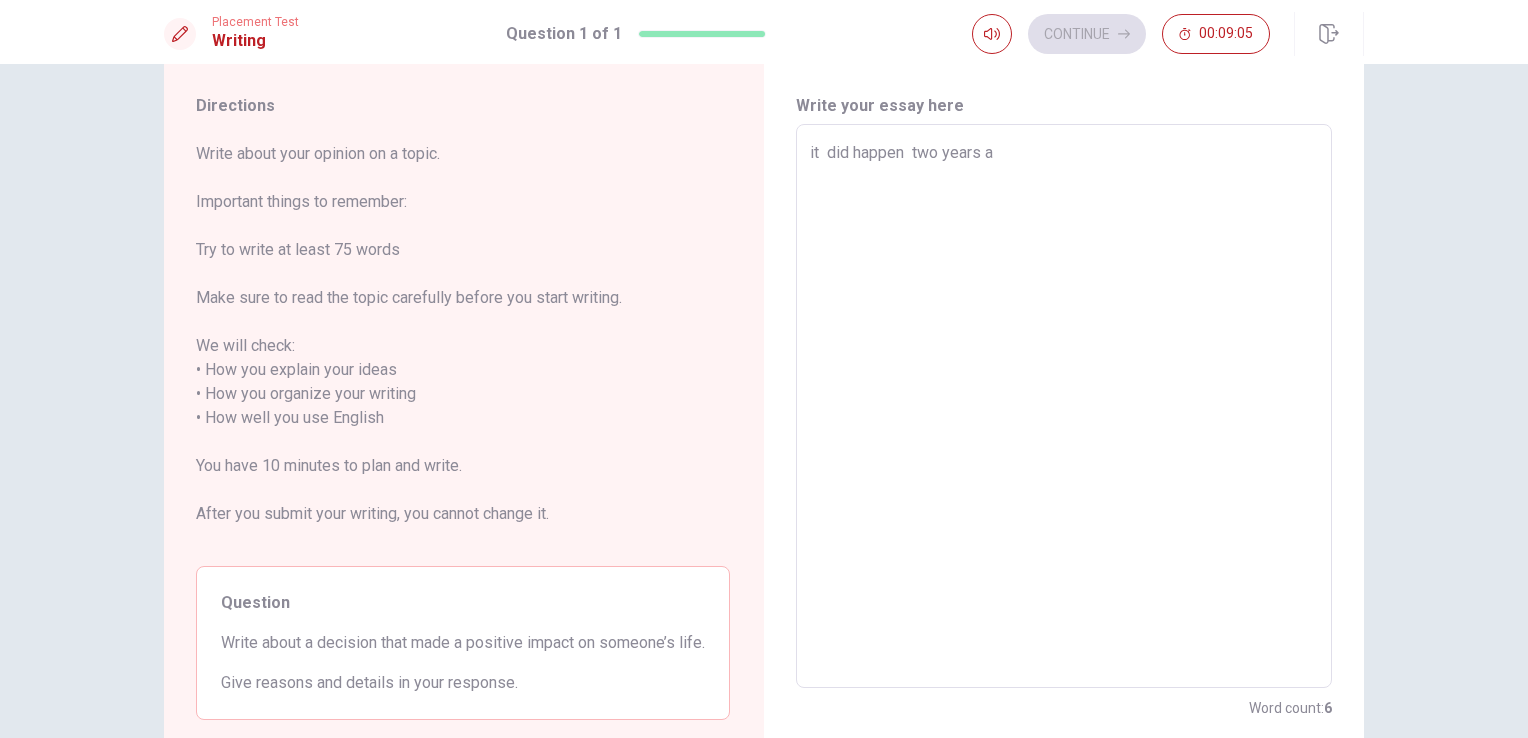type on "it  did happen  two years ag" 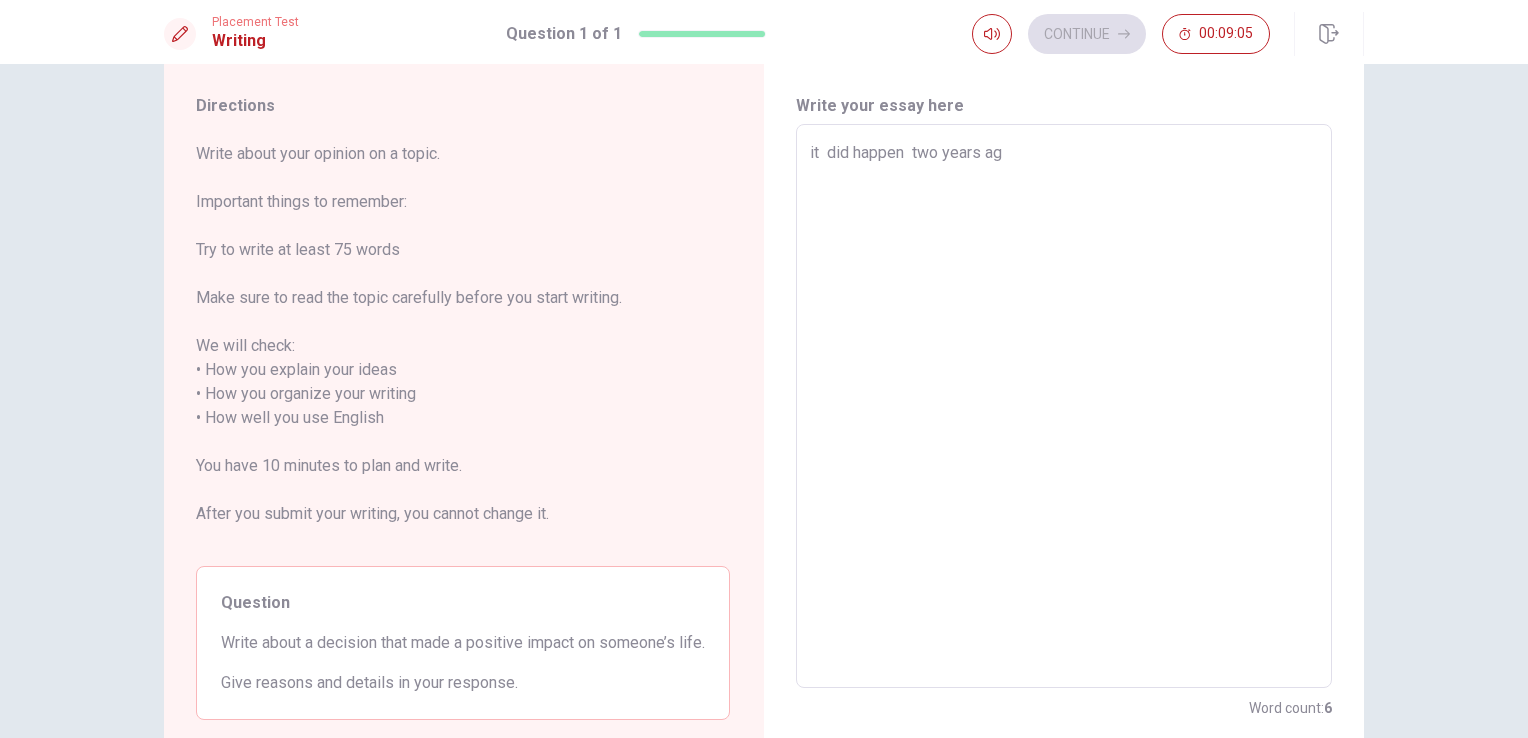 type on "x" 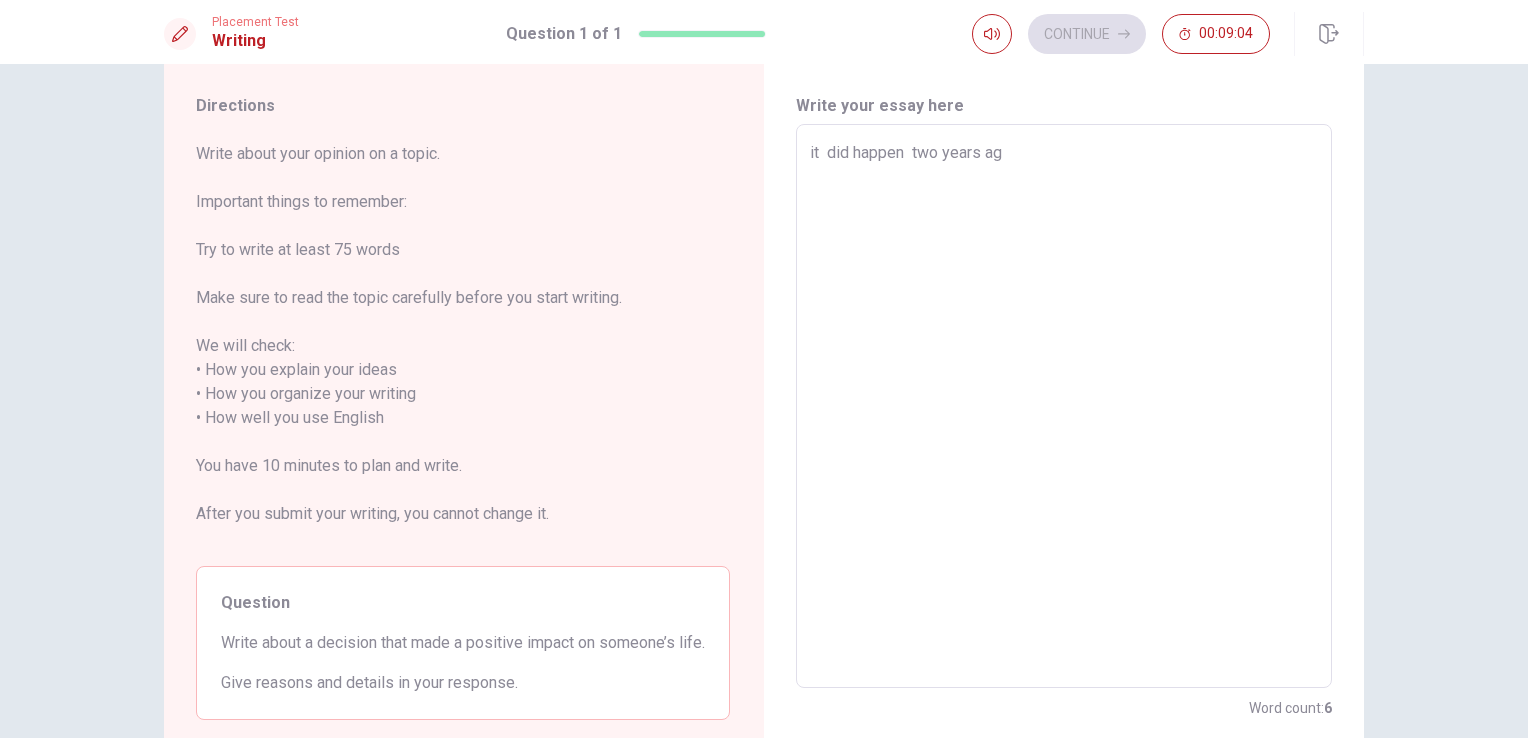type on "it  did happen  [DATE]" 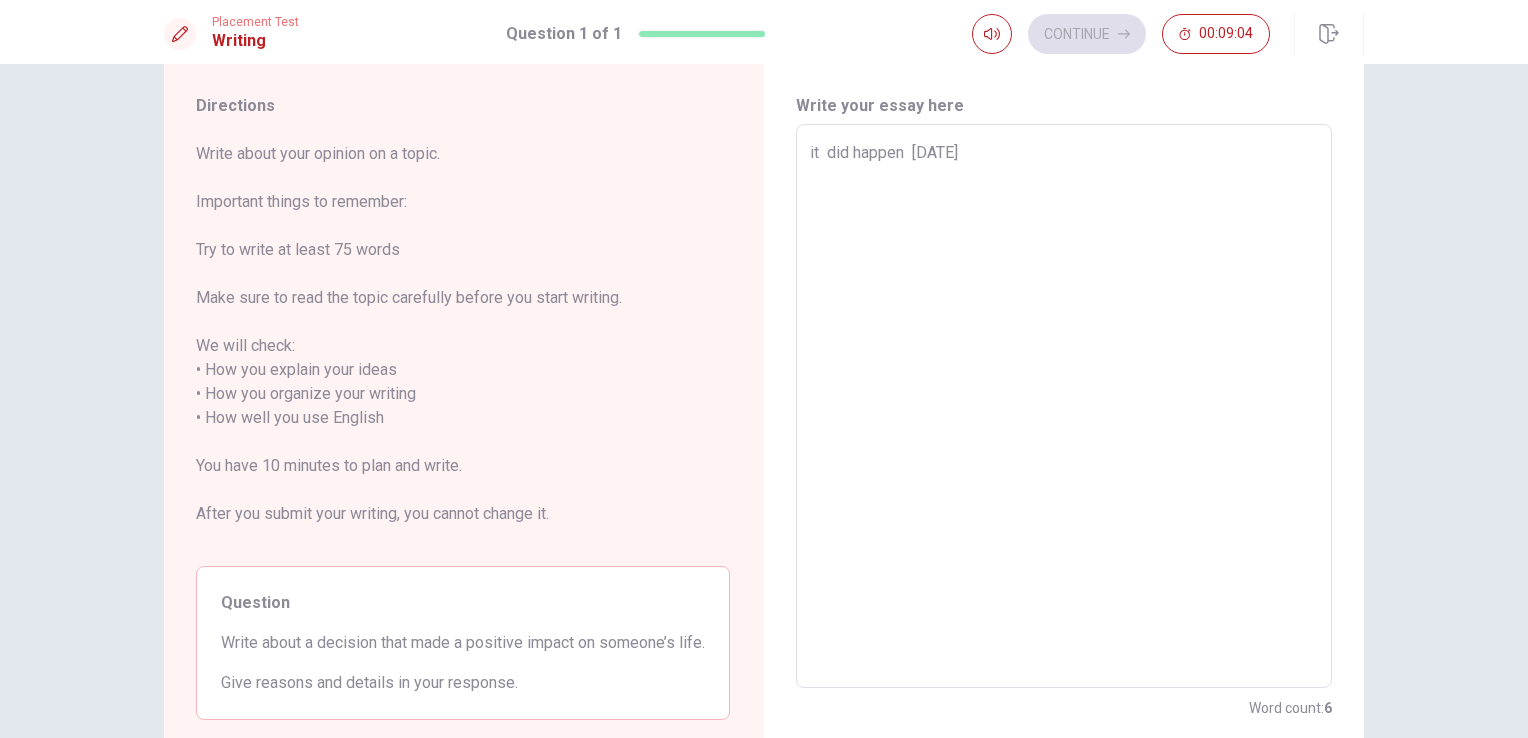 type on "x" 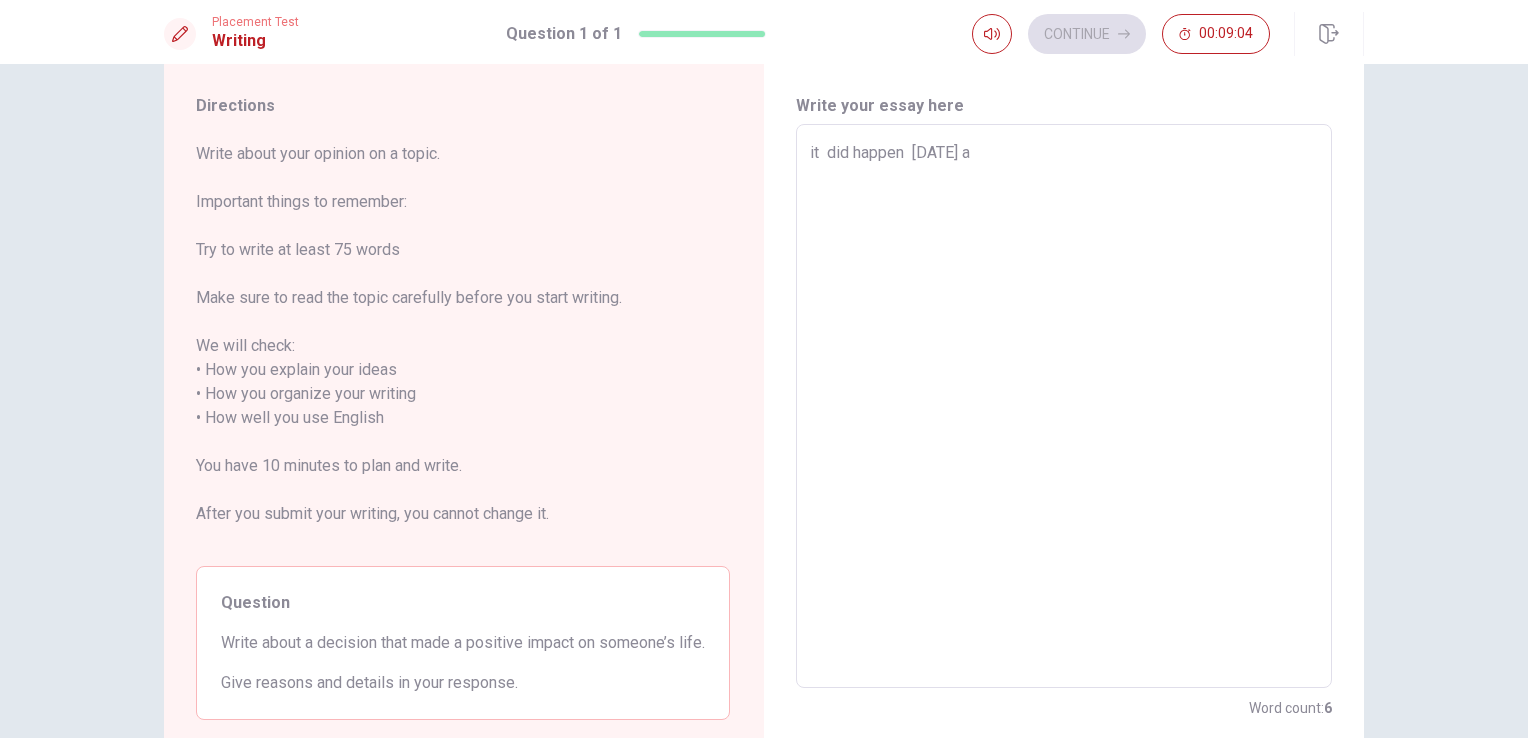 type on "x" 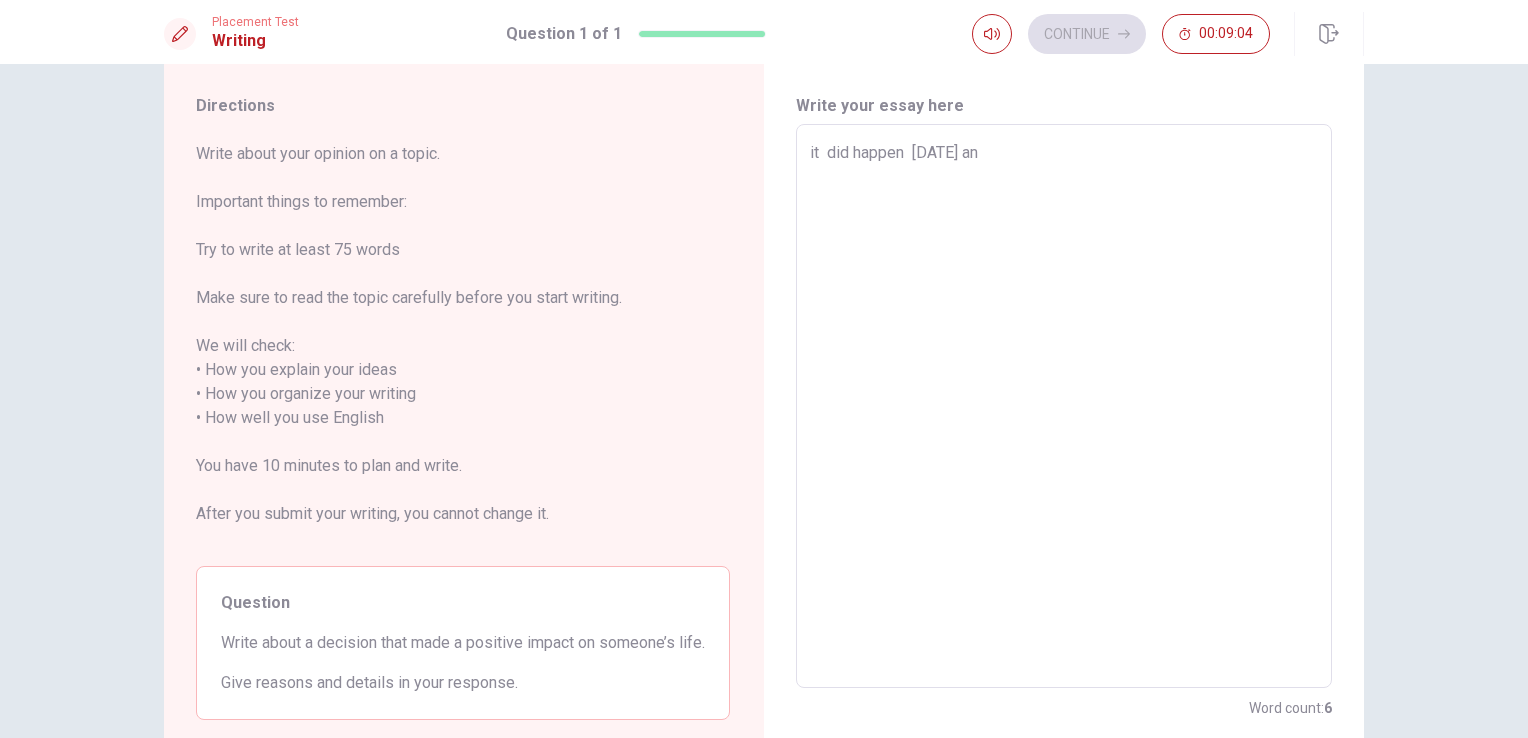 type on "x" 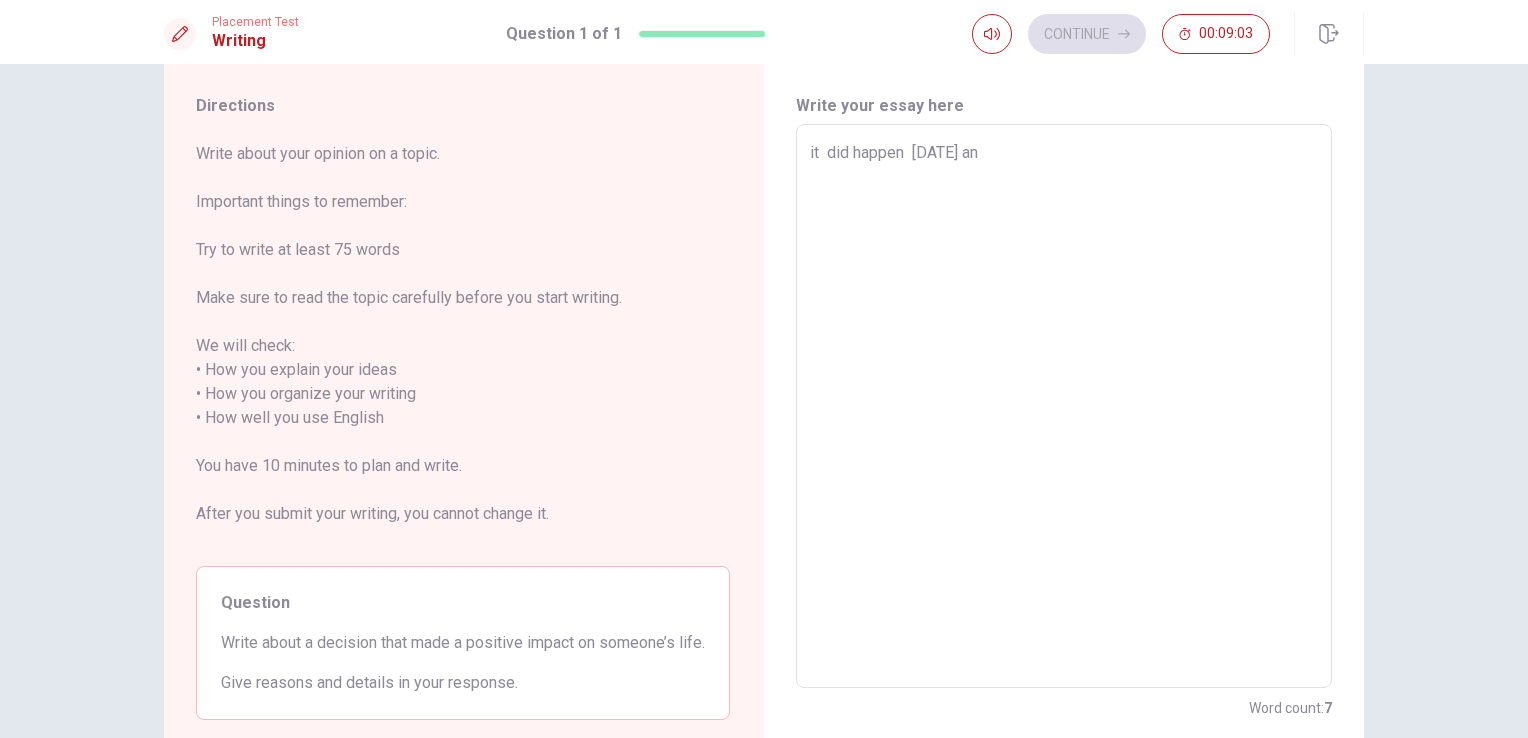 type on "it  did happen  [DATE] an" 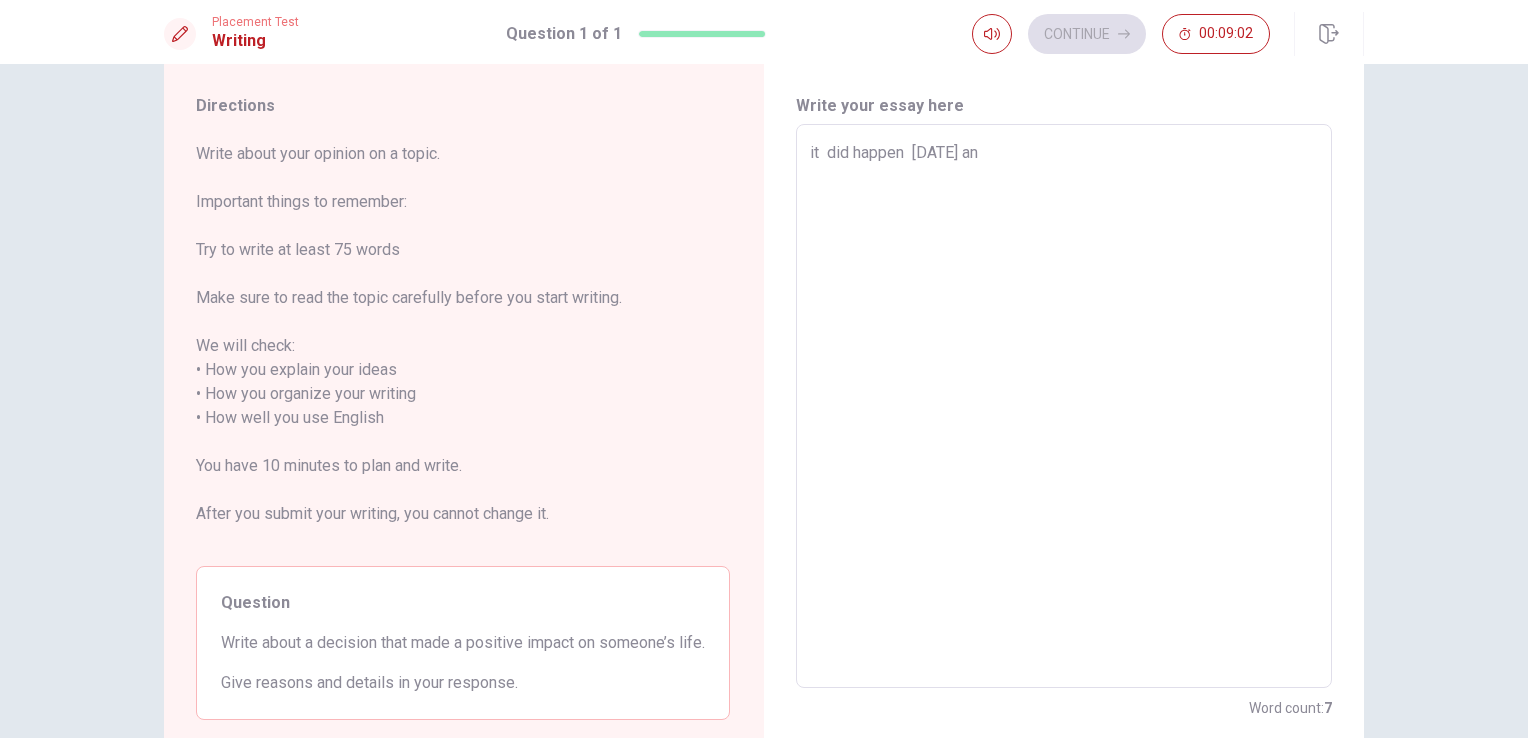 type on "x" 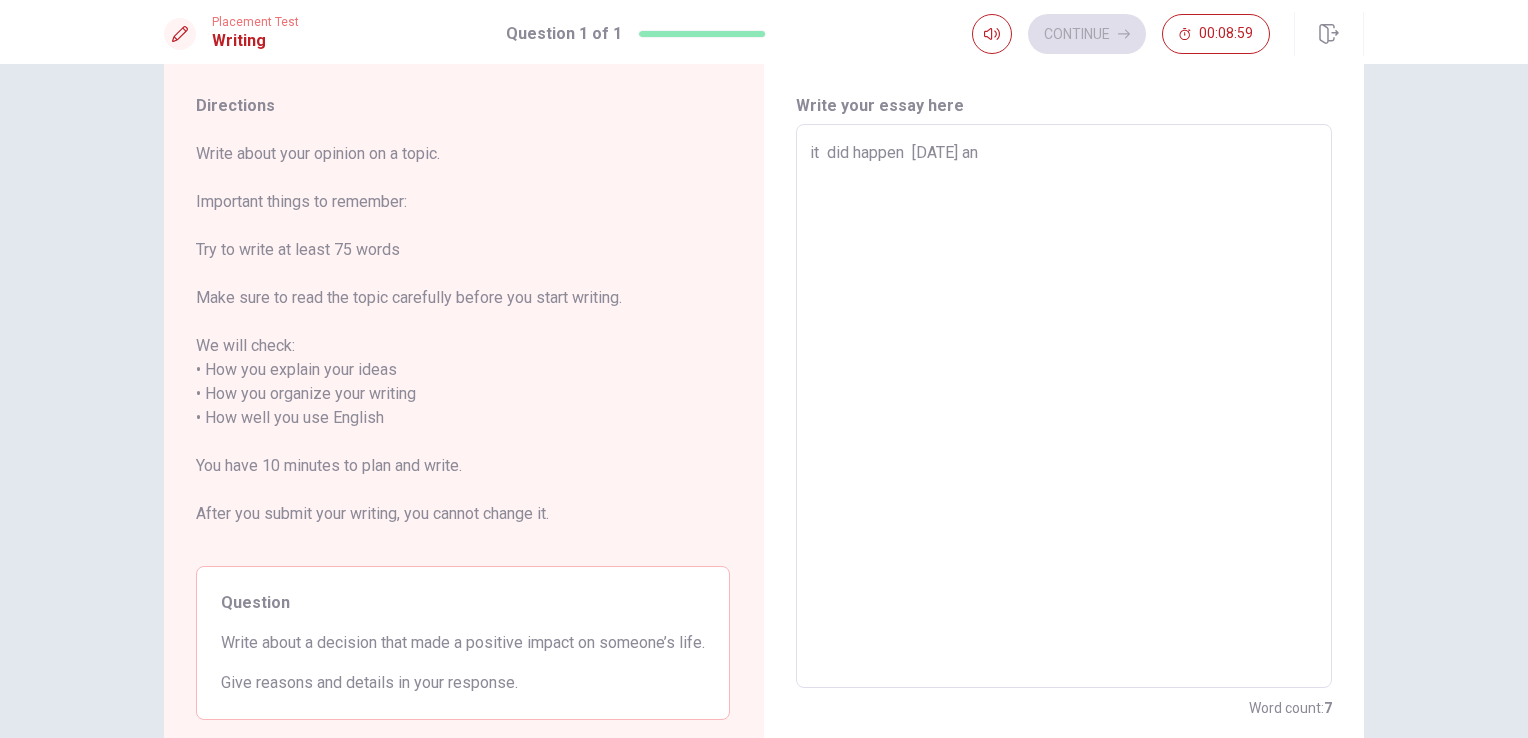 type on "x" 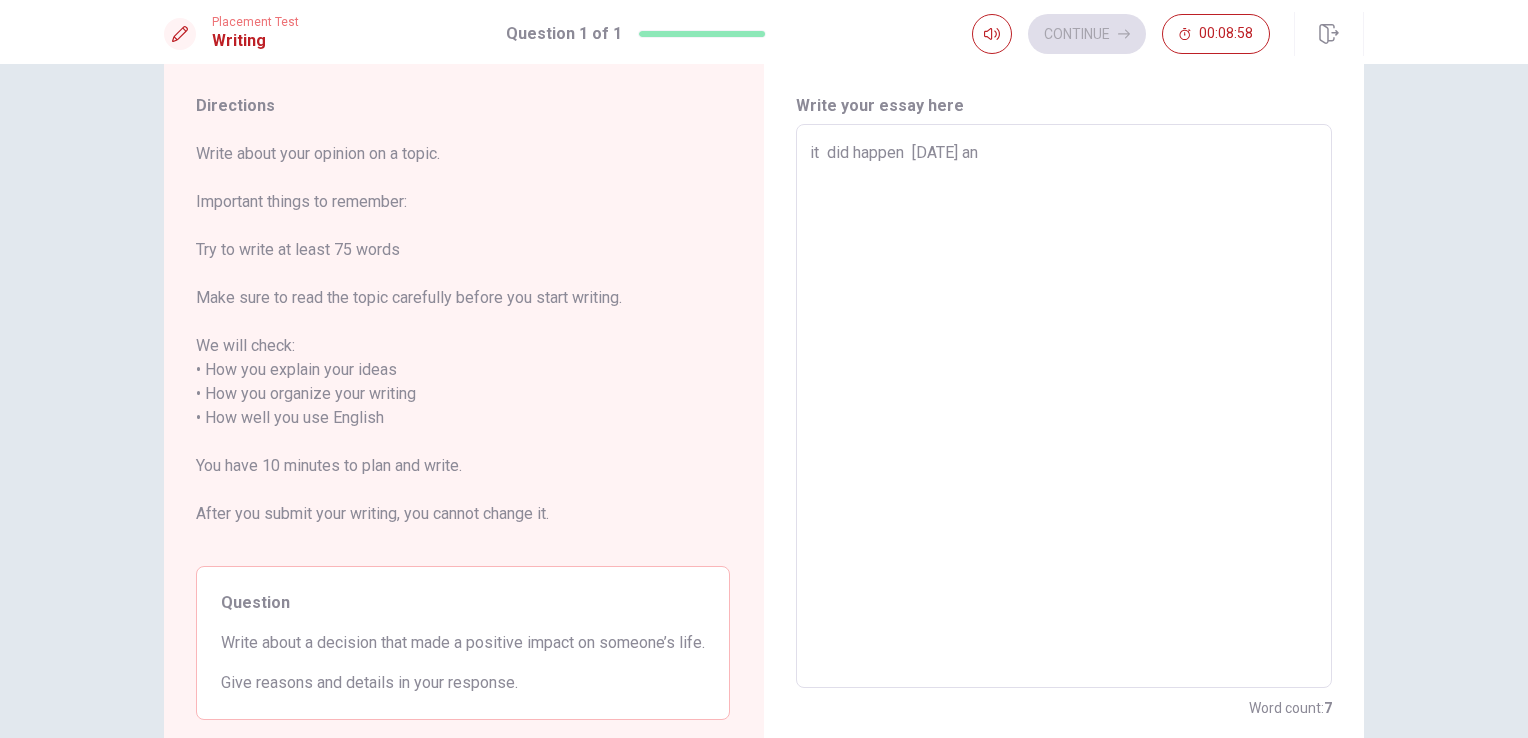 type on "it  did happen  [DATE] and" 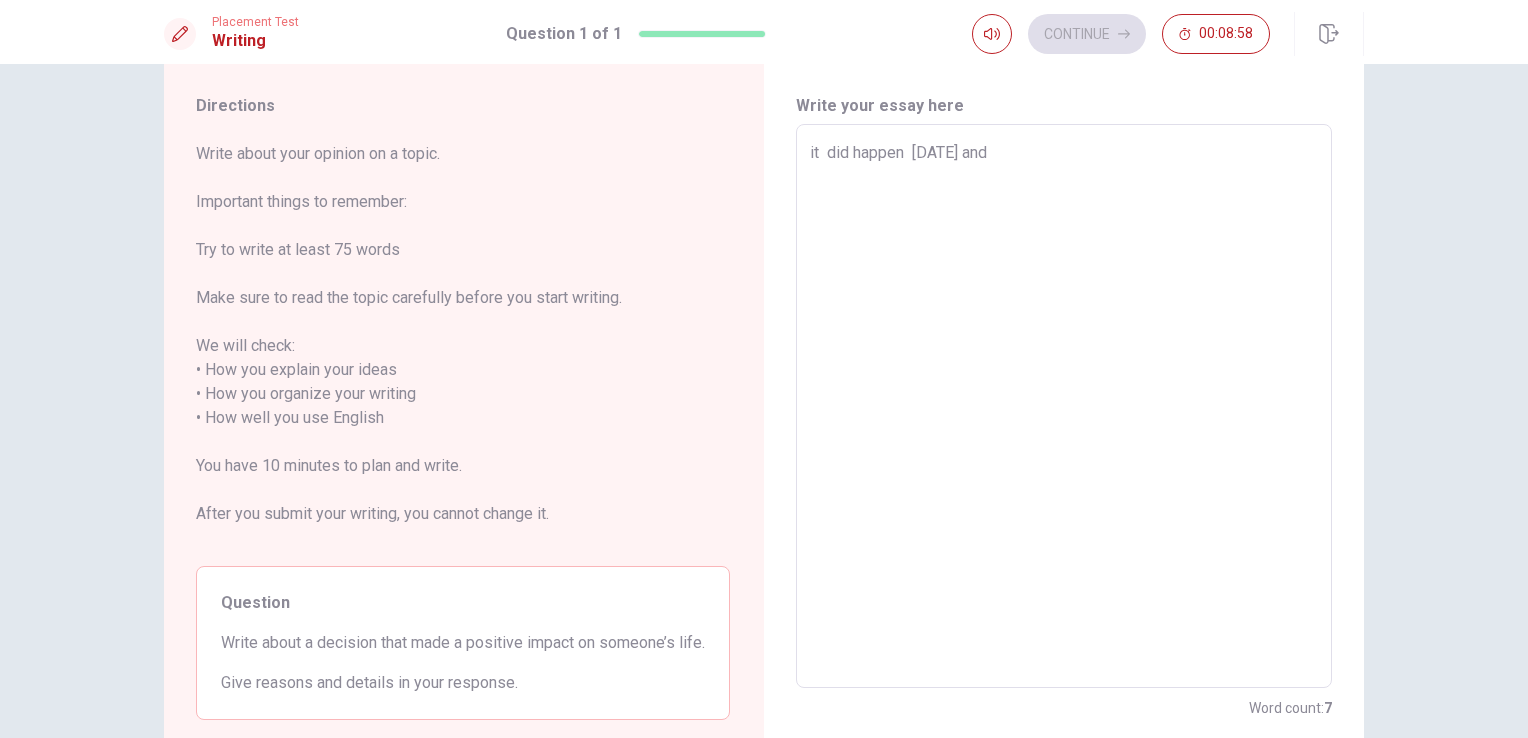 type on "x" 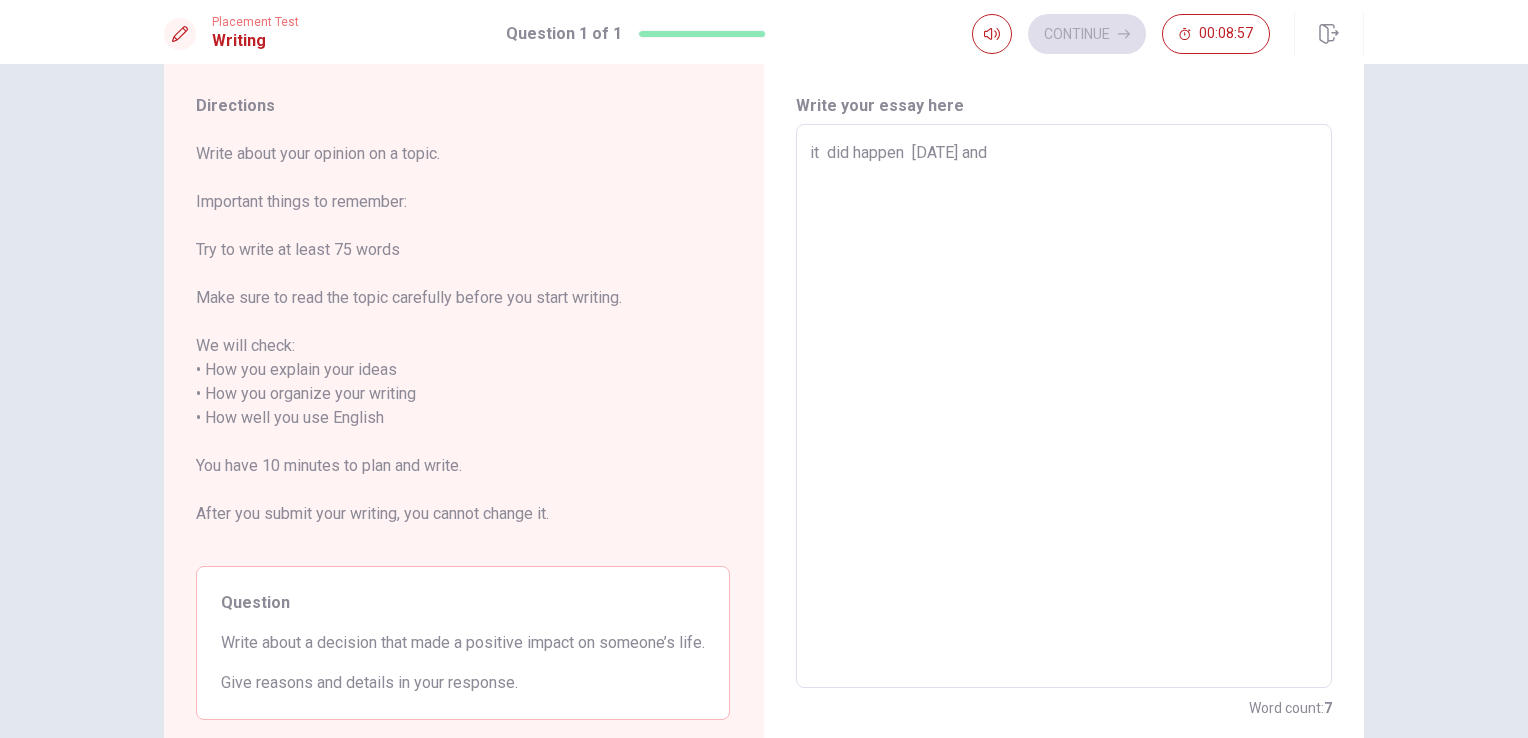 type on "it  did happen  [DATE] and i" 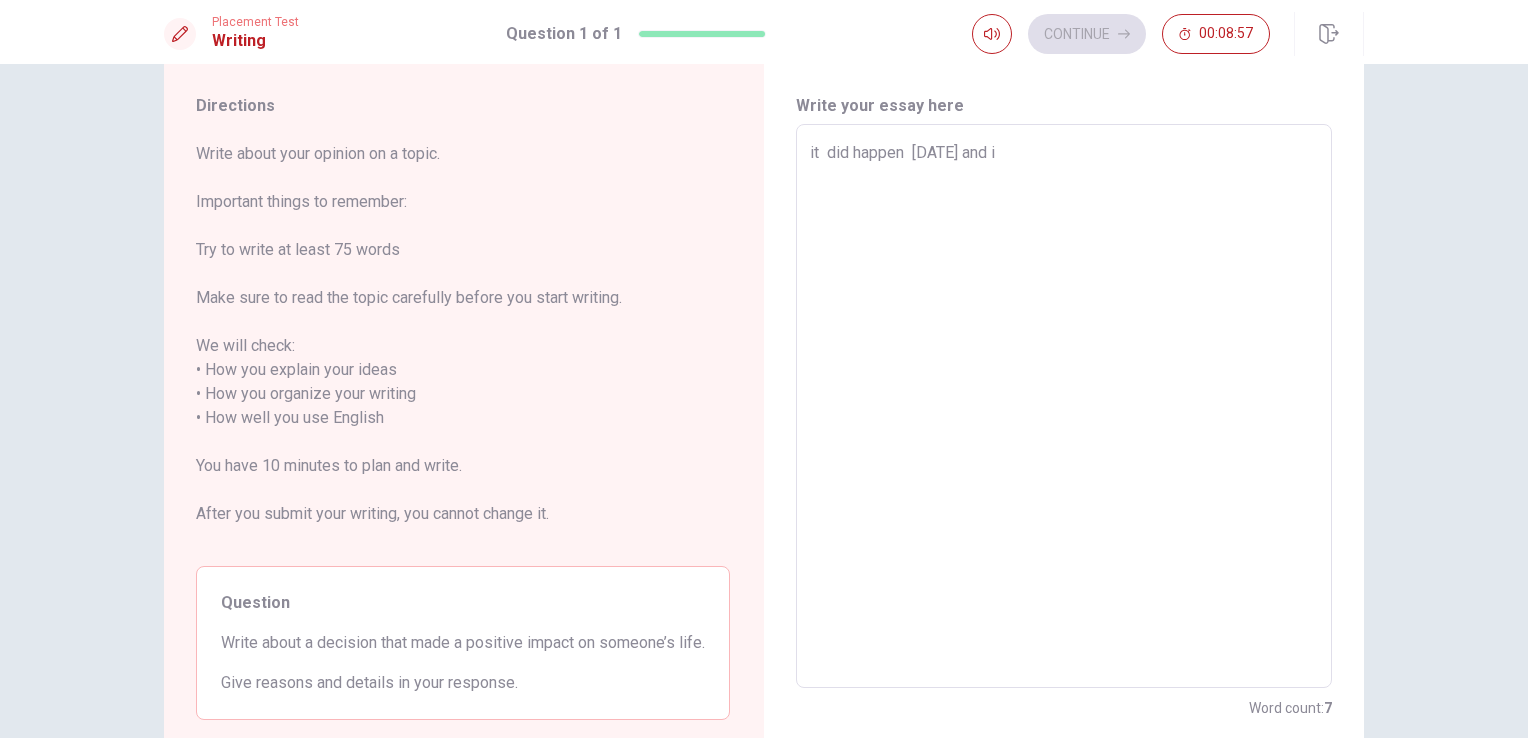type on "x" 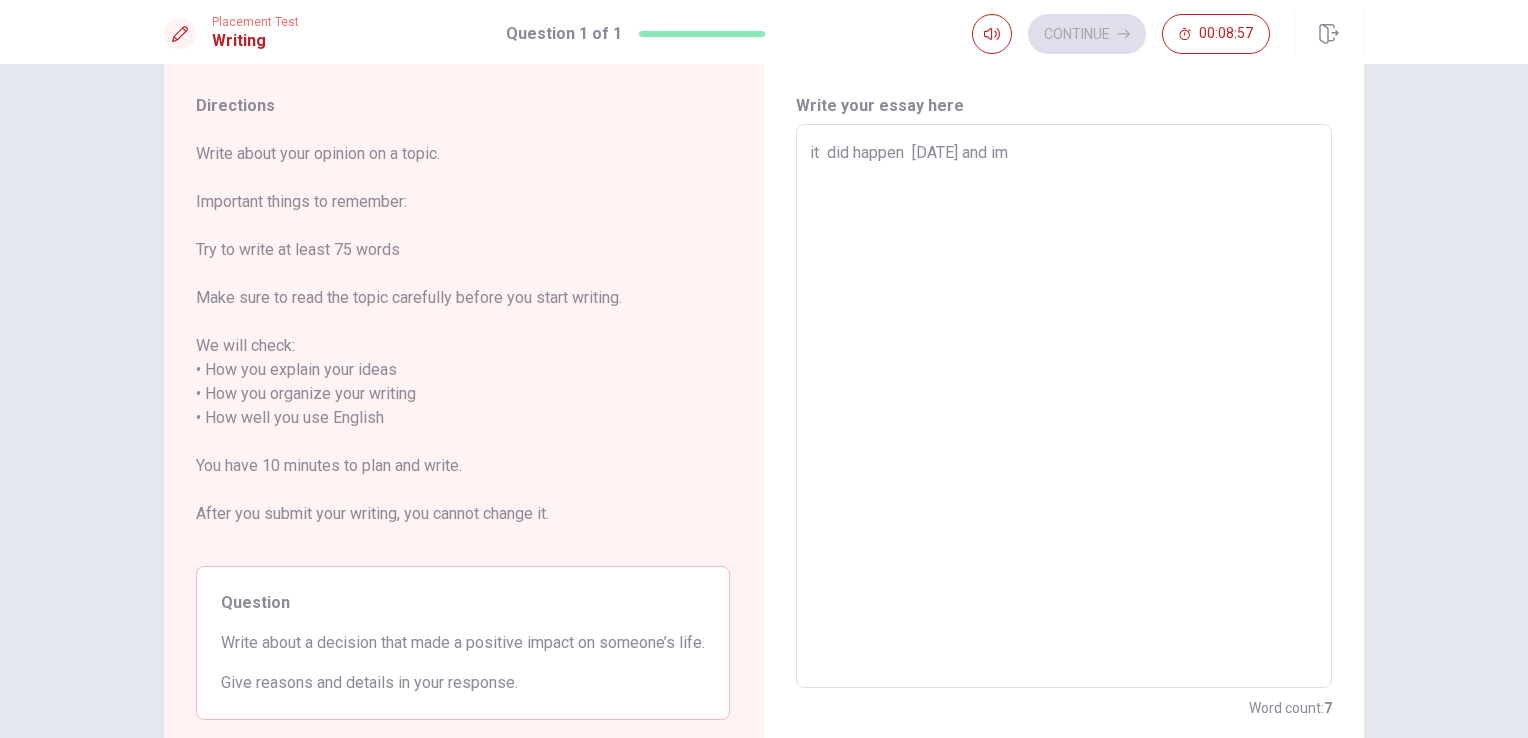 type on "x" 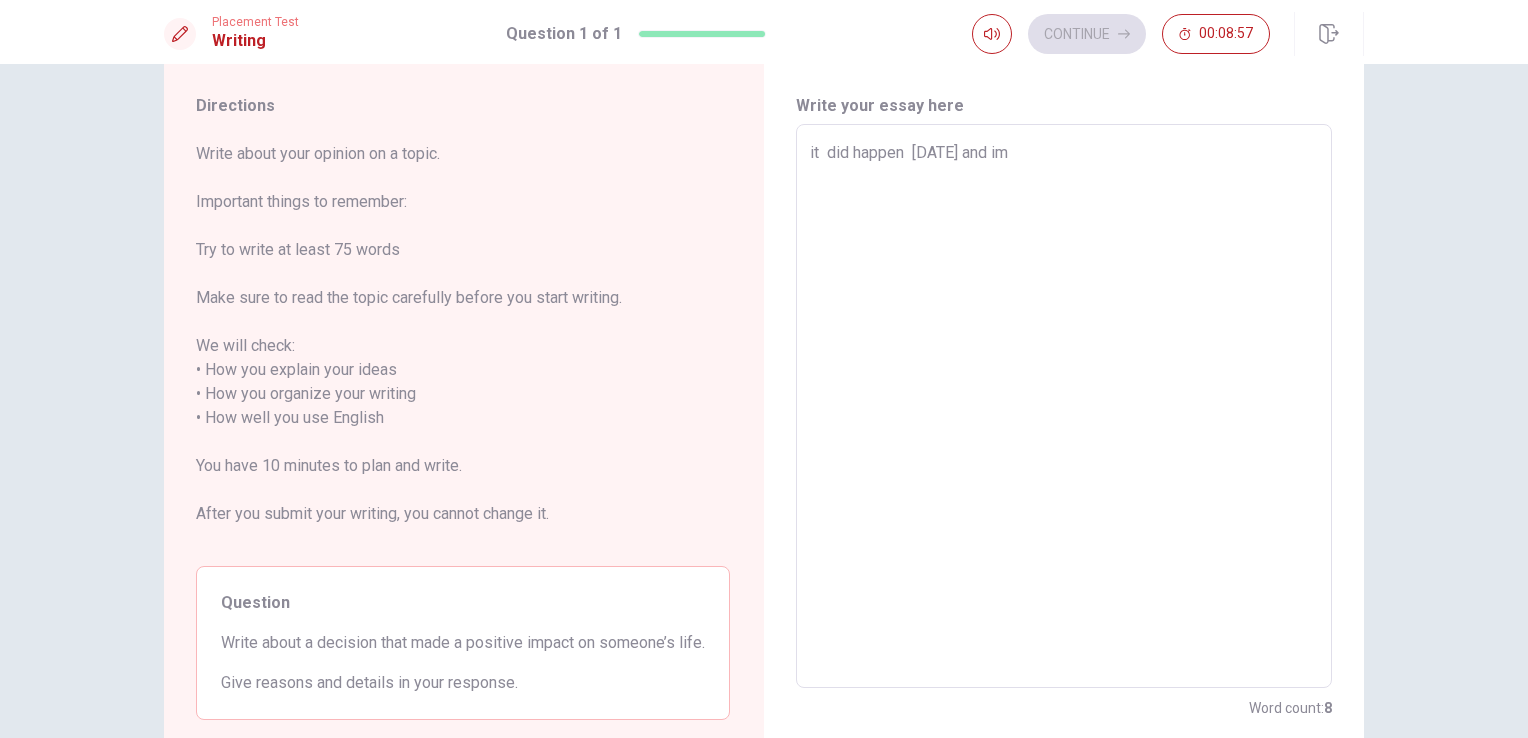 type on "it  did happen  [DATE] and imp" 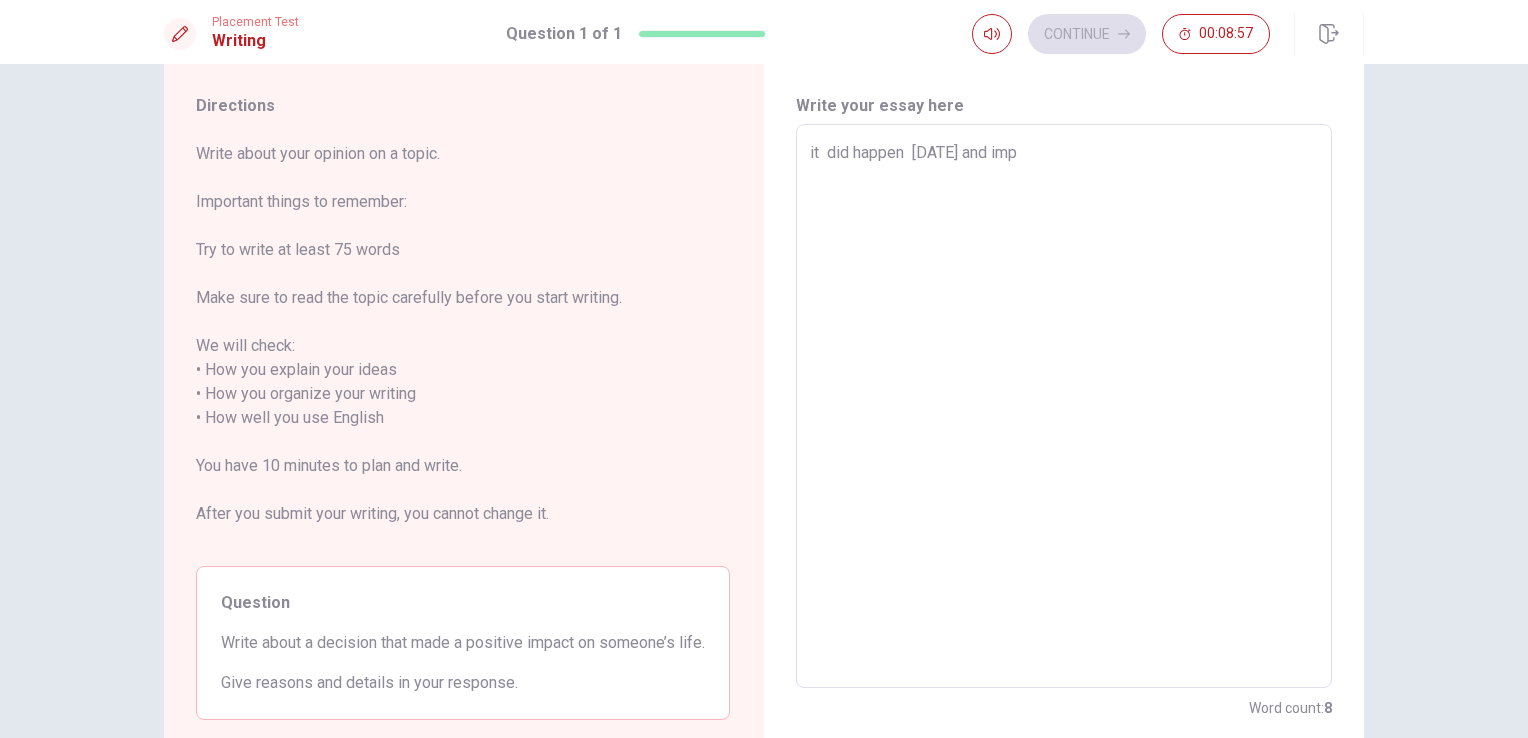 type on "x" 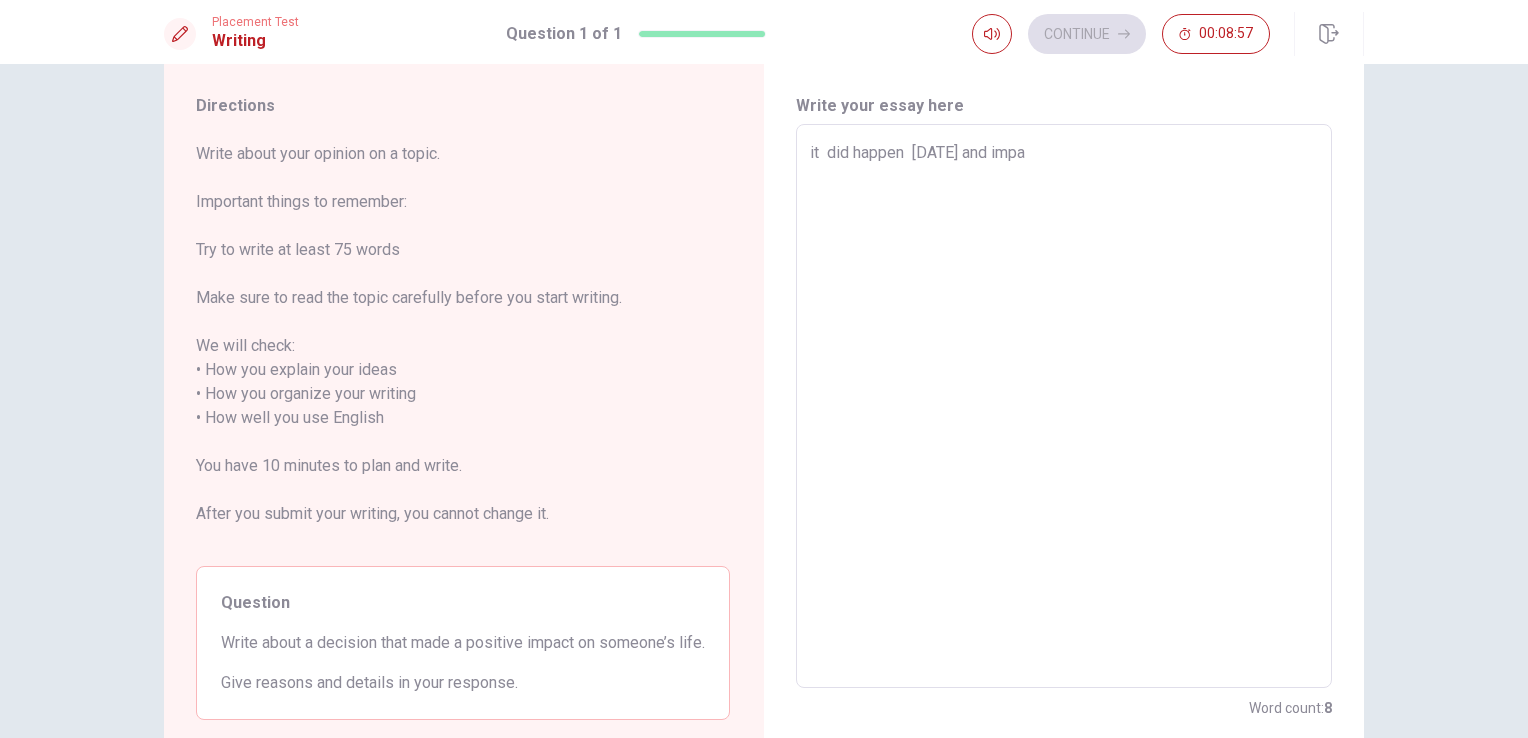 type on "x" 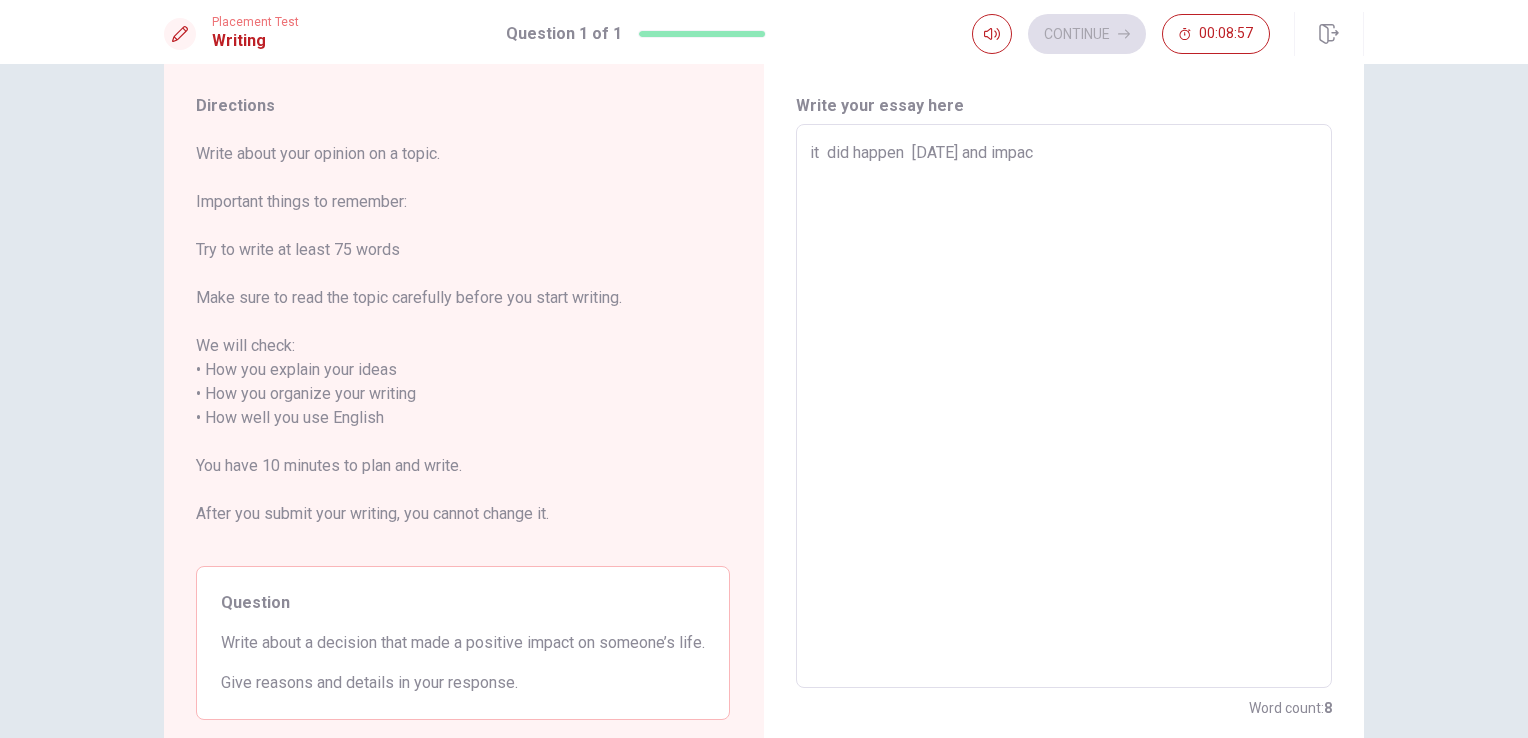 type on "x" 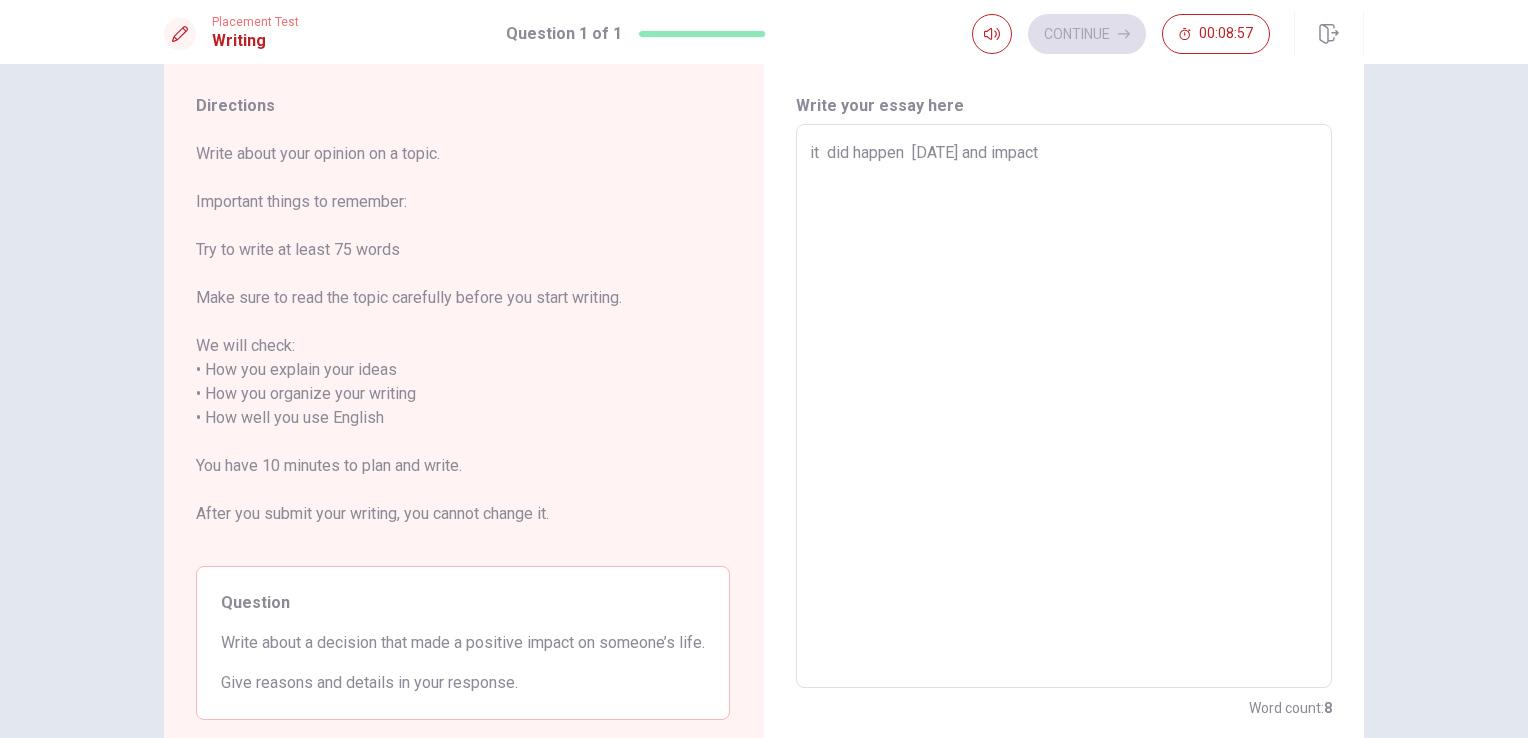 type on "x" 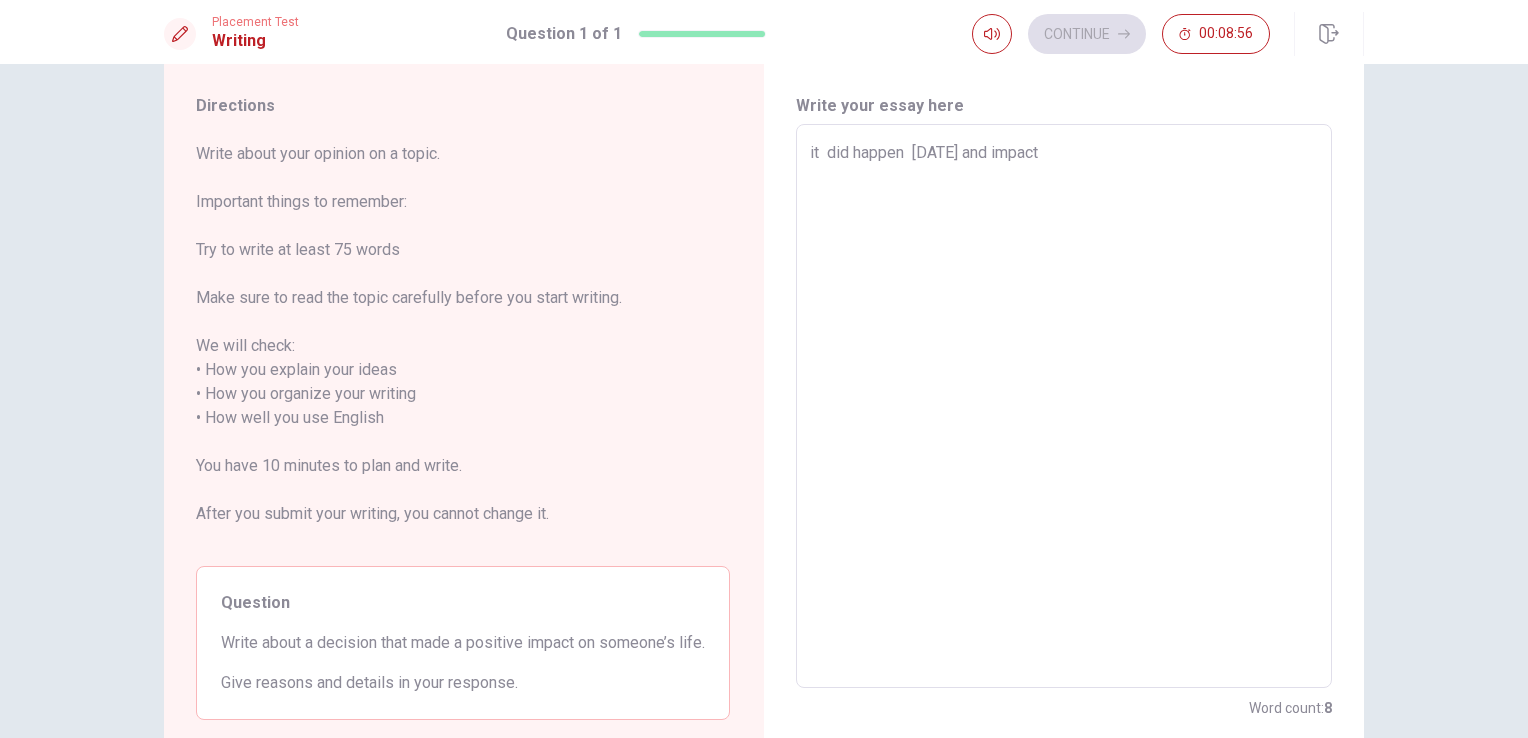type on "it  did happen  [DATE] and impacte" 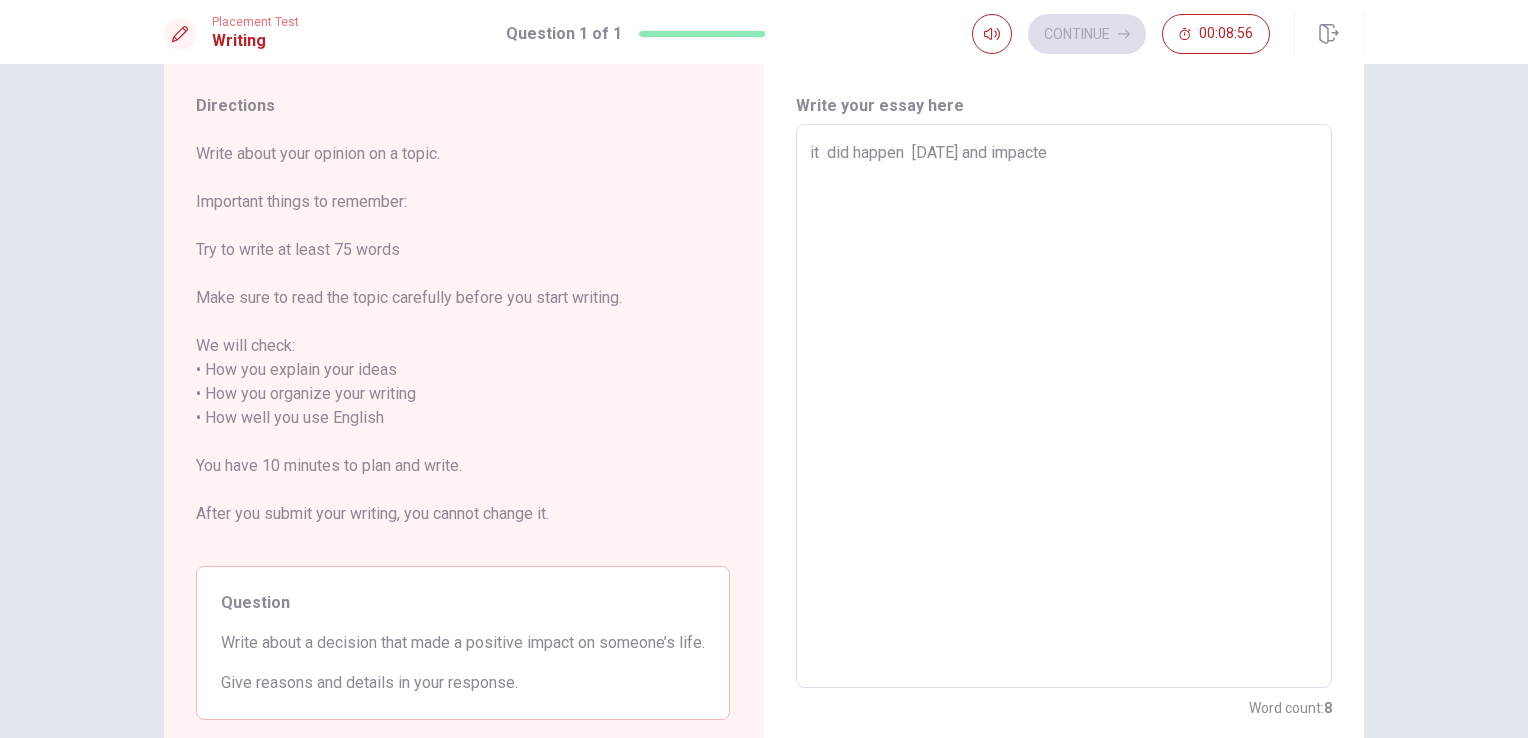 type on "x" 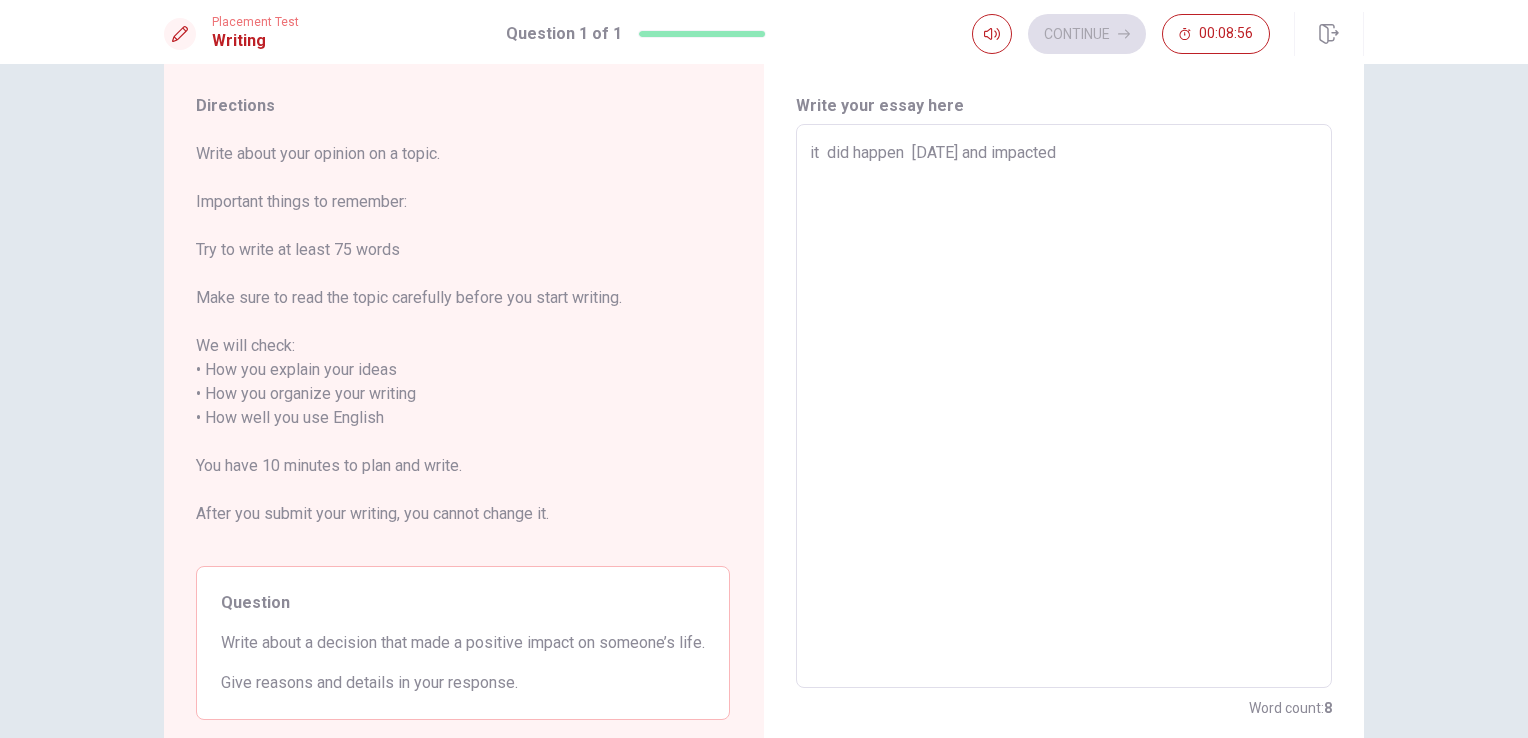 type on "x" 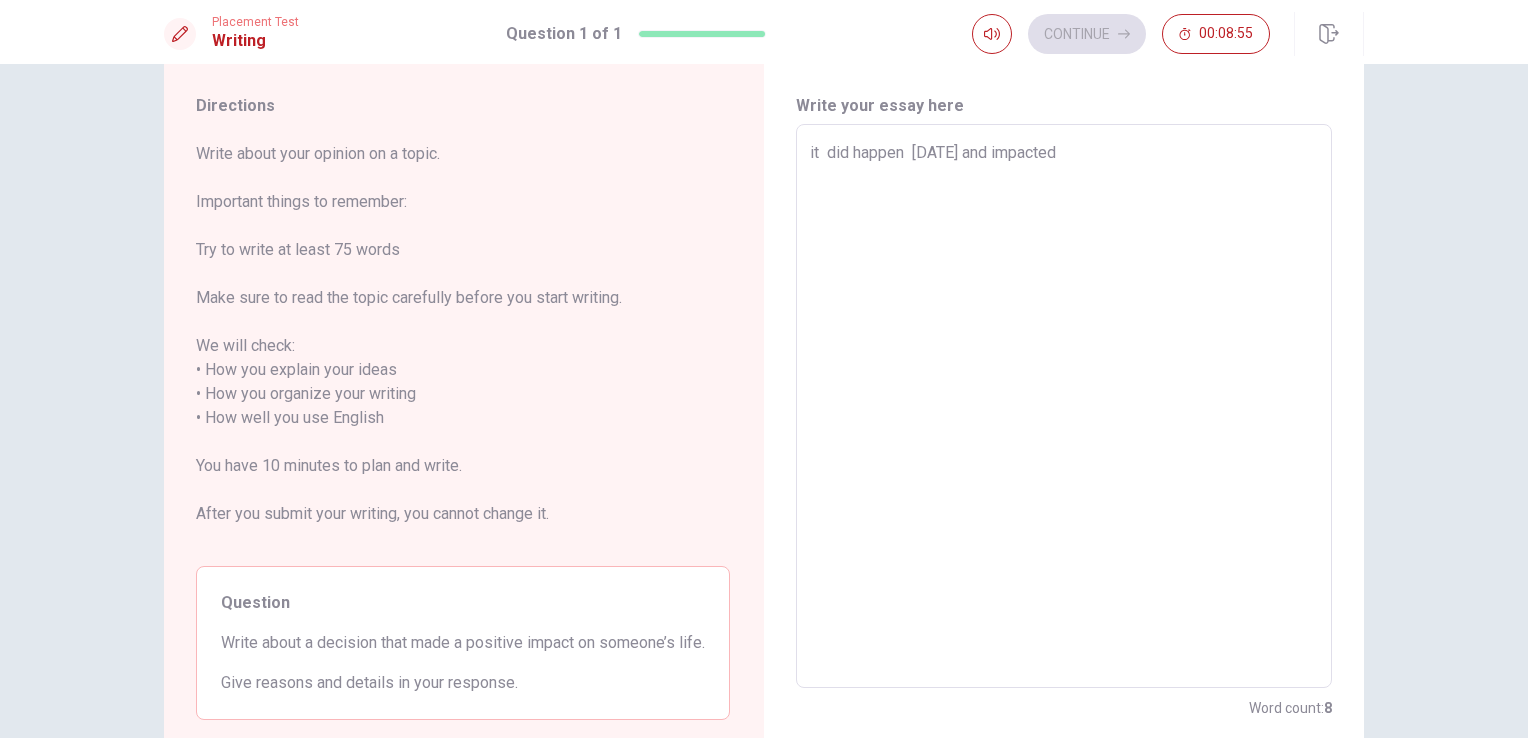 type on "it  did happen  [DATE] and impacted i" 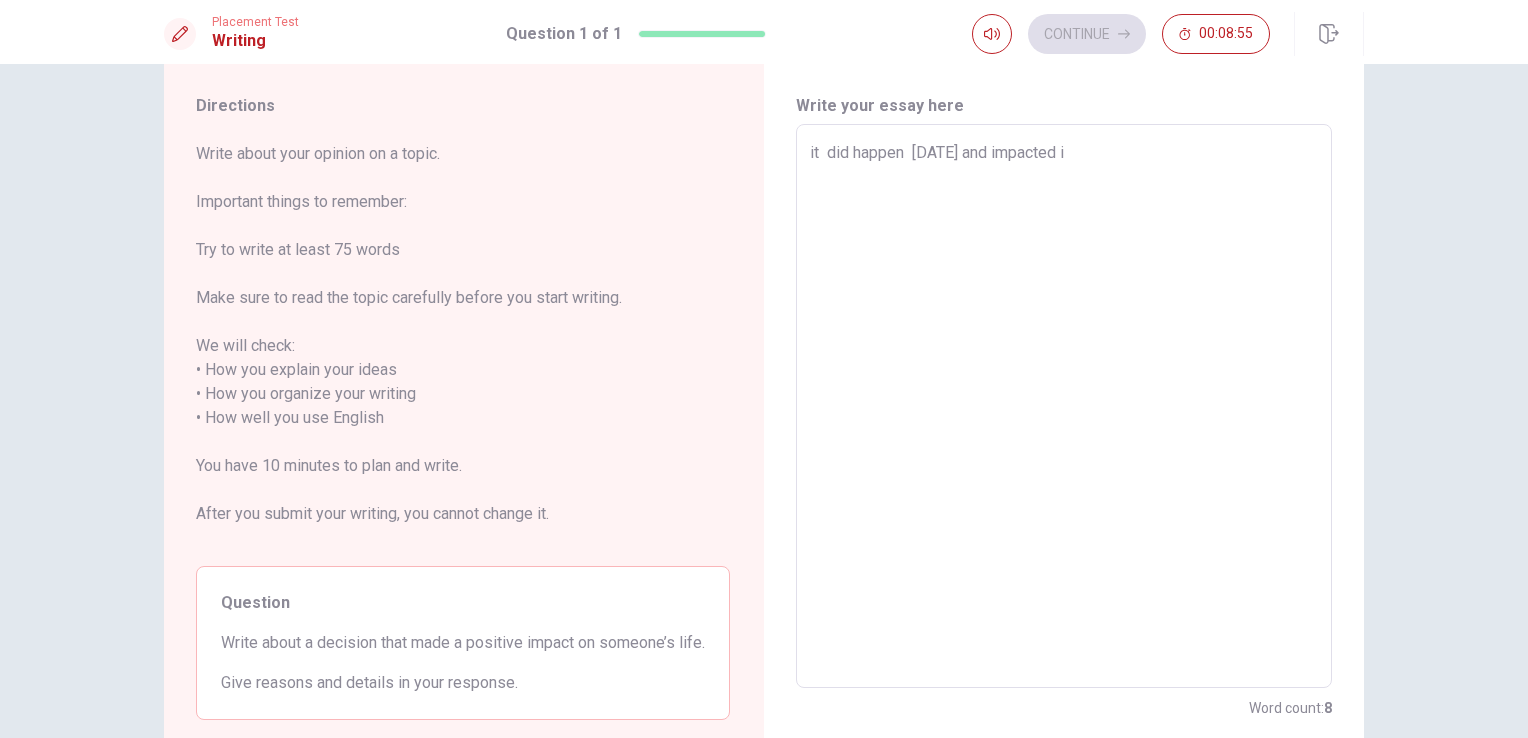type on "x" 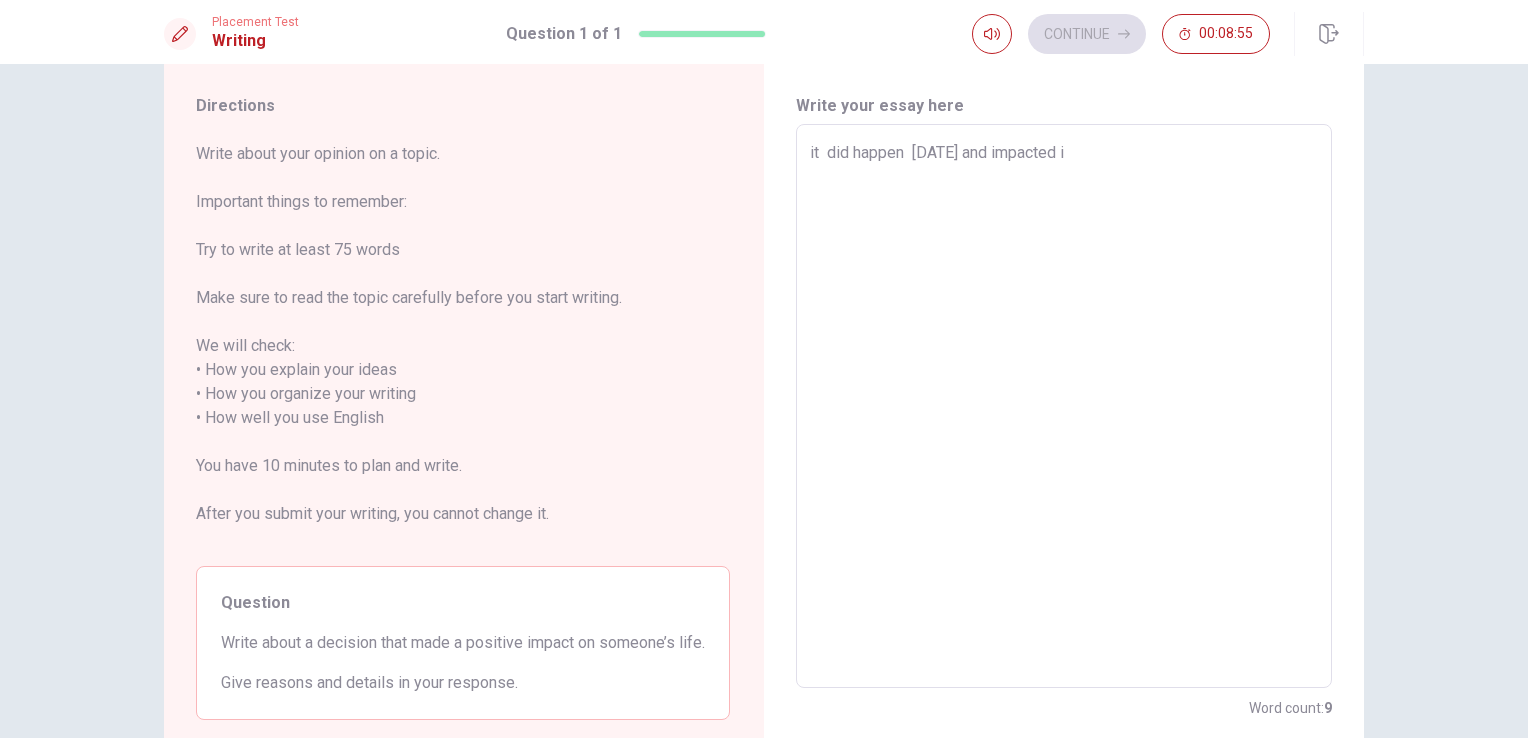type on "it  did happen  [DATE] and impacted in" 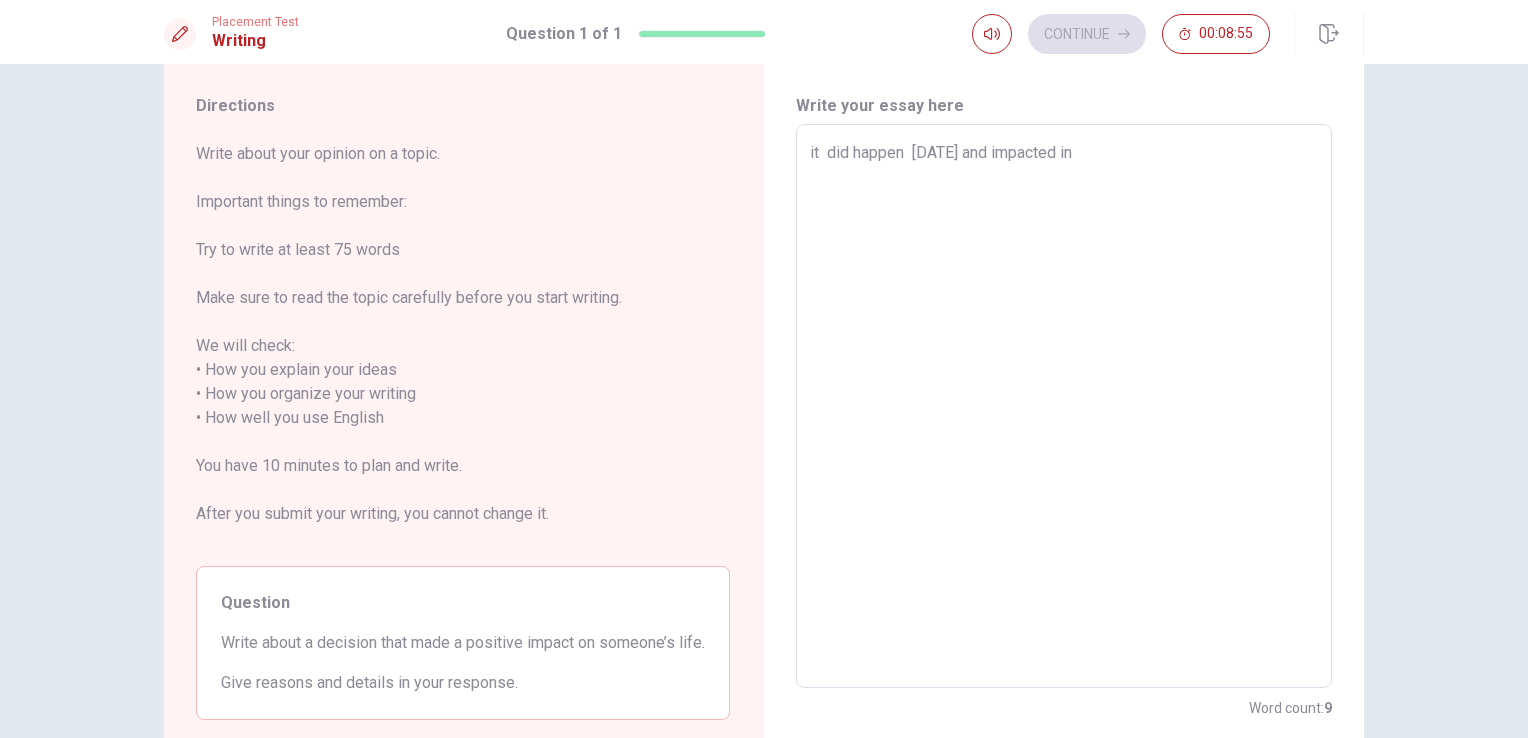 type on "x" 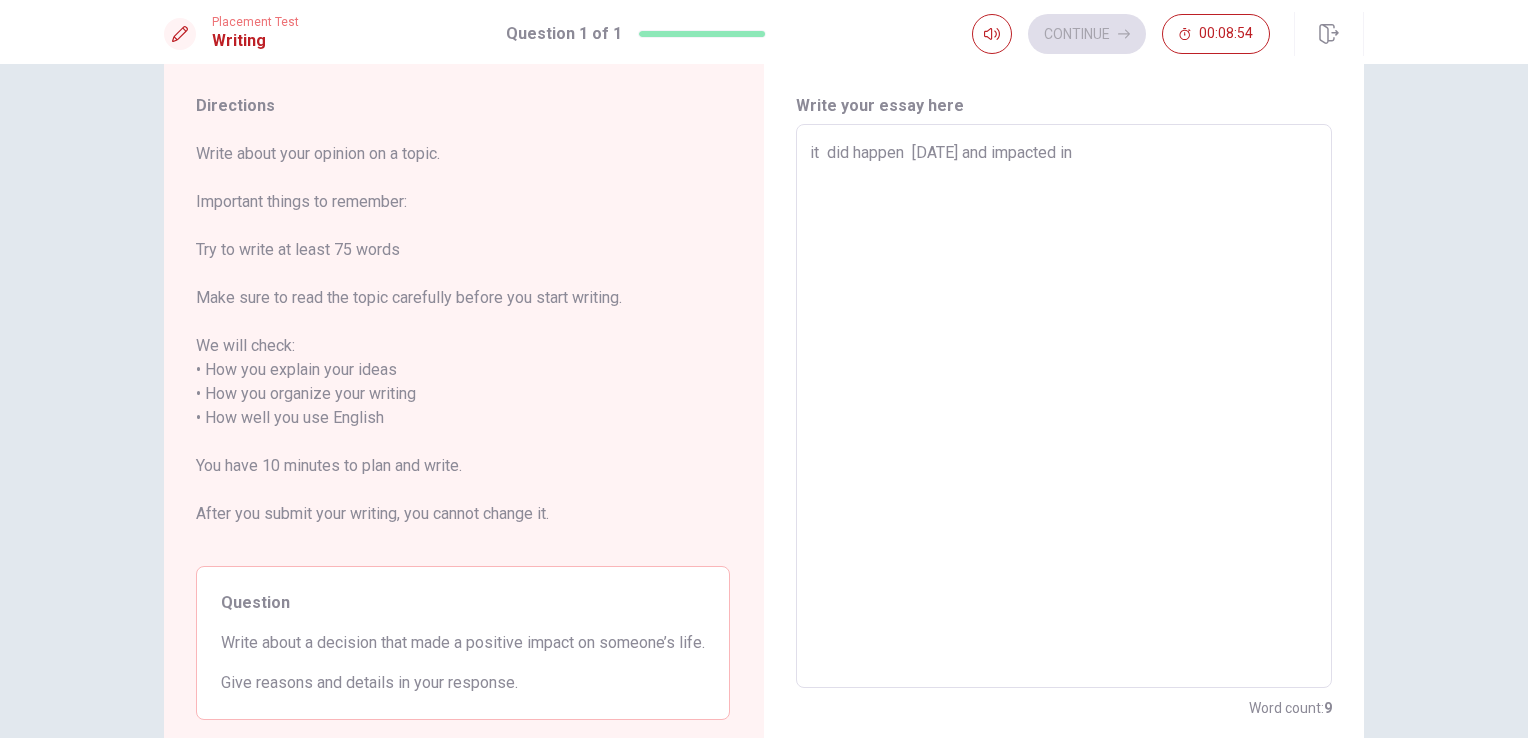 type on "x" 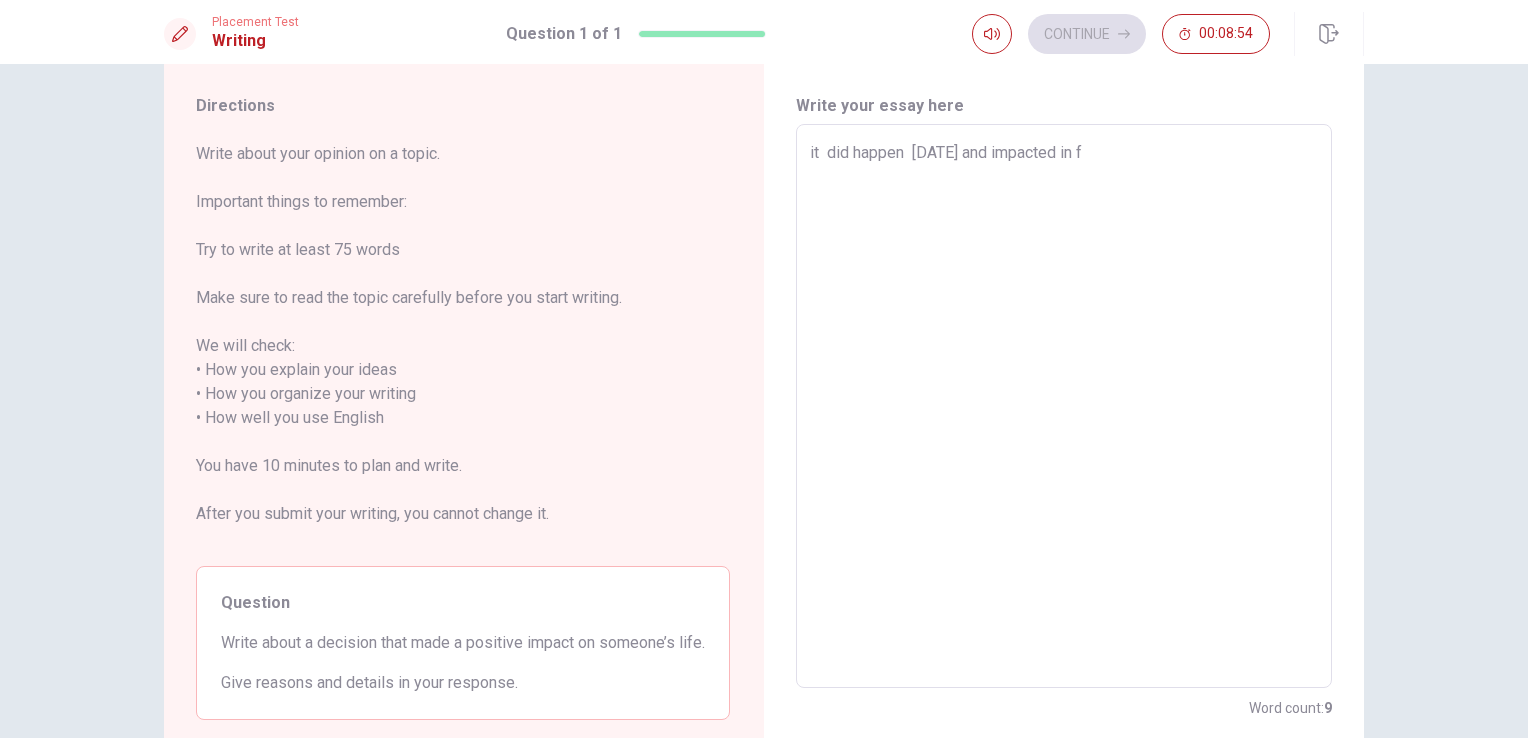 type on "x" 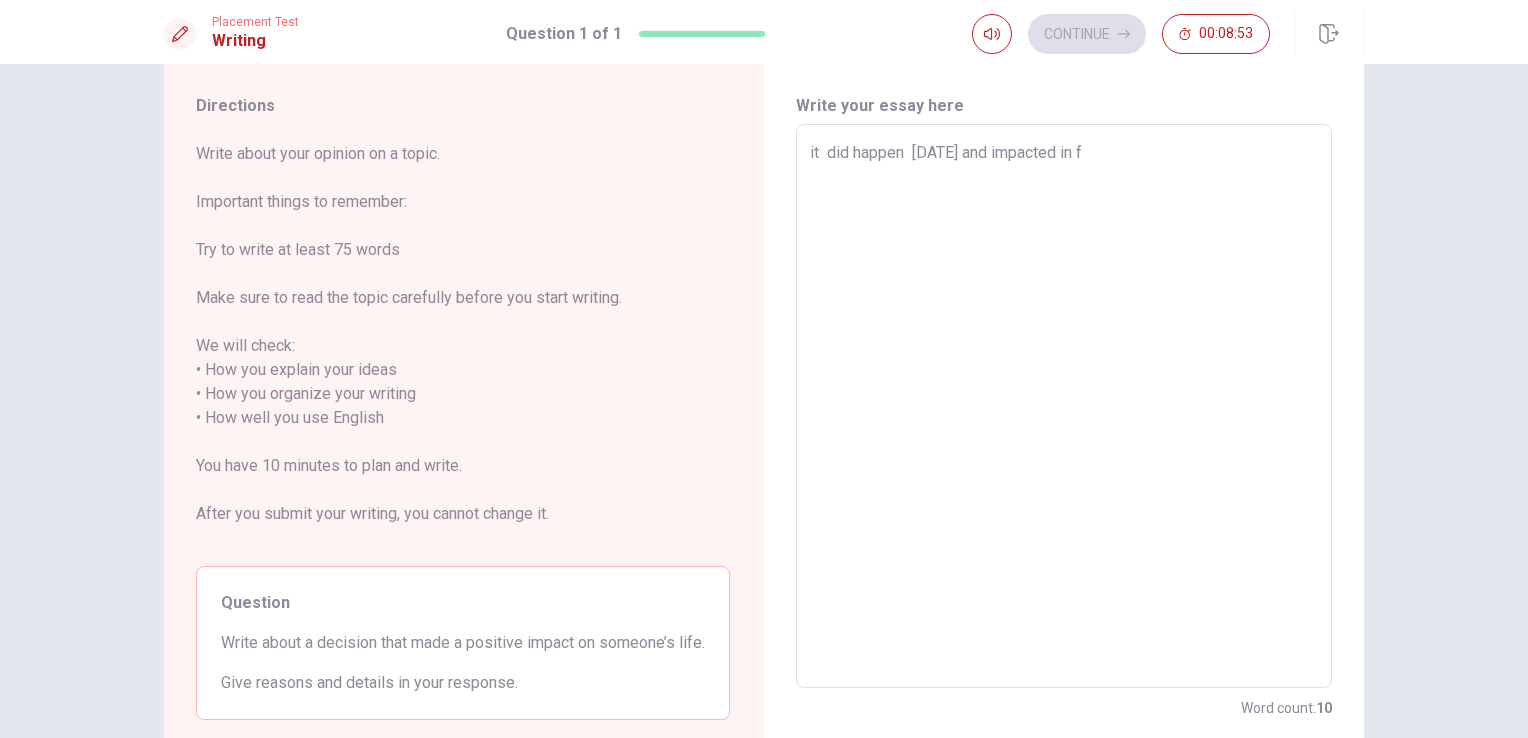 type on "it  did happen  [DATE] and impacted in fa" 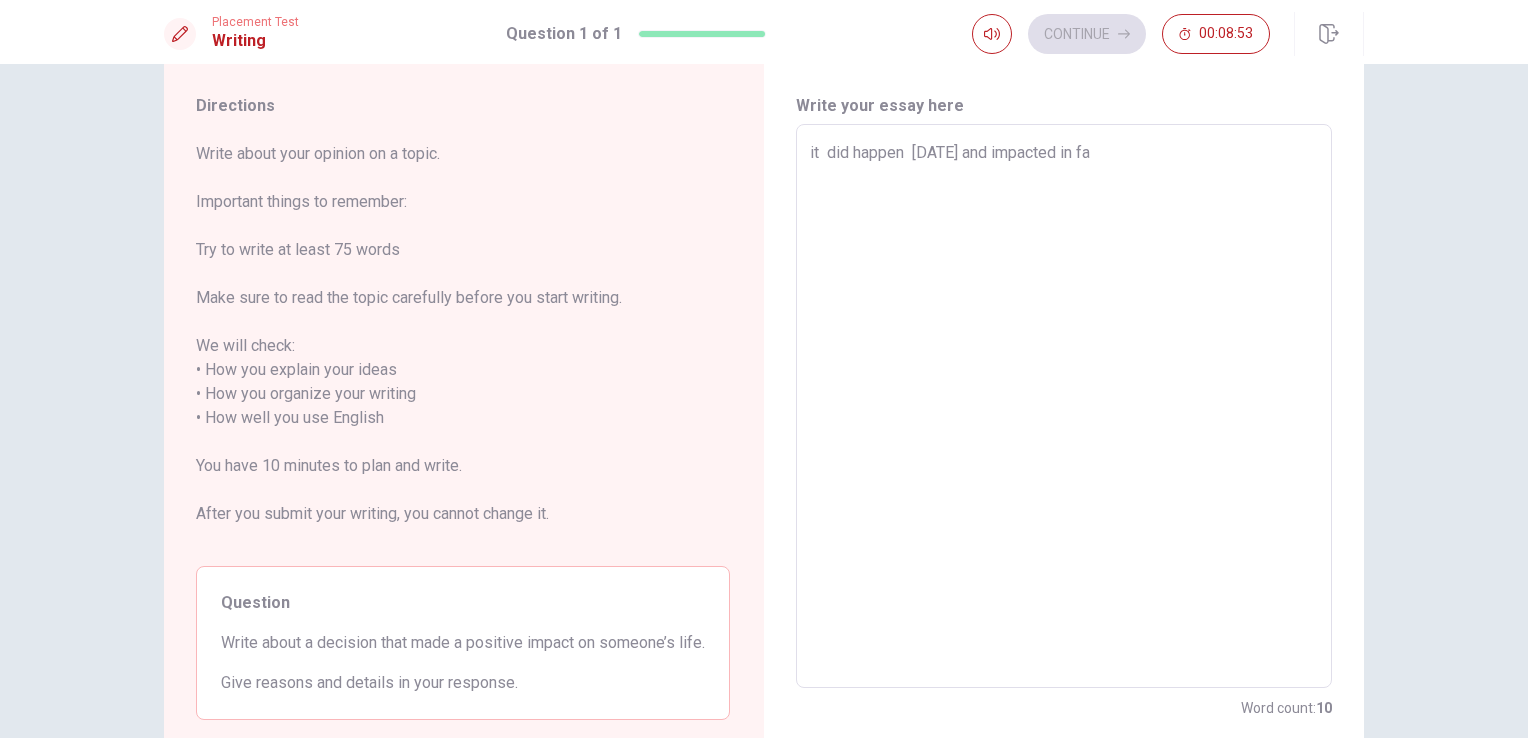 type on "x" 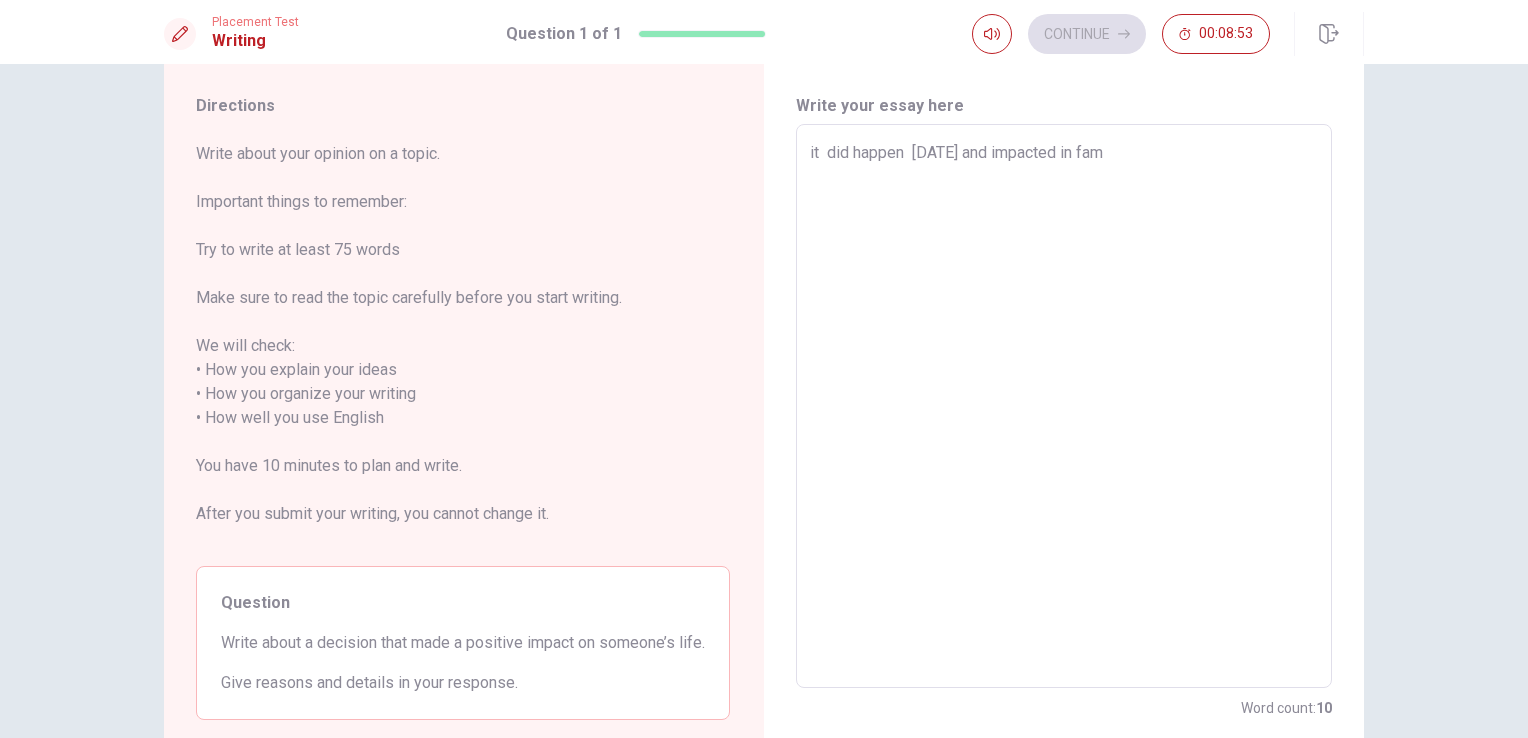type on "x" 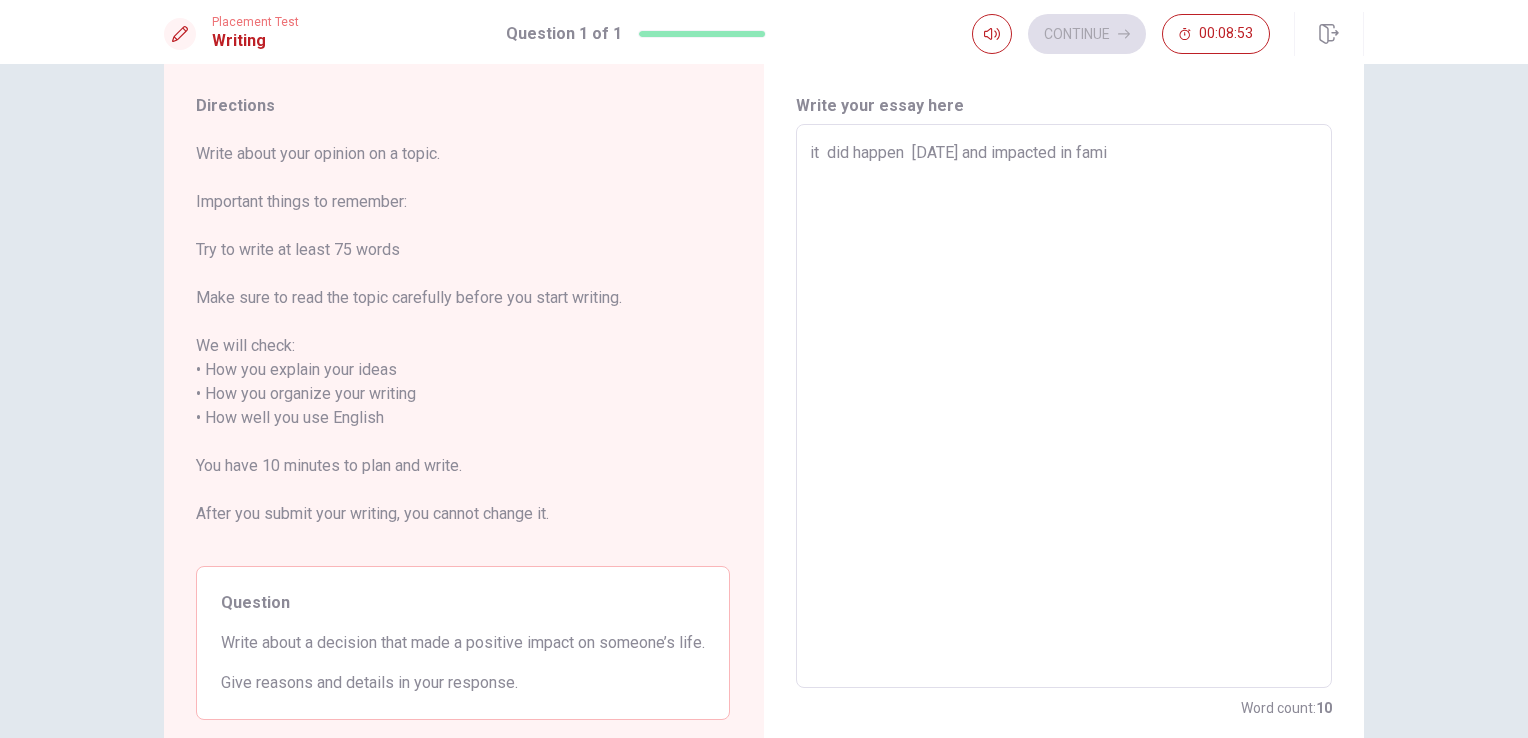 type on "x" 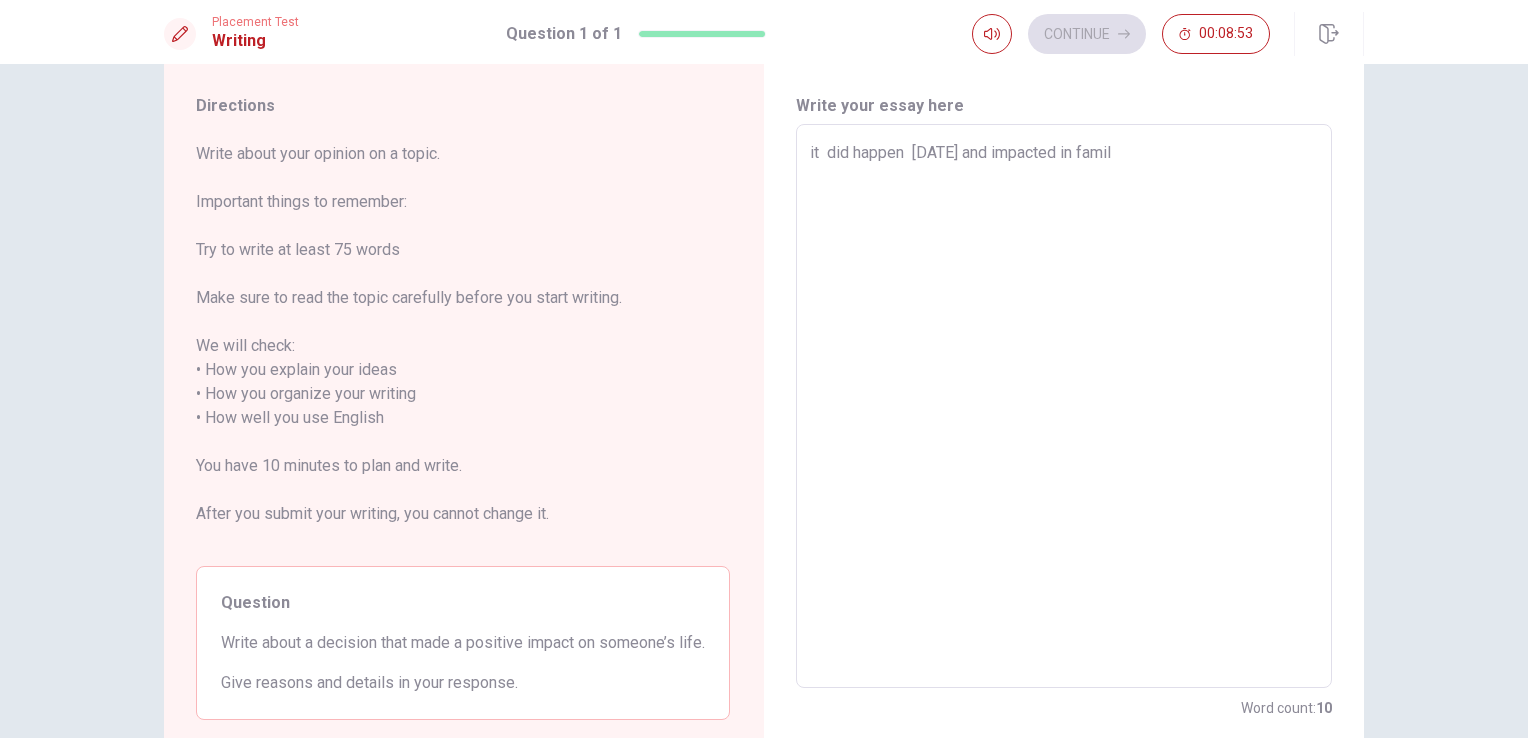 type on "x" 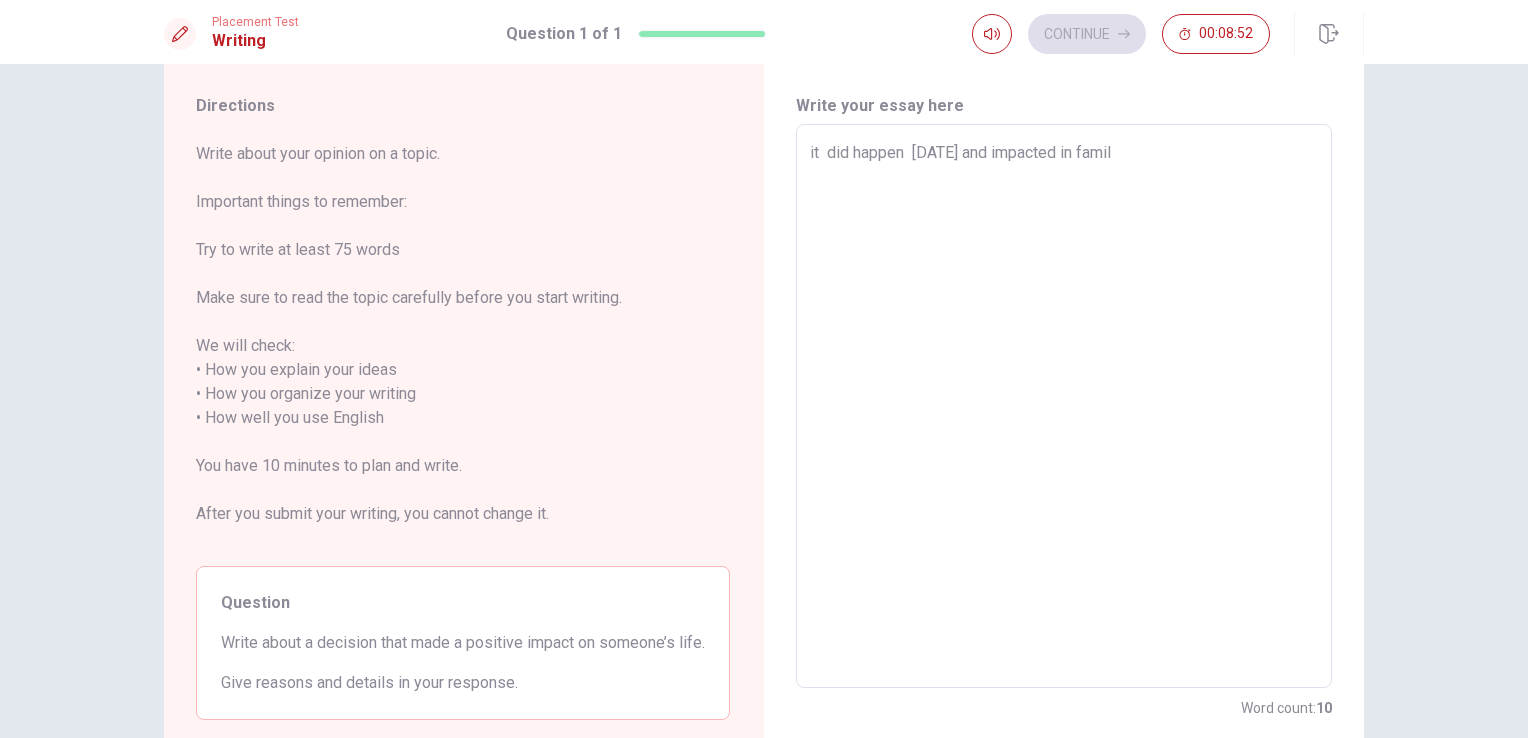 type on "it  did happen  [DATE] and impacted in famili" 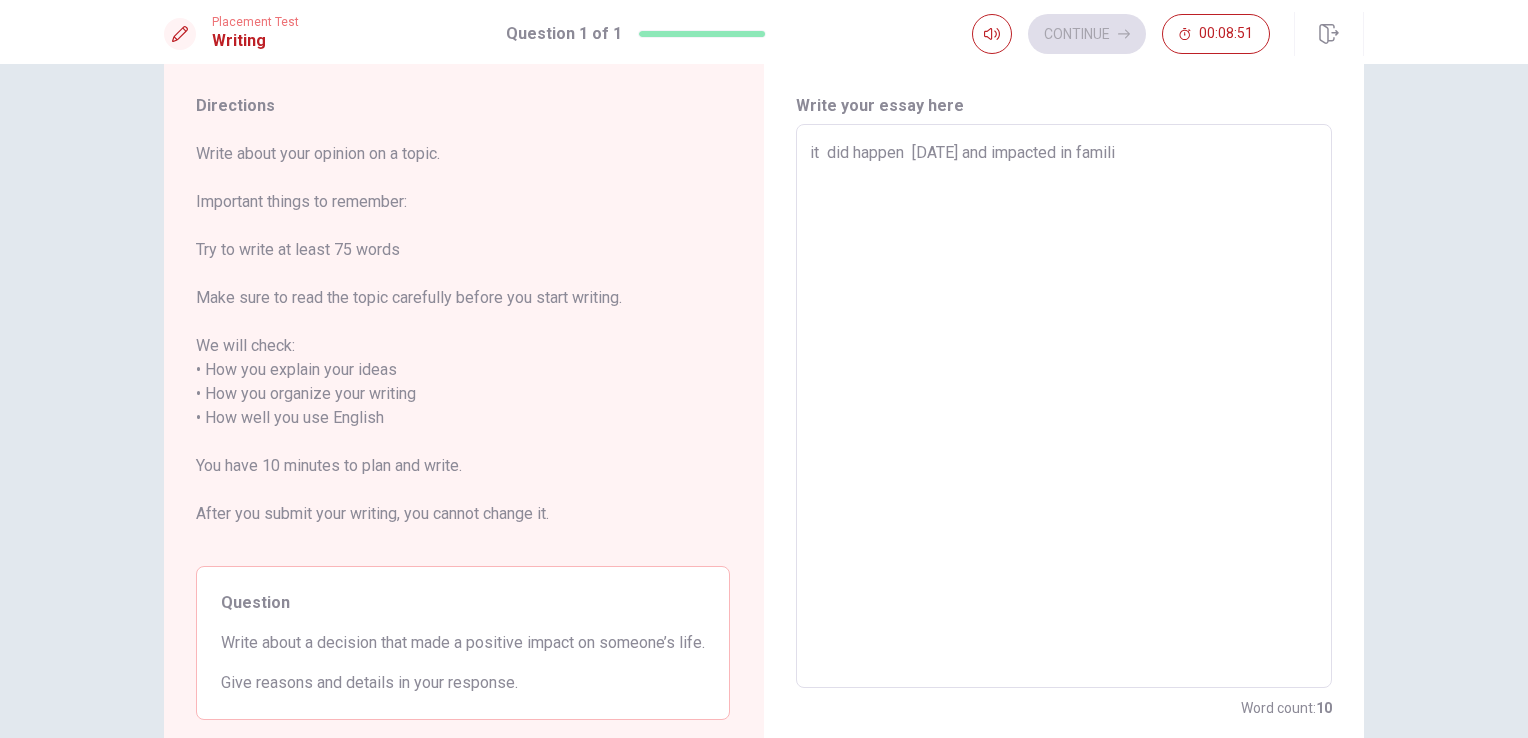 type on "x" 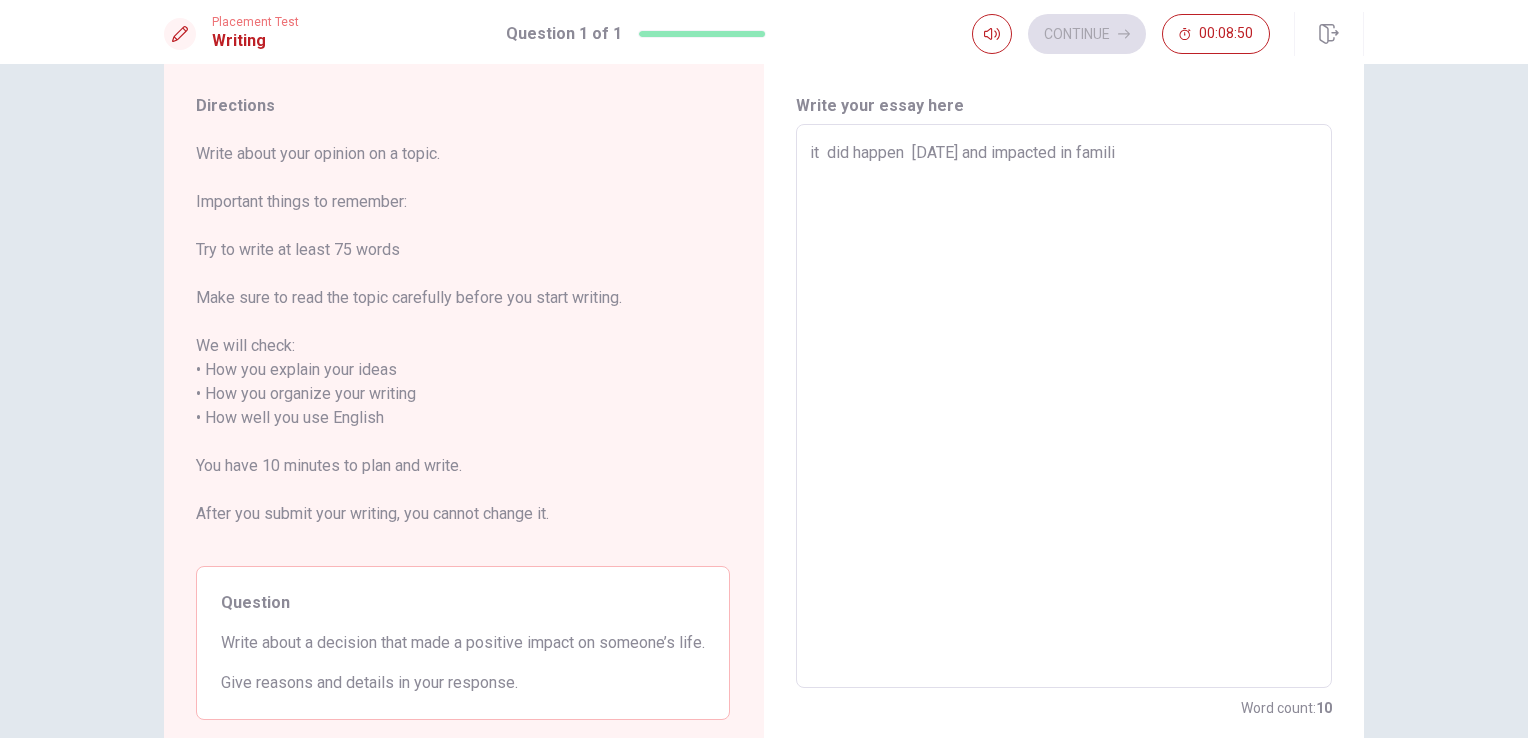 type on "it  did happen  [DATE] and impacted in familit" 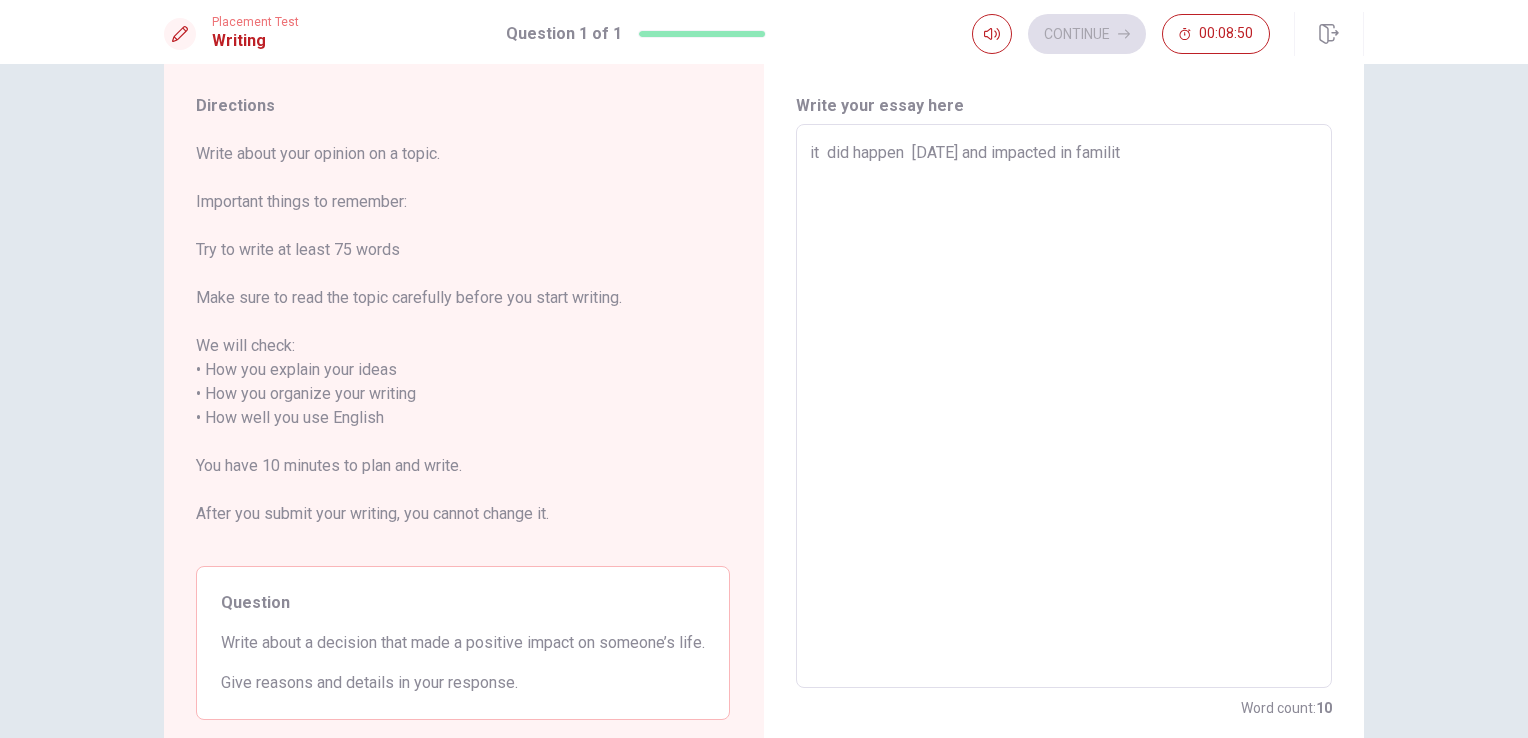 type on "x" 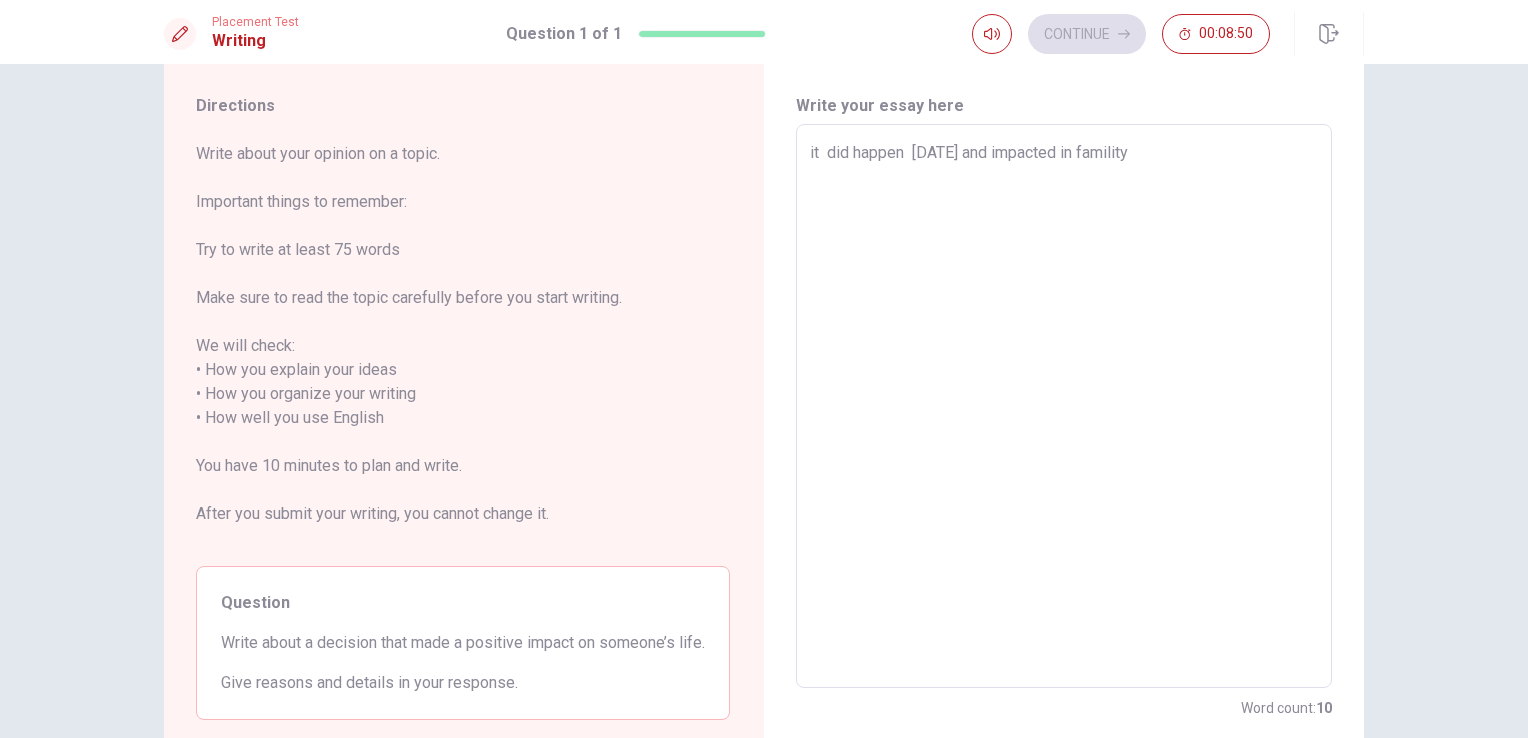 type on "x" 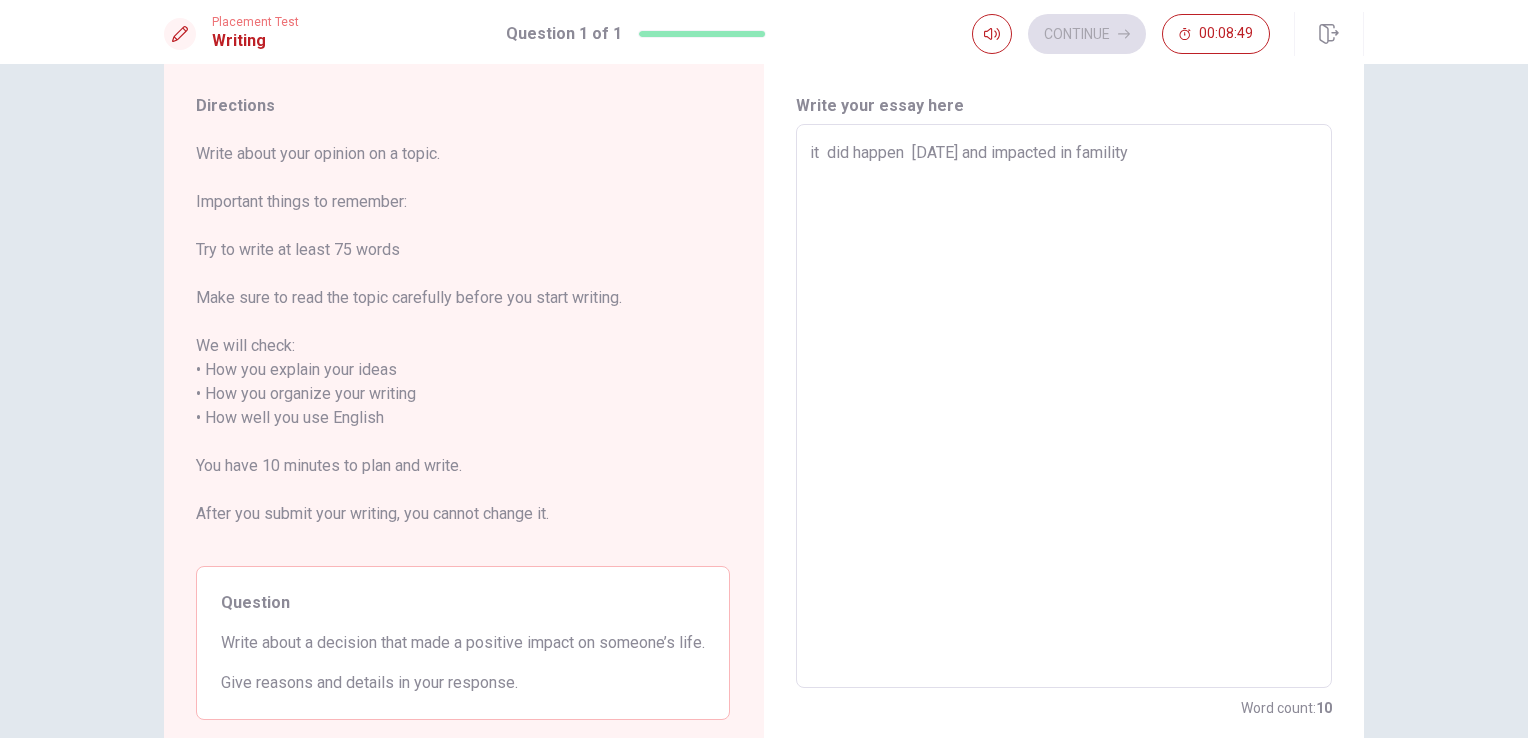 type on "it  did happen  [DATE] and impacted in familit" 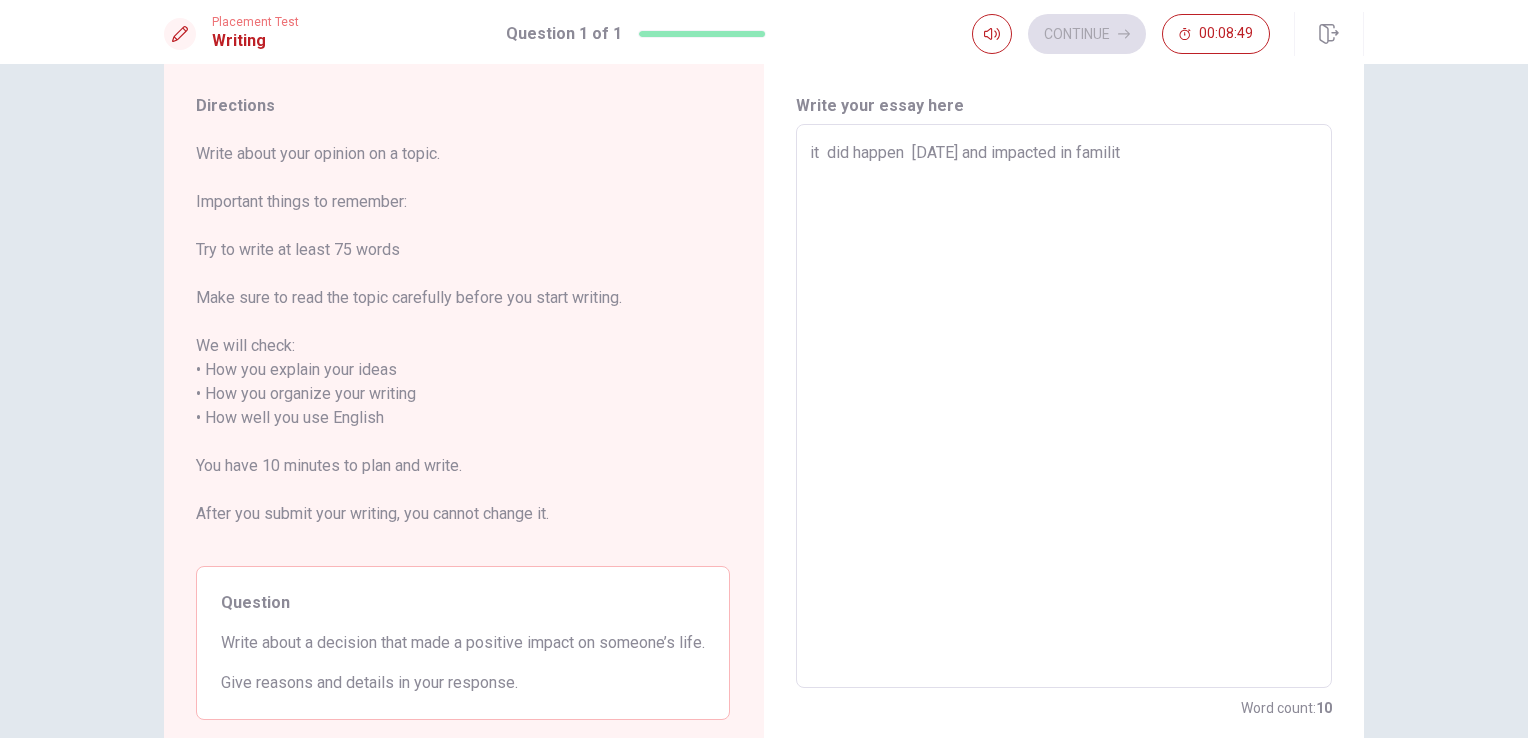 type on "x" 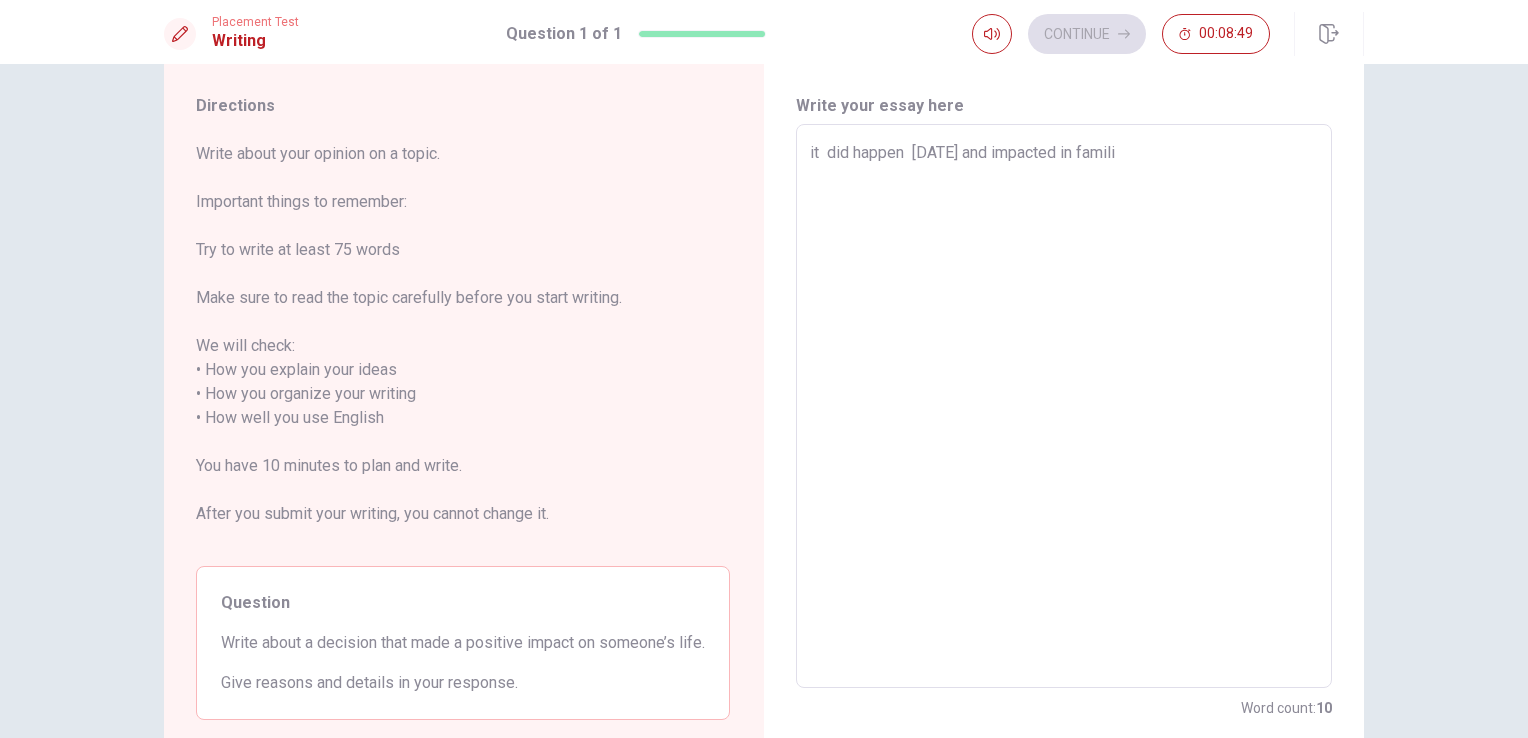 type on "x" 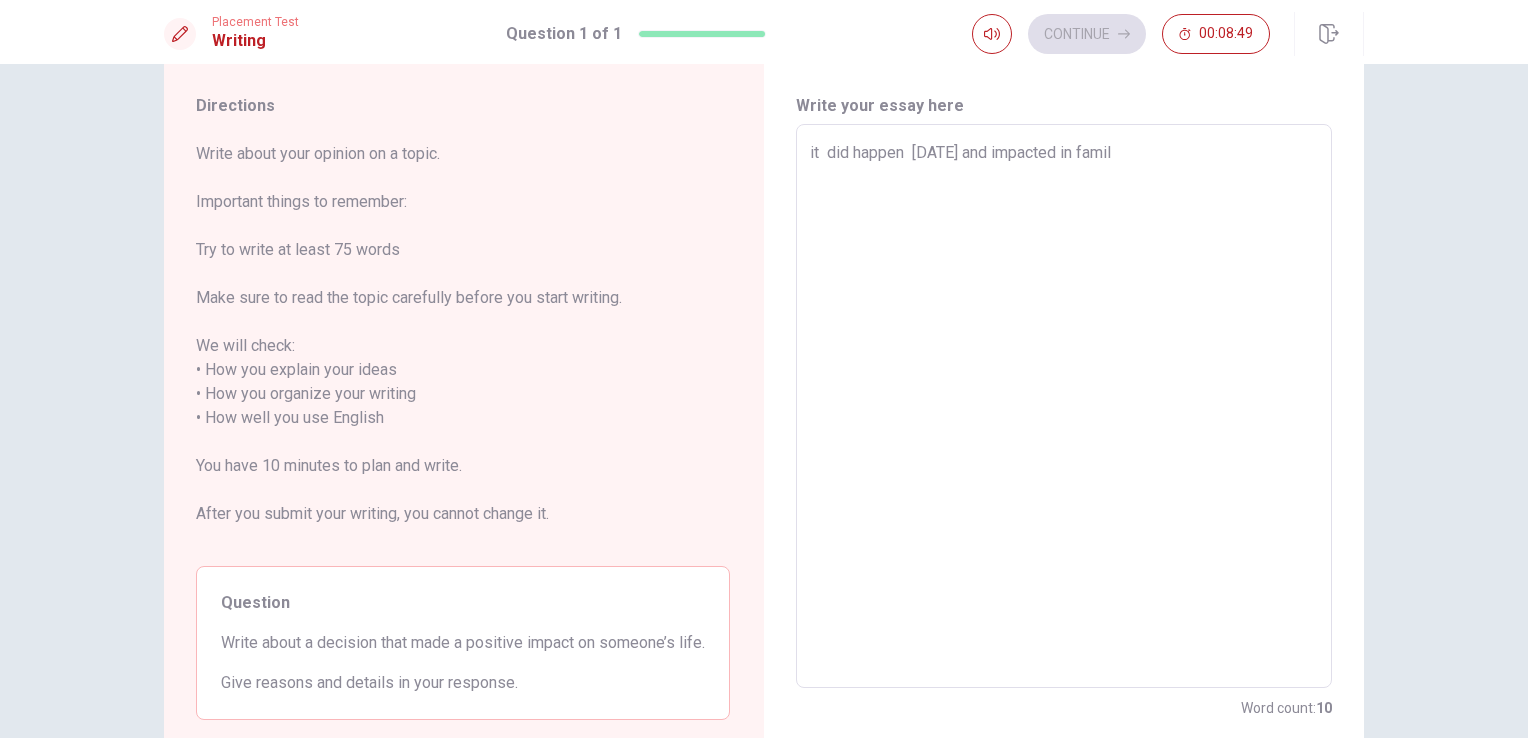 type on "x" 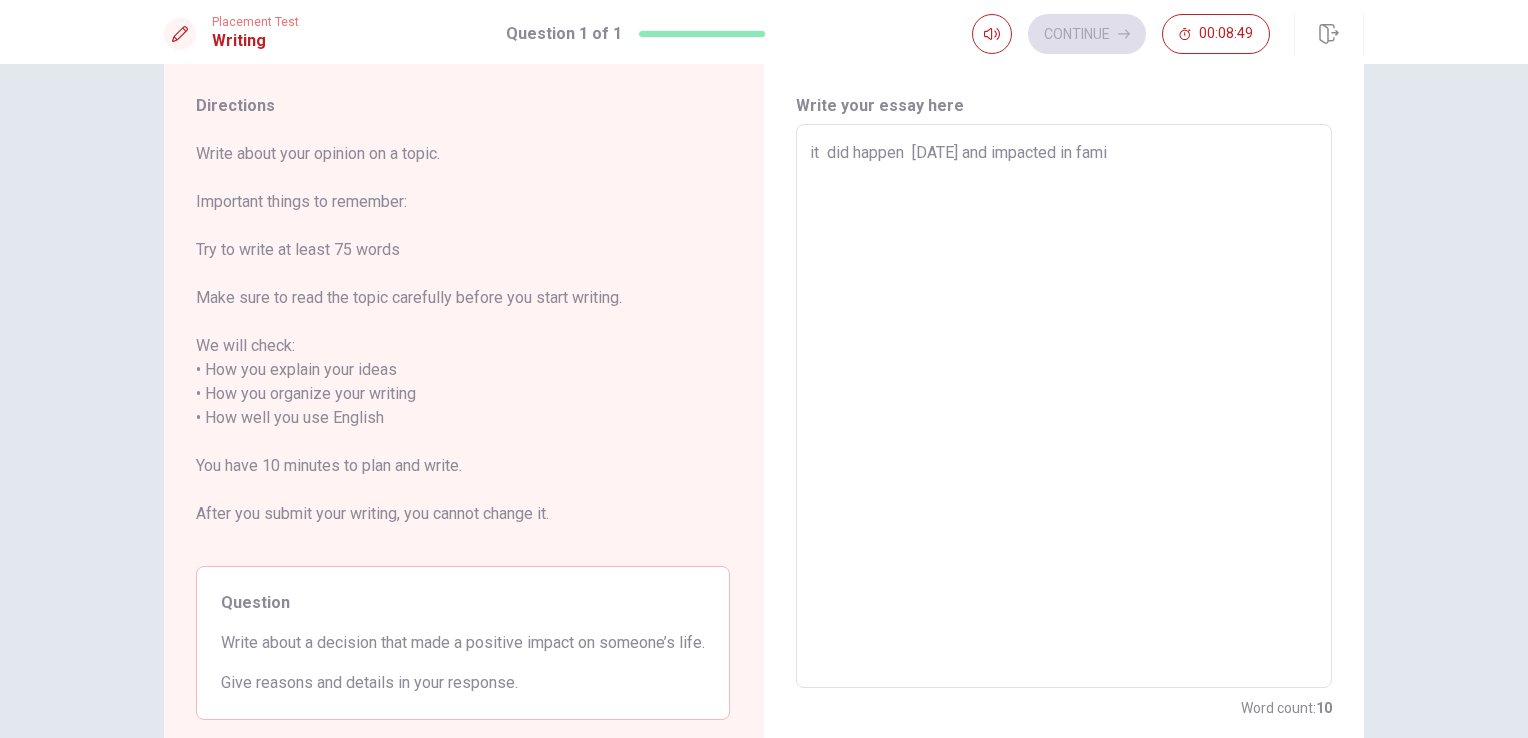 type on "x" 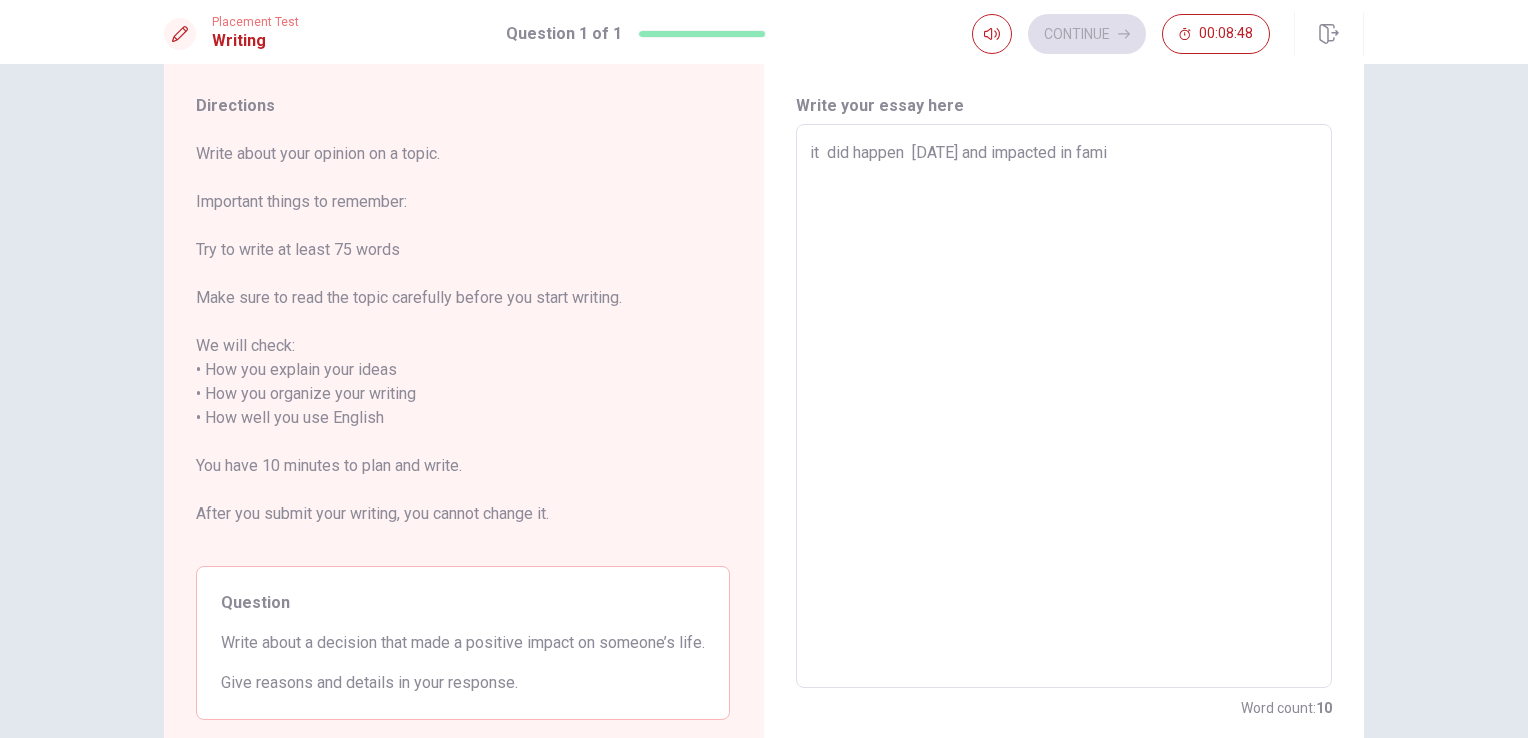 type on "it  did happen  [DATE] and impacted in fam" 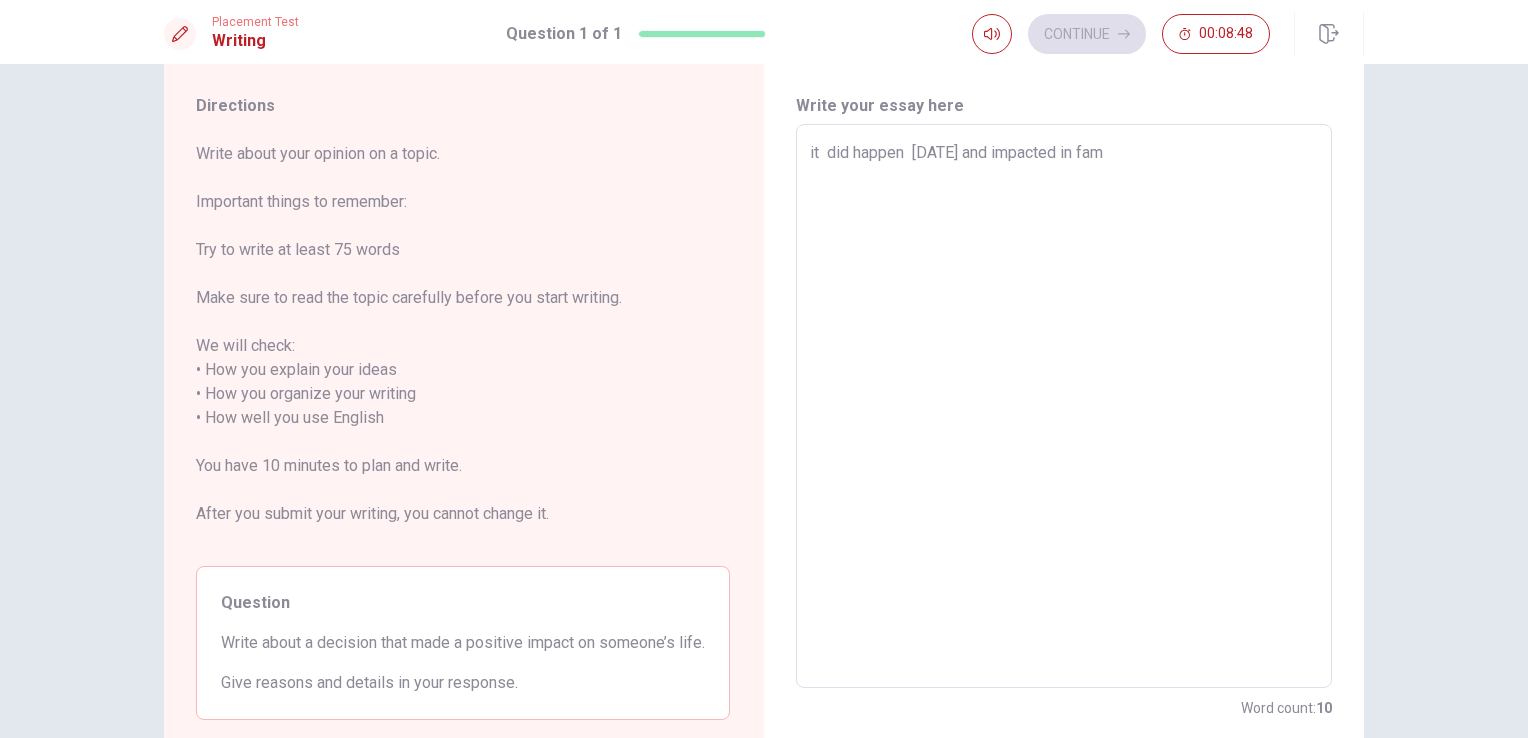 type on "x" 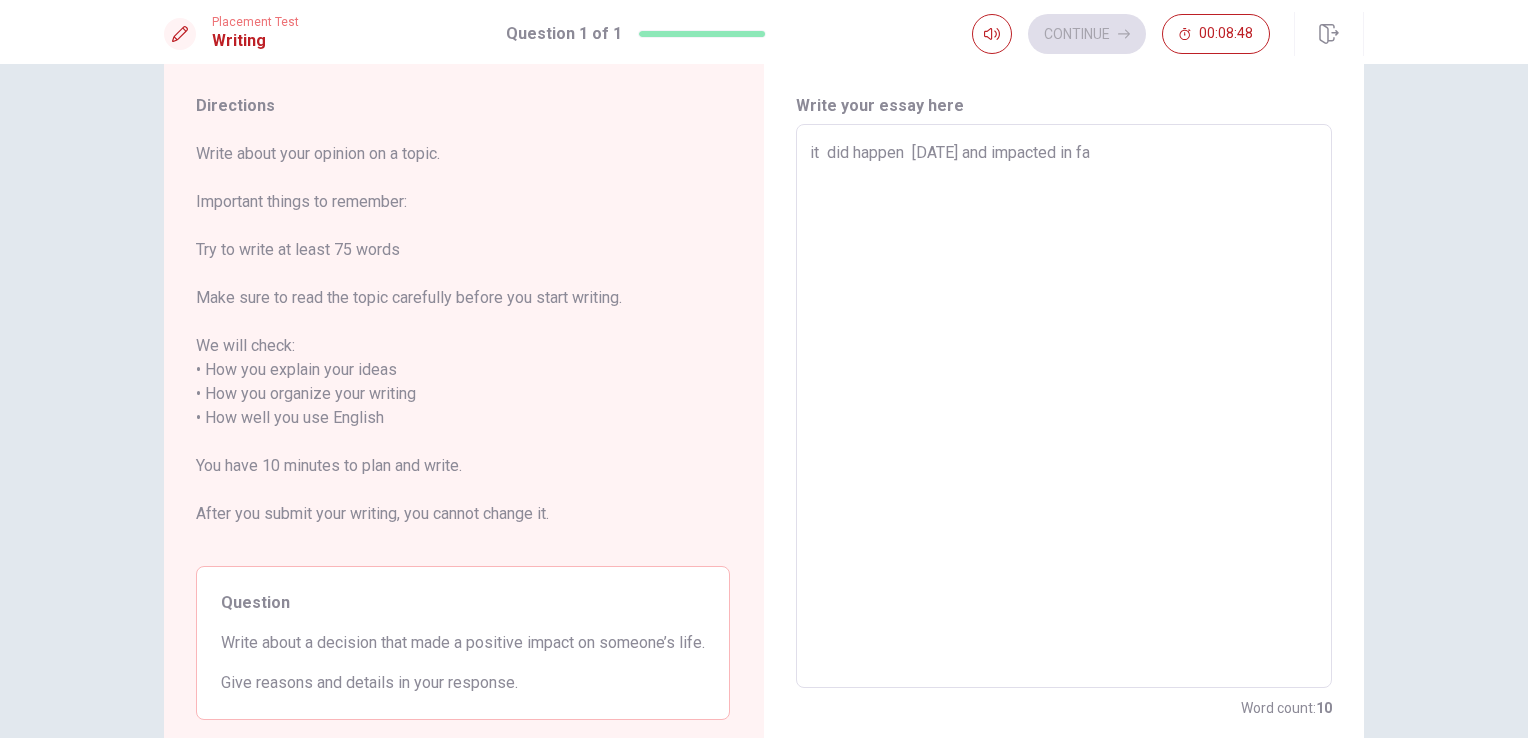 type on "x" 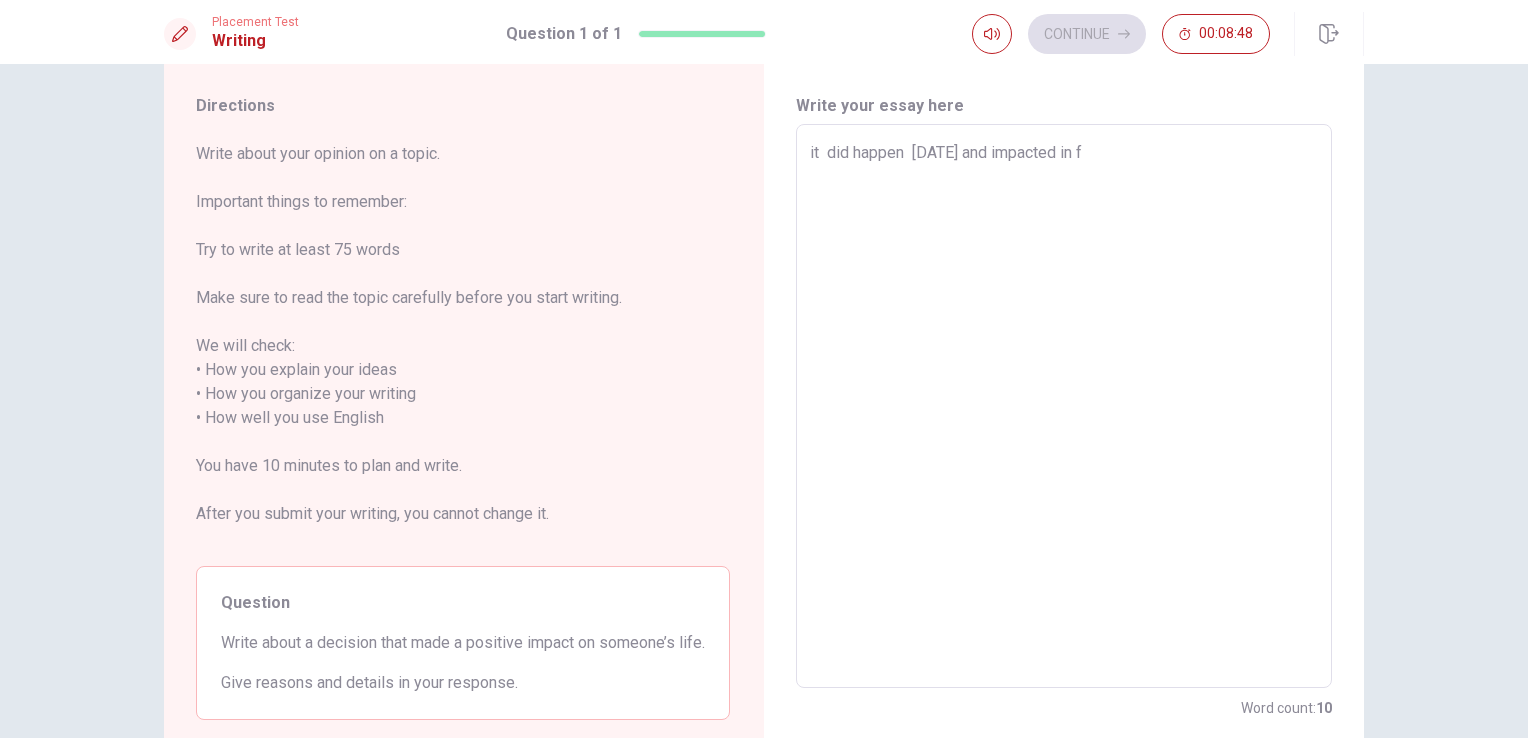 type on "x" 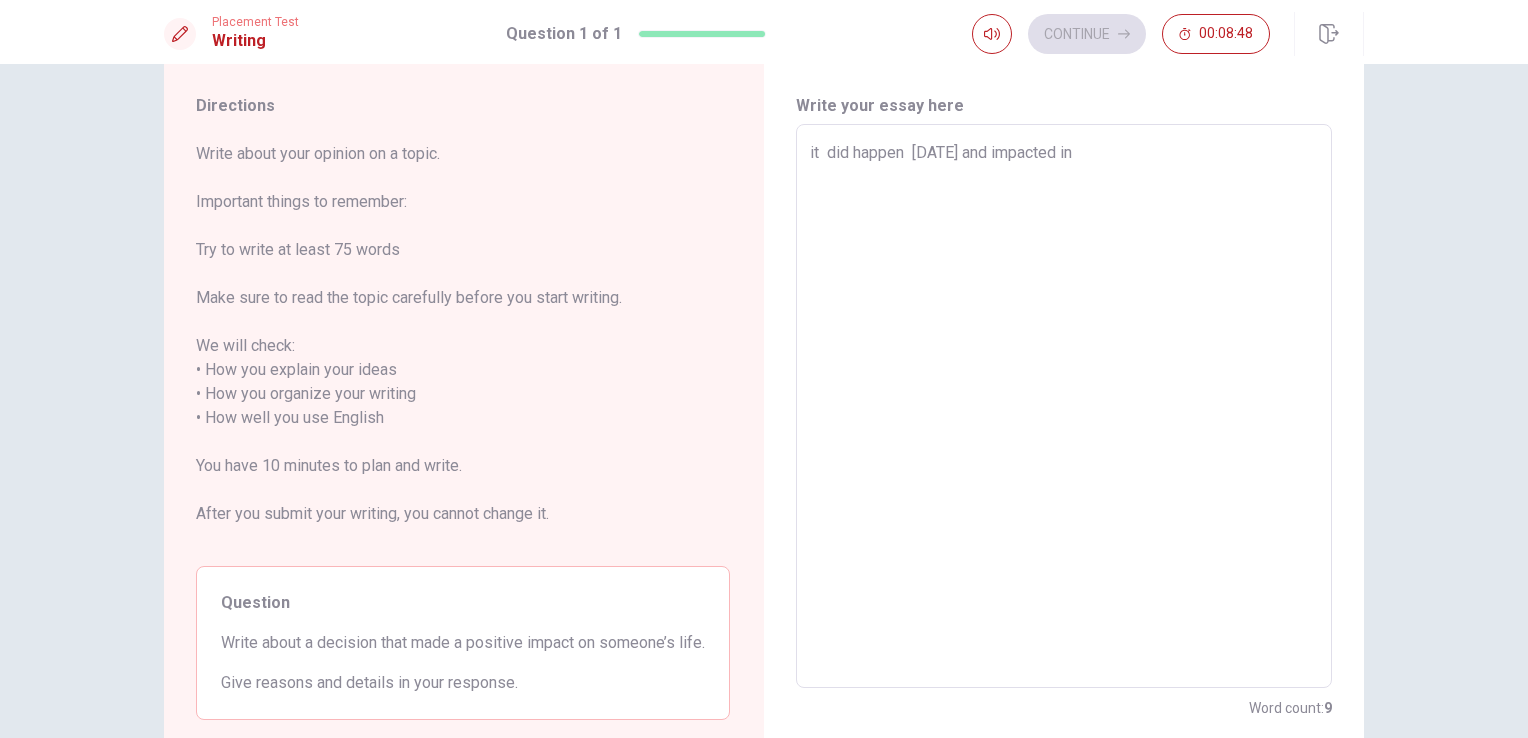 type on "x" 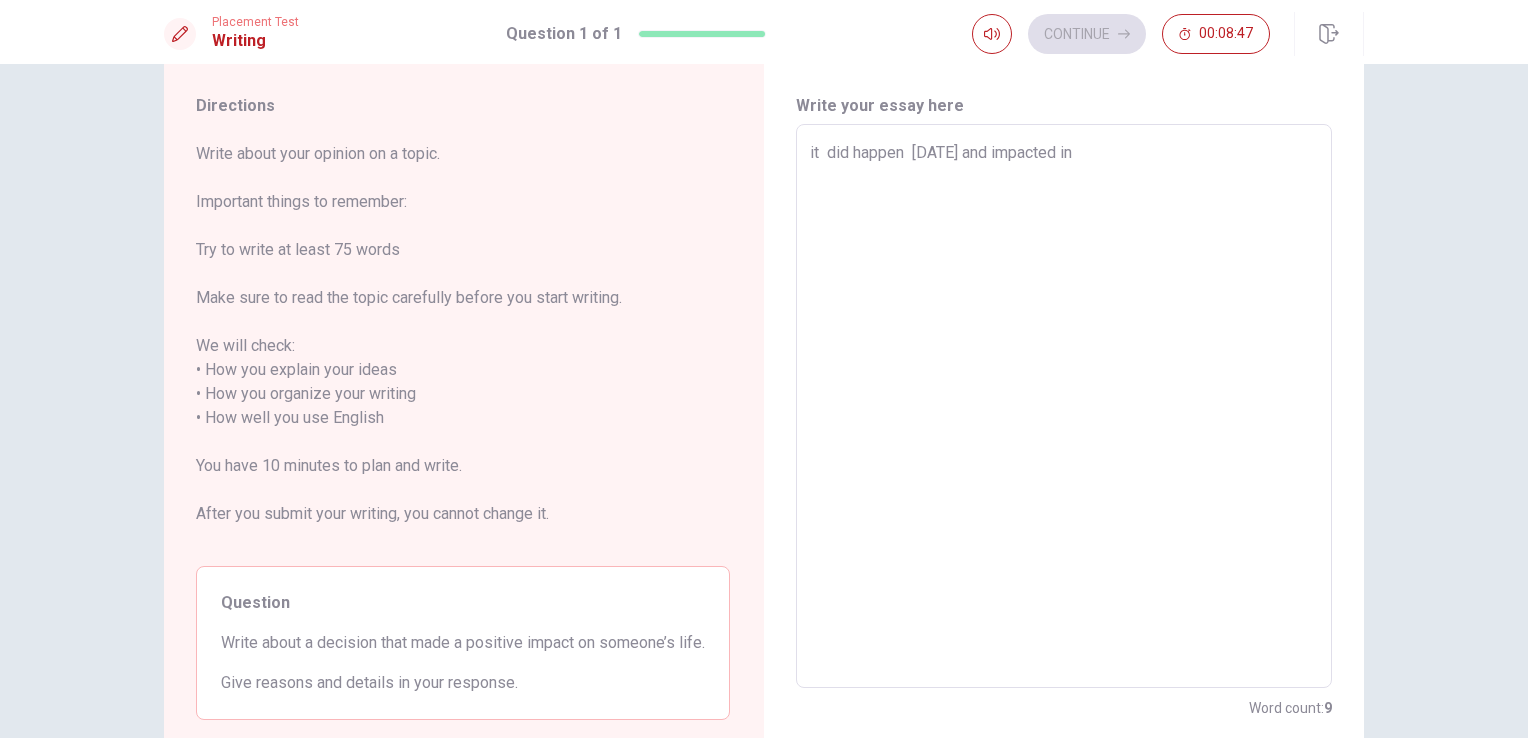 type on "it  did happen  [DATE] and impacted in m" 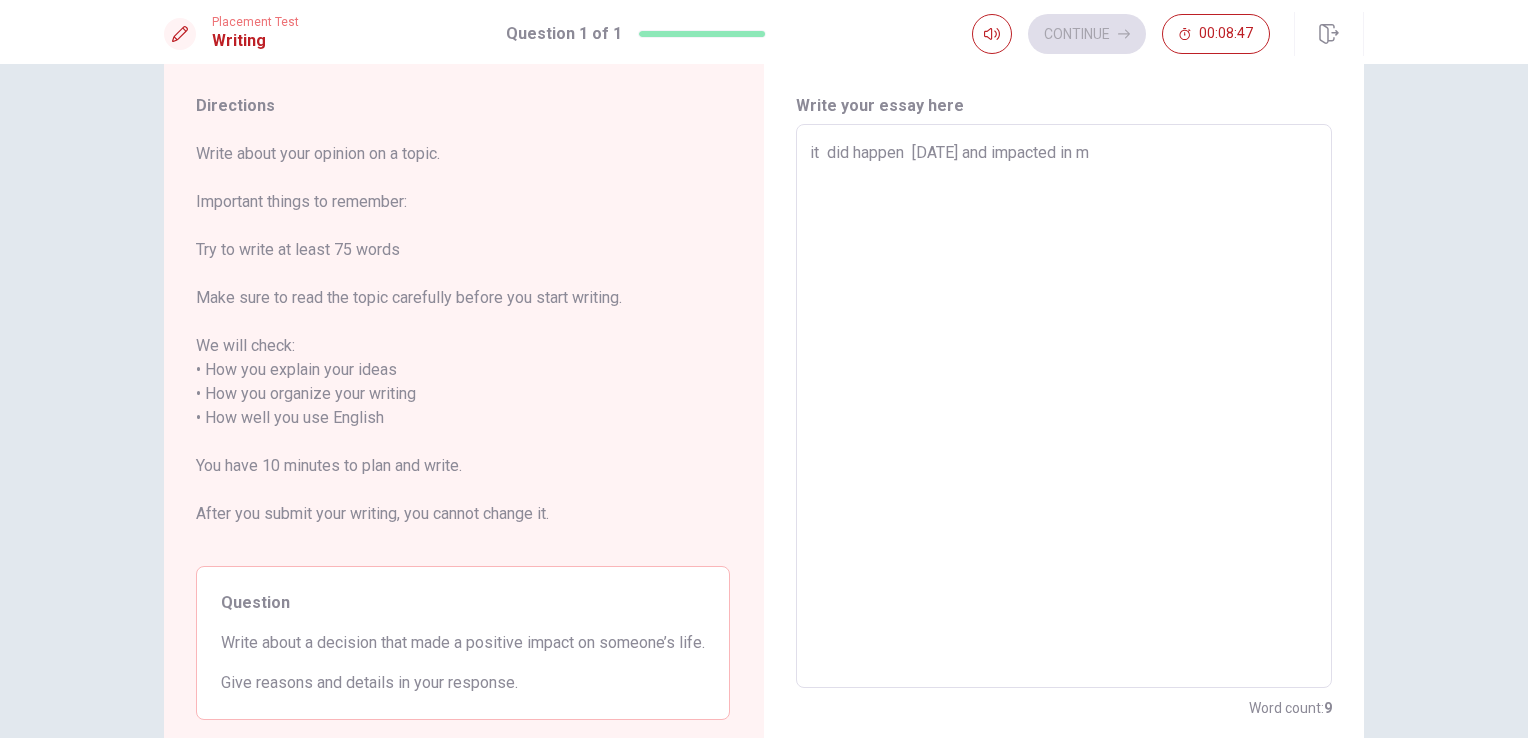type on "x" 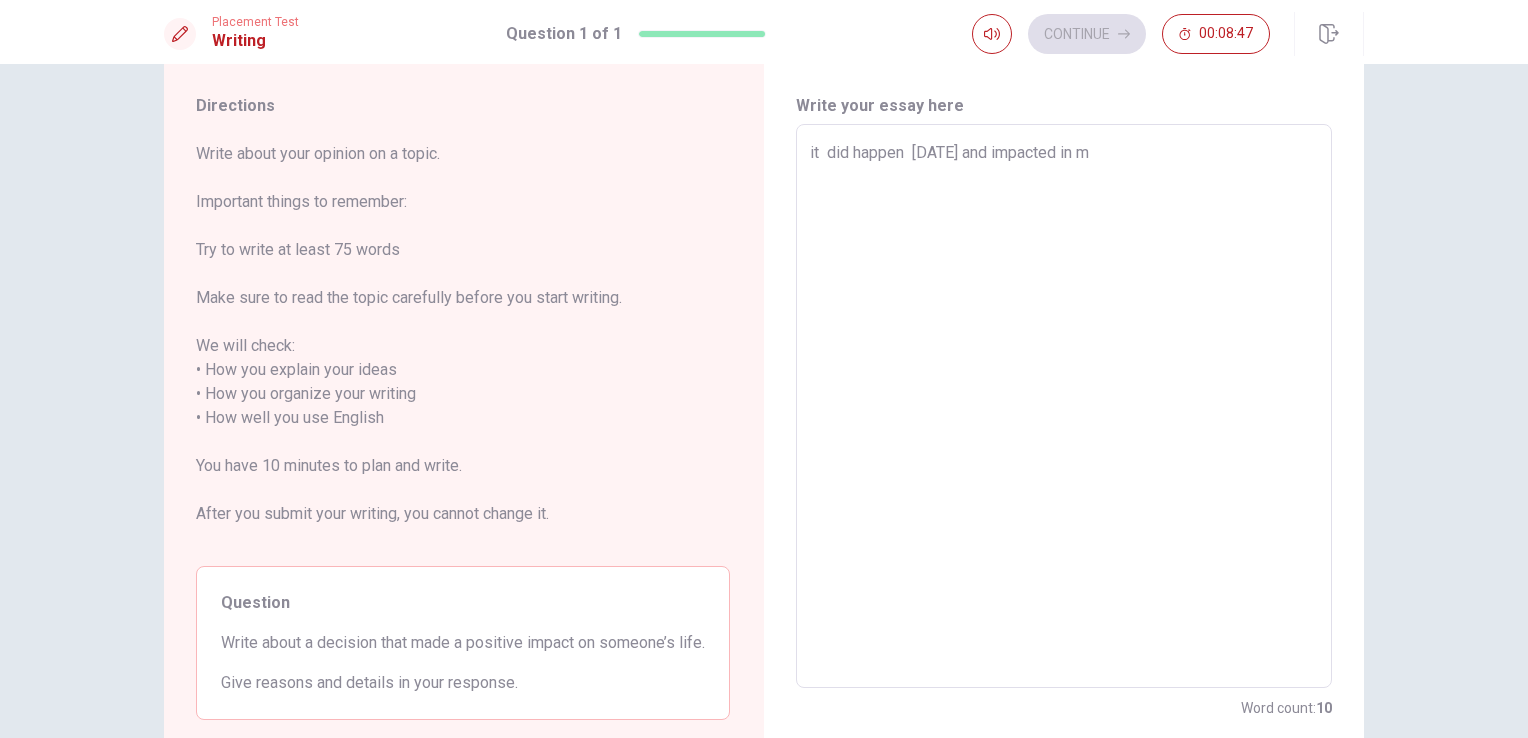 type on "it  did happen  [DATE] and impacted in my" 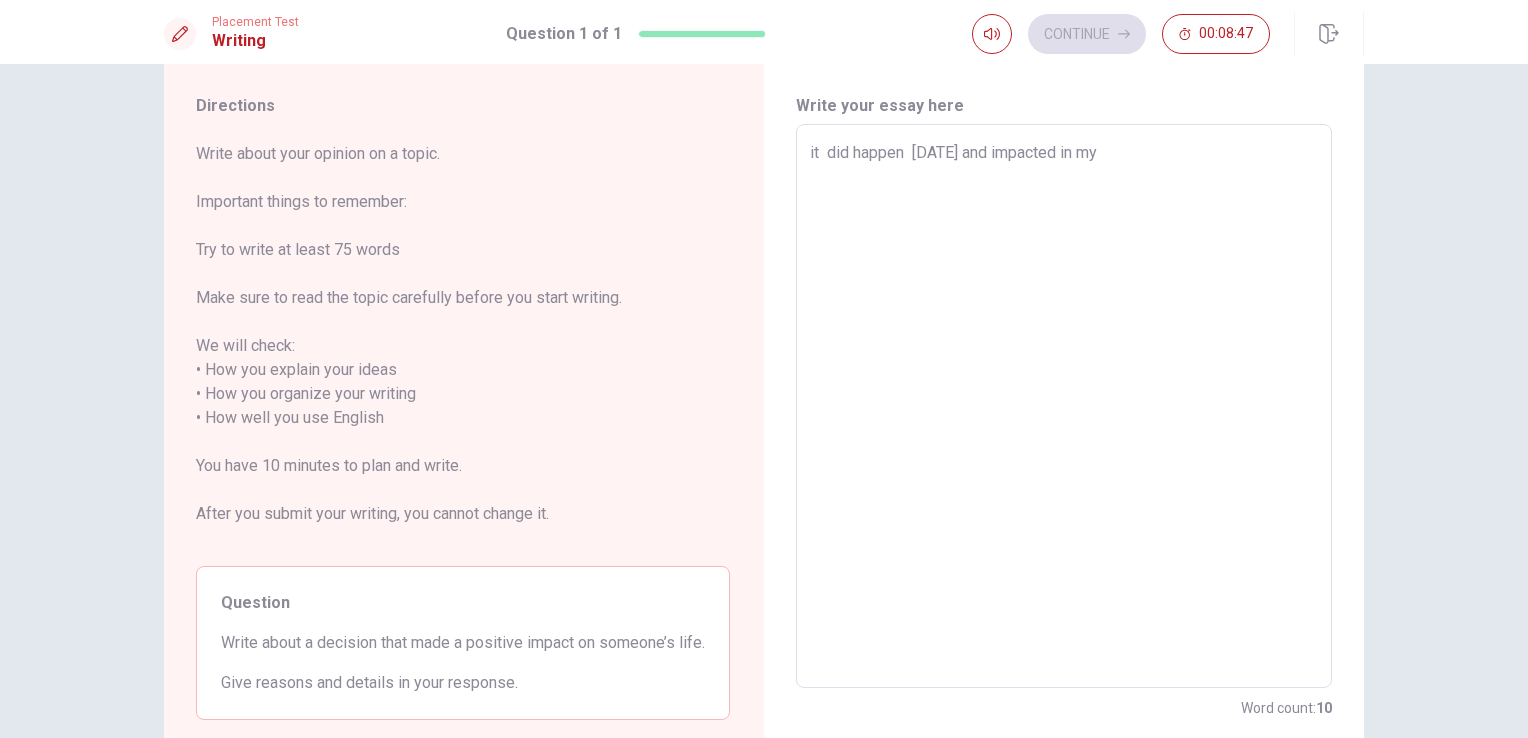 type on "x" 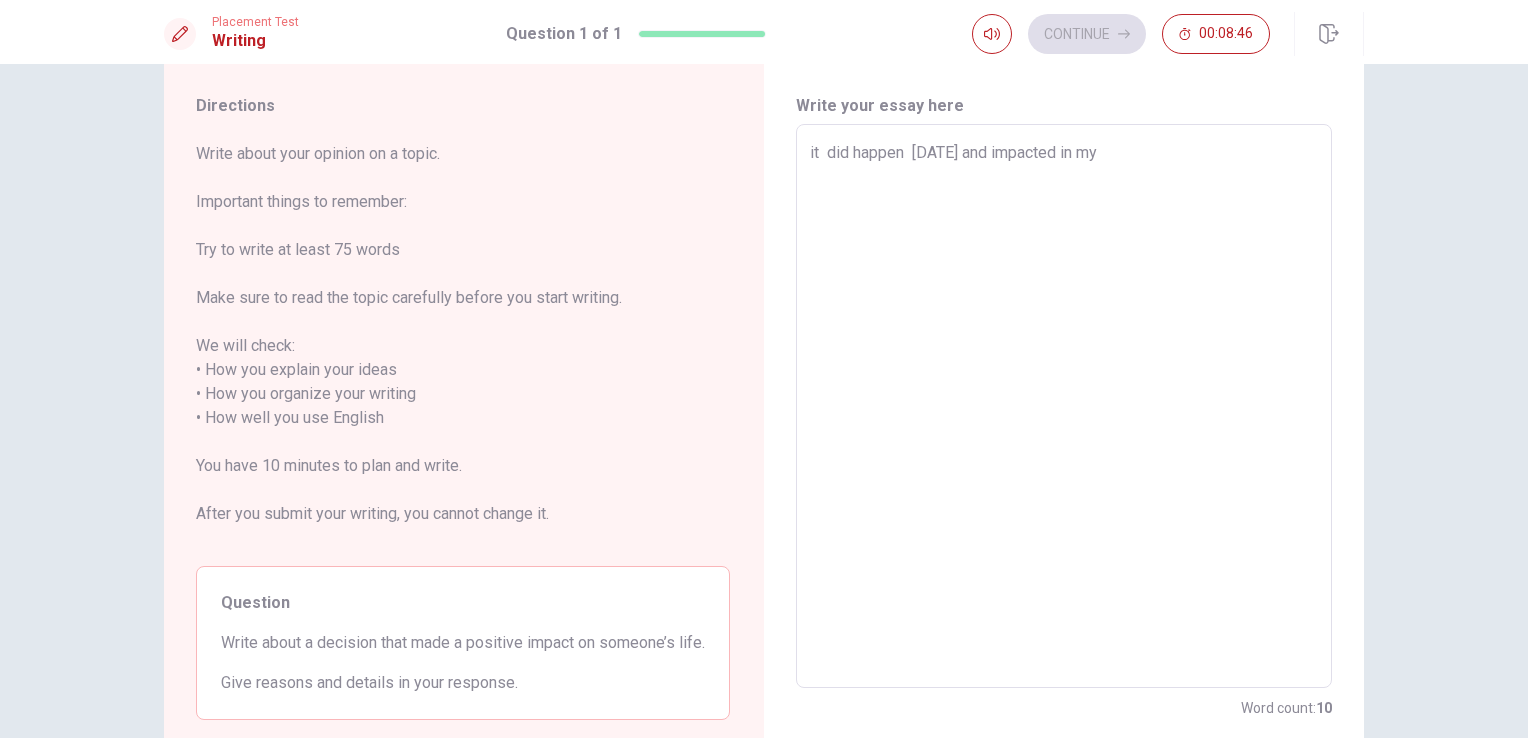 type on "it  did happen  [DATE] and impacted in my f" 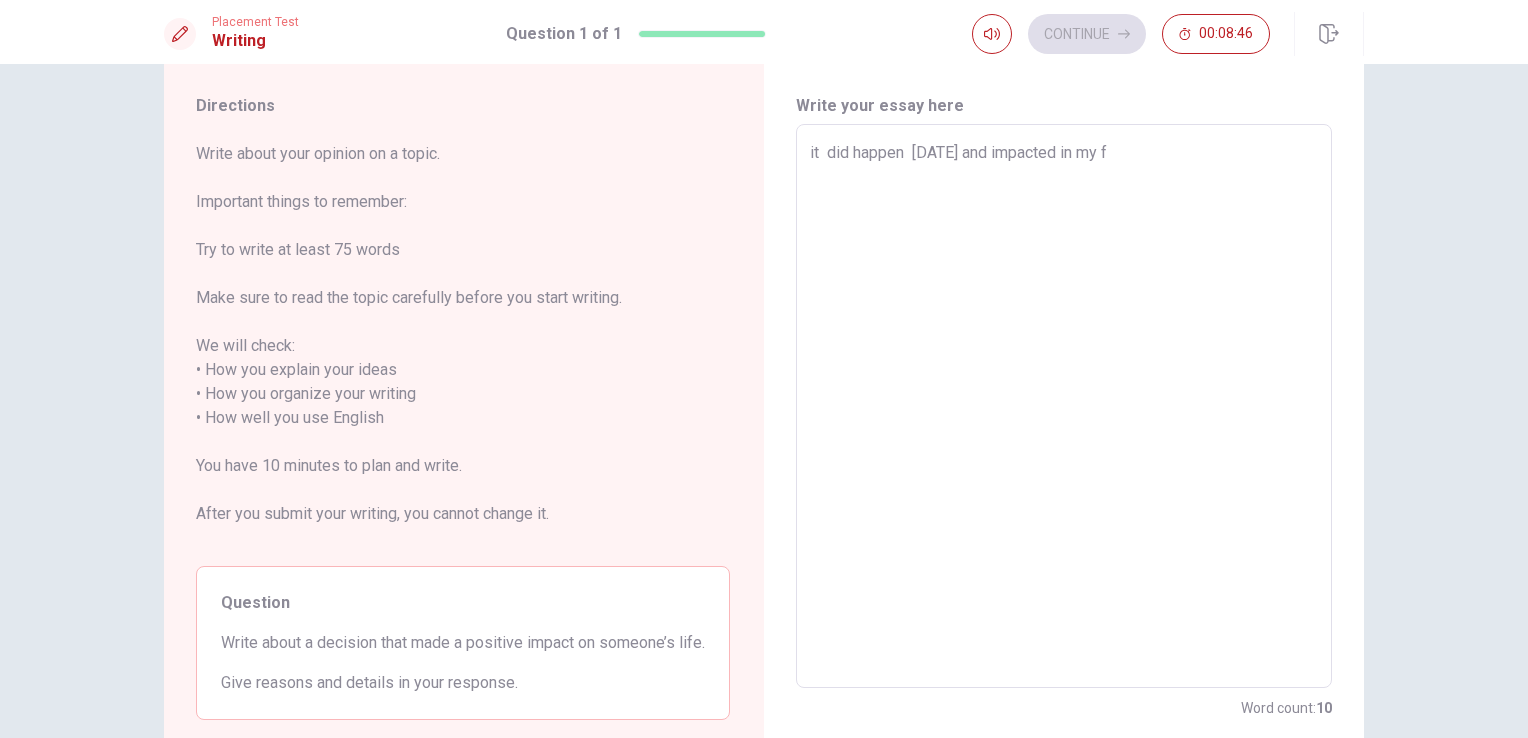 type on "x" 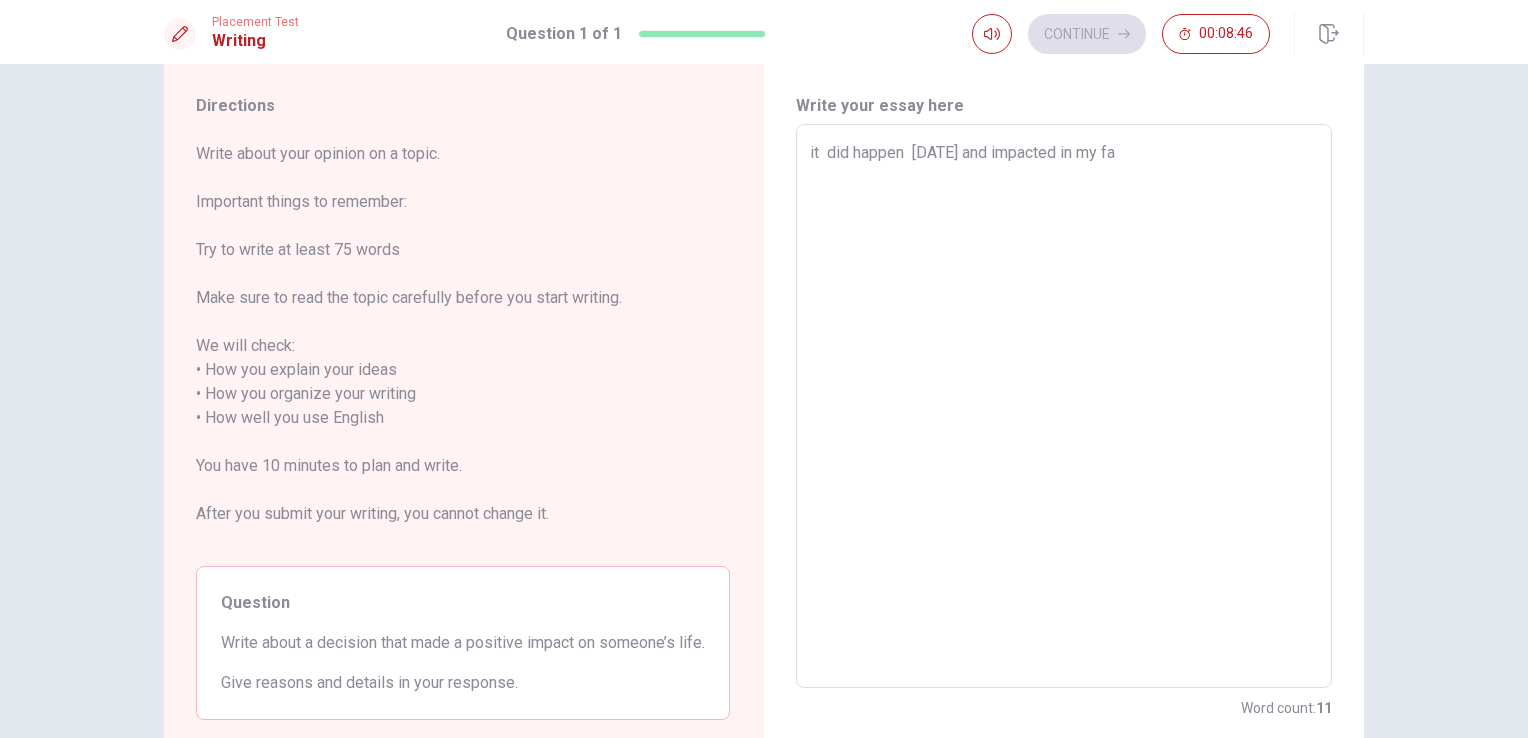 type 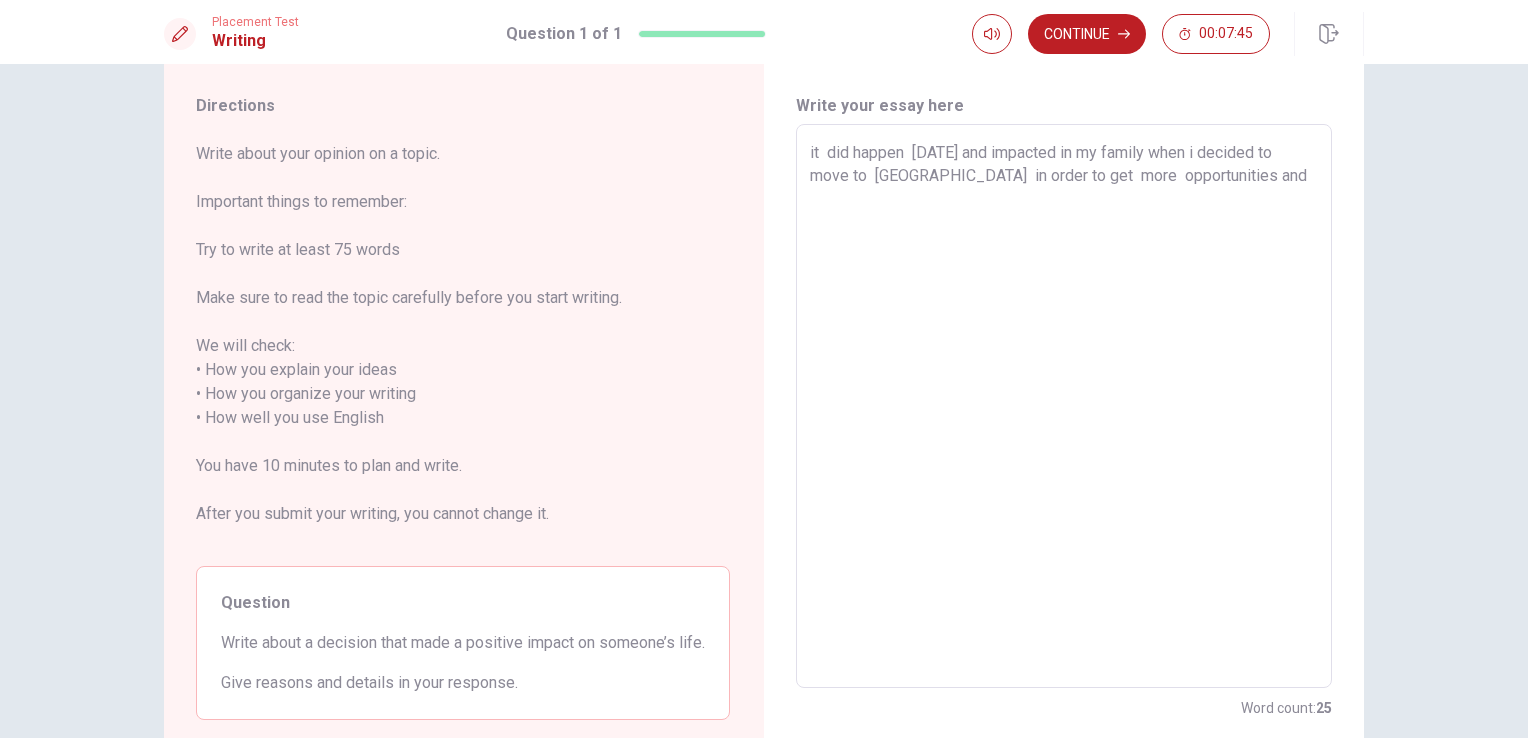 click on "it  did happen  [DATE] and impacted in my family when i decided to move to  [GEOGRAPHIC_DATA]  in order to get  more  opportunities and" at bounding box center [1064, 406] 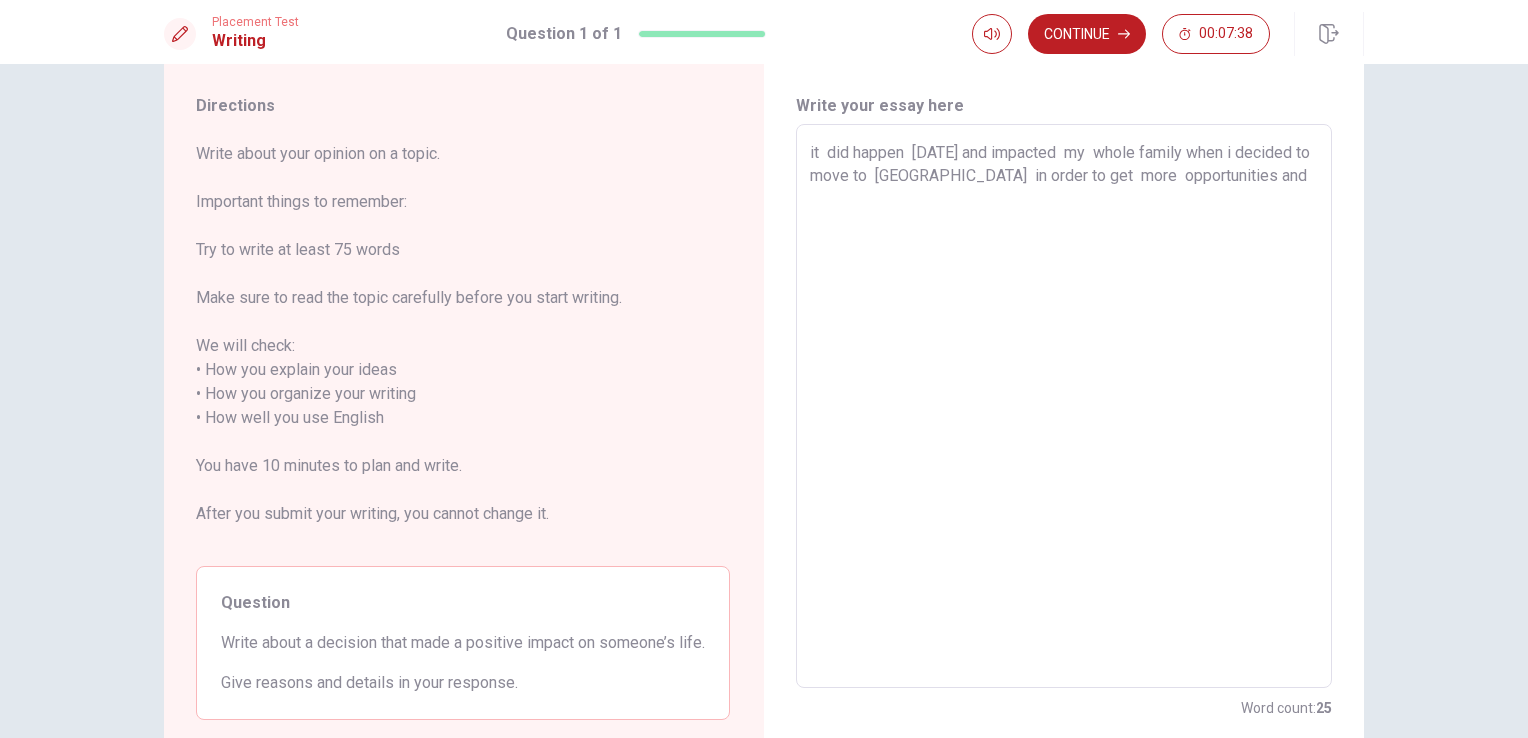 click on "it  did happen  [DATE] and impacted  my  whole family when i decided to move to  [GEOGRAPHIC_DATA]  in order to get  more  opportunities and" at bounding box center [1064, 406] 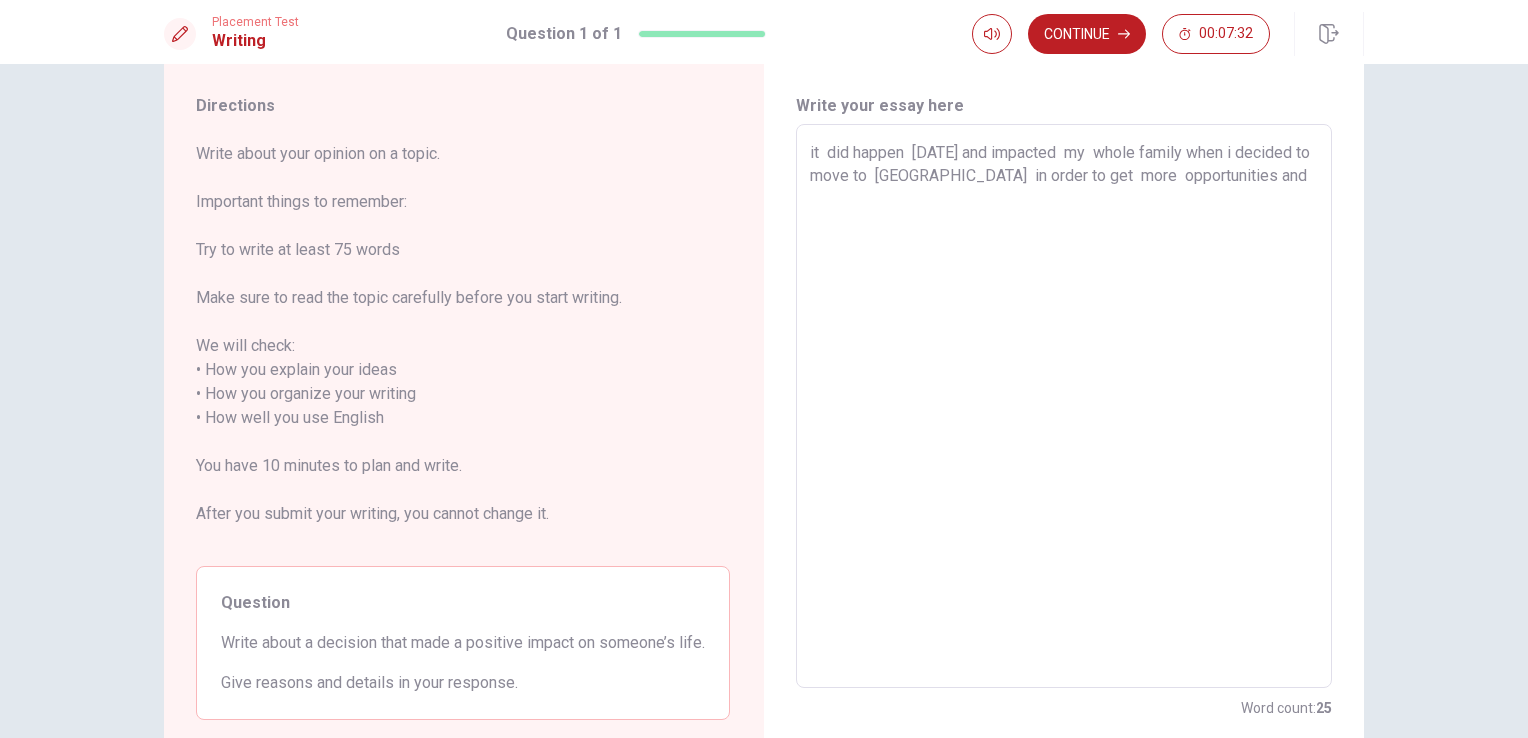 drag, startPoint x: 1241, startPoint y: 152, endPoint x: 1308, endPoint y: 187, distance: 75.591 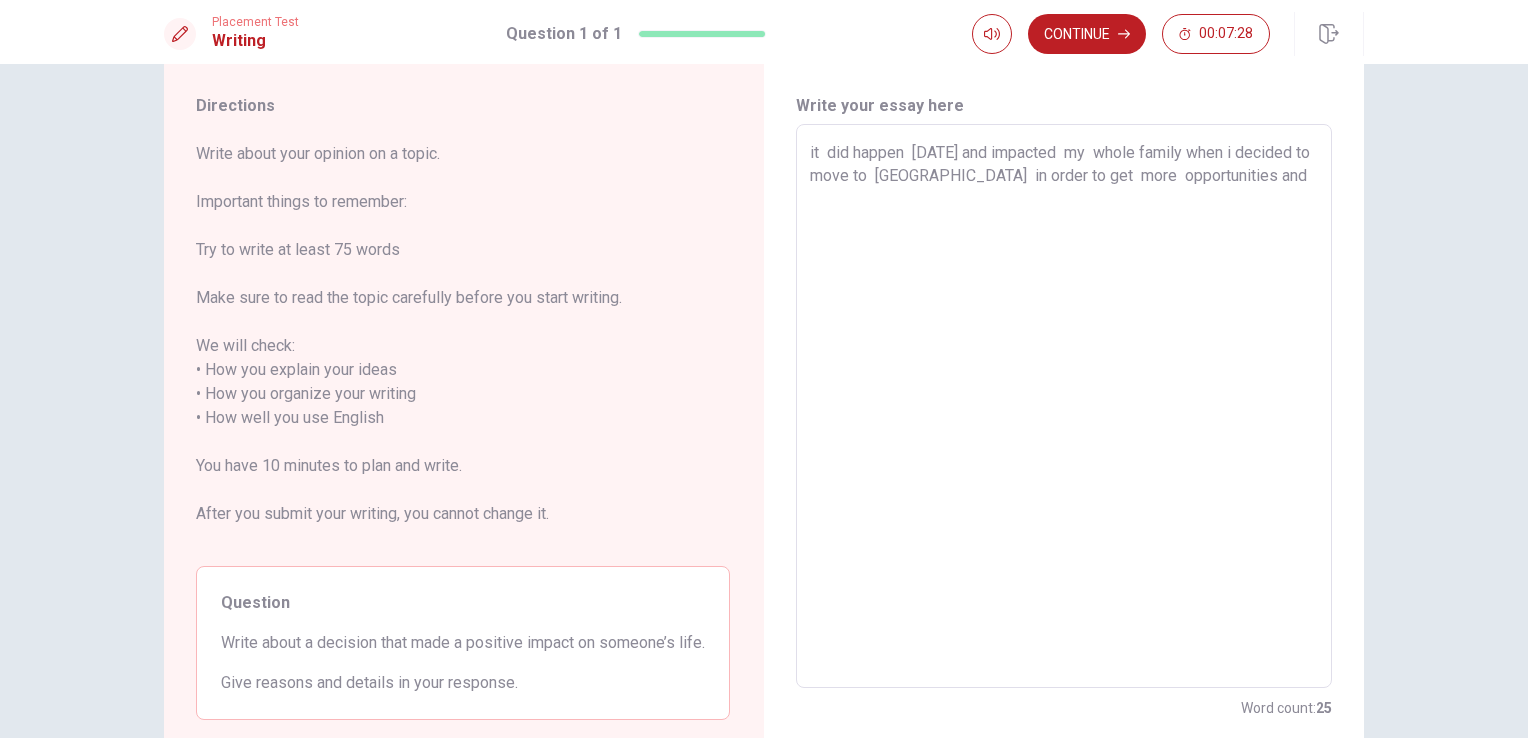 click on "it  did happen  [DATE] and impacted  my  whole family when i decided to move to  [GEOGRAPHIC_DATA]  in order to get  more  opportunities and" at bounding box center (1064, 406) 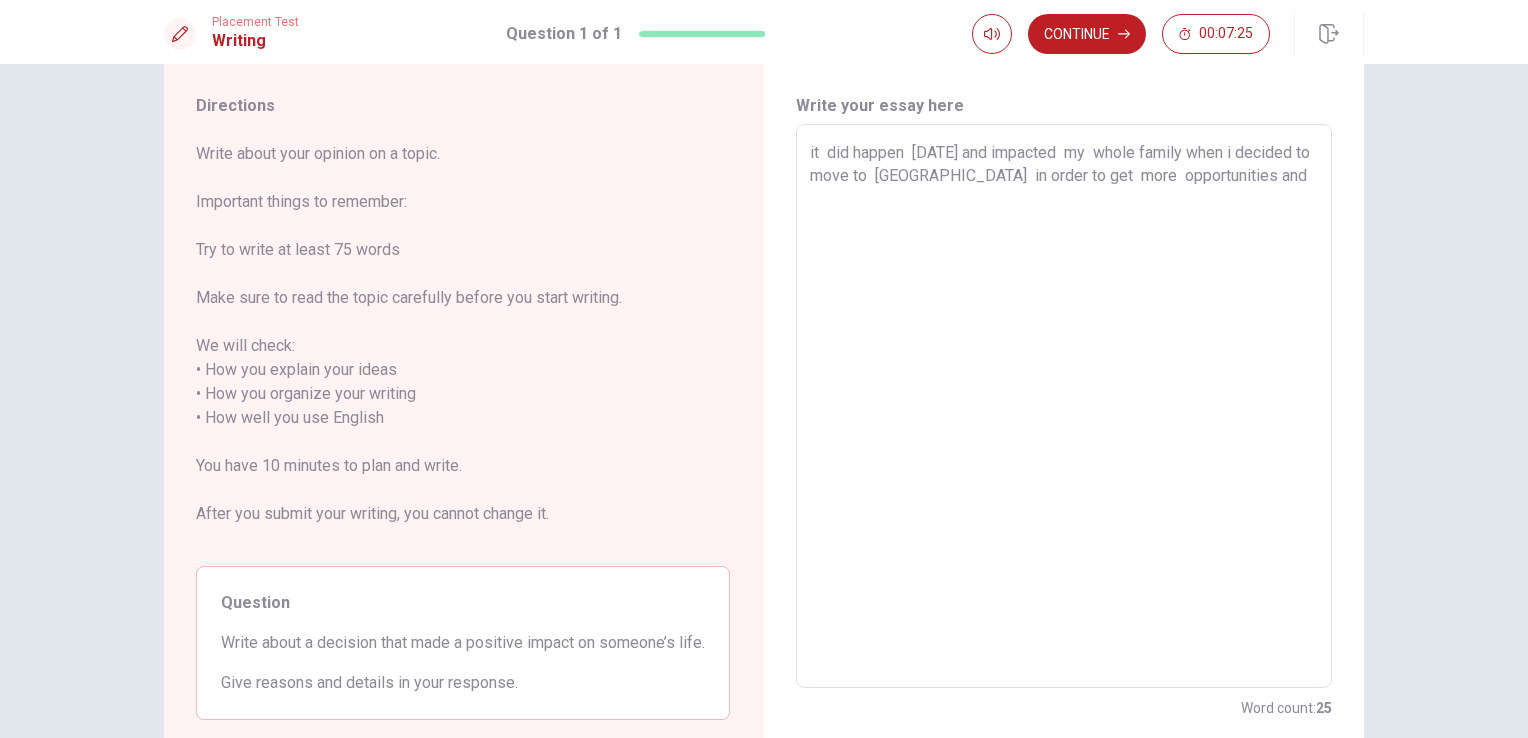 drag, startPoint x: 1236, startPoint y: 155, endPoint x: 769, endPoint y: 139, distance: 467.27402 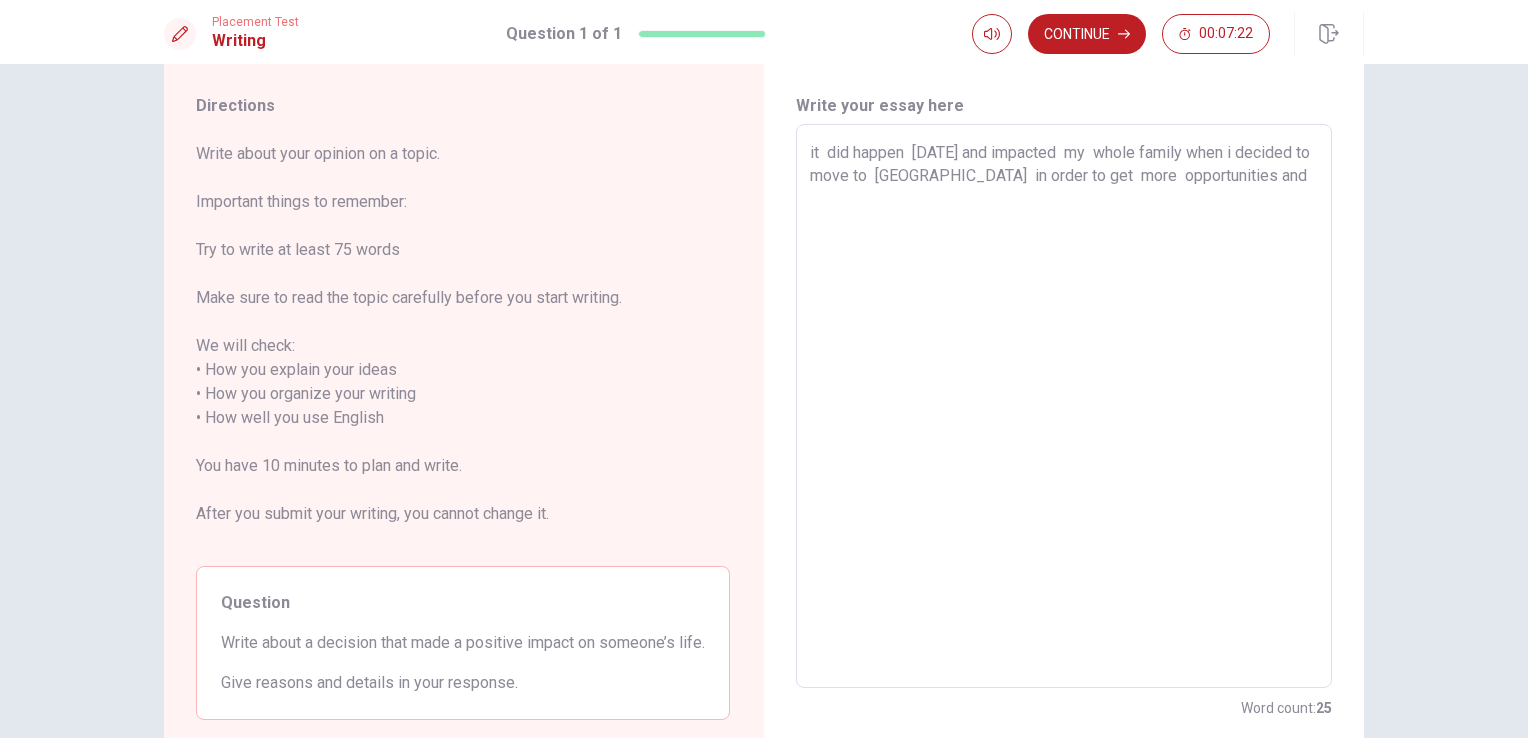 click on "it  did happen  [DATE] and impacted  my  whole family when i decided to move to  [GEOGRAPHIC_DATA]  in order to get  more  opportunities and" at bounding box center (1064, 406) 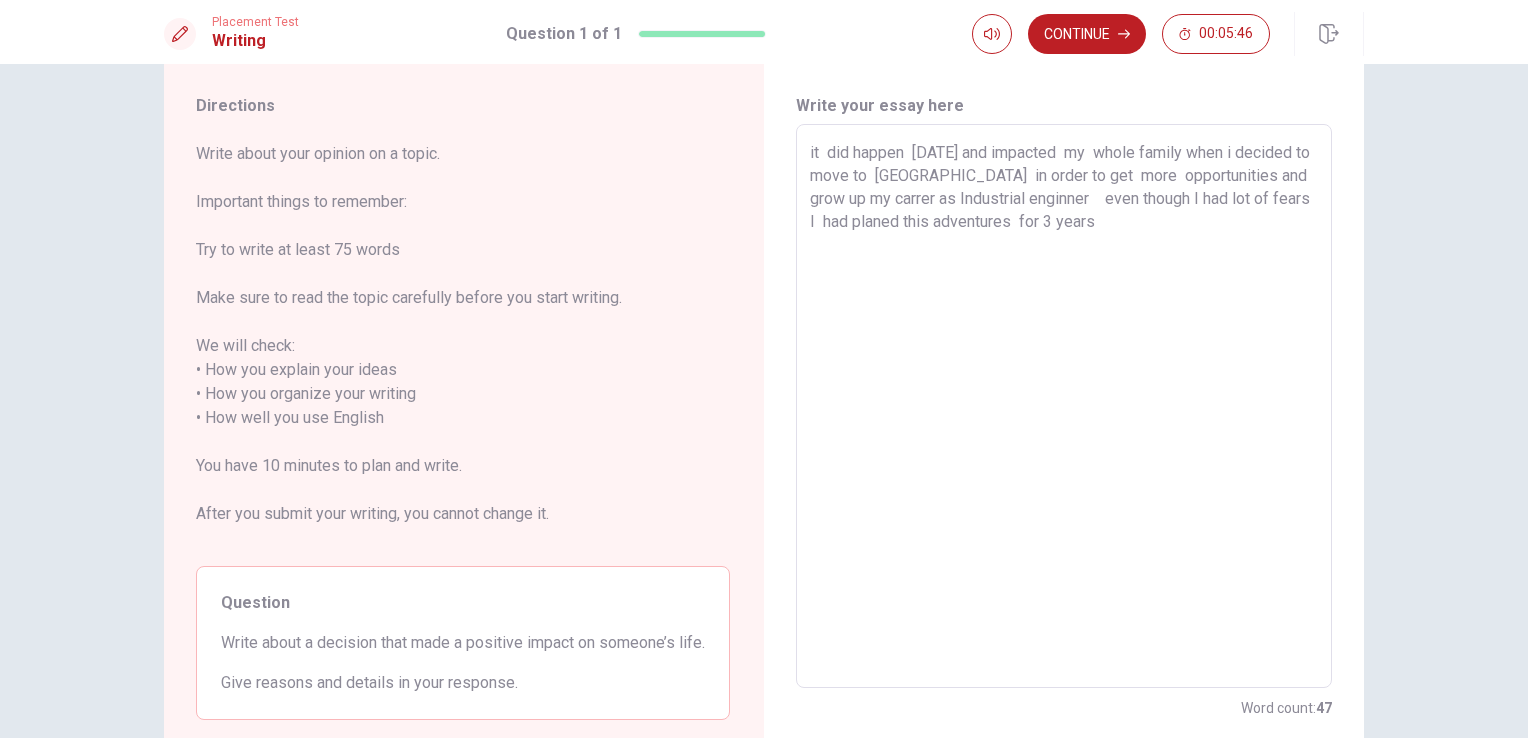 click on "it  did happen  [DATE] and impacted  my  whole family when i decided to move to  [GEOGRAPHIC_DATA]  in order to get  more  opportunities and grow up my carrer as Industrial enginner    even though I had lot of fears   I  had planed this adventures  for 3 years" at bounding box center (1064, 406) 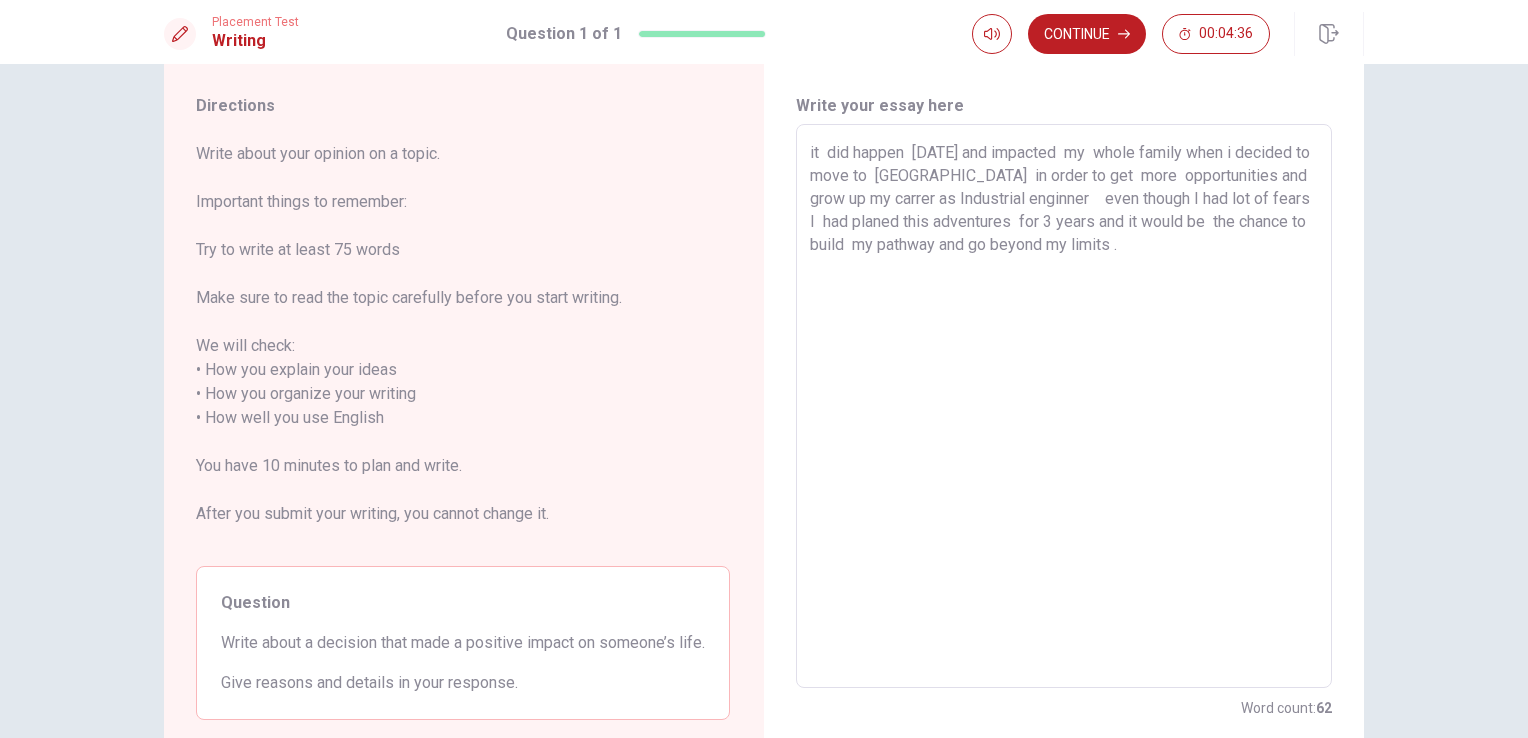 click on "it  did happen  [DATE] and impacted  my  whole family when i decided to move to  [GEOGRAPHIC_DATA]  in order to get  more  opportunities and grow up my carrer as Industrial enginner    even though I had lot of fears   I  had planed this adventures  for 3 years and it would be  the chance to build  my pathway and go beyond my limits ." at bounding box center (1064, 406) 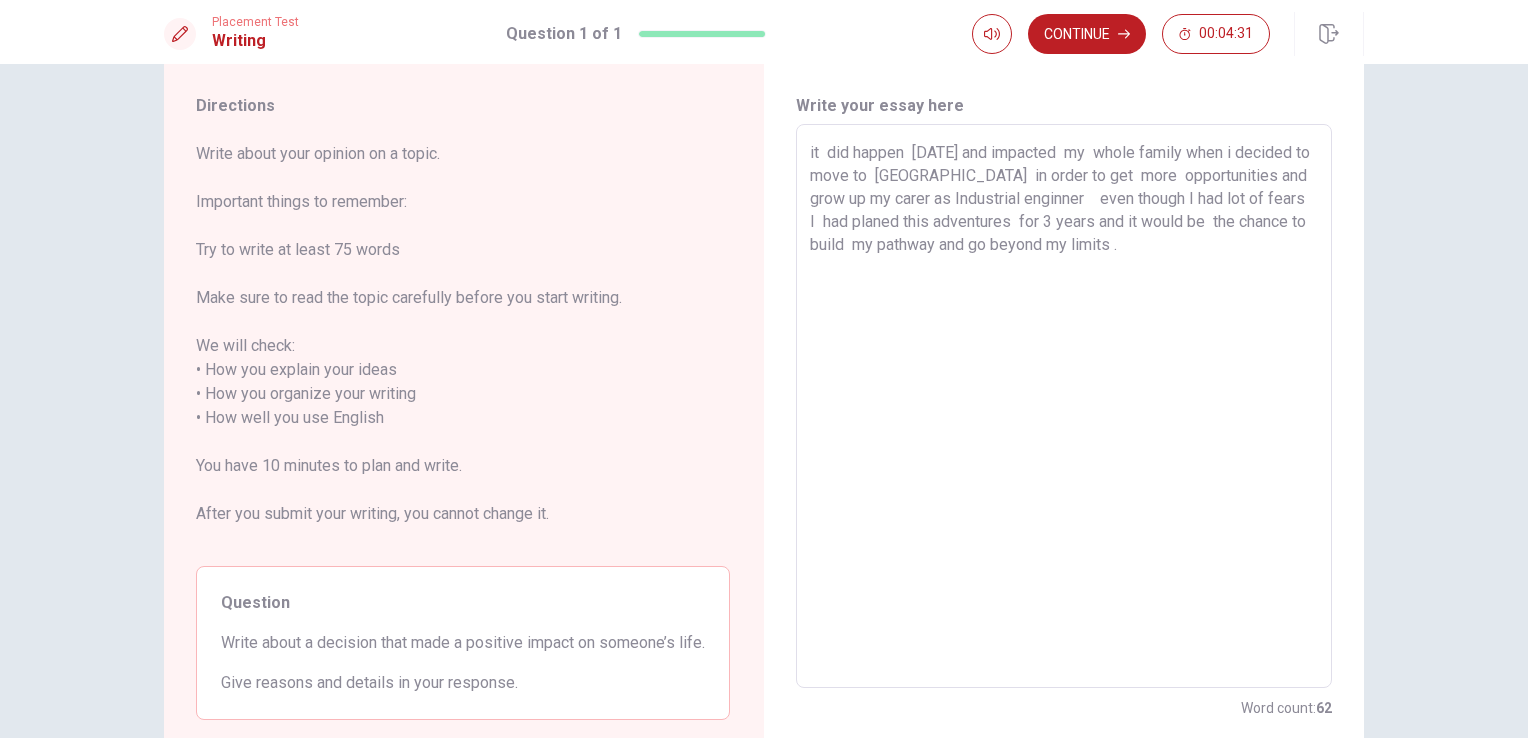 click on "it  did happen  [DATE] and impacted  my  whole family when i decided to move to  [GEOGRAPHIC_DATA]  in order to get  more  opportunities and grow up my carer as Industrial enginner    even though I had lot of fears   I  had planed this adventures  for 3 years and it would be  the chance to build  my pathway and go beyond my limits ." at bounding box center (1064, 406) 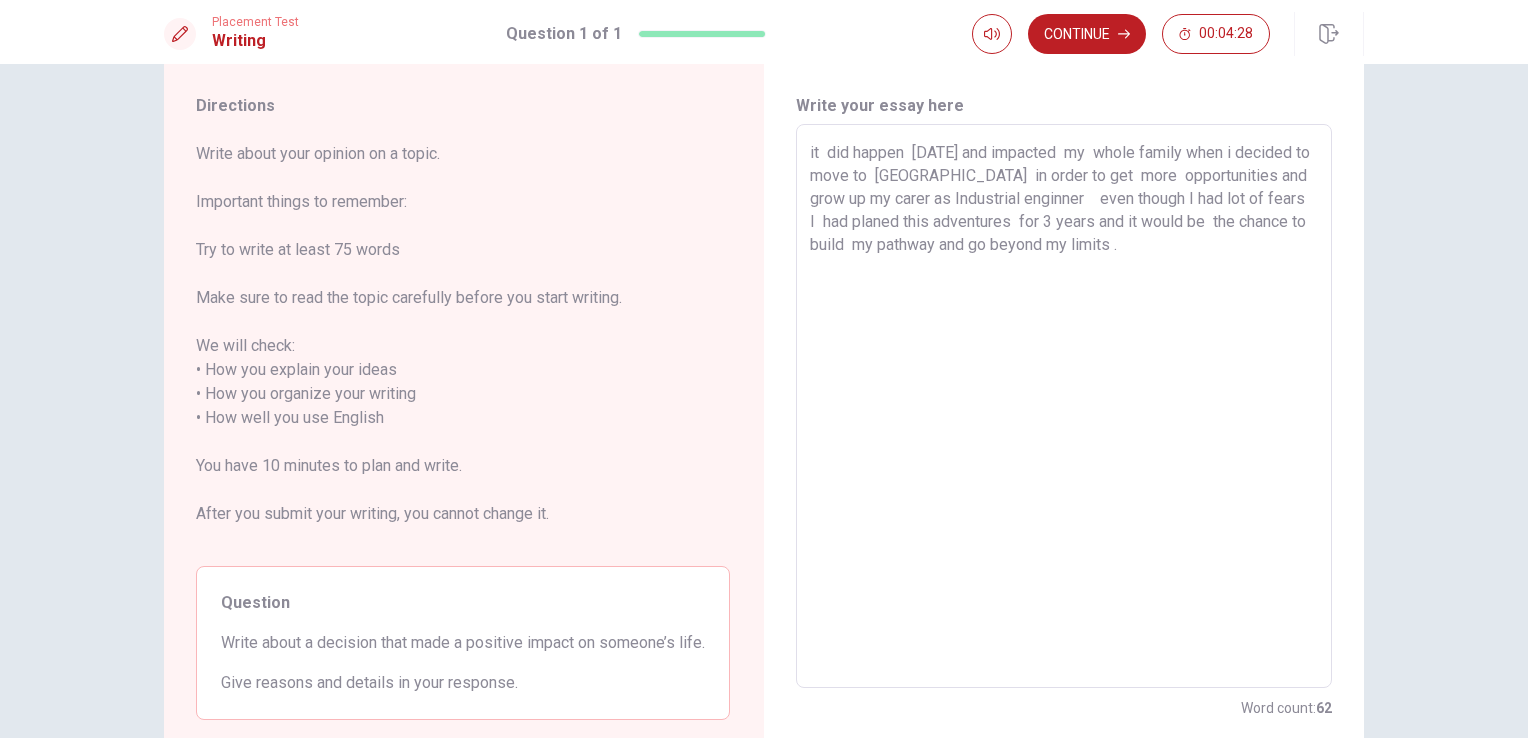 click on "it  did happen  [DATE] and impacted  my  whole family when i decided to move to  [GEOGRAPHIC_DATA]  in order to get  more  opportunities and grow up my carer as Industrial enginner    even though I had lot of fears   I  had planed this adventures  for 3 years and it would be  the chance to build  my pathway and go beyond my limits ." at bounding box center (1064, 406) 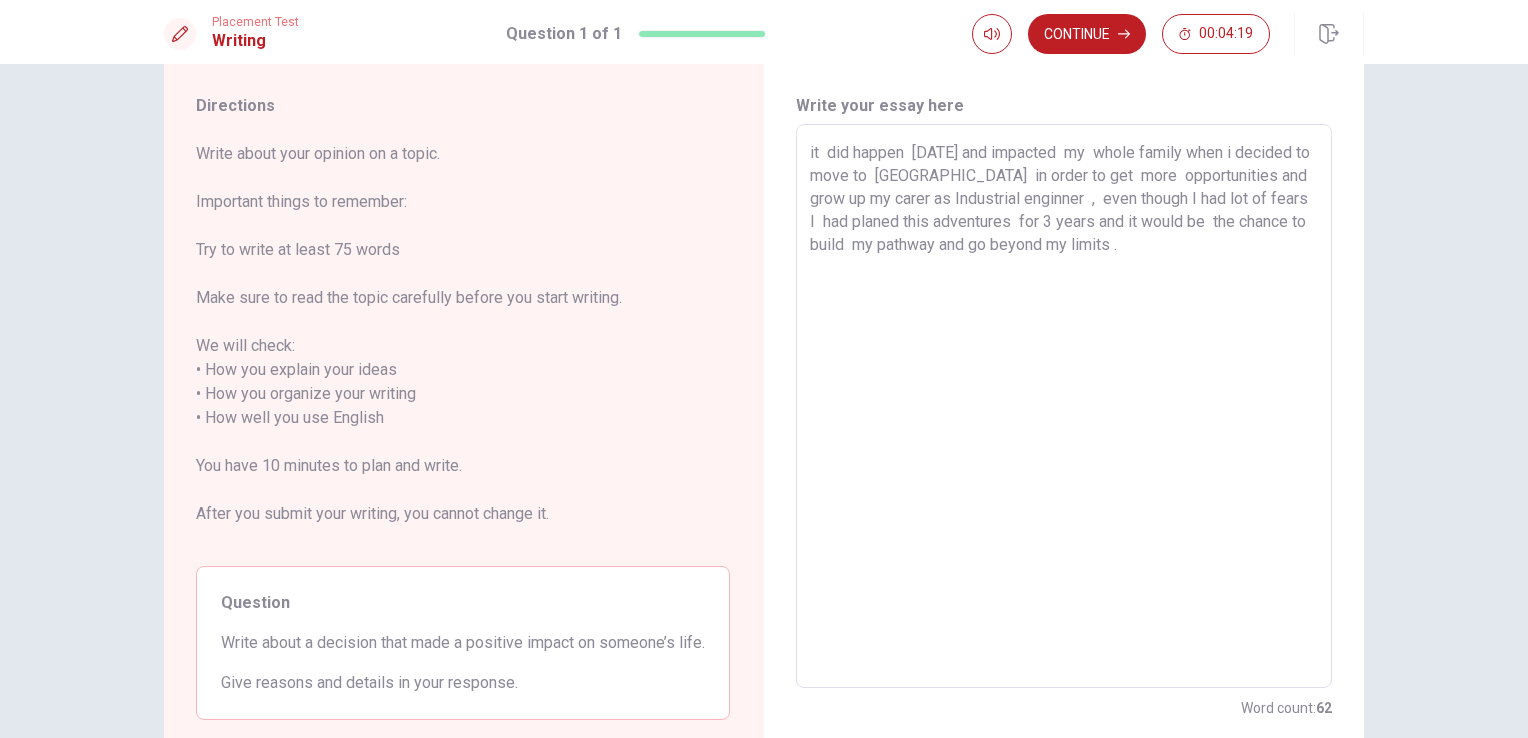click on "it  did happen  [DATE] and impacted  my  whole family when i decided to move to  [GEOGRAPHIC_DATA]  in order to get  more  opportunities and grow up my carer as Industrial enginner  ,  even though I had lot of fears   I  had planed this adventures  for 3 years and it would be  the chance to build  my pathway and go beyond my limits ." at bounding box center (1064, 406) 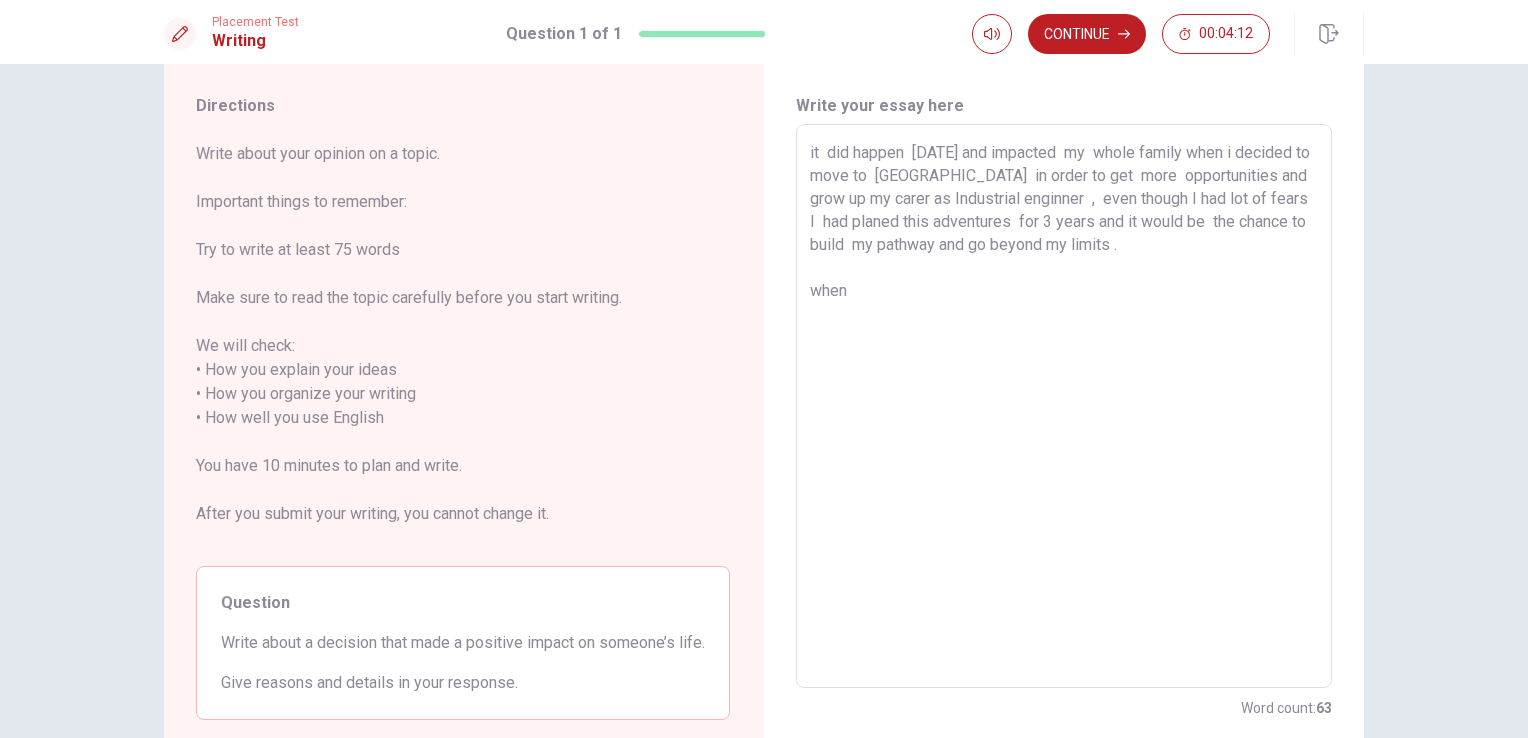 click on "it  did happen  [DATE] and impacted  my  whole family when i decided to move to  [GEOGRAPHIC_DATA]  in order to get  more  opportunities and grow up my carer as Industrial enginner  ,  even though I had lot of fears   I  had planed this adventures  for 3 years and it would be  the chance to build  my pathway and go beyond my limits .
when" at bounding box center [1064, 406] 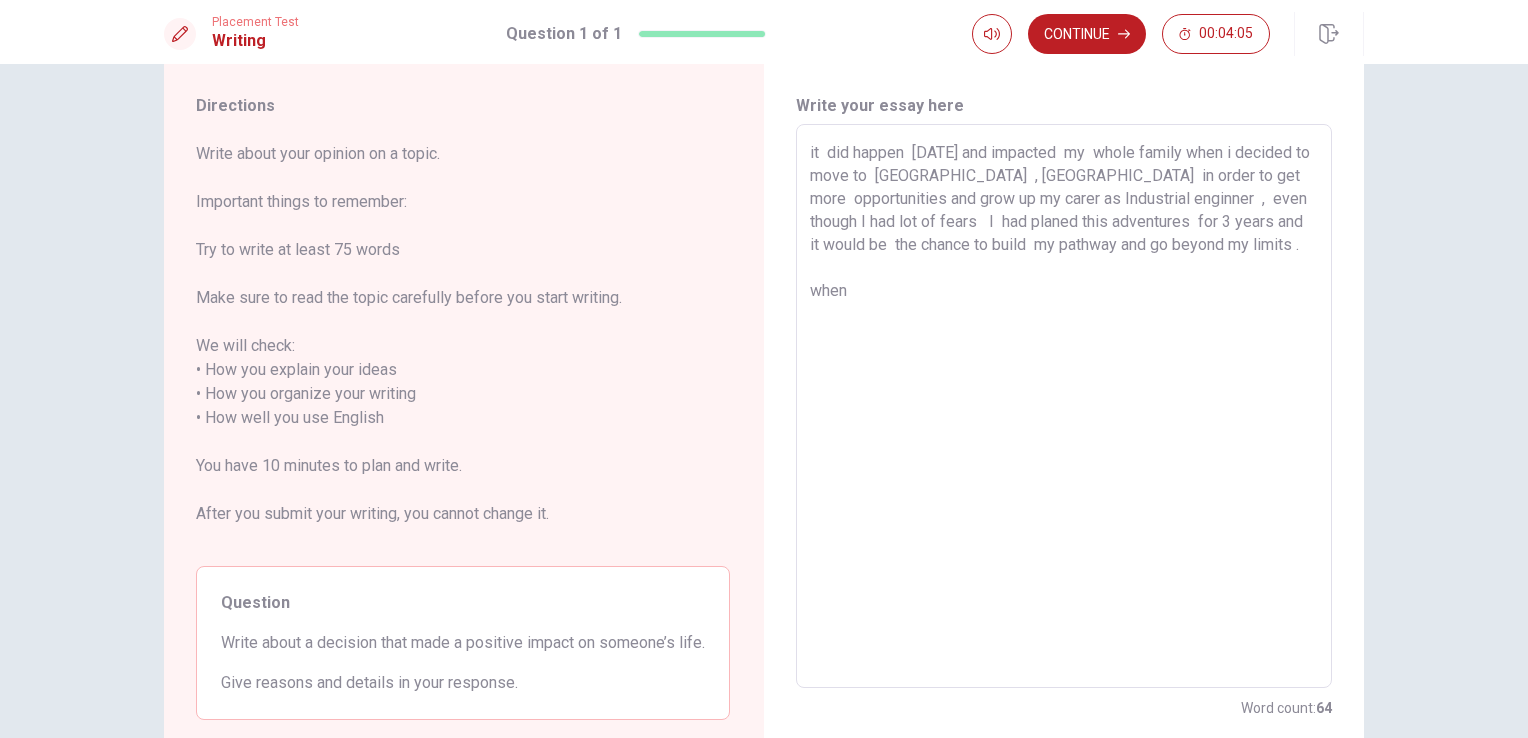 click on "it  did happen  [DATE] and impacted  my  whole family when i decided to move to  [GEOGRAPHIC_DATA]  , [GEOGRAPHIC_DATA]  in order to get  more  opportunities and grow up my carer as Industrial enginner  ,  even though I had lot of fears   I  had planed this adventures  for 3 years and it would be  the chance to build  my pathway and go beyond my limits .
when" at bounding box center (1064, 406) 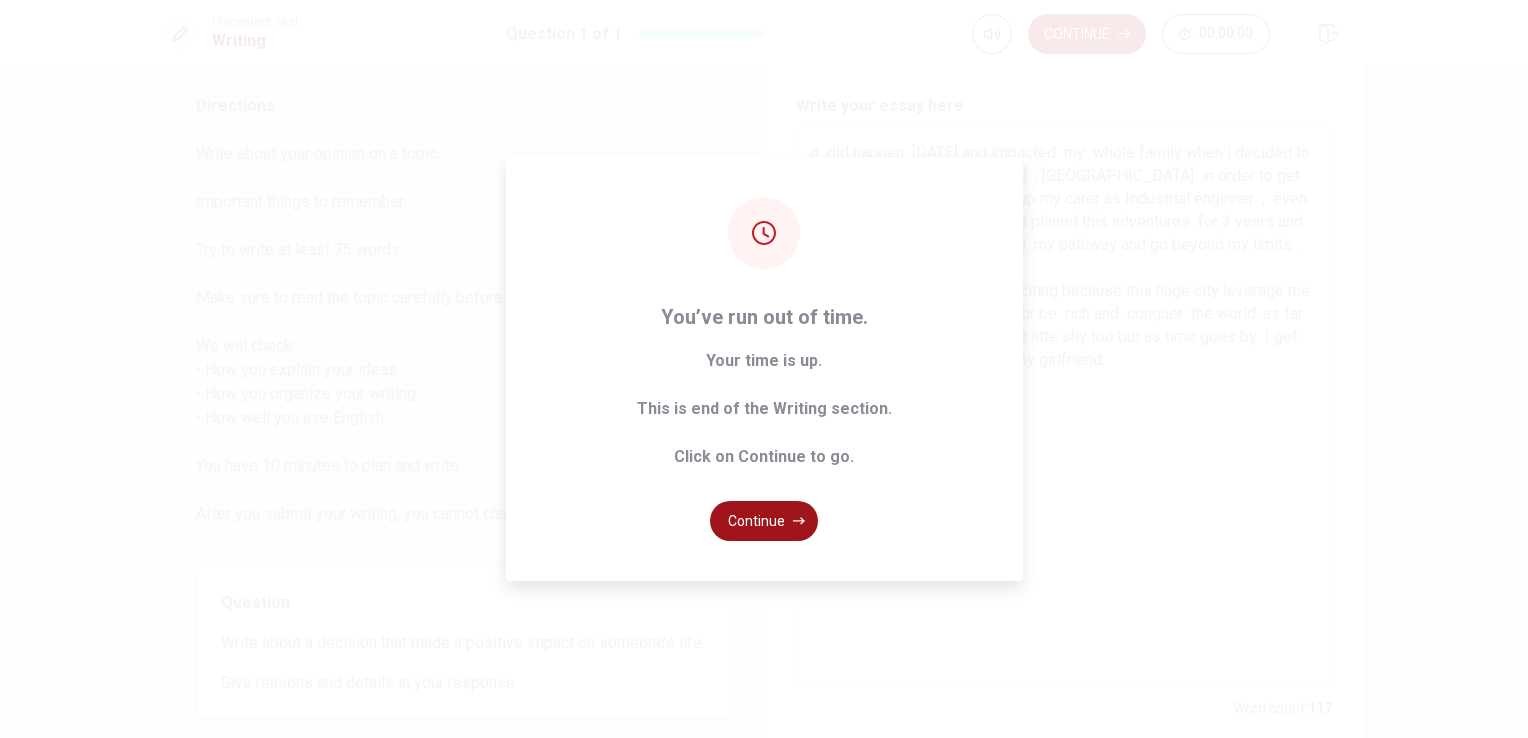 click 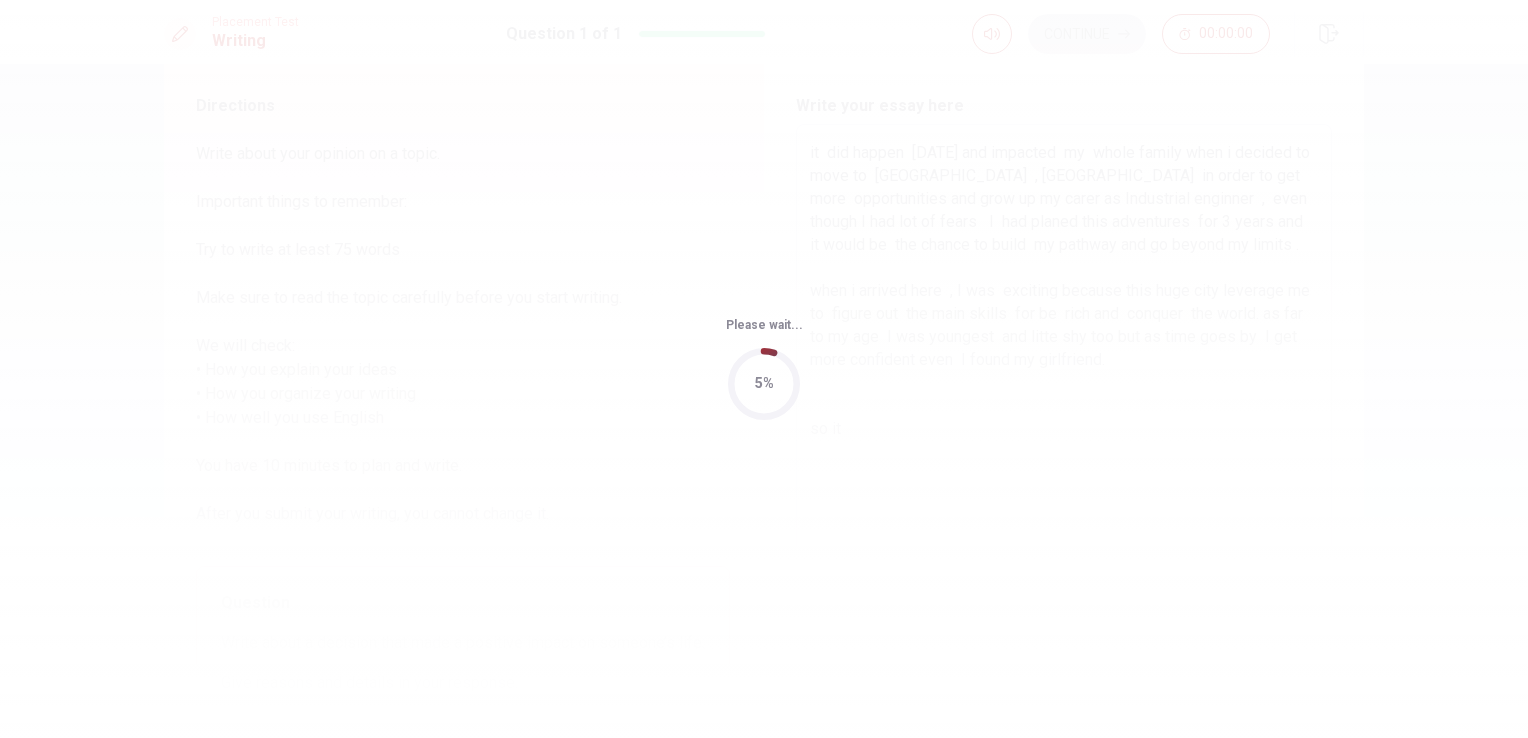 scroll, scrollTop: 0, scrollLeft: 0, axis: both 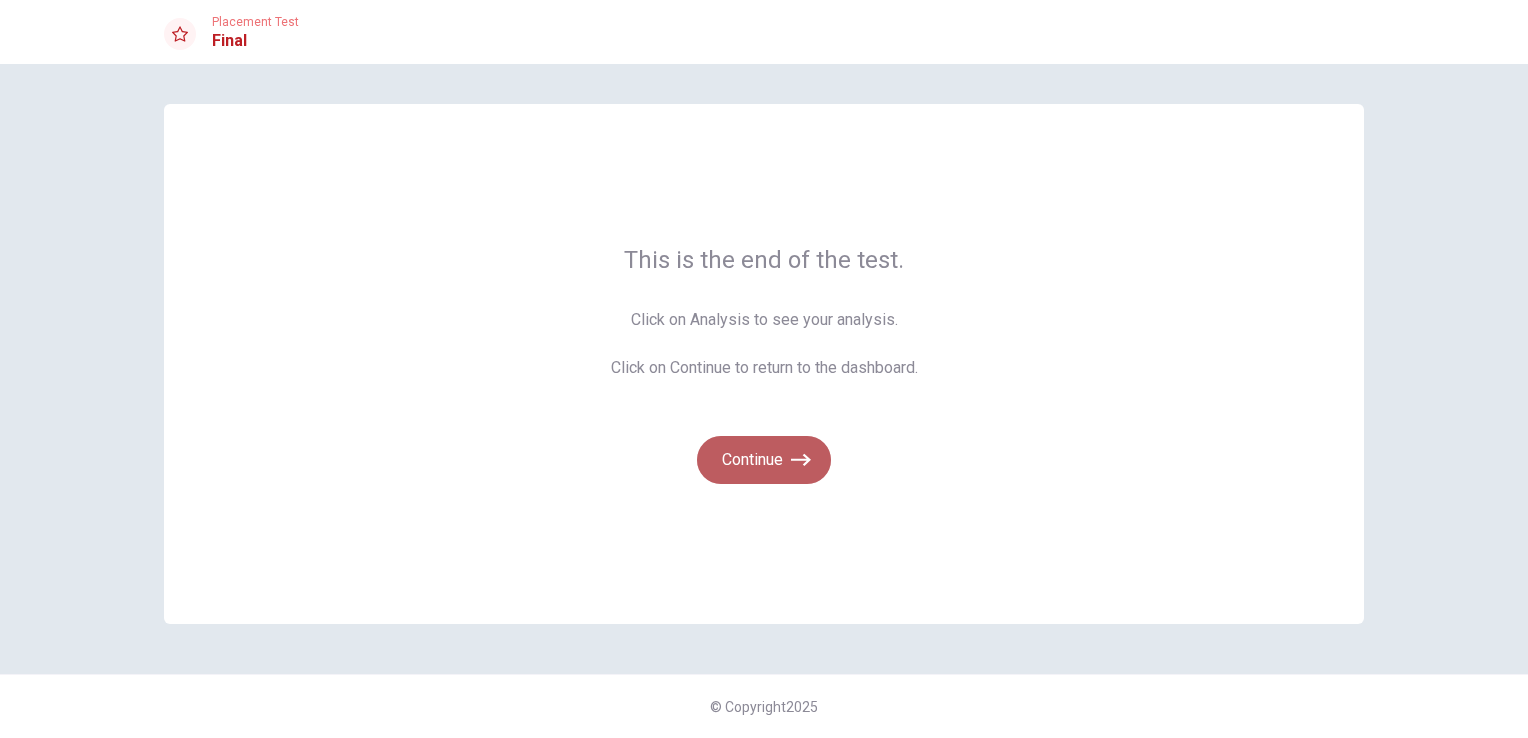 click on "Continue" at bounding box center (764, 460) 